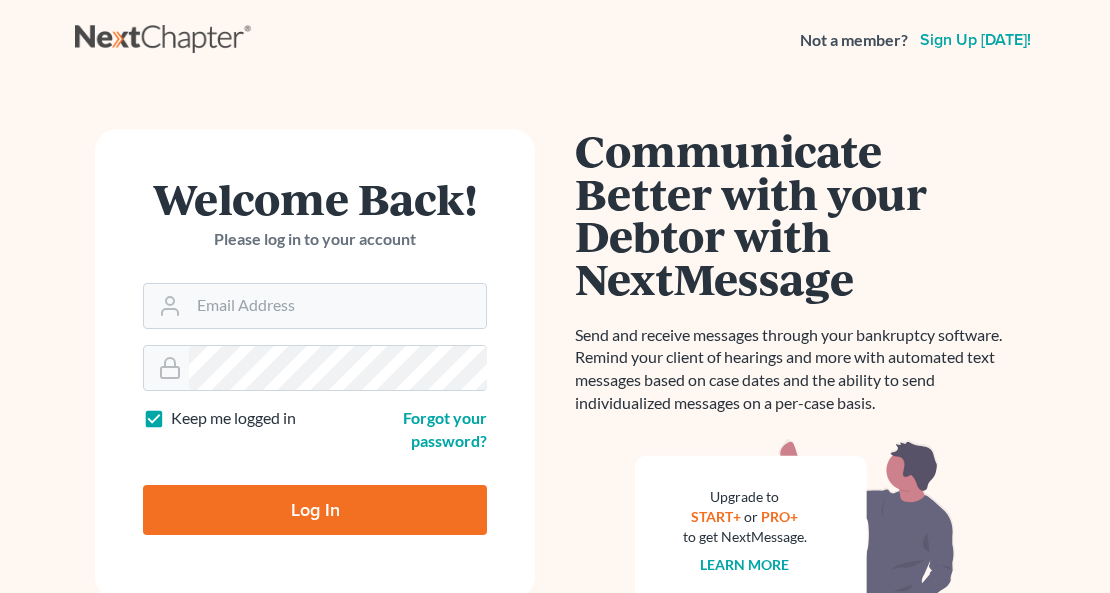 scroll, scrollTop: 0, scrollLeft: 0, axis: both 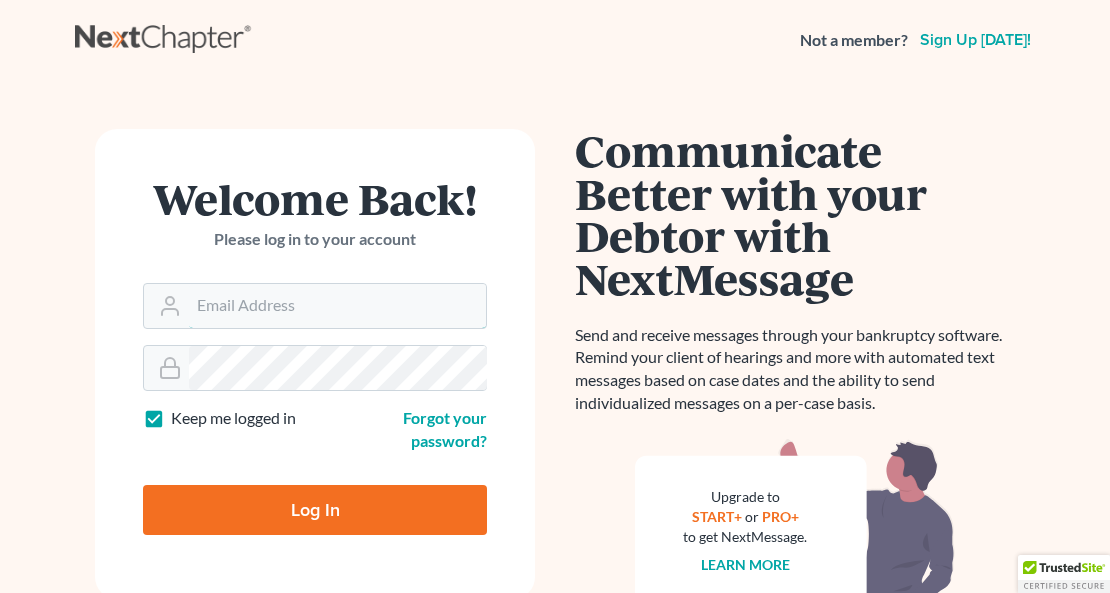 type on "[PERSON_NAME][EMAIL_ADDRESS][DOMAIN_NAME]" 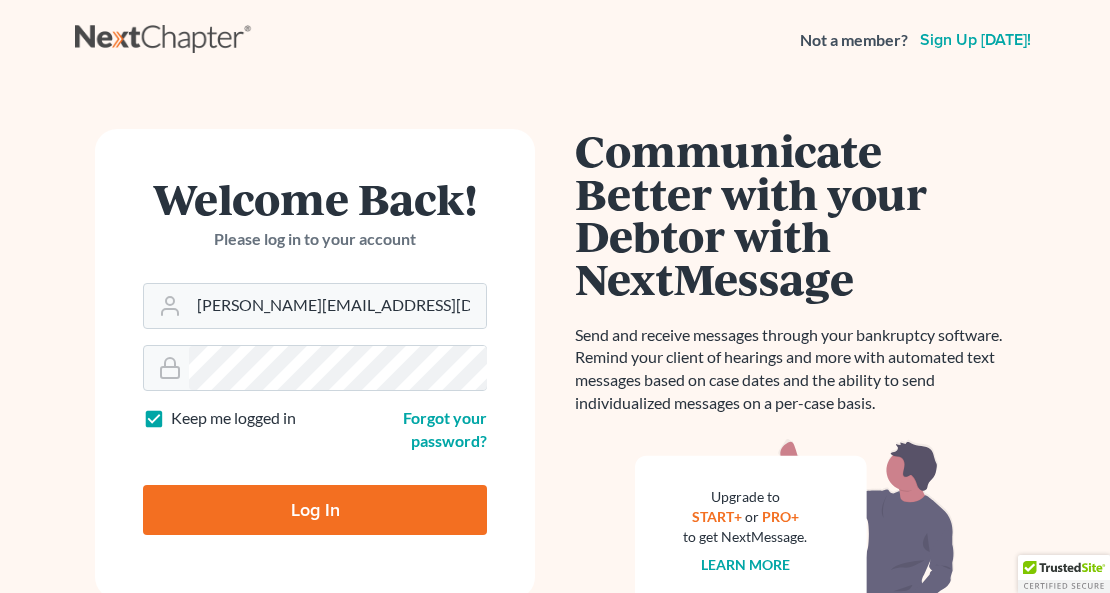click on "Log In" at bounding box center [315, 510] 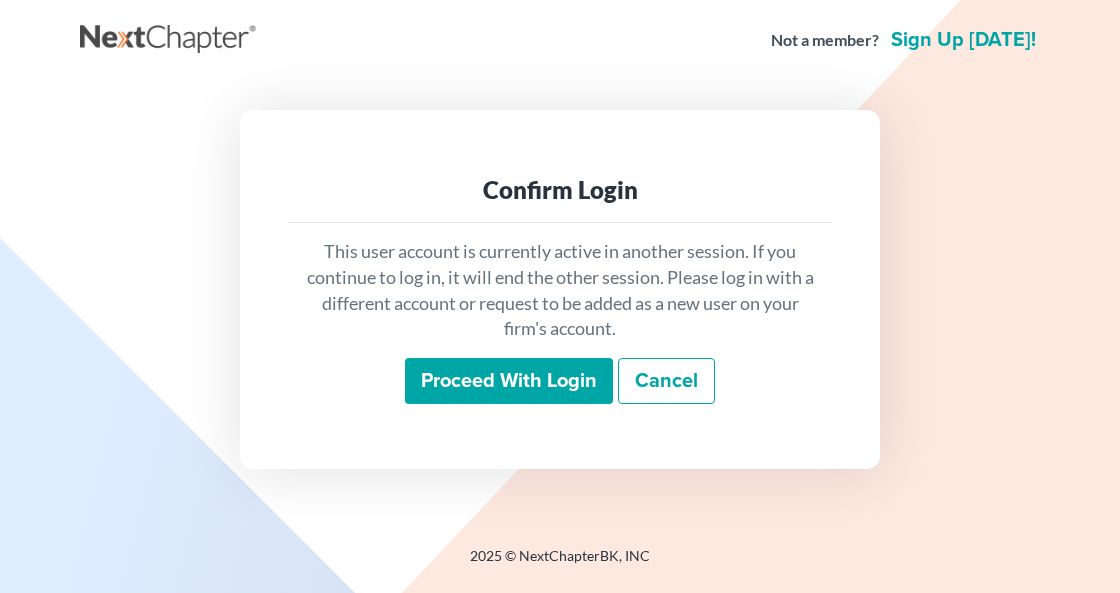 scroll, scrollTop: 0, scrollLeft: 0, axis: both 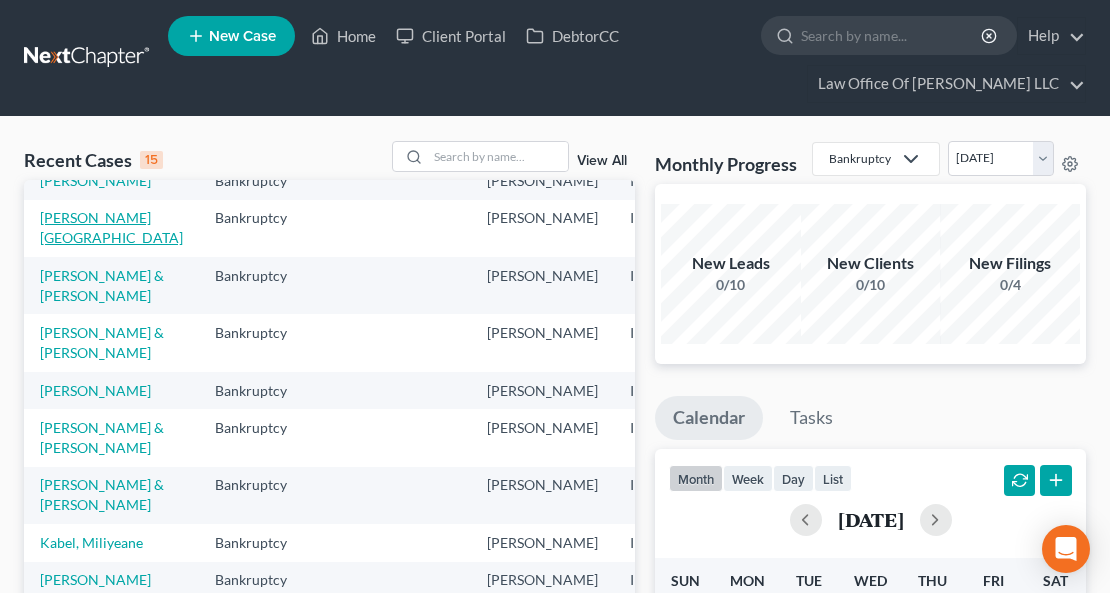 click on "[PERSON_NAME][GEOGRAPHIC_DATA]" at bounding box center (111, 227) 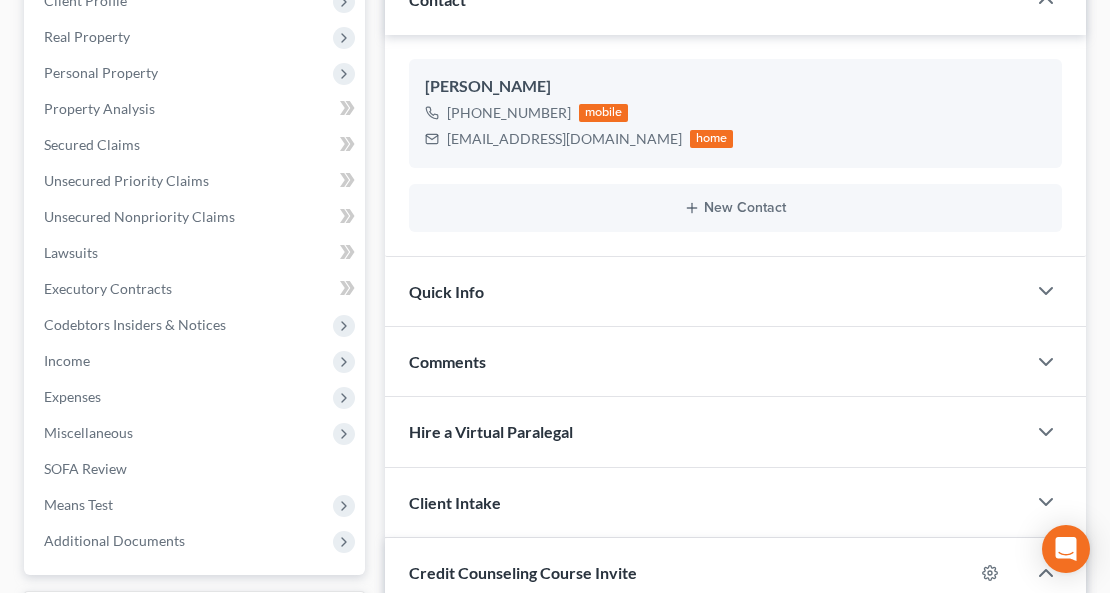 scroll, scrollTop: 0, scrollLeft: 0, axis: both 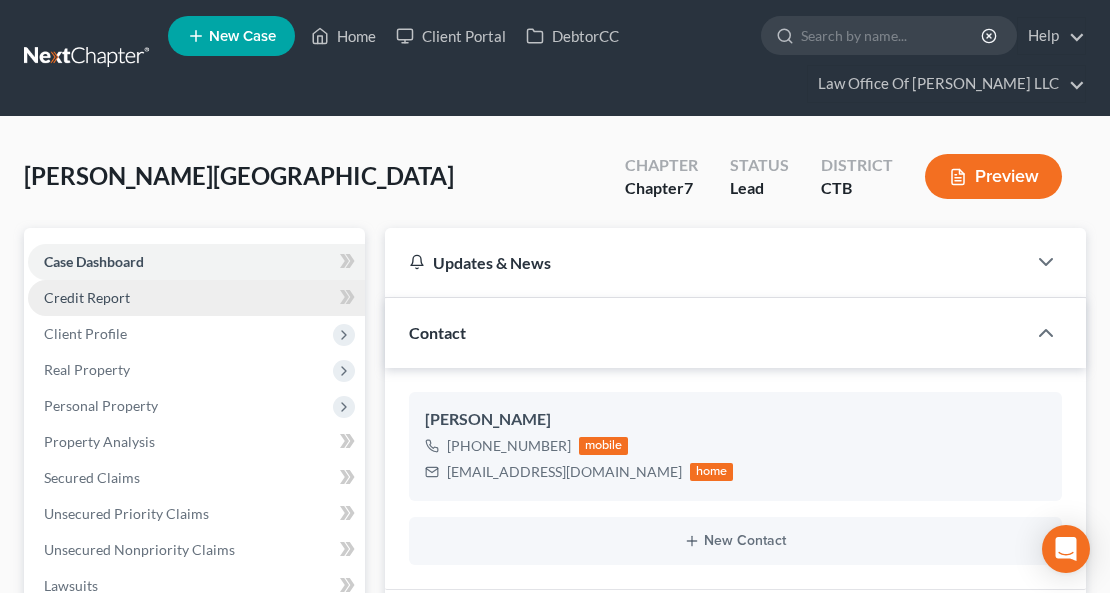 click on "Credit Report" at bounding box center (196, 298) 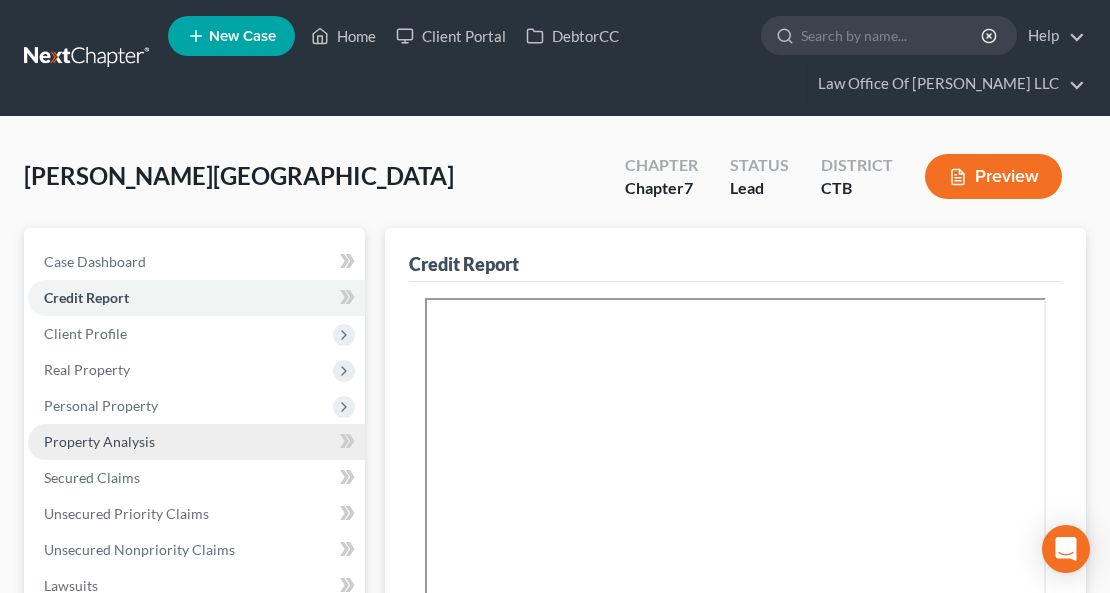 click on "Property Analysis" at bounding box center (99, 441) 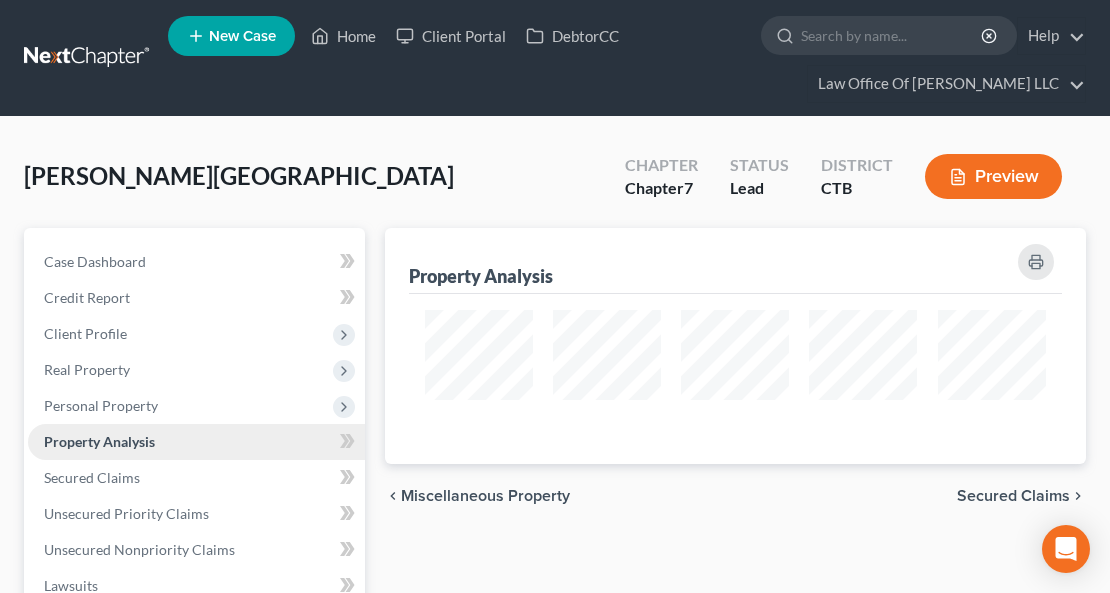scroll, scrollTop: 999764, scrollLeft: 999298, axis: both 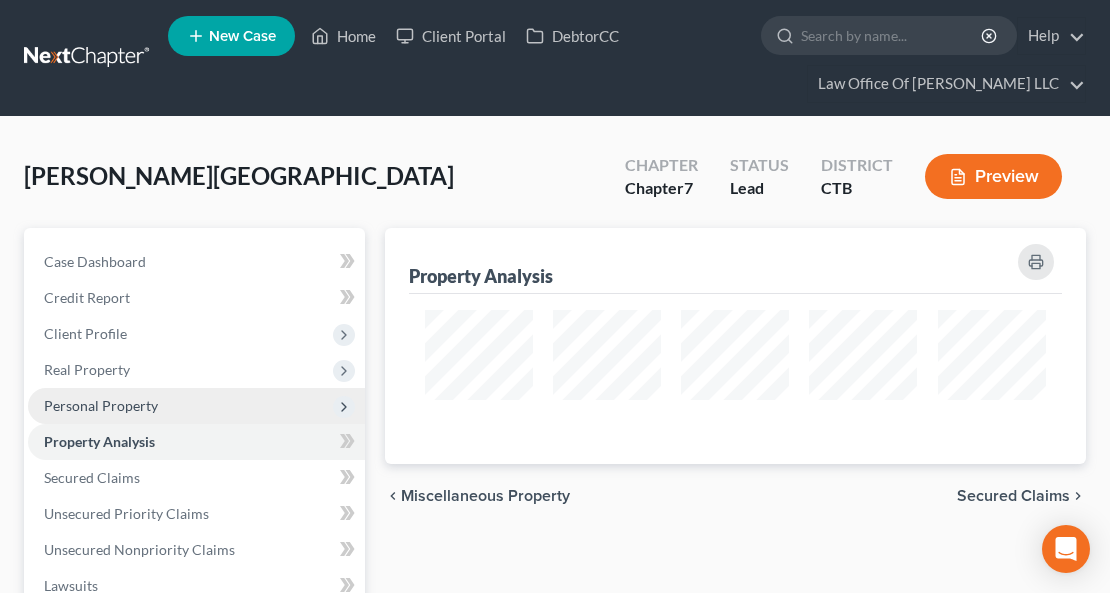 click on "Personal Property" at bounding box center (196, 406) 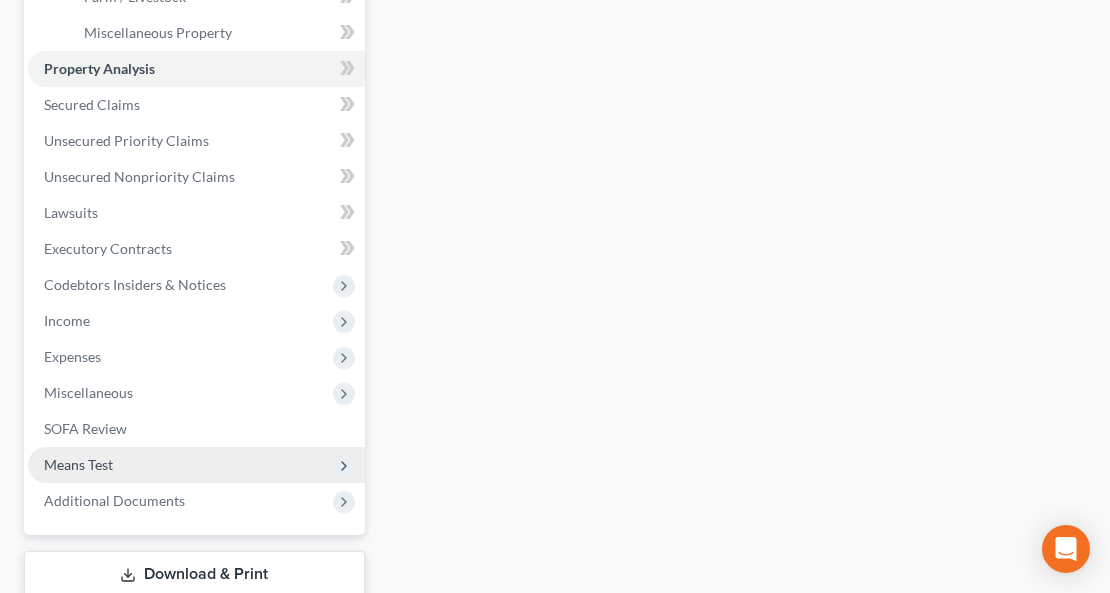 scroll, scrollTop: 863, scrollLeft: 0, axis: vertical 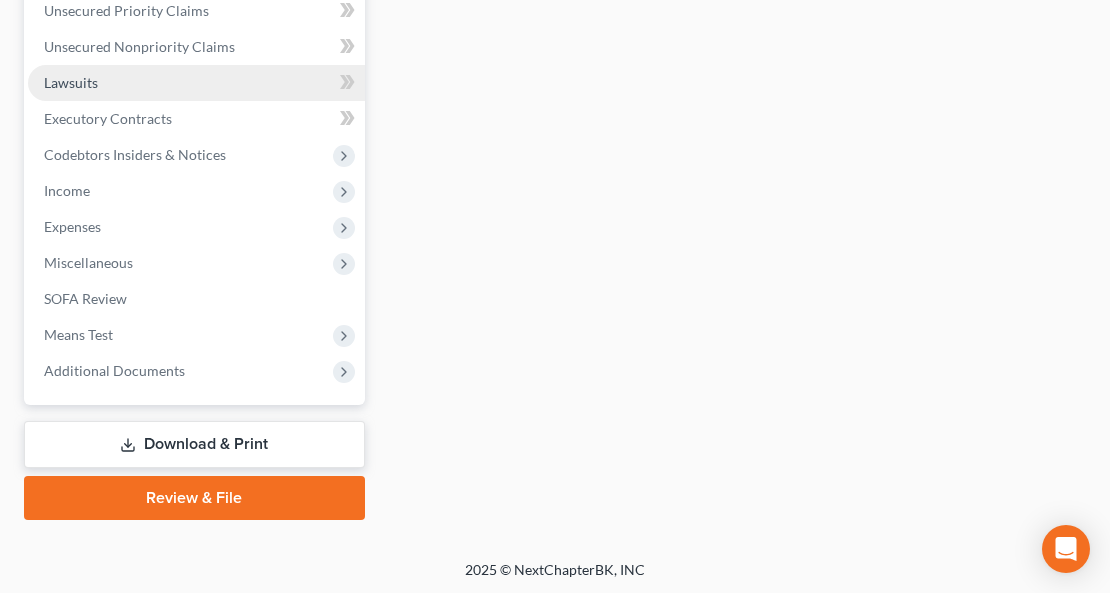 click on "Lawsuits" at bounding box center (196, 83) 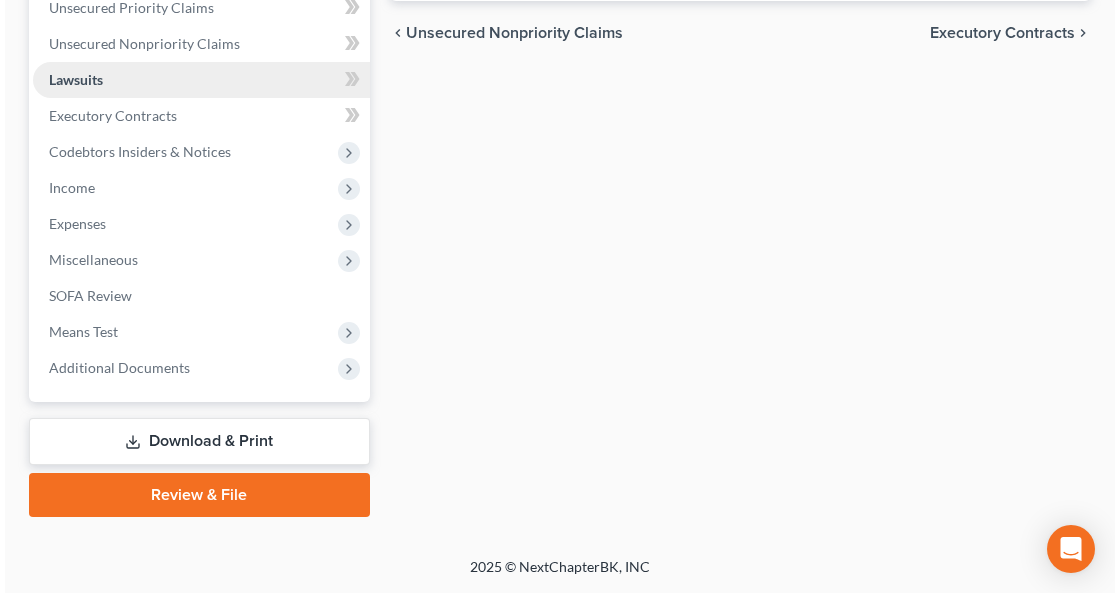 scroll, scrollTop: 0, scrollLeft: 0, axis: both 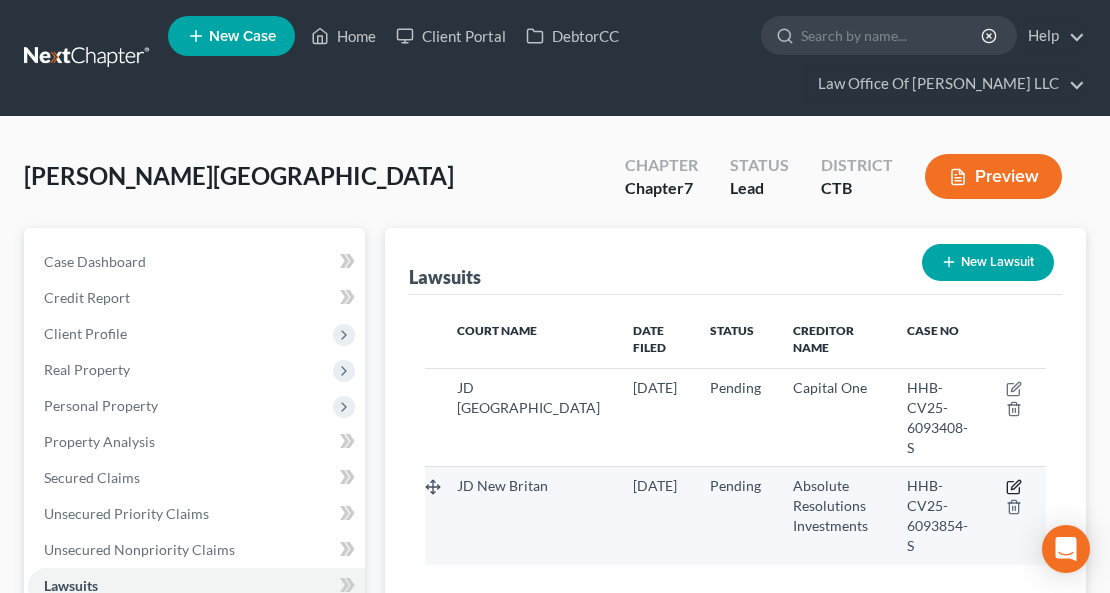 click 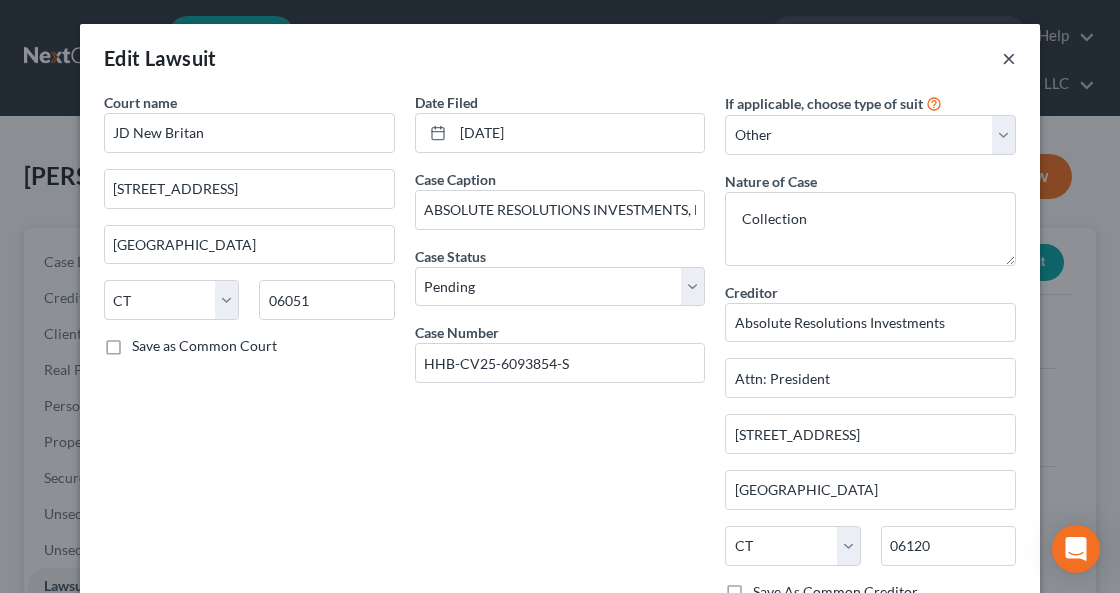 click on "×" at bounding box center (1009, 58) 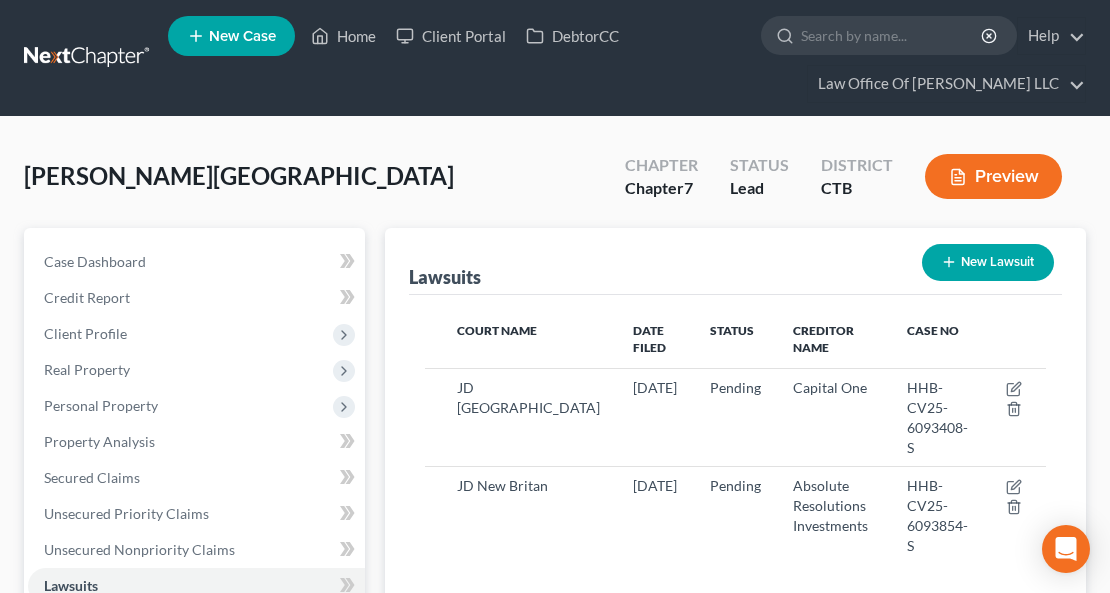 click on "New Lawsuit" at bounding box center [988, 262] 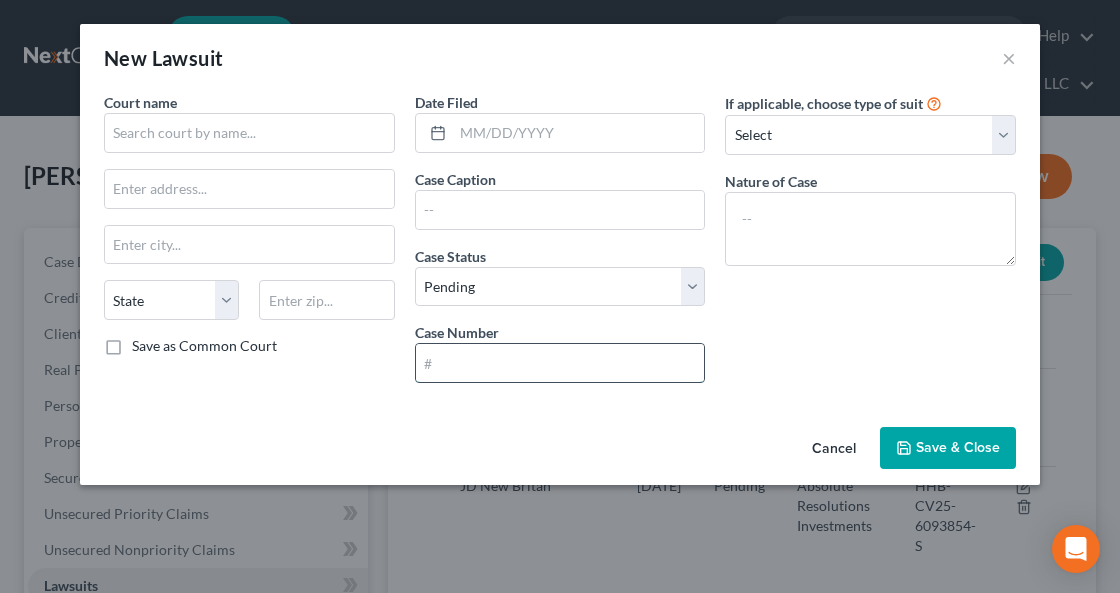 click at bounding box center [560, 363] 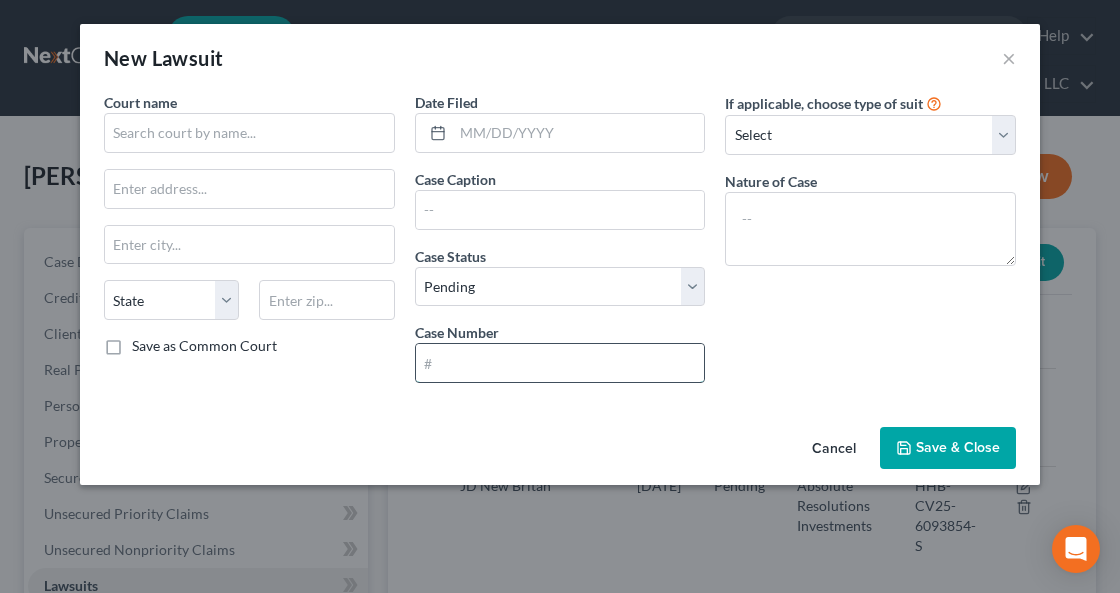 paste on "This case is a paperless file HHB-CV25-6092720-S" 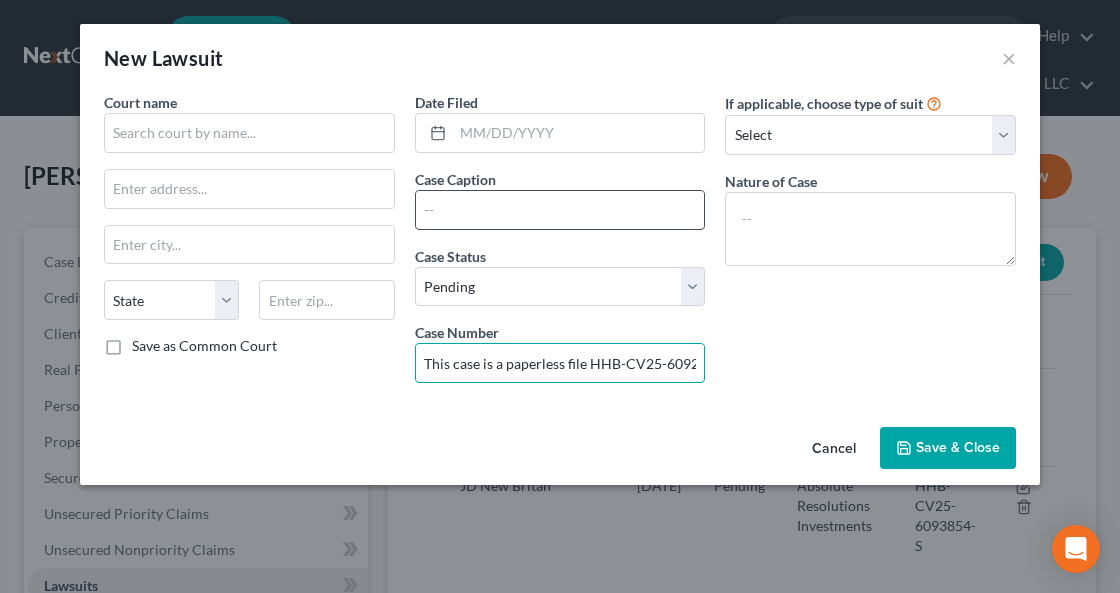 scroll, scrollTop: 0, scrollLeft: 38, axis: horizontal 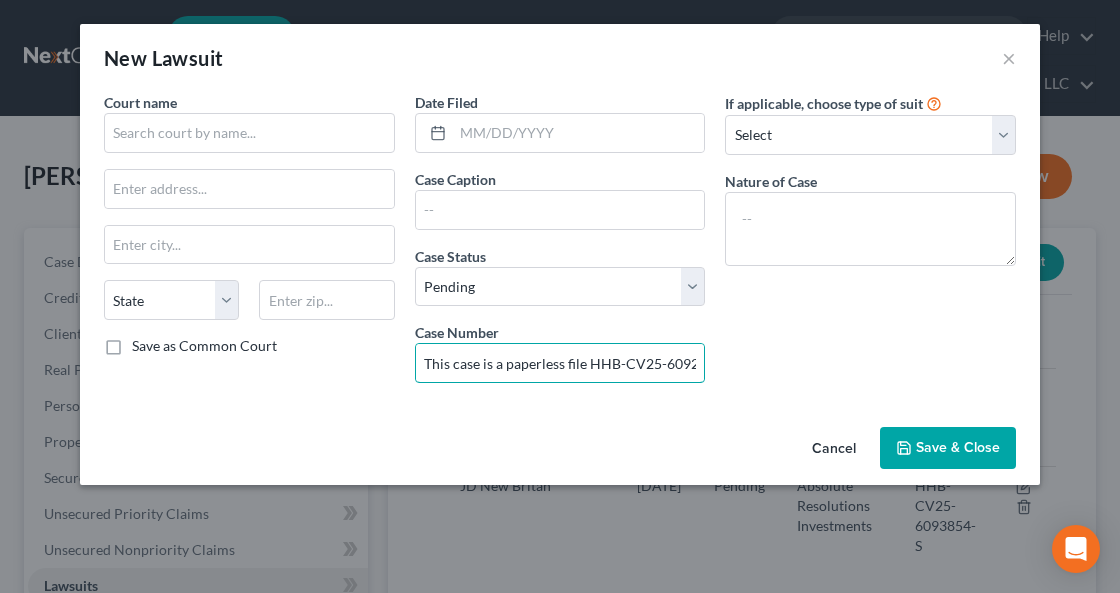 drag, startPoint x: 553, startPoint y: 362, endPoint x: 374, endPoint y: 355, distance: 179.13683 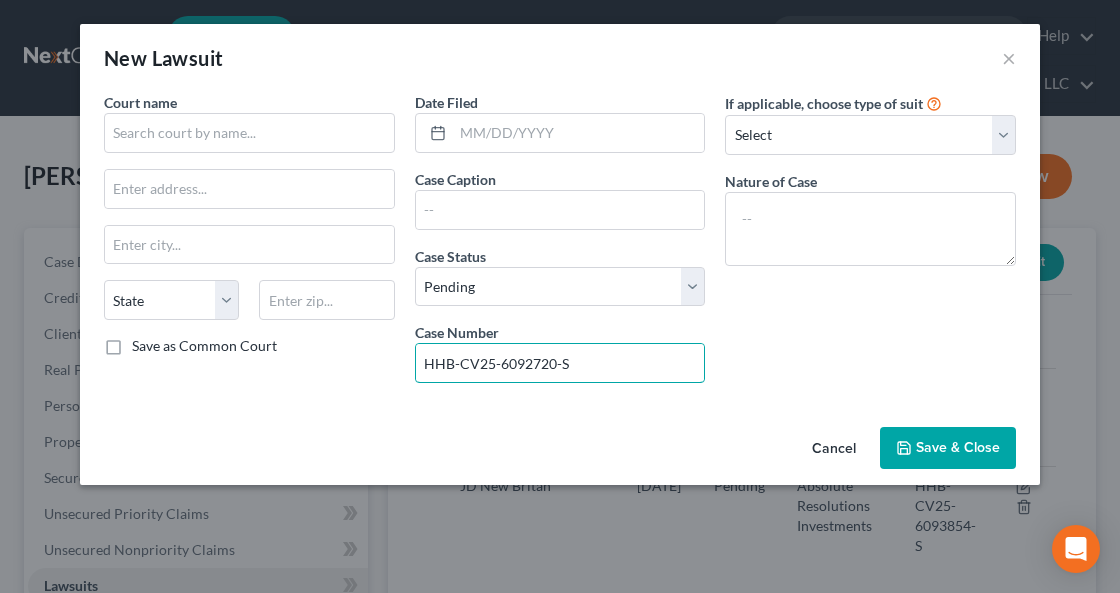 type on "HHB-CV25-6092720-S" 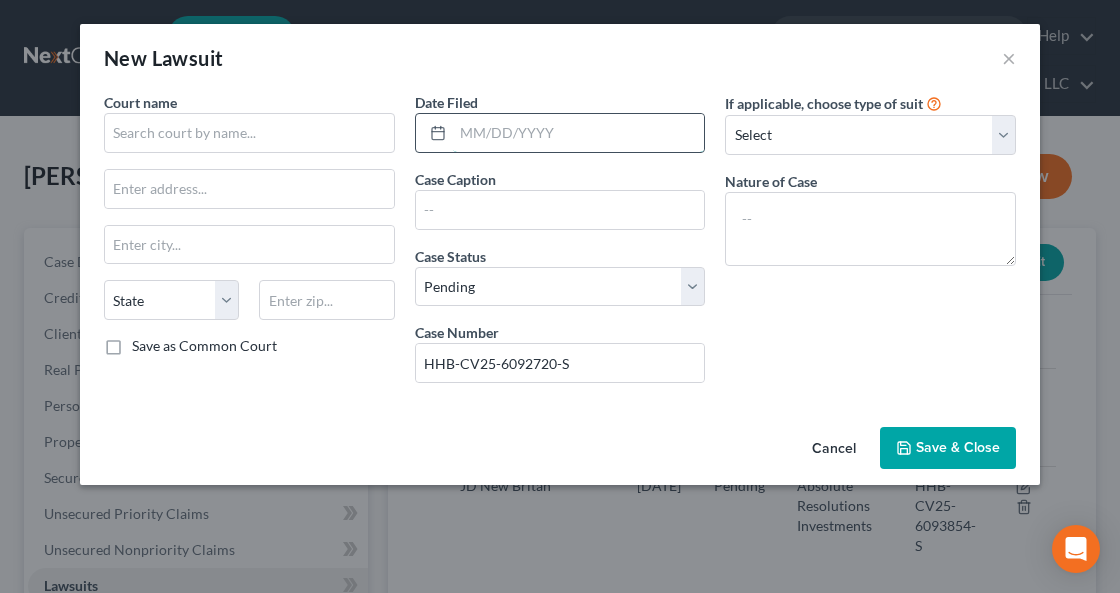 paste on "[DATE]" 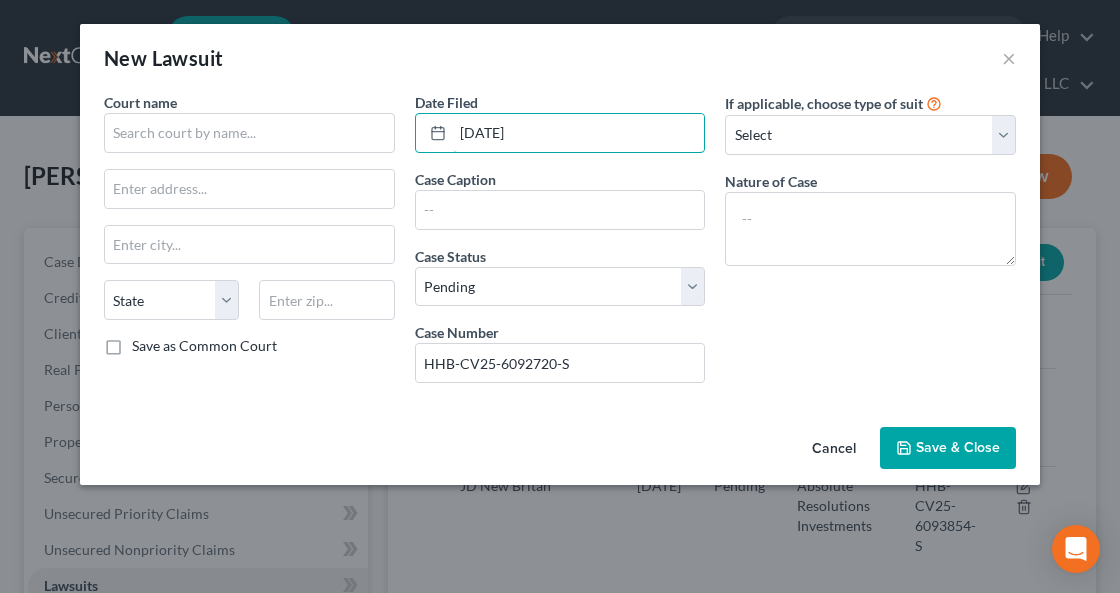 type on "[DATE]" 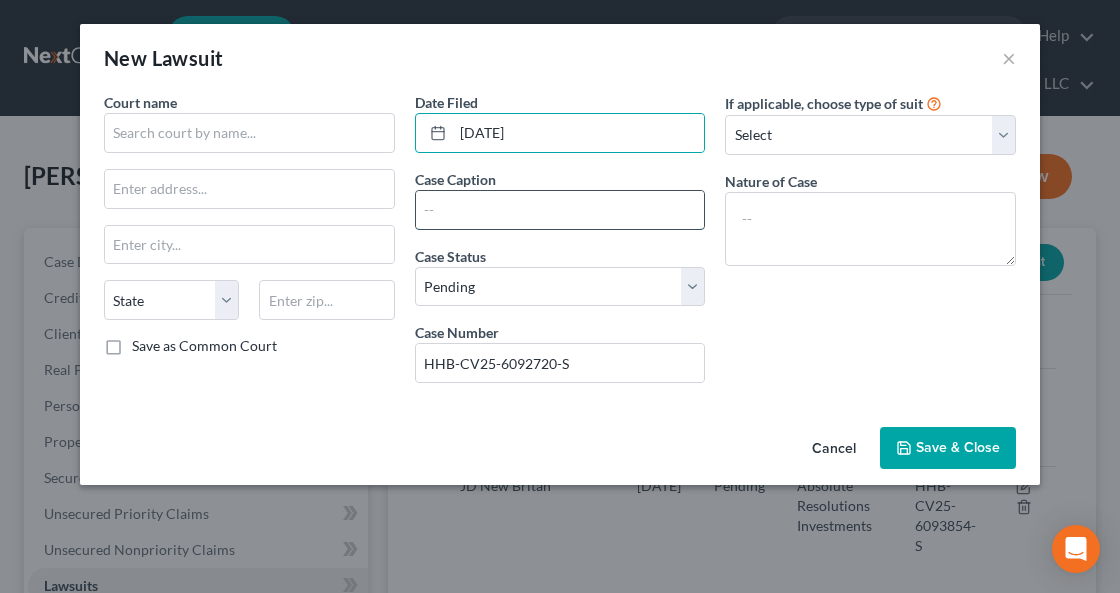 click at bounding box center (560, 210) 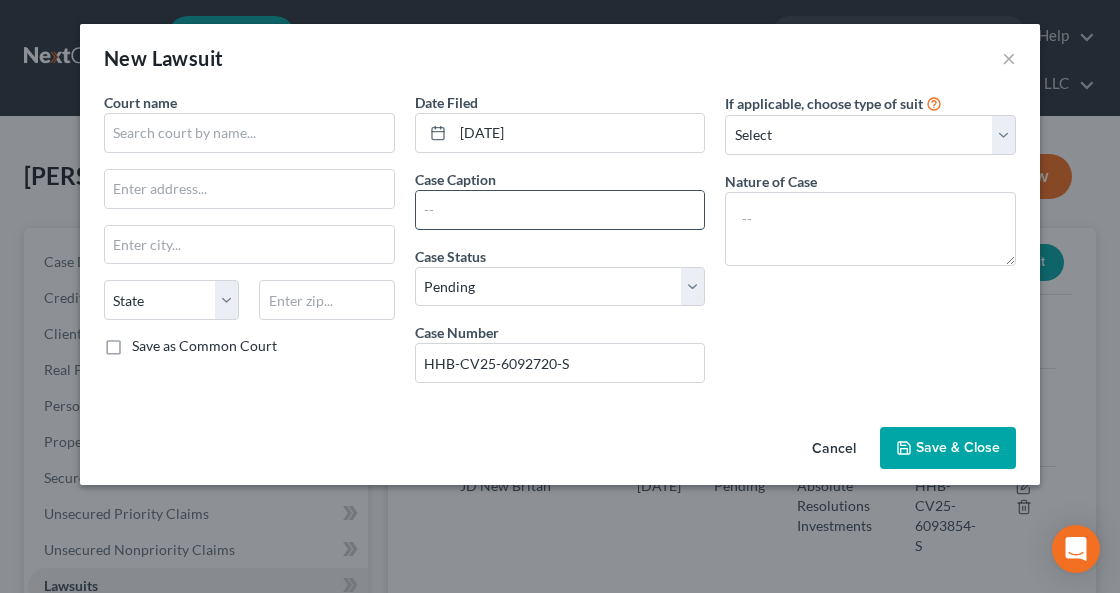 paste on "CAPITAL ONE, N.A. SUCCESSOR [PERSON_NAME] TO CAPITAL ON v. [PERSON_NAME][GEOGRAPHIC_DATA]" 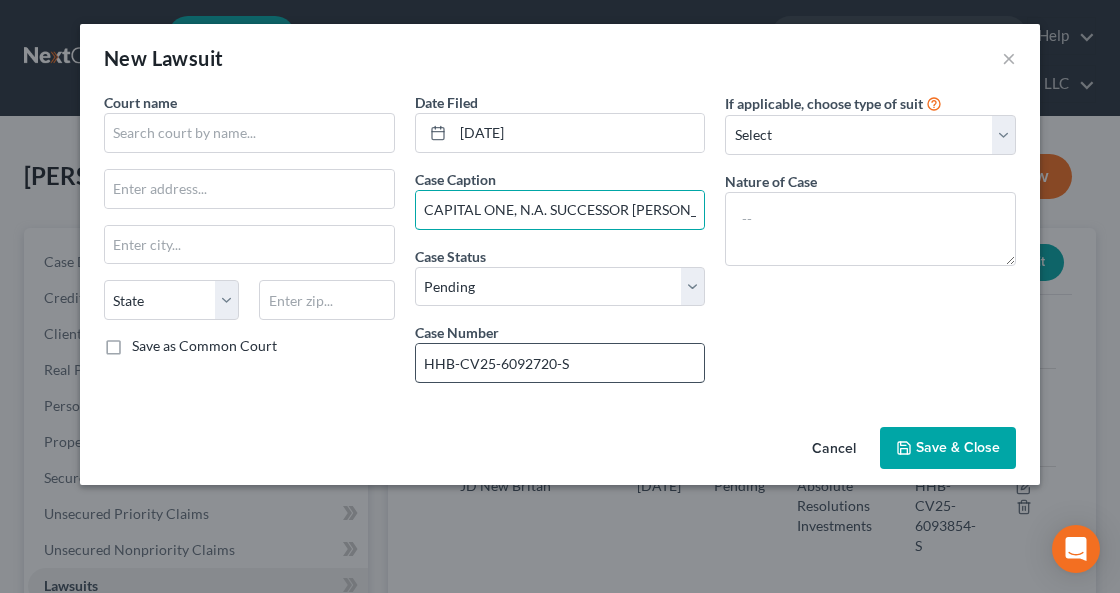 scroll, scrollTop: 0, scrollLeft: 254, axis: horizontal 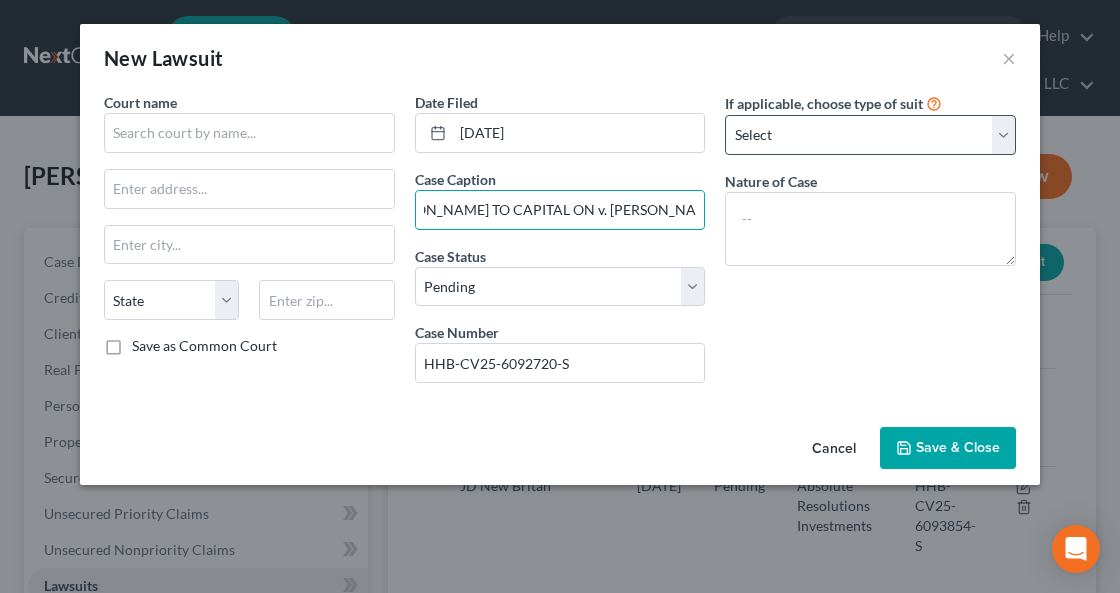 type on "CAPITAL ONE, N.A. SUCCESSOR [PERSON_NAME] TO CAPITAL ON v. [PERSON_NAME][GEOGRAPHIC_DATA]" 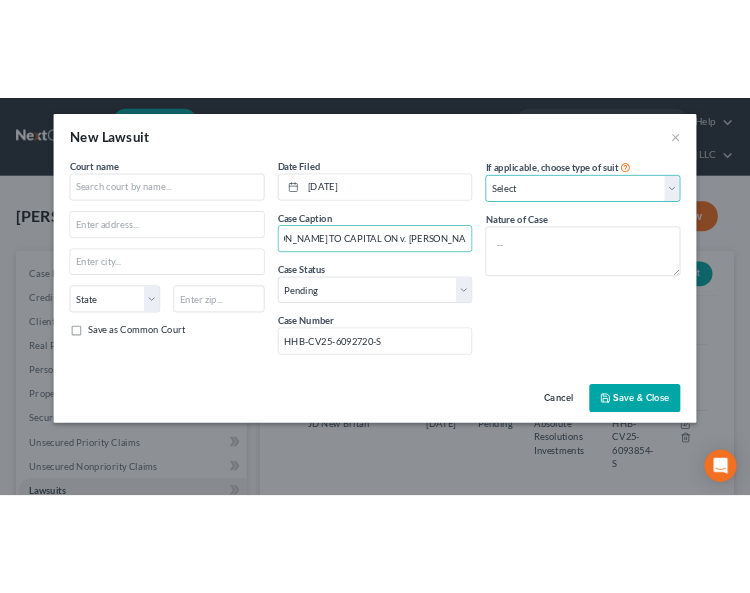 scroll, scrollTop: 0, scrollLeft: 0, axis: both 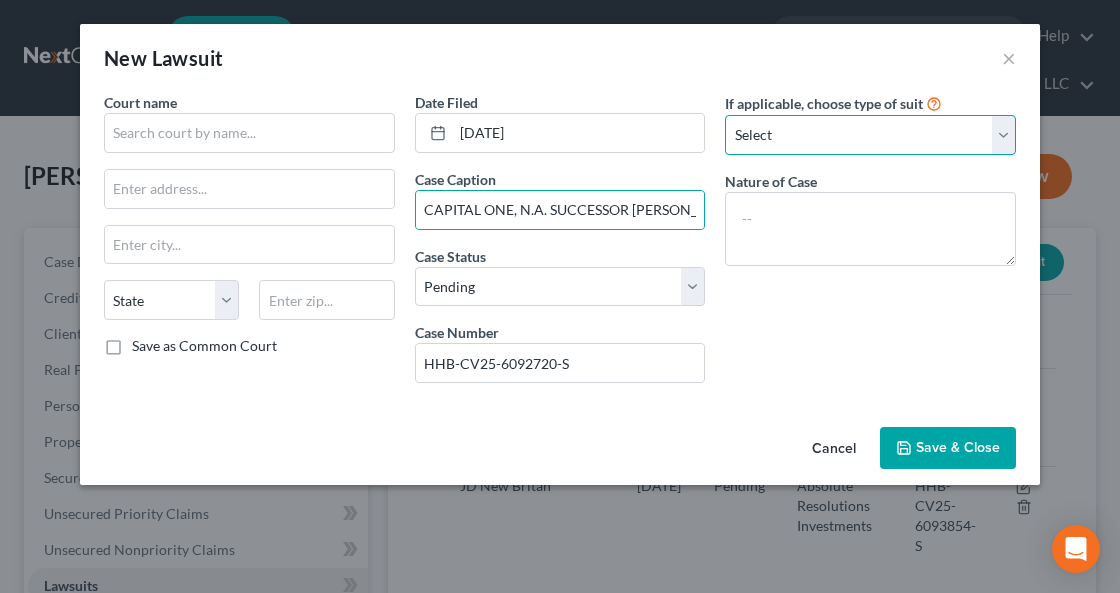 click on "Select Repossession Garnishment Foreclosure Attached, Seized, Or Levied Other" at bounding box center [870, 135] 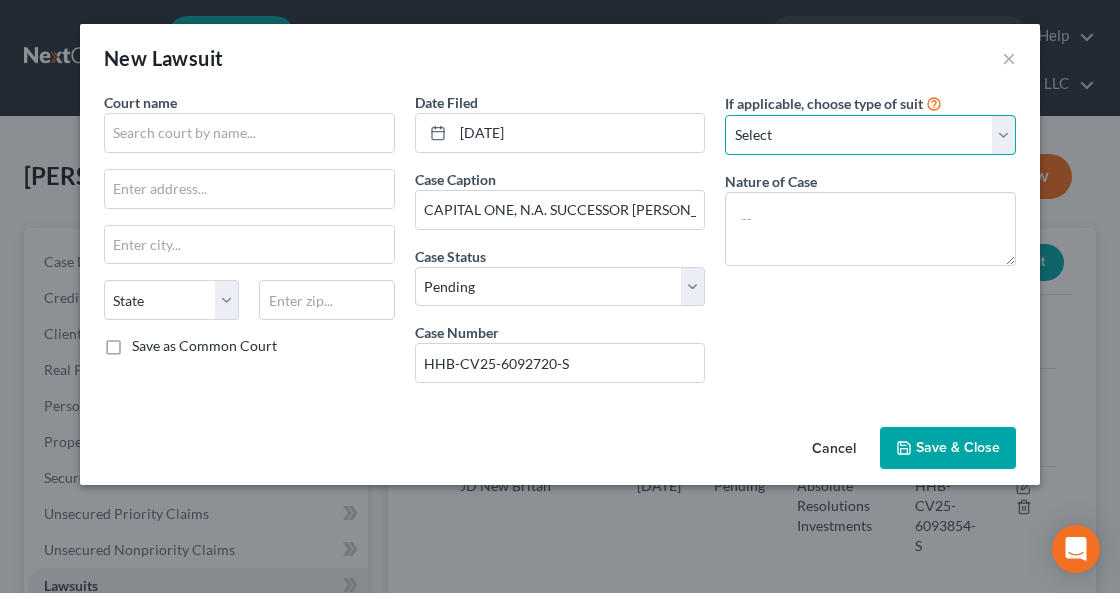 select on "4" 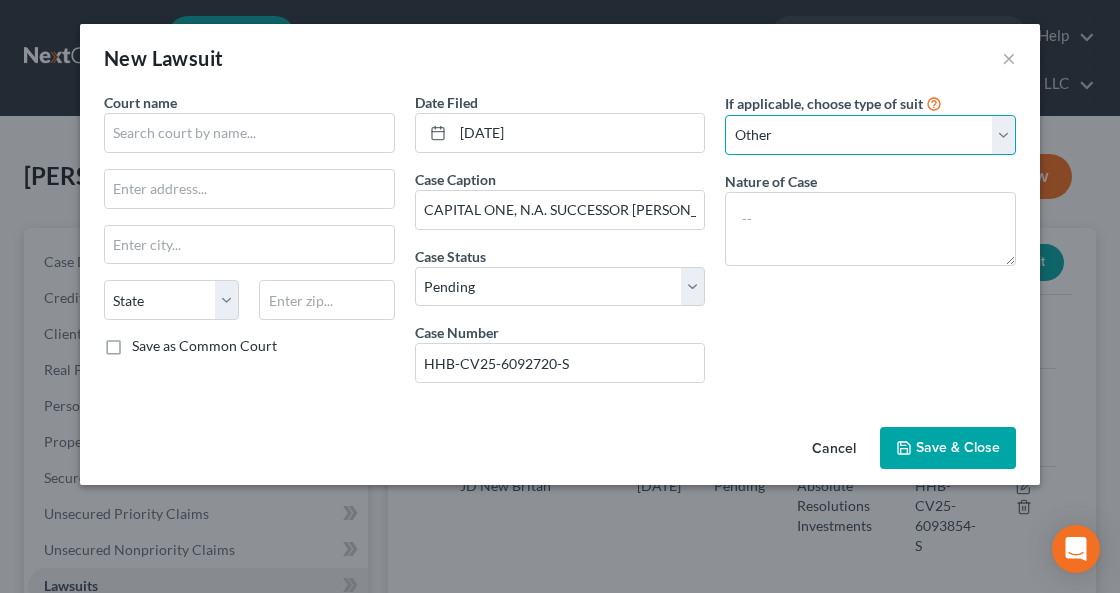 click on "Select Repossession Garnishment Foreclosure Attached, Seized, Or Levied Other" at bounding box center [870, 135] 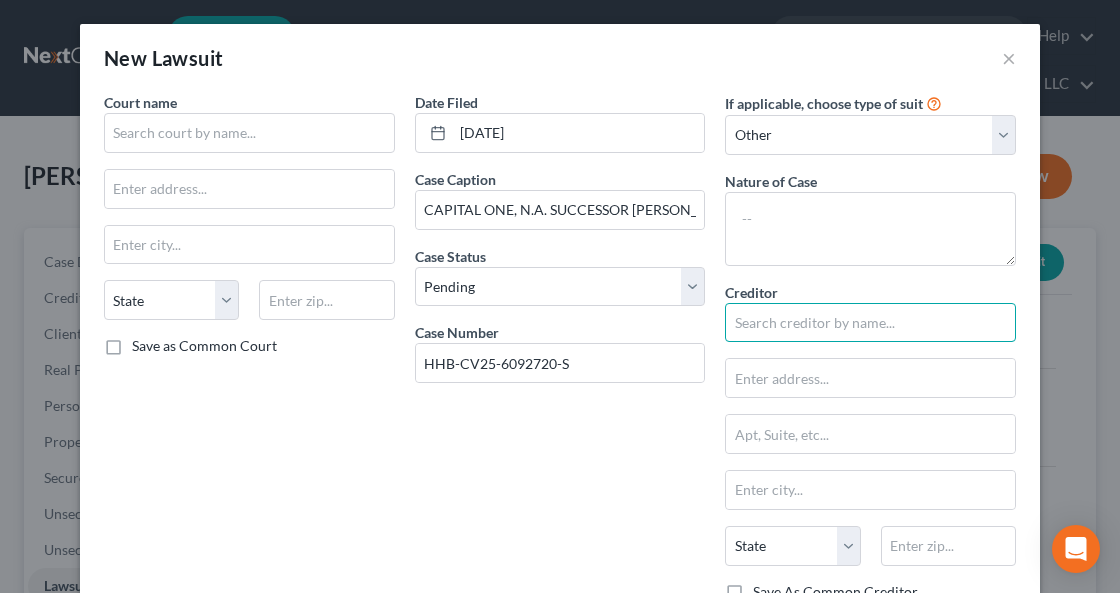 click at bounding box center [870, 323] 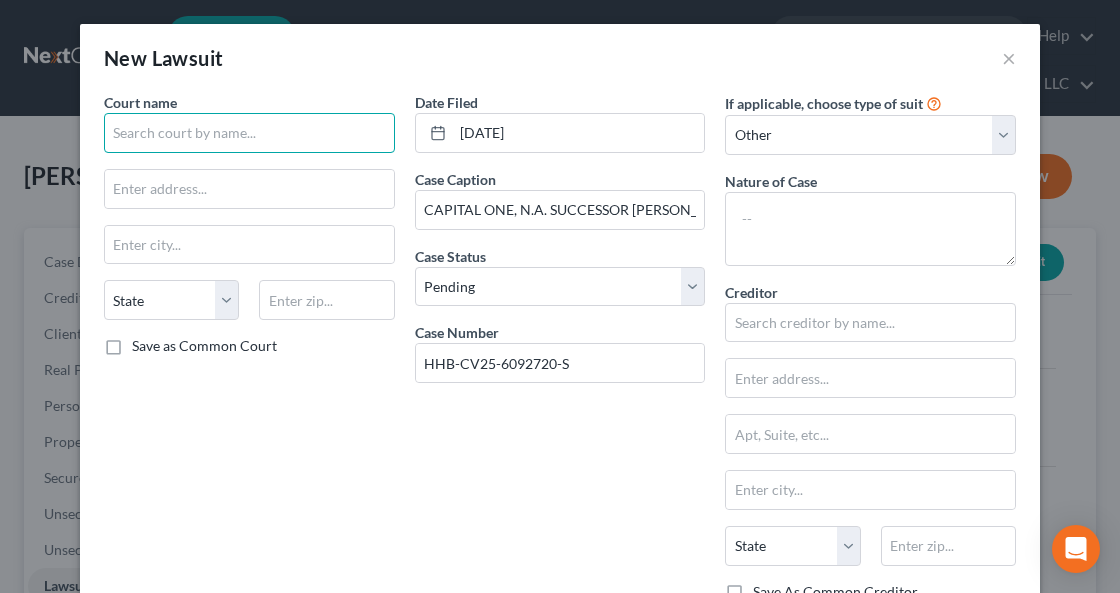 click at bounding box center [249, 133] 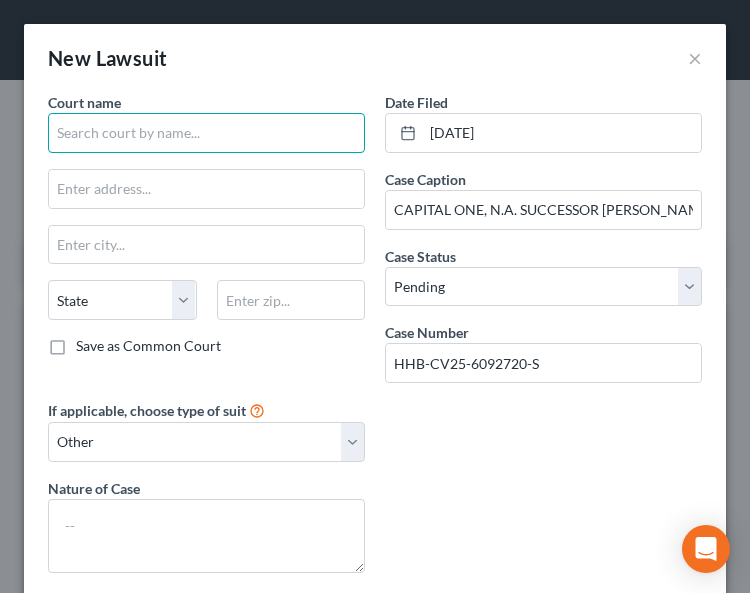 click at bounding box center (206, 133) 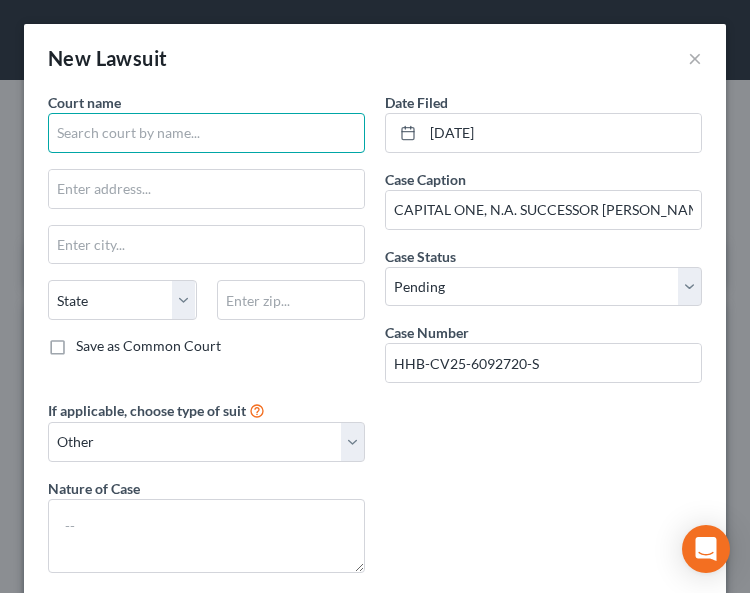 click at bounding box center (206, 133) 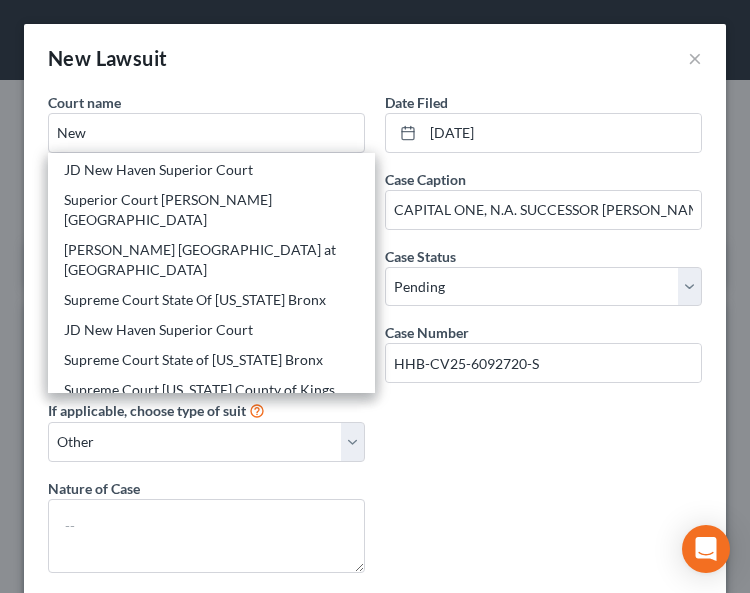 scroll, scrollTop: 60, scrollLeft: 0, axis: vertical 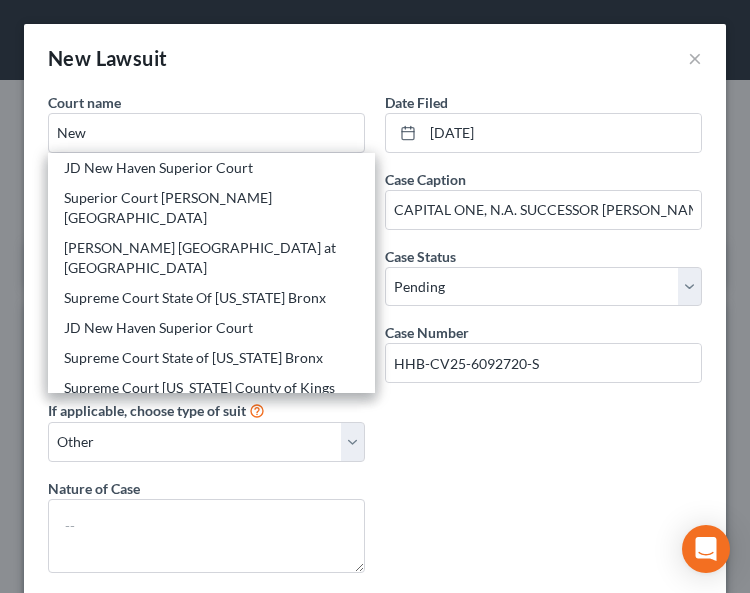 click on "JD New Britan" at bounding box center [211, 418] 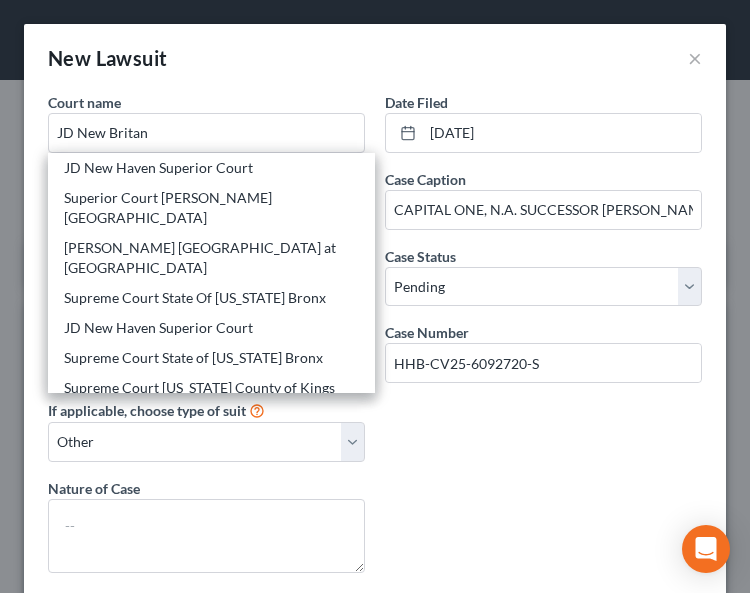 scroll, scrollTop: 0, scrollLeft: 0, axis: both 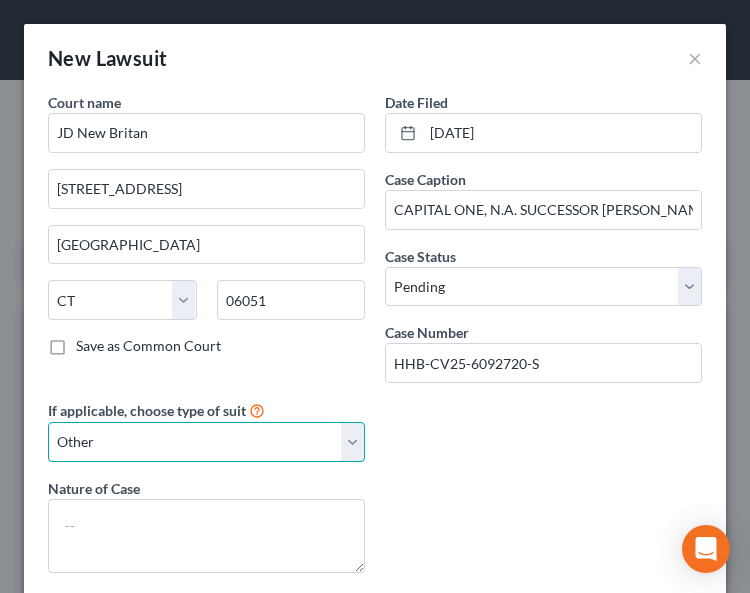 click on "Select Repossession Garnishment Foreclosure Attached, Seized, Or Levied Other" at bounding box center [206, 442] 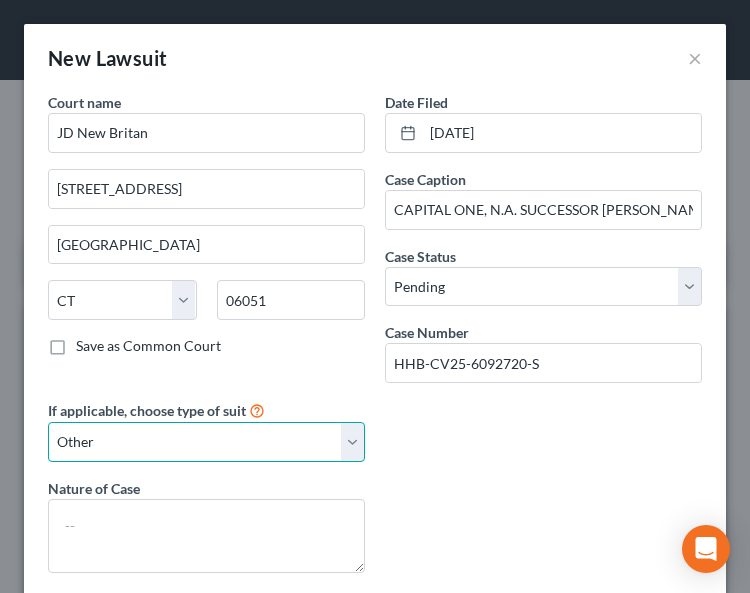 scroll, scrollTop: 66, scrollLeft: 0, axis: vertical 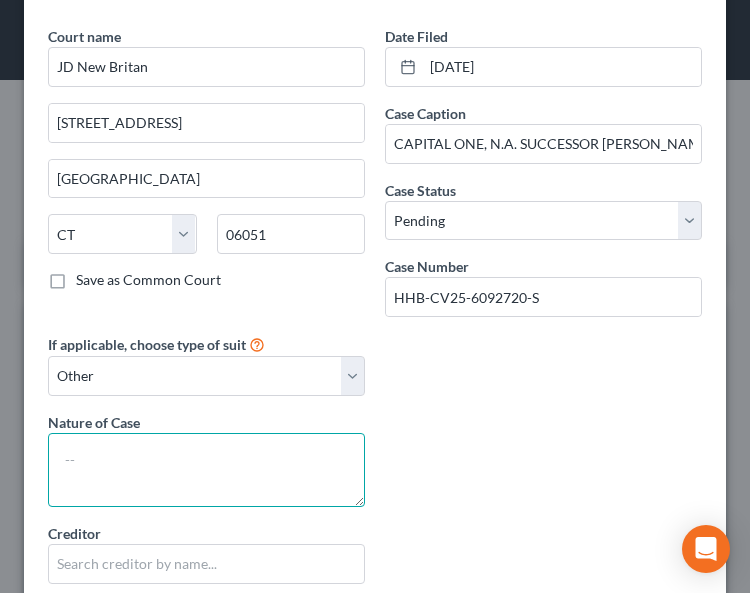 click at bounding box center [206, 470] 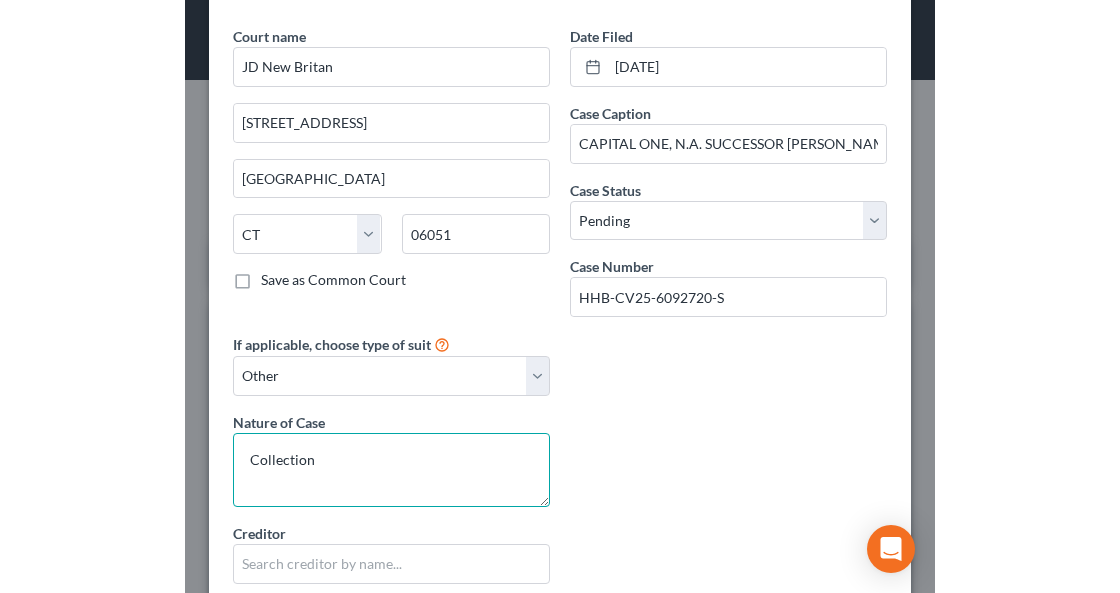 scroll, scrollTop: 133, scrollLeft: 0, axis: vertical 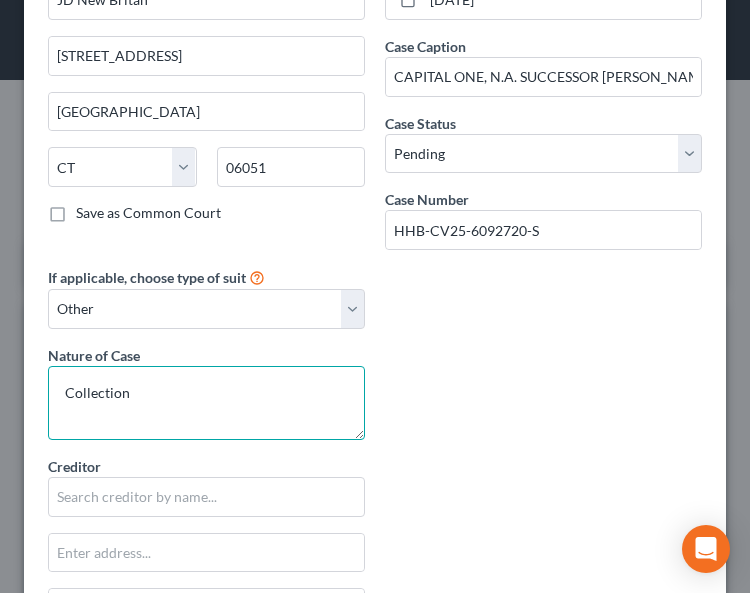 type on "Collection" 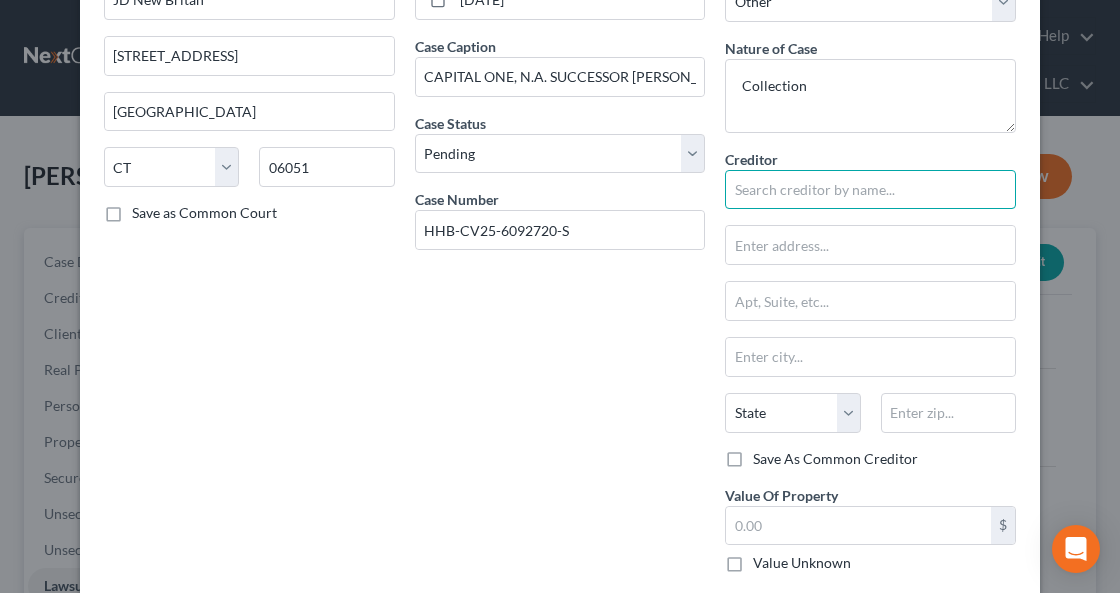 click at bounding box center [870, 190] 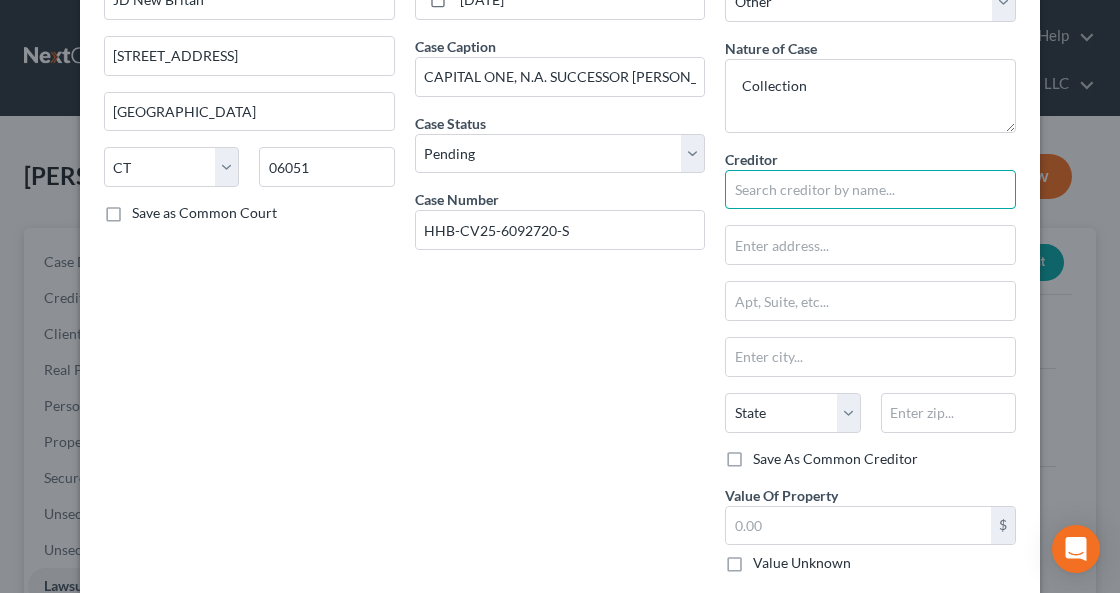 paste on "CAPITAL ONE, N.A. SUCCESSOR BY MERGER TO CAPITAL ONE BANK ([GEOGRAPHIC_DATA])," 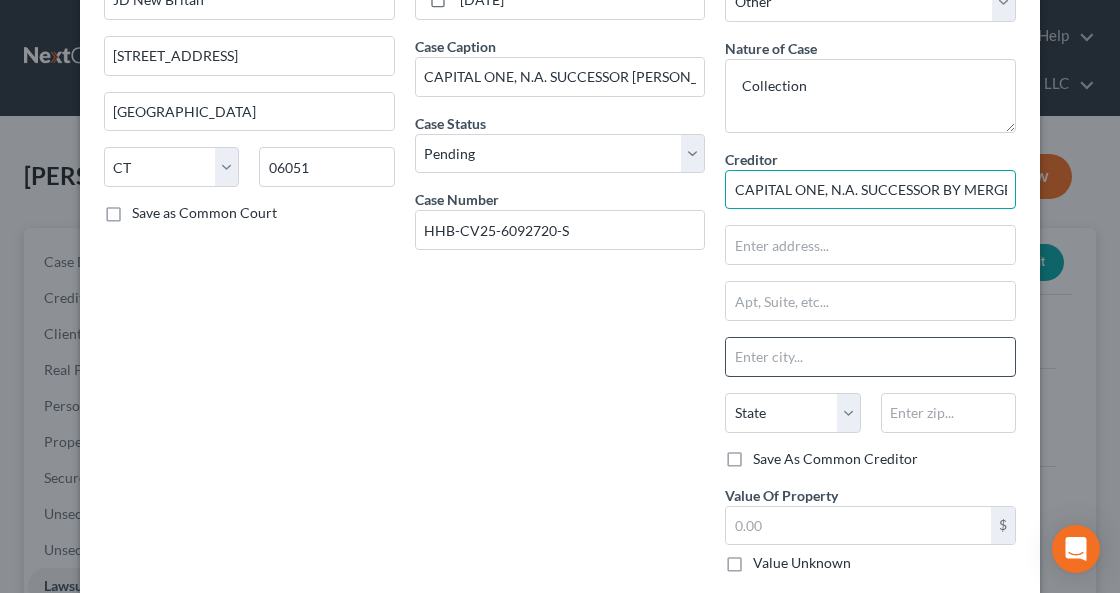 scroll, scrollTop: 0, scrollLeft: 206, axis: horizontal 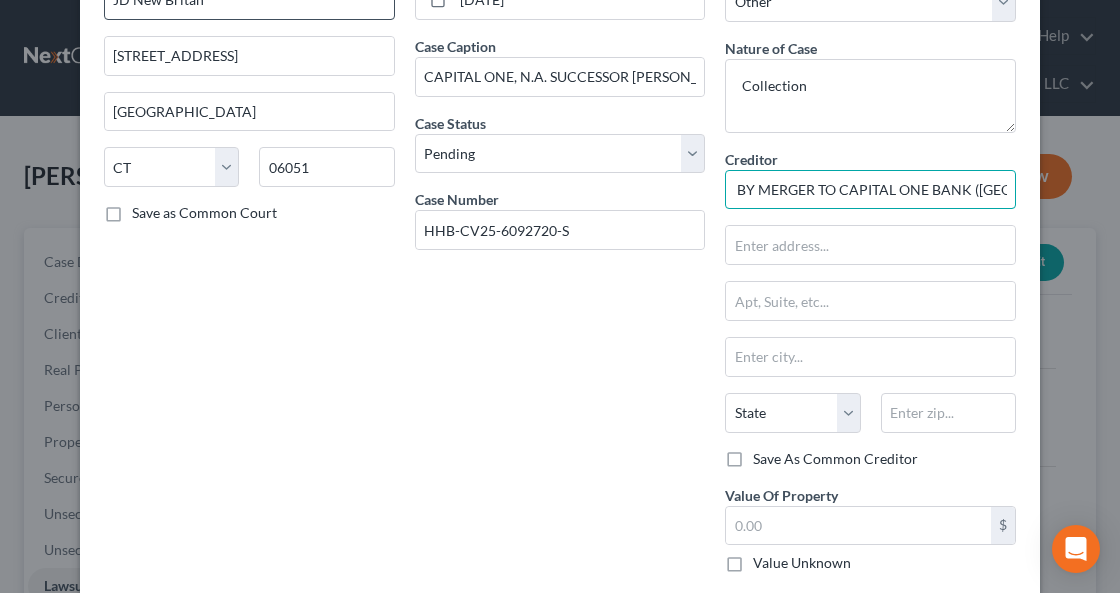 type on "CAPITAL ONE, N.A. SUCCESSOR BY MERGER TO CAPITAL ONE BANK ([GEOGRAPHIC_DATA])," 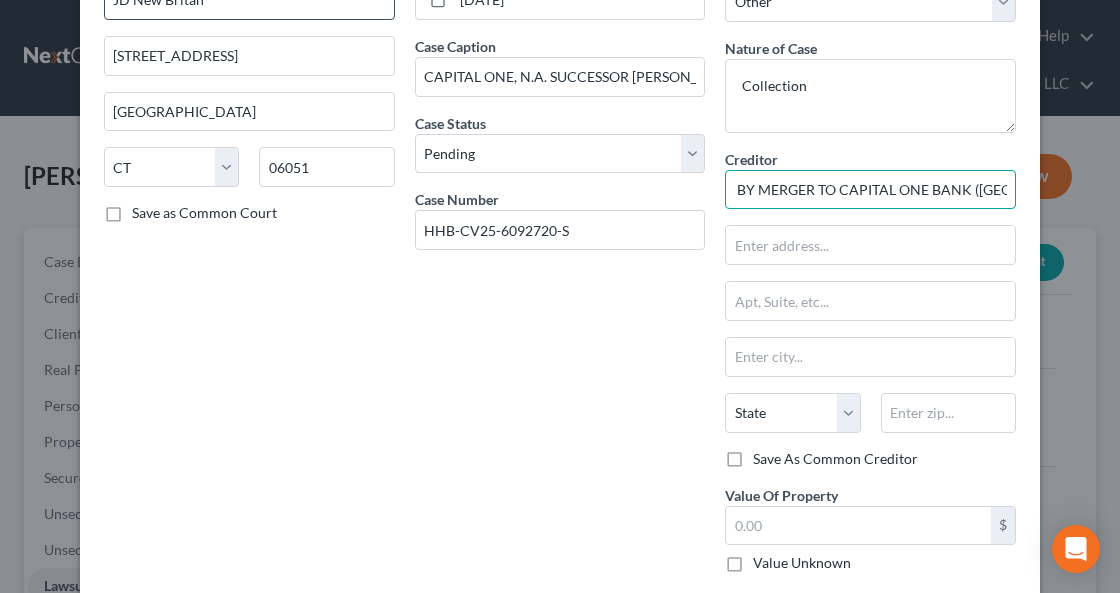 scroll, scrollTop: 0, scrollLeft: 0, axis: both 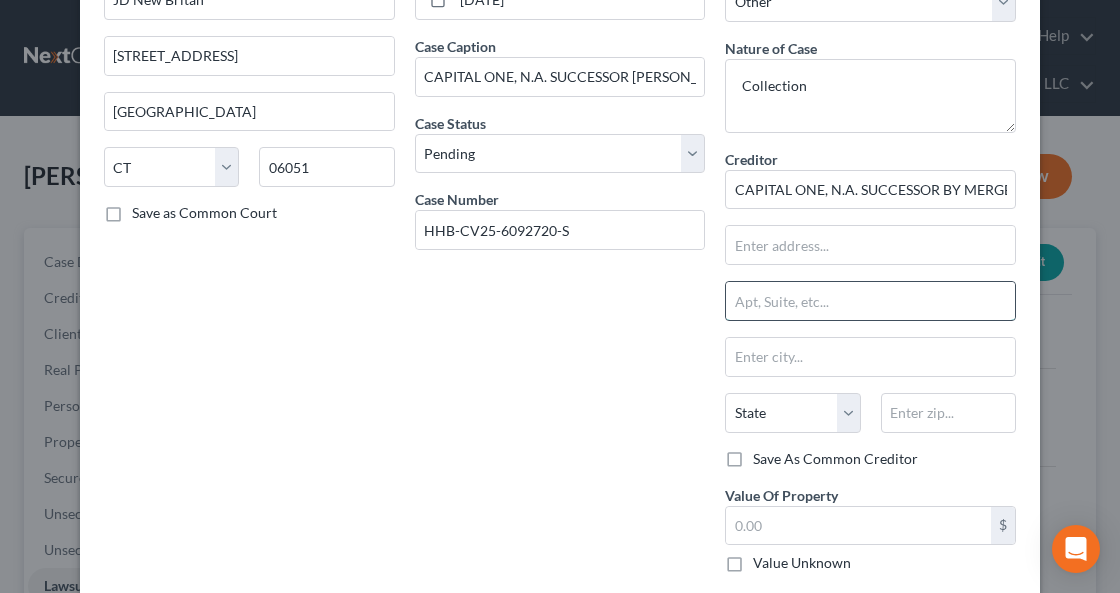 click at bounding box center [870, 301] 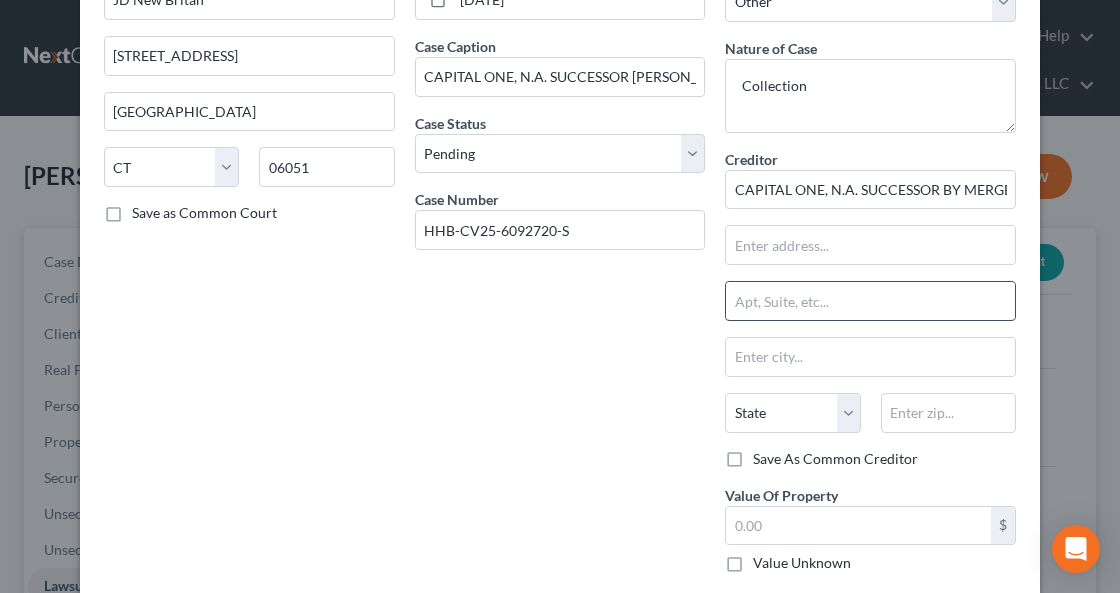 paste on "N.A. [STREET_ADDRESS][PERSON_NAME]" 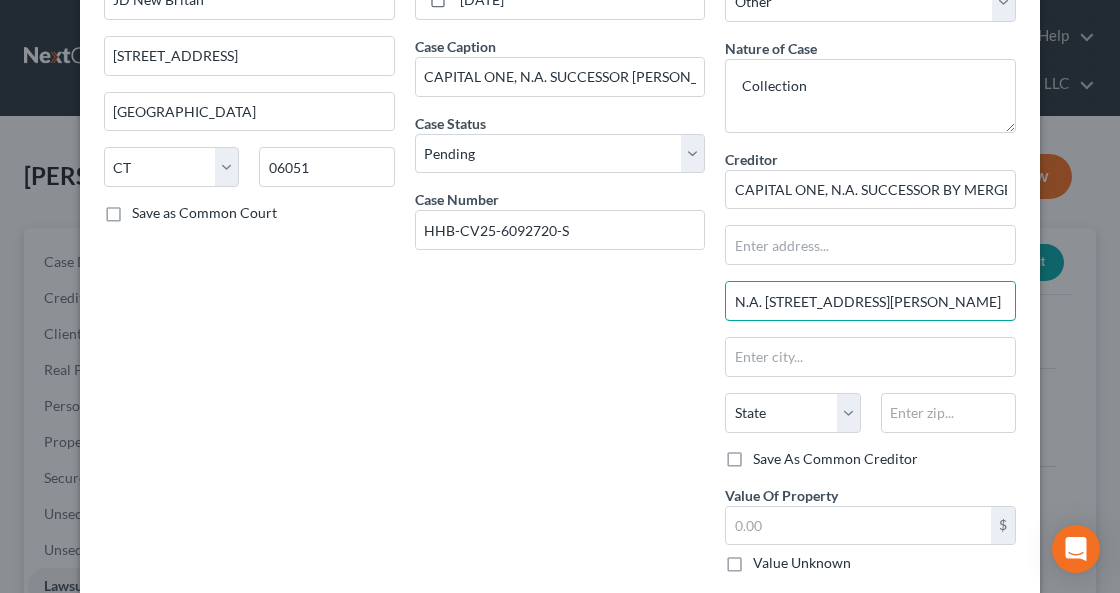 scroll, scrollTop: 0, scrollLeft: 54, axis: horizontal 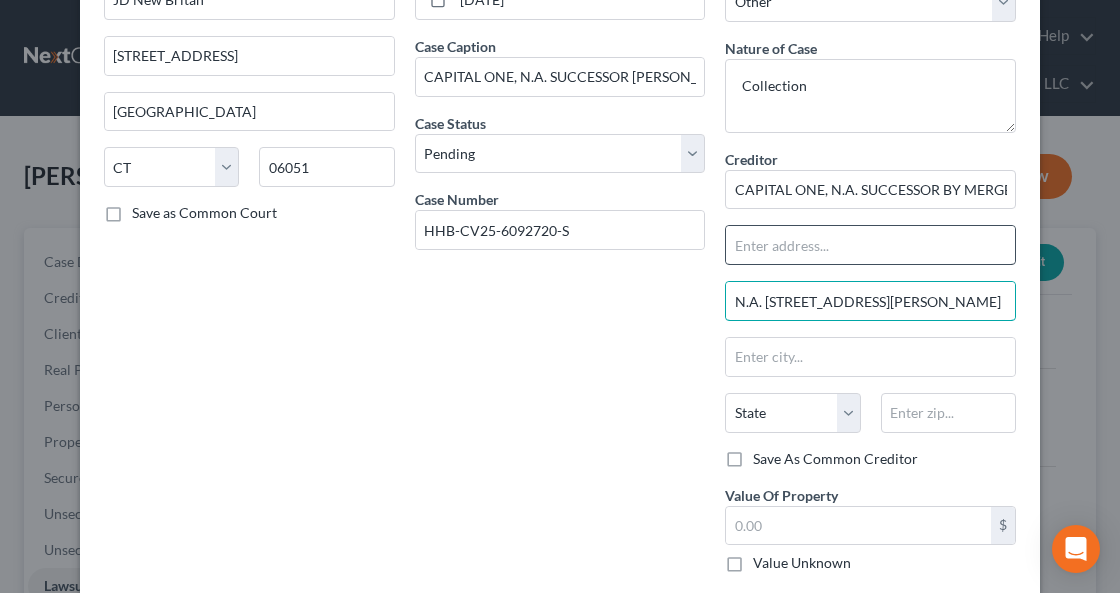 type on "N.A. [STREET_ADDRESS][PERSON_NAME]" 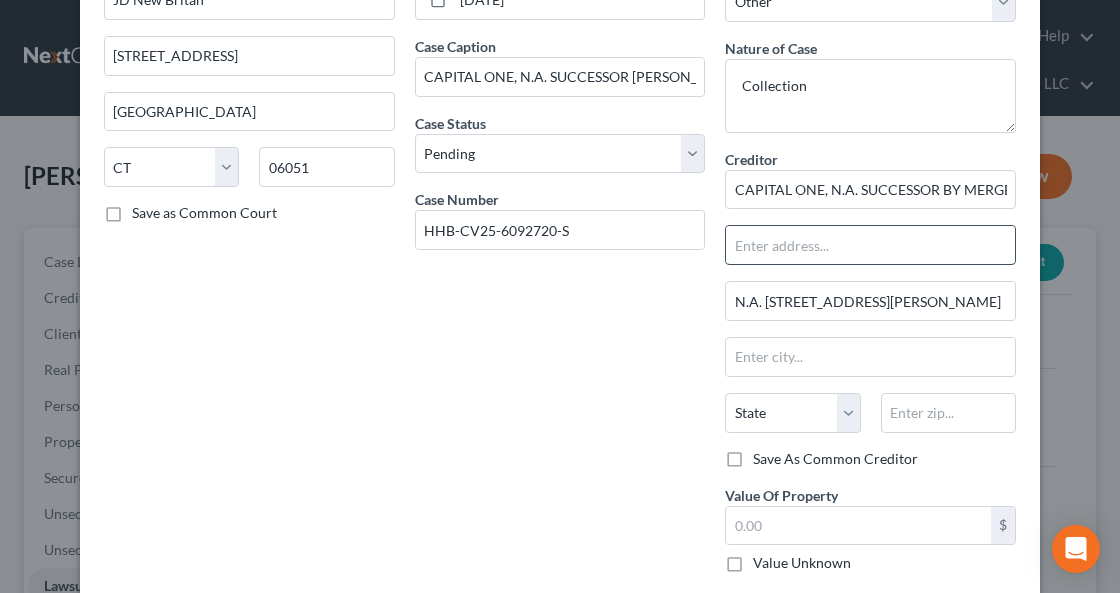 scroll, scrollTop: 0, scrollLeft: 0, axis: both 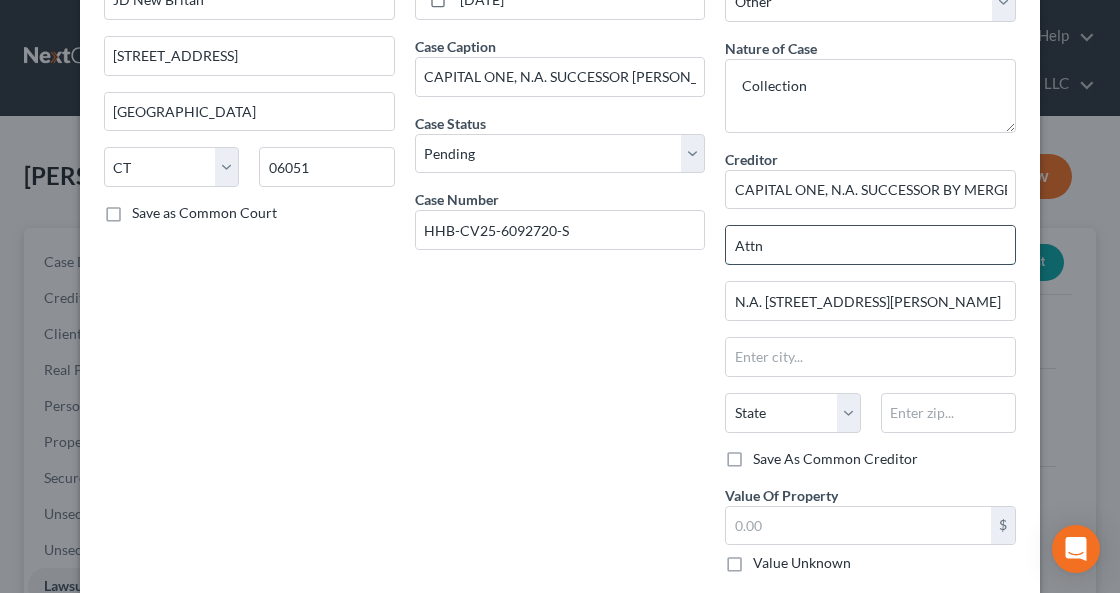 type on "Attn: President" 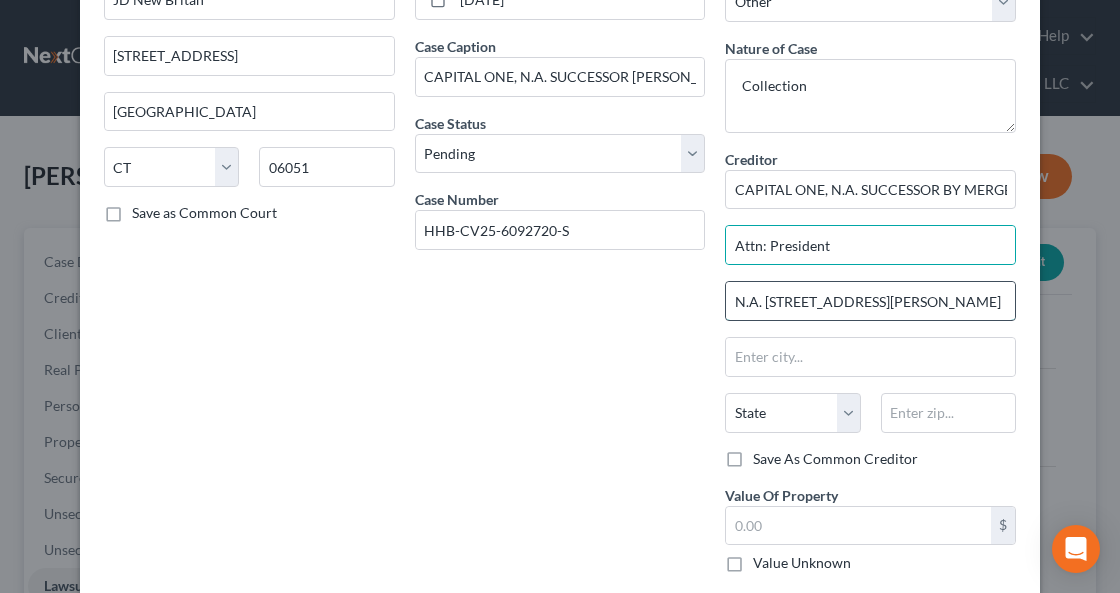 click on "N.A. [STREET_ADDRESS][PERSON_NAME]" at bounding box center [870, 301] 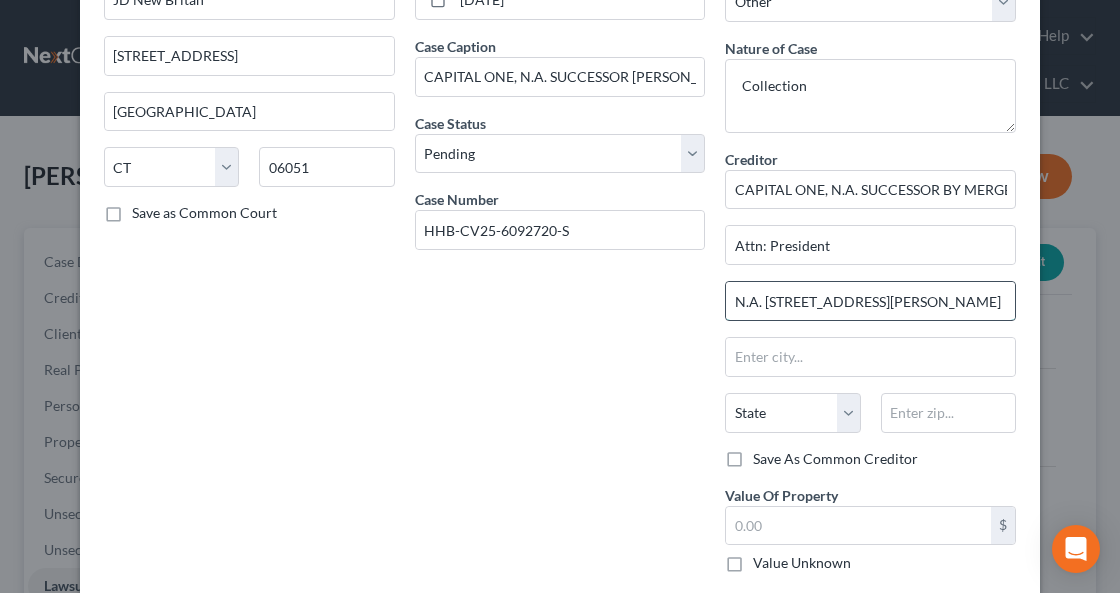scroll, scrollTop: 0, scrollLeft: 54, axis: horizontal 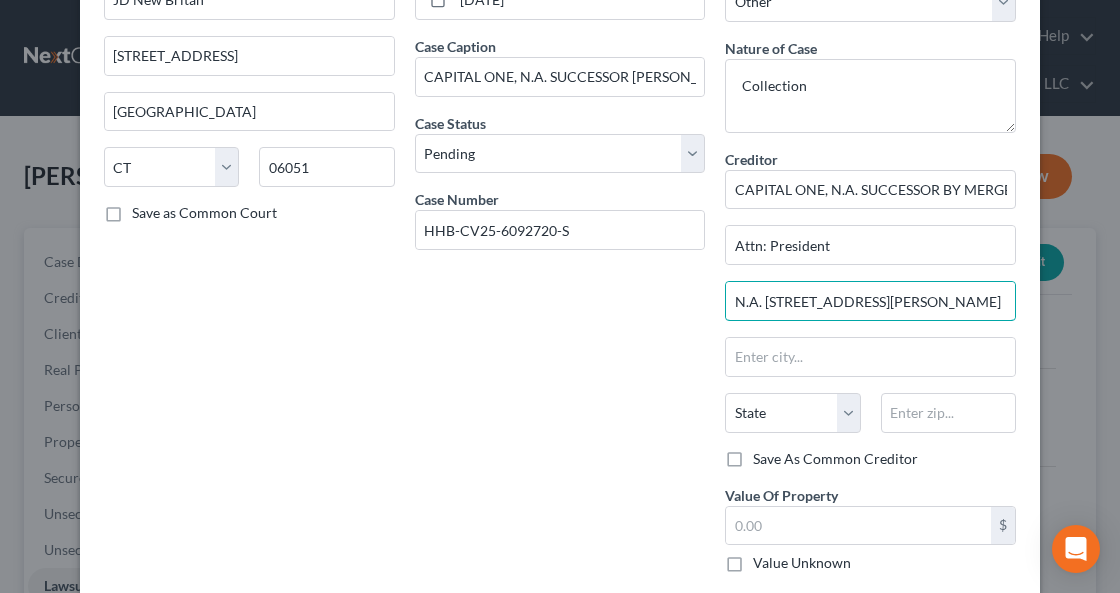 drag, startPoint x: 875, startPoint y: 295, endPoint x: 1074, endPoint y: 294, distance: 199.00252 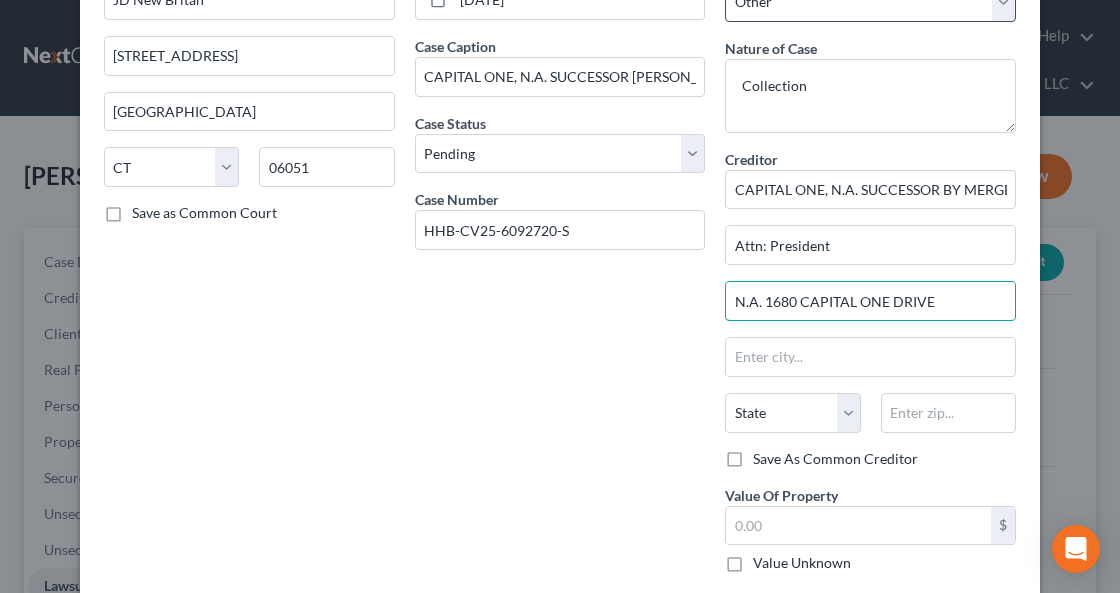 scroll, scrollTop: 0, scrollLeft: 0, axis: both 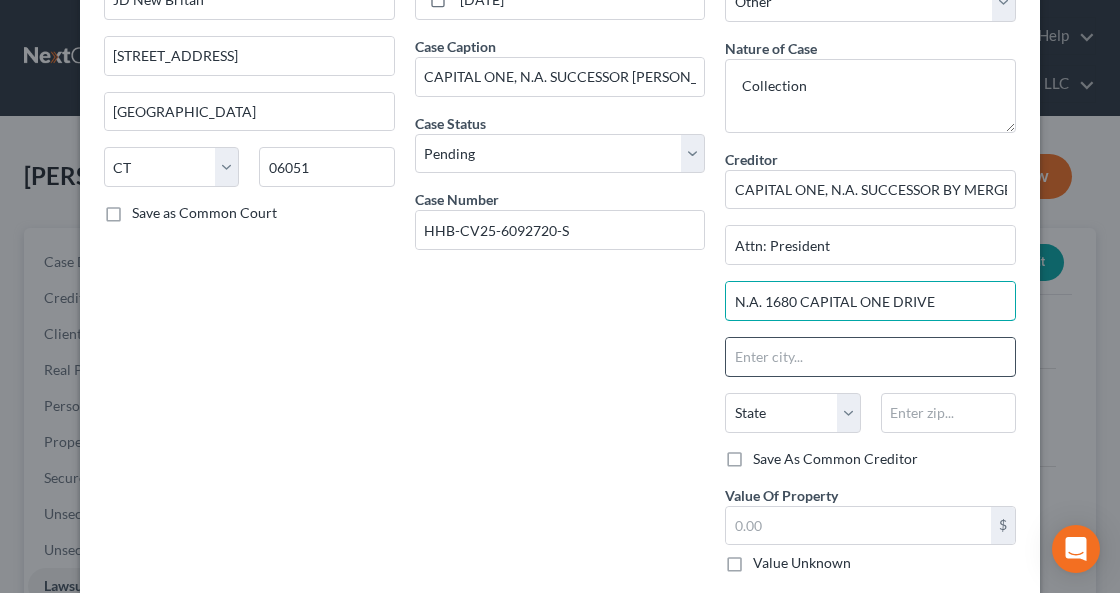 type on "N.A. 1680 CAPITAL ONE DRIVE" 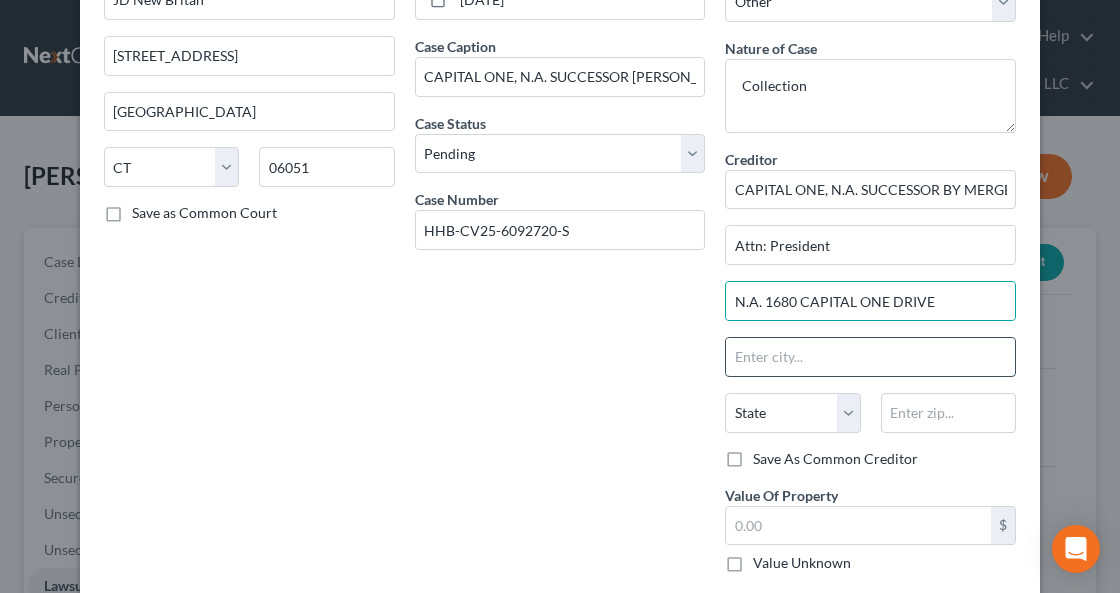 click at bounding box center [870, 357] 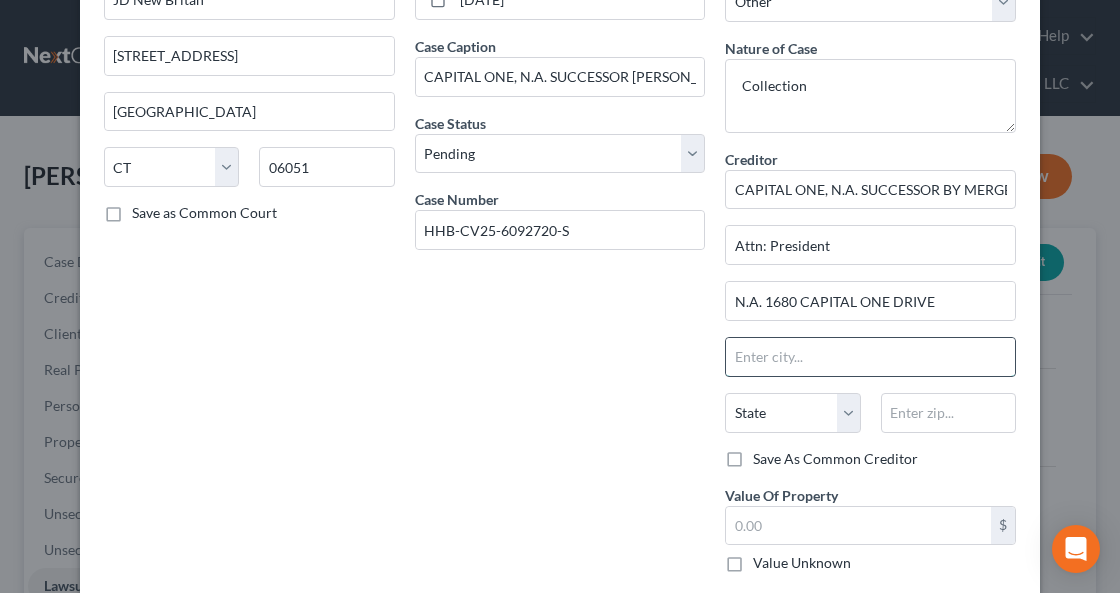 paste on "[PERSON_NAME], VA 22102" 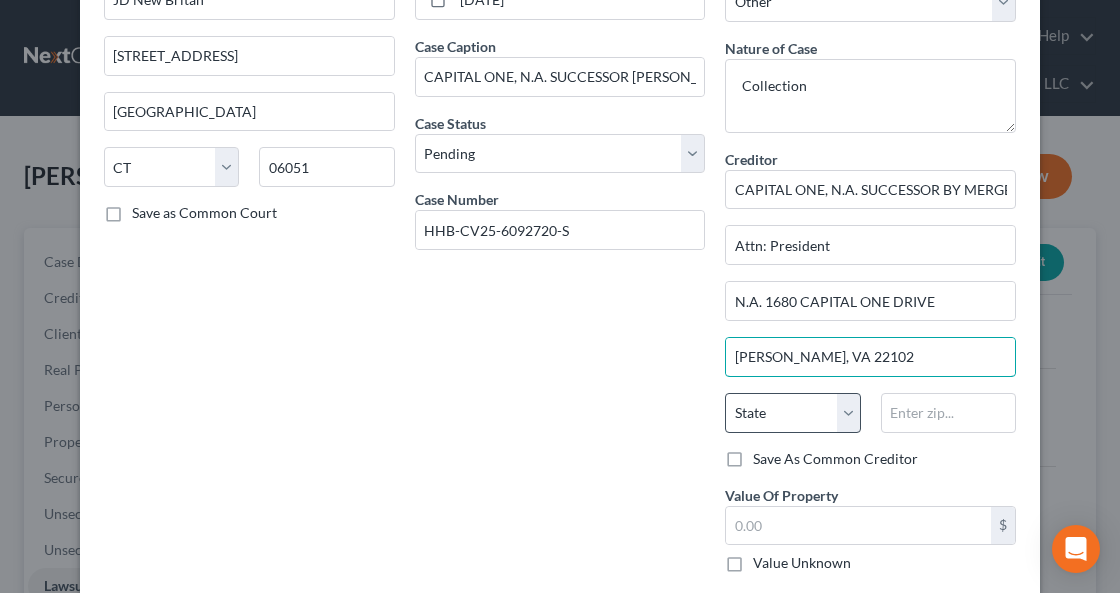 type on "[PERSON_NAME], VA 22102" 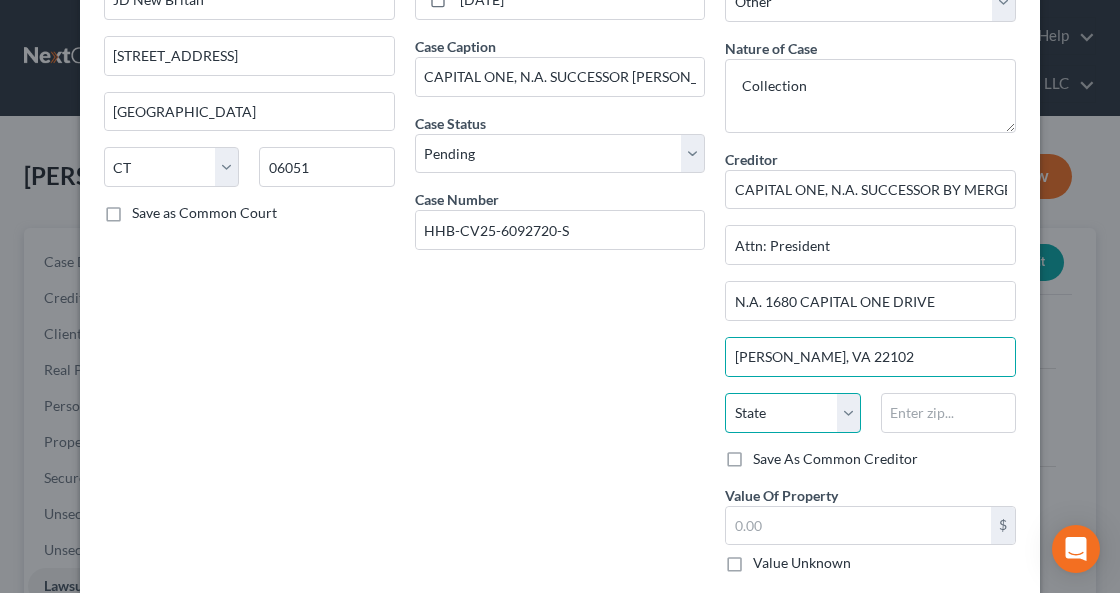 click on "State [US_STATE] AK AR AZ CA CO CT DE DC [GEOGRAPHIC_DATA] [GEOGRAPHIC_DATA] GU HI ID IL IN [GEOGRAPHIC_DATA] [GEOGRAPHIC_DATA] [GEOGRAPHIC_DATA] LA ME MD [GEOGRAPHIC_DATA] [GEOGRAPHIC_DATA] [GEOGRAPHIC_DATA] [GEOGRAPHIC_DATA] [GEOGRAPHIC_DATA] MT NC [GEOGRAPHIC_DATA] [GEOGRAPHIC_DATA] [GEOGRAPHIC_DATA] NH [GEOGRAPHIC_DATA] [GEOGRAPHIC_DATA] [GEOGRAPHIC_DATA] [GEOGRAPHIC_DATA] [GEOGRAPHIC_DATA] [GEOGRAPHIC_DATA] [GEOGRAPHIC_DATA] PR RI SC SD [GEOGRAPHIC_DATA] [GEOGRAPHIC_DATA] [GEOGRAPHIC_DATA] VI [GEOGRAPHIC_DATA] [GEOGRAPHIC_DATA] [GEOGRAPHIC_DATA] WV WI WY" at bounding box center [792, 413] 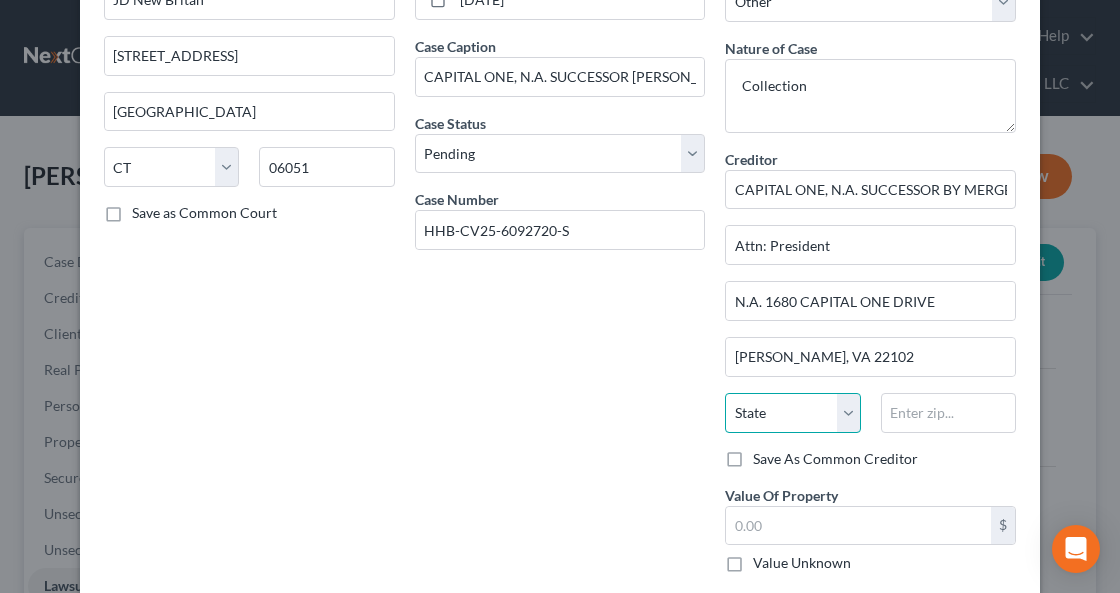select on "48" 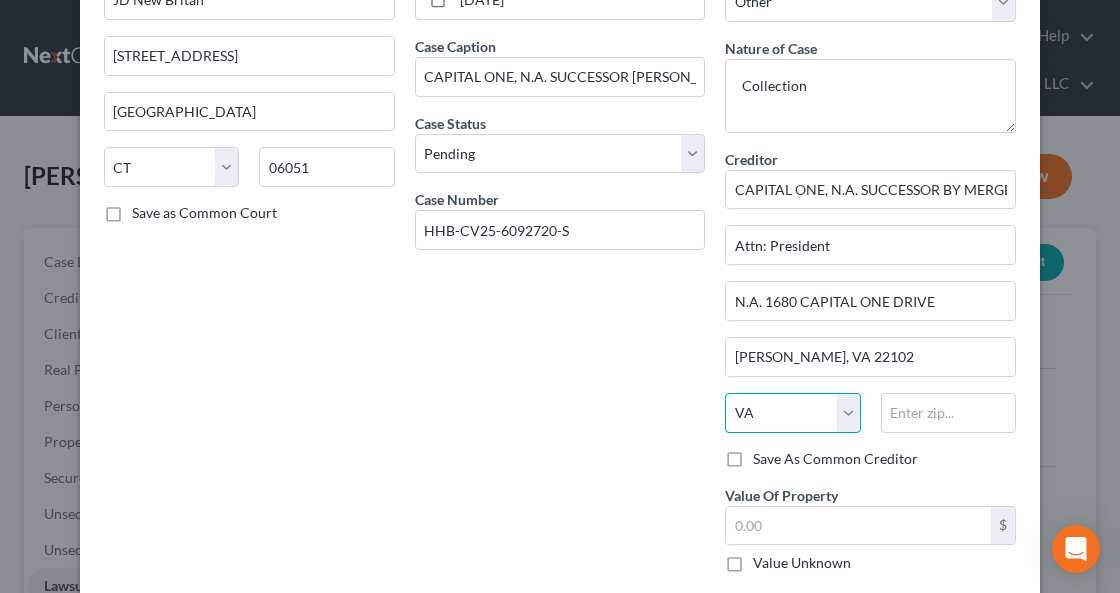 click on "State [US_STATE] AK AR AZ CA CO CT DE DC [GEOGRAPHIC_DATA] [GEOGRAPHIC_DATA] GU HI ID IL IN [GEOGRAPHIC_DATA] [GEOGRAPHIC_DATA] [GEOGRAPHIC_DATA] LA ME MD [GEOGRAPHIC_DATA] [GEOGRAPHIC_DATA] [GEOGRAPHIC_DATA] [GEOGRAPHIC_DATA] [GEOGRAPHIC_DATA] MT NC [GEOGRAPHIC_DATA] [GEOGRAPHIC_DATA] [GEOGRAPHIC_DATA] NH [GEOGRAPHIC_DATA] [GEOGRAPHIC_DATA] [GEOGRAPHIC_DATA] [GEOGRAPHIC_DATA] [GEOGRAPHIC_DATA] [GEOGRAPHIC_DATA] [GEOGRAPHIC_DATA] PR RI SC SD [GEOGRAPHIC_DATA] [GEOGRAPHIC_DATA] [GEOGRAPHIC_DATA] VI [GEOGRAPHIC_DATA] [GEOGRAPHIC_DATA] [GEOGRAPHIC_DATA] WV WI WY" at bounding box center (792, 413) 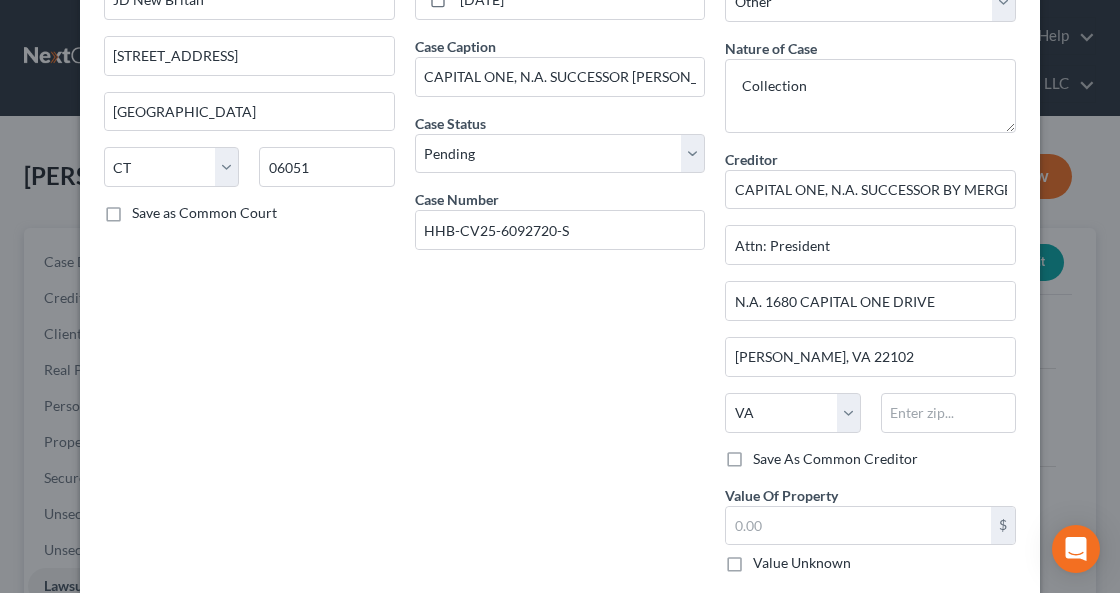 click on "Save As Common Creditor" at bounding box center (835, 459) 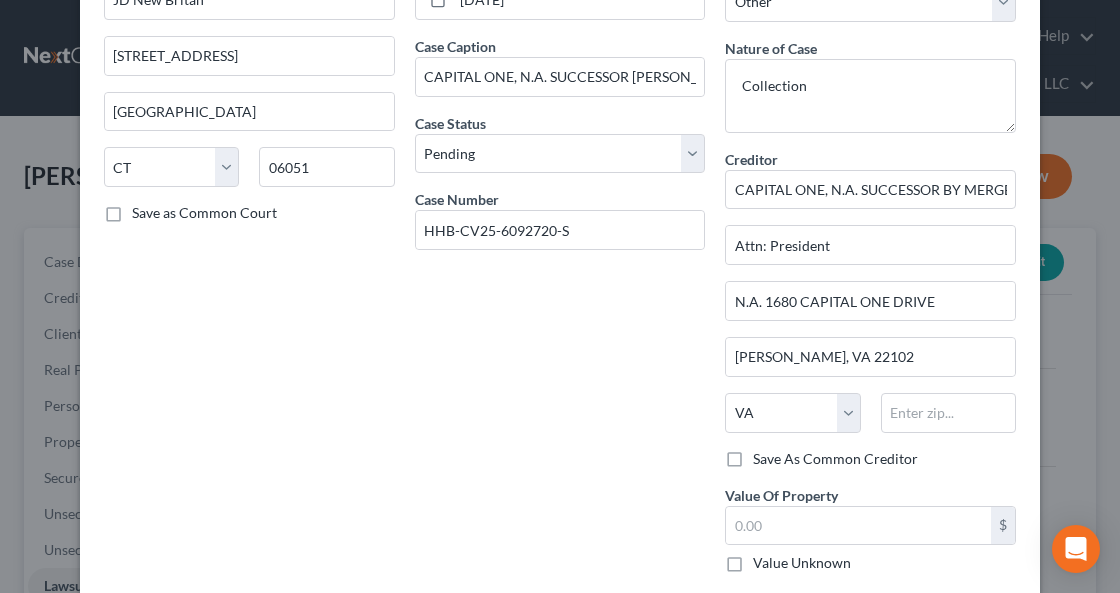 click on "Save As Common Creditor" at bounding box center (767, 455) 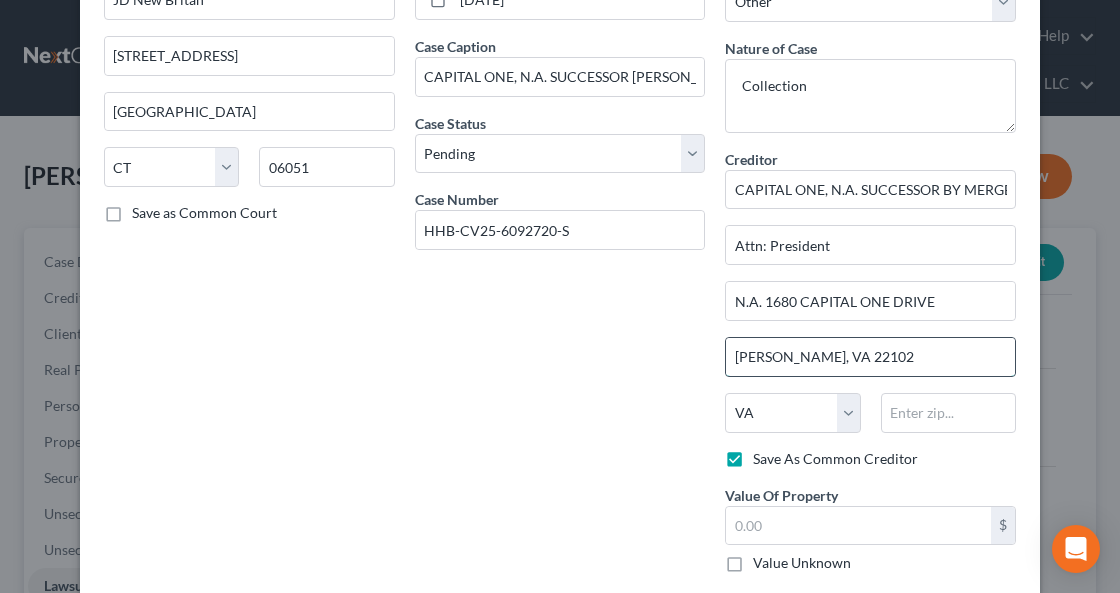 drag, startPoint x: 864, startPoint y: 358, endPoint x: 814, endPoint y: 355, distance: 50.08992 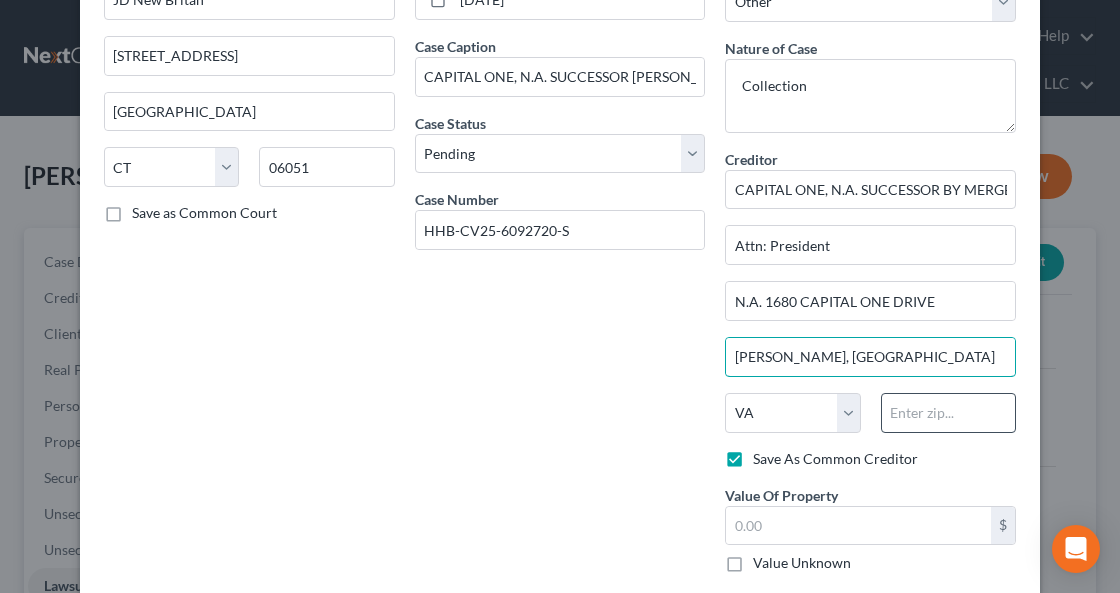 type on "[PERSON_NAME], [GEOGRAPHIC_DATA]" 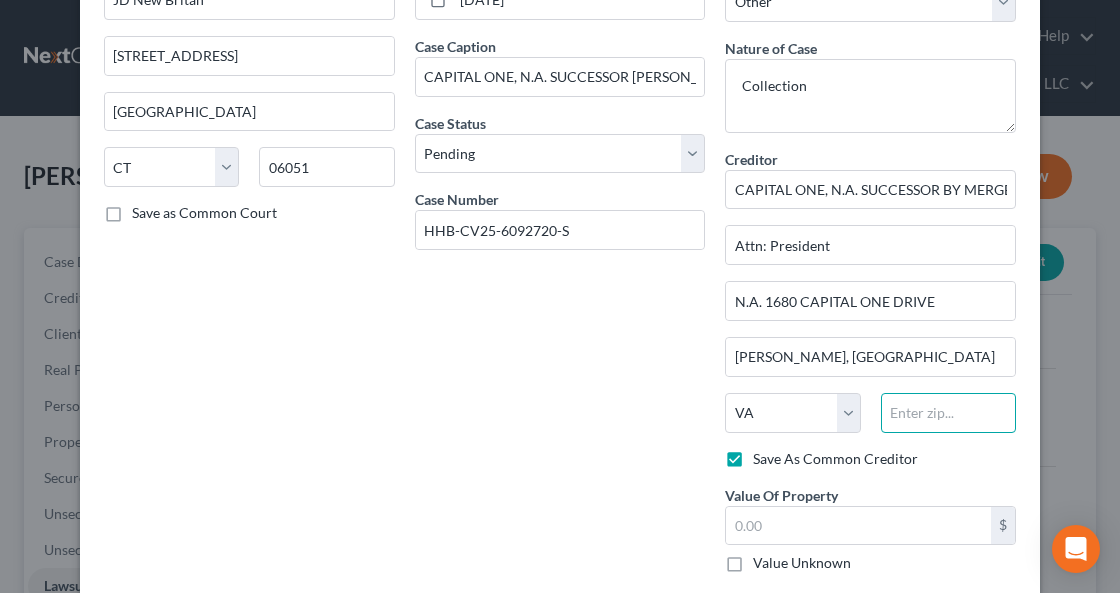 click at bounding box center (948, 413) 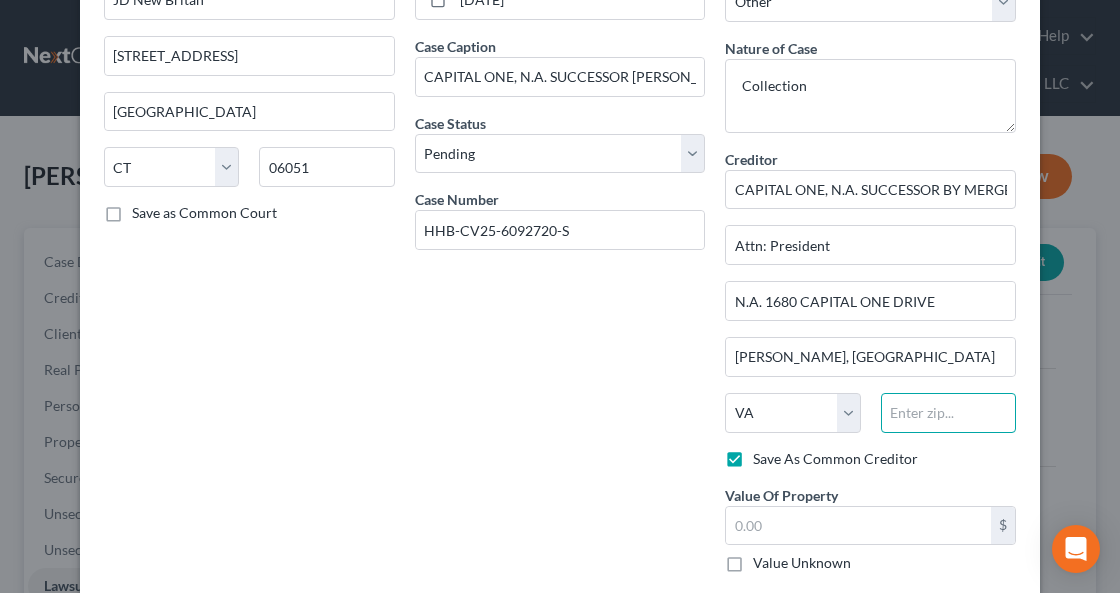 paste on "22102" 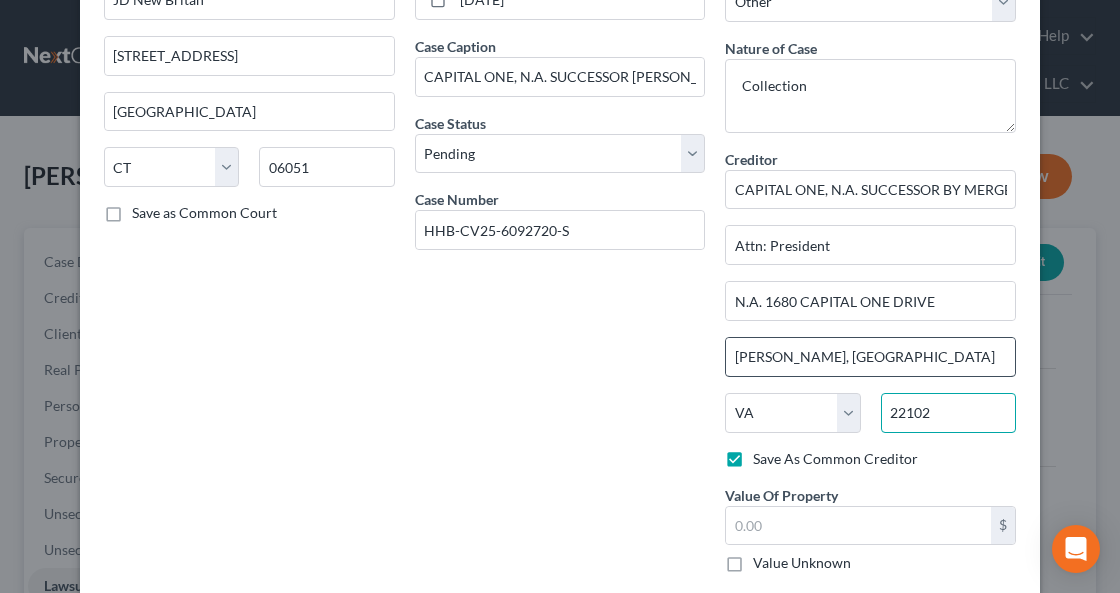 type on "22102" 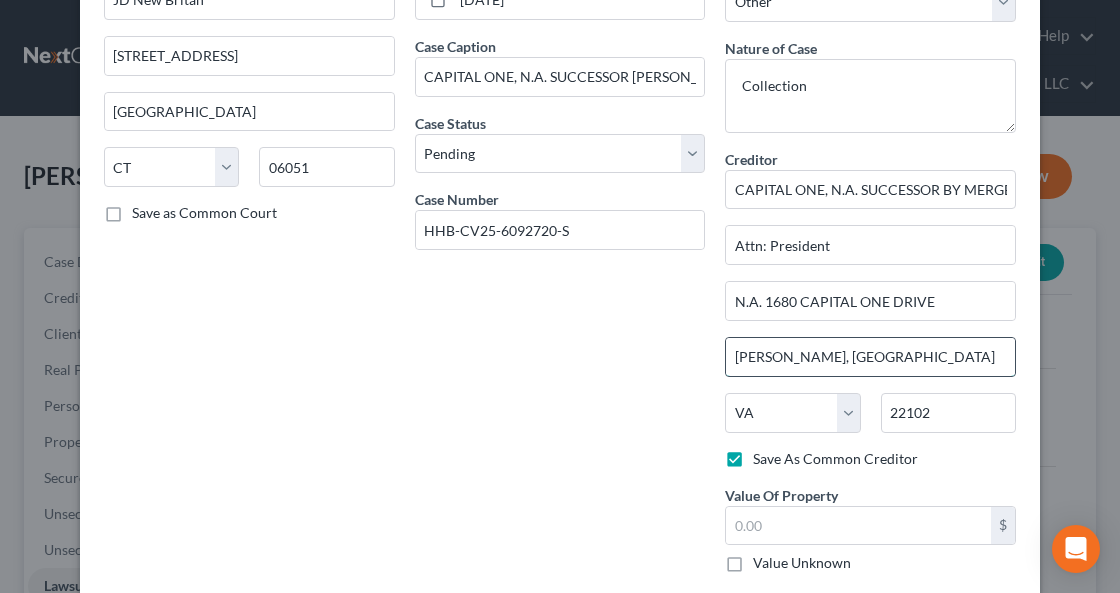 click on "[PERSON_NAME], [GEOGRAPHIC_DATA]" at bounding box center [870, 357] 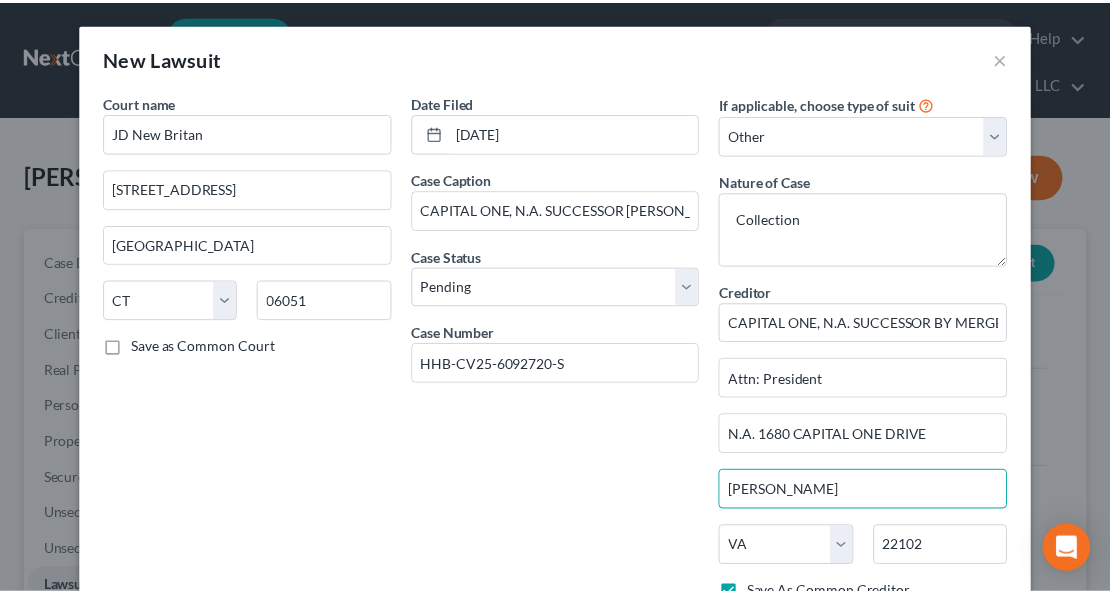 scroll, scrollTop: 234, scrollLeft: 0, axis: vertical 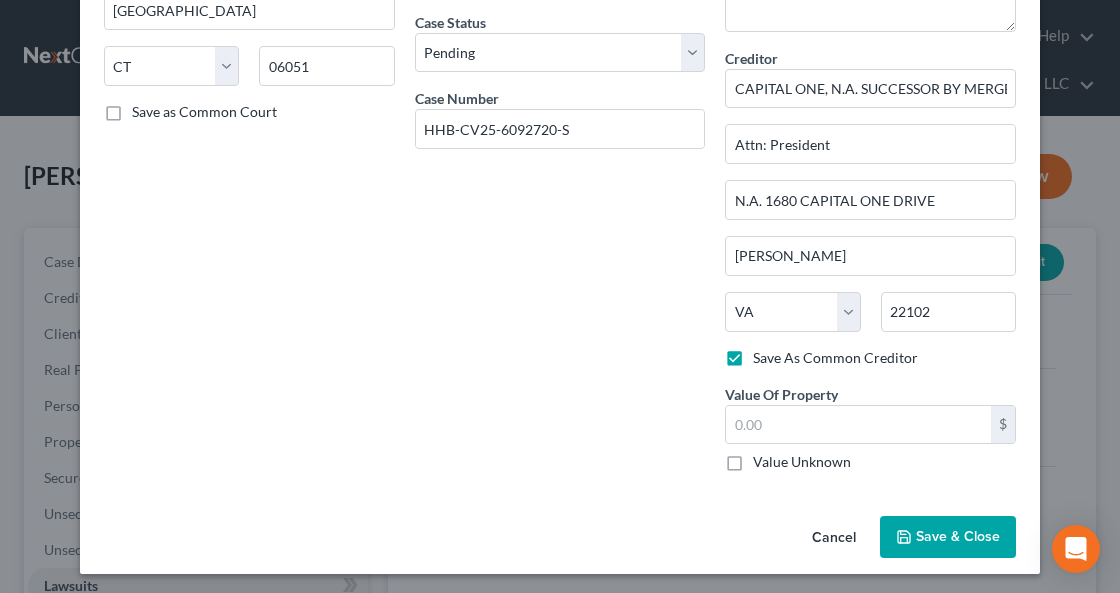 click on "Save & Close" at bounding box center (958, 536) 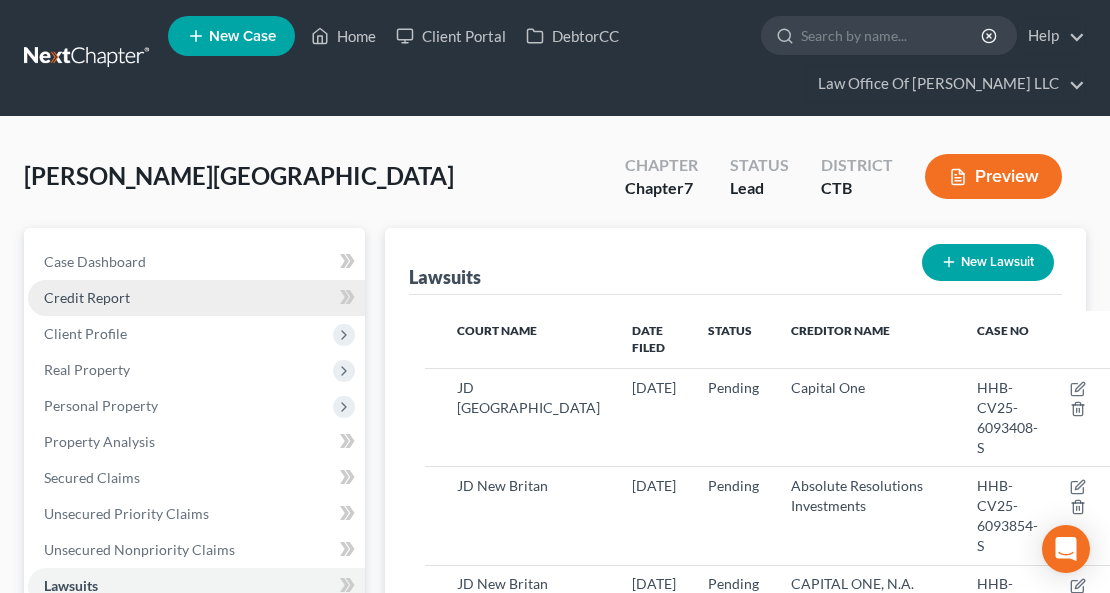 scroll, scrollTop: 66, scrollLeft: 0, axis: vertical 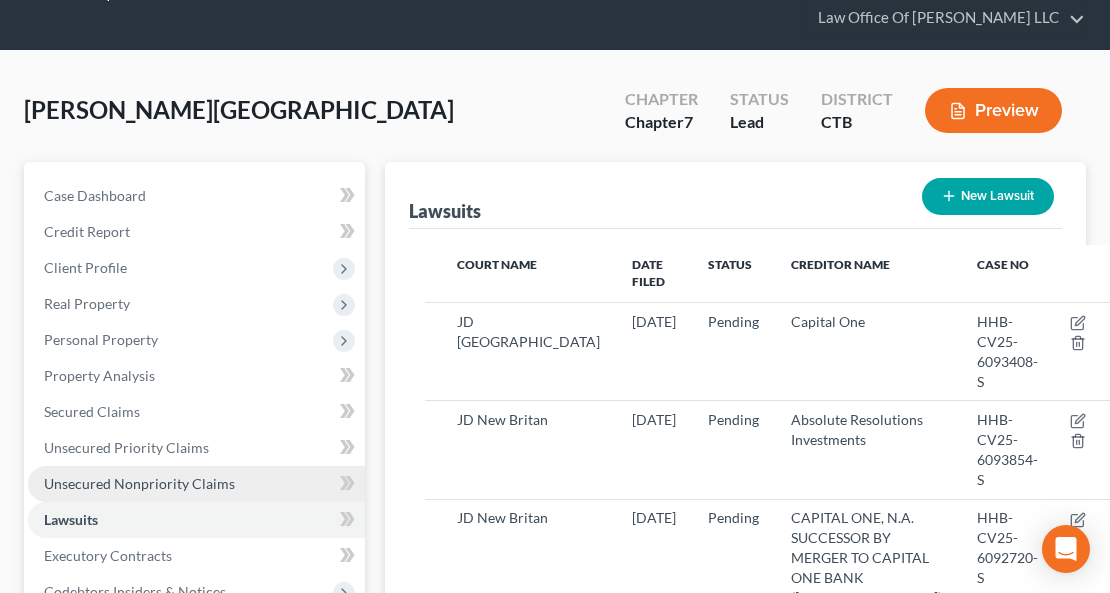 click on "Unsecured Nonpriority Claims" at bounding box center (139, 483) 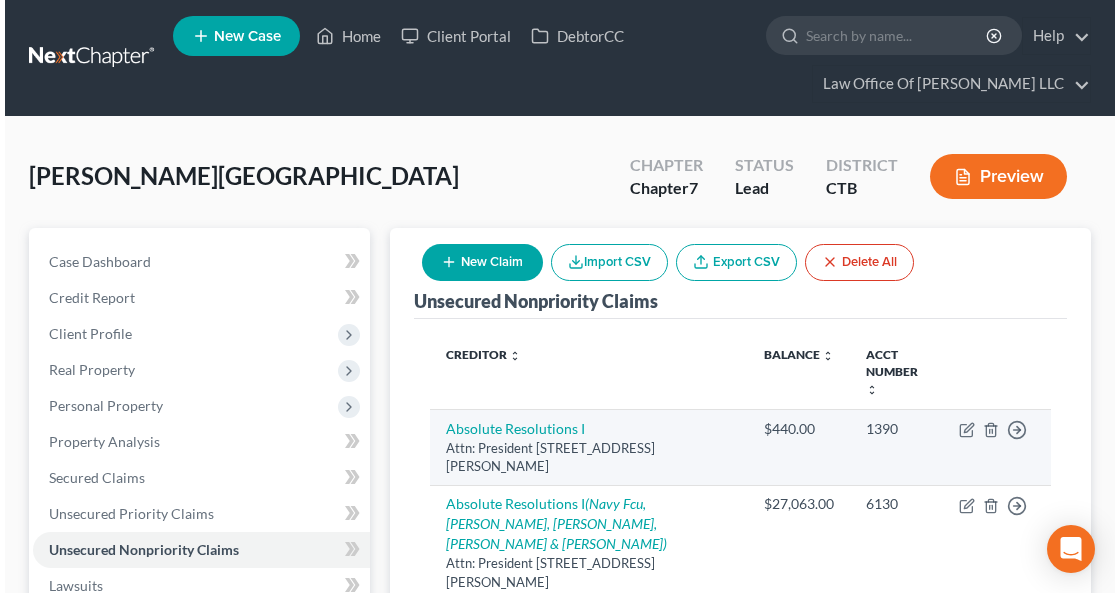 scroll, scrollTop: 333, scrollLeft: 0, axis: vertical 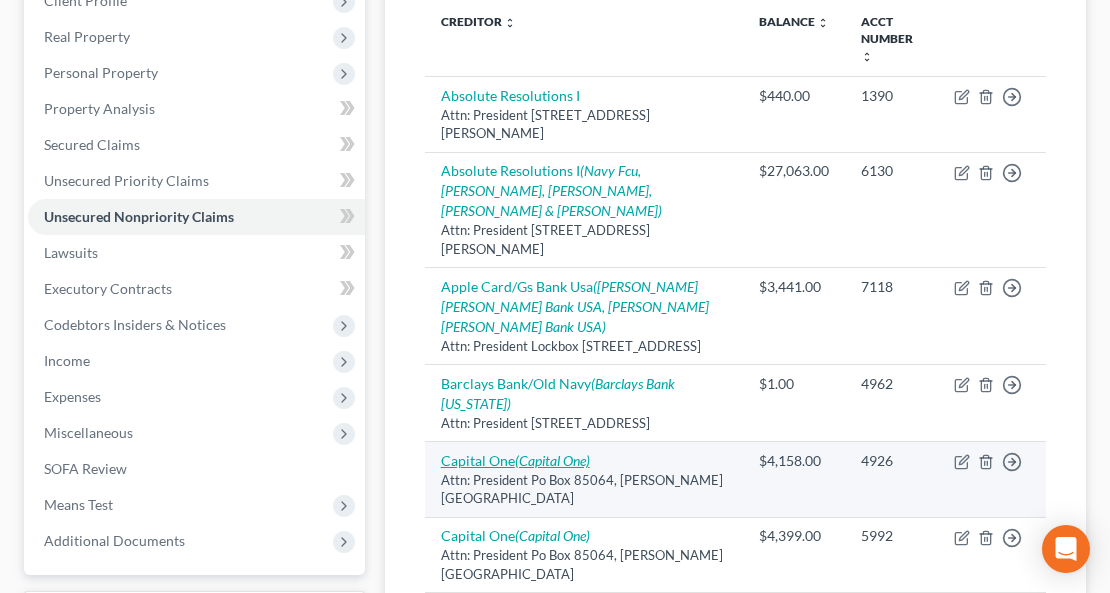 click on "Capital One  (Capital One)" at bounding box center (515, 460) 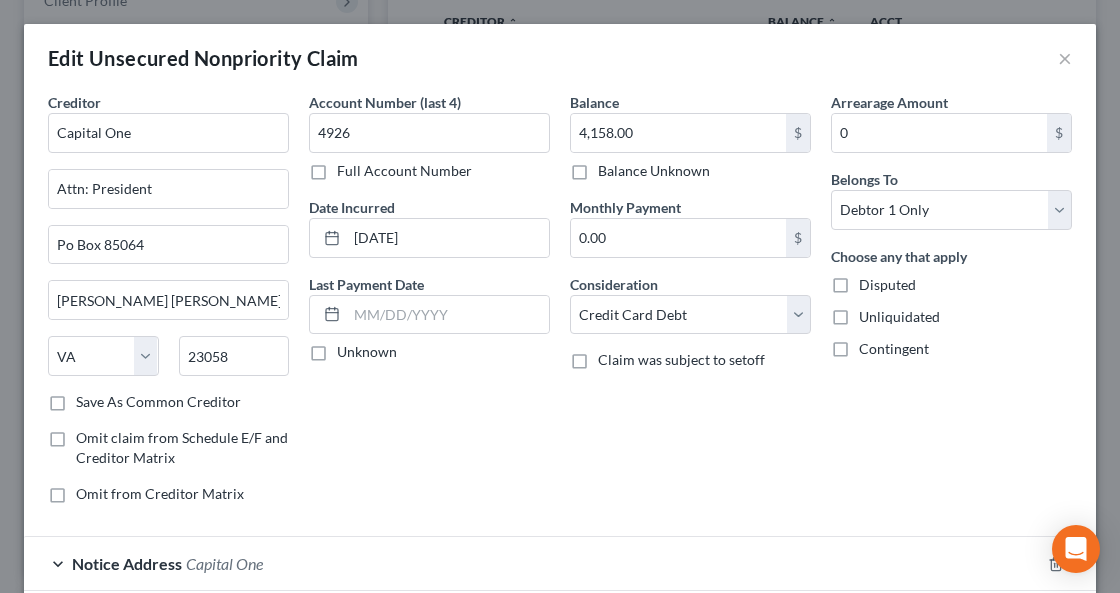 scroll, scrollTop: 162, scrollLeft: 0, axis: vertical 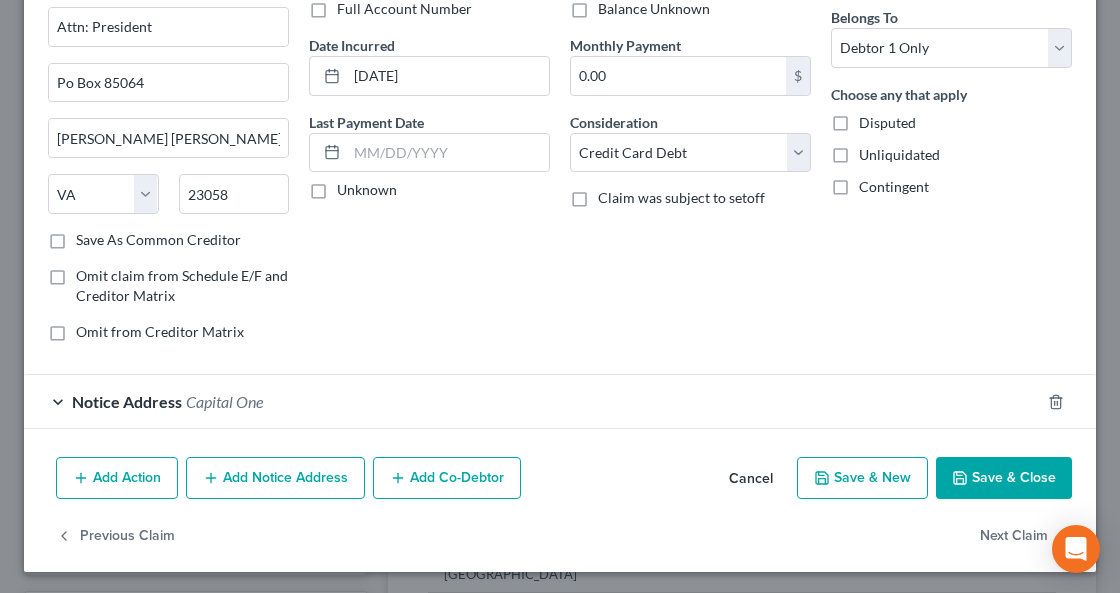 click on "Save & Close" at bounding box center [1004, 478] 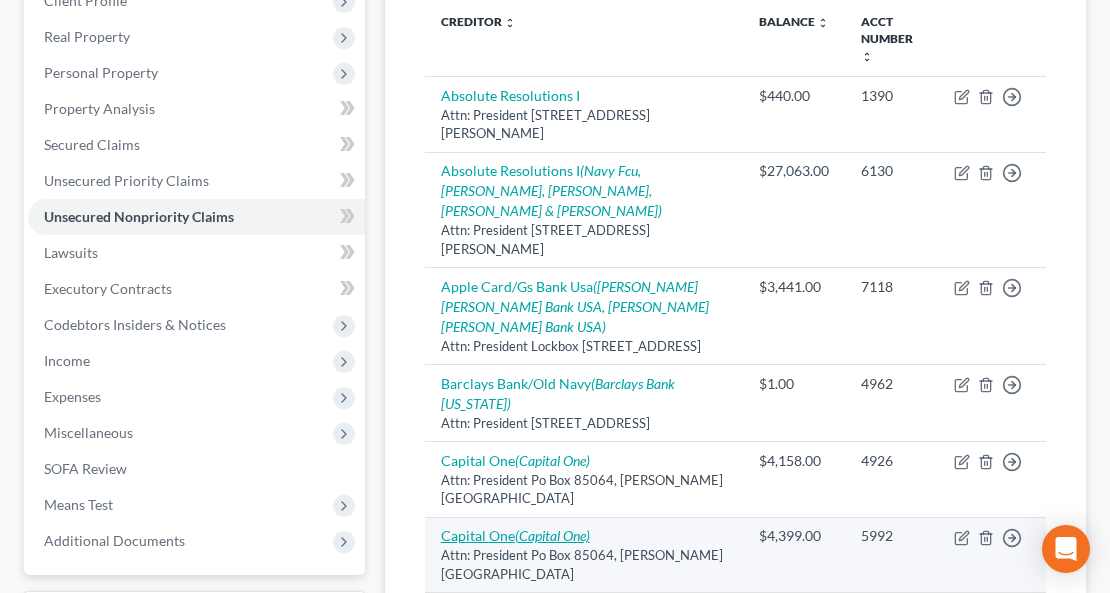 click on "(Capital One)" at bounding box center [552, 535] 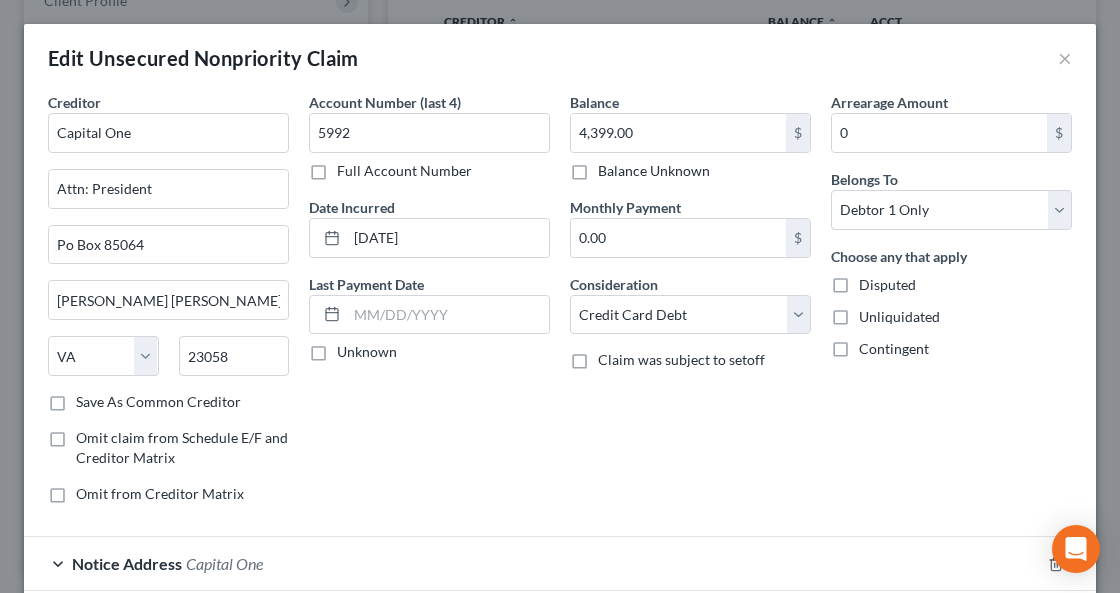 scroll, scrollTop: 162, scrollLeft: 0, axis: vertical 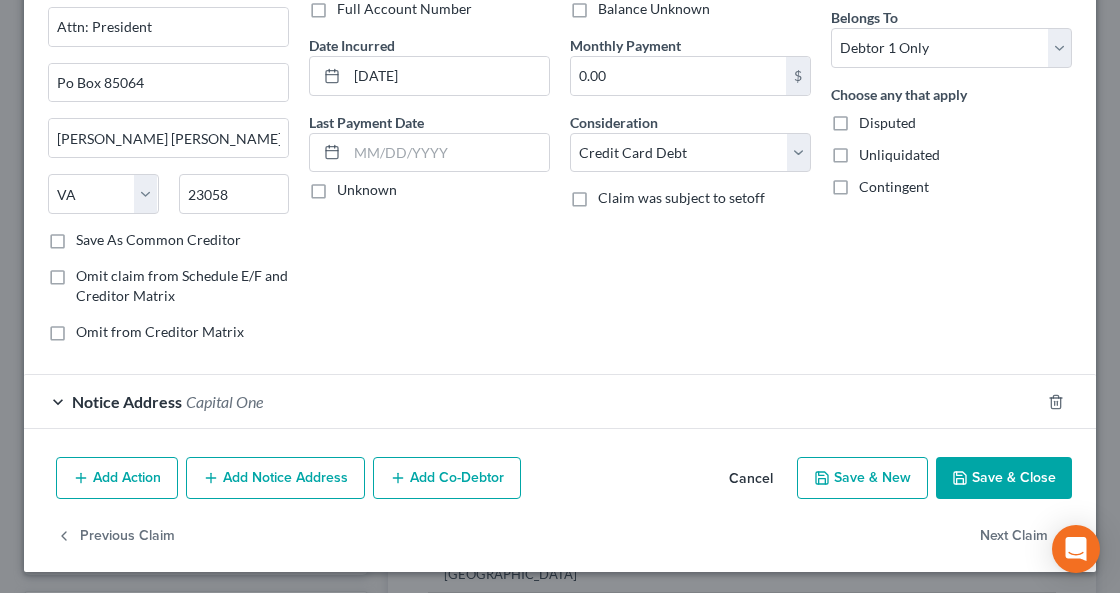 click on "Notice Address Capital One" at bounding box center (532, 401) 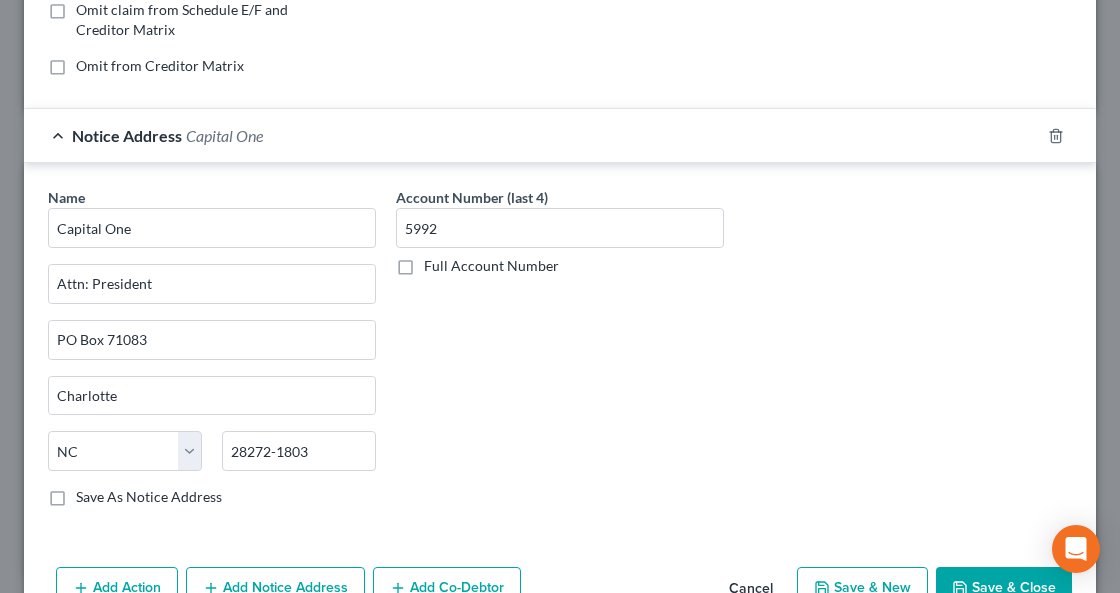scroll, scrollTop: 534, scrollLeft: 0, axis: vertical 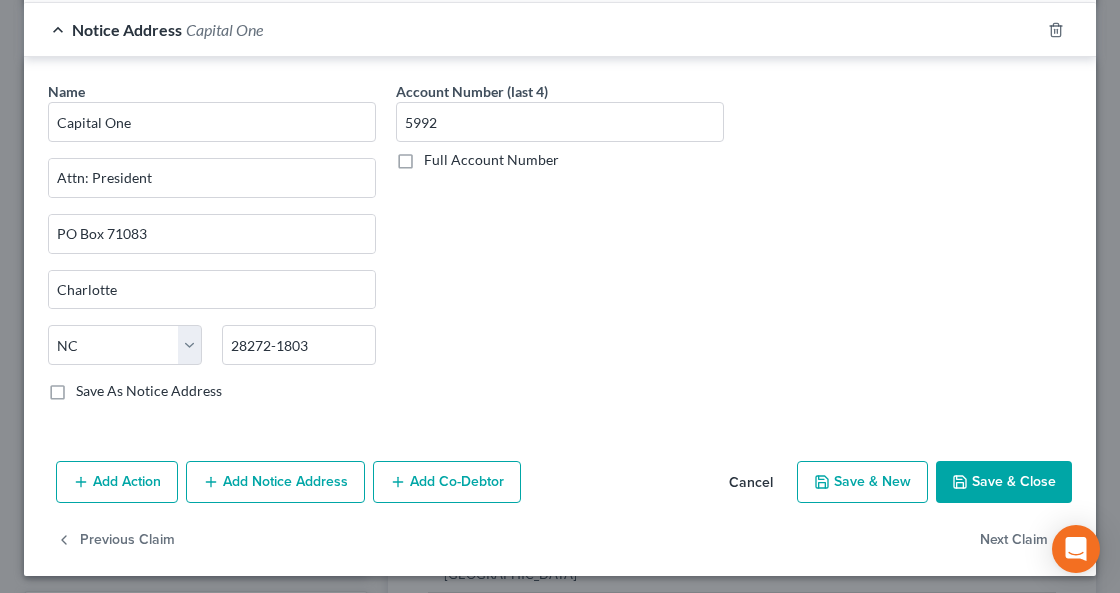 click on "Add Notice Address" at bounding box center (275, 482) 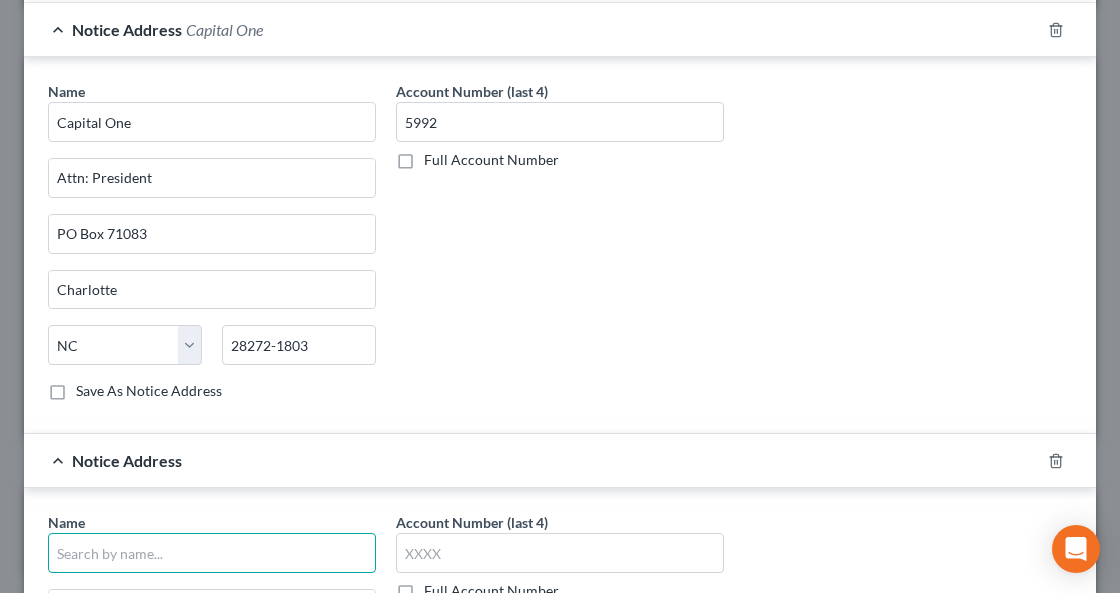 click at bounding box center [212, 553] 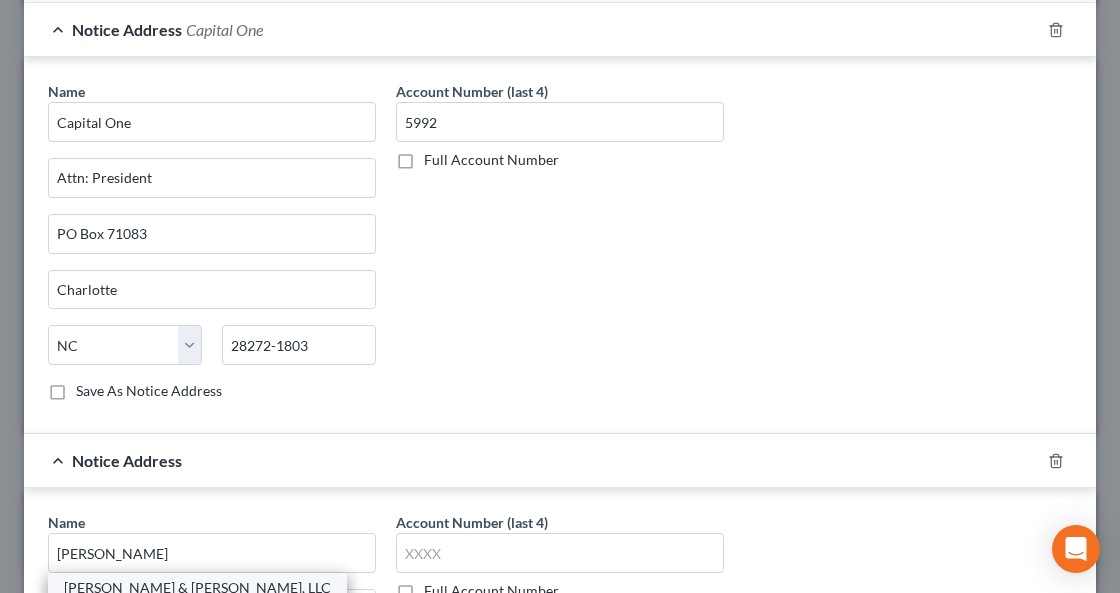 click on "[PERSON_NAME] & [PERSON_NAME], LLC" at bounding box center [197, 588] 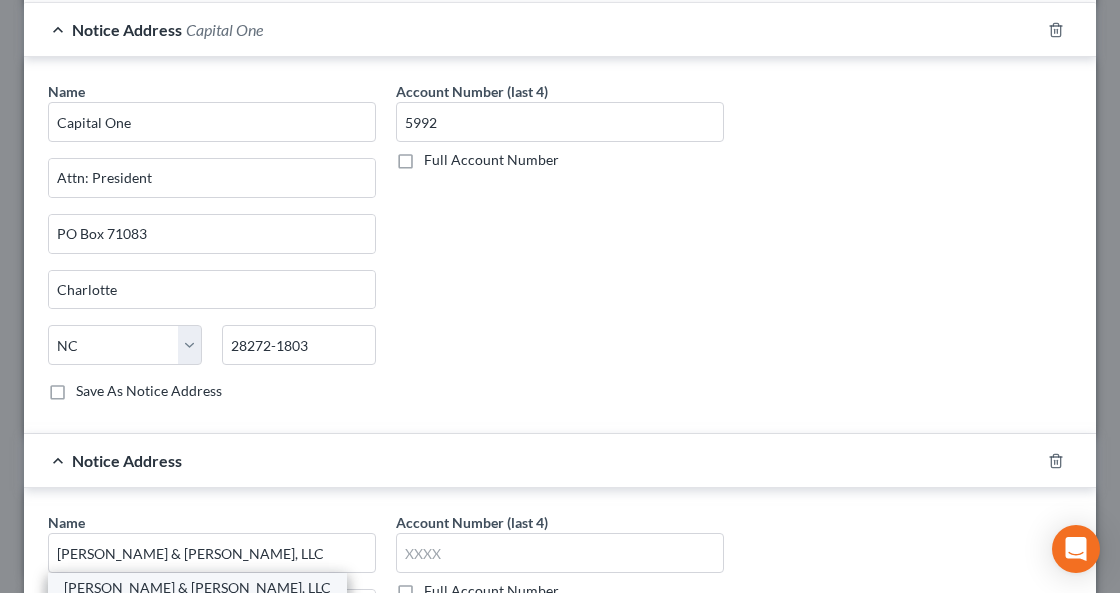 type on "11749" 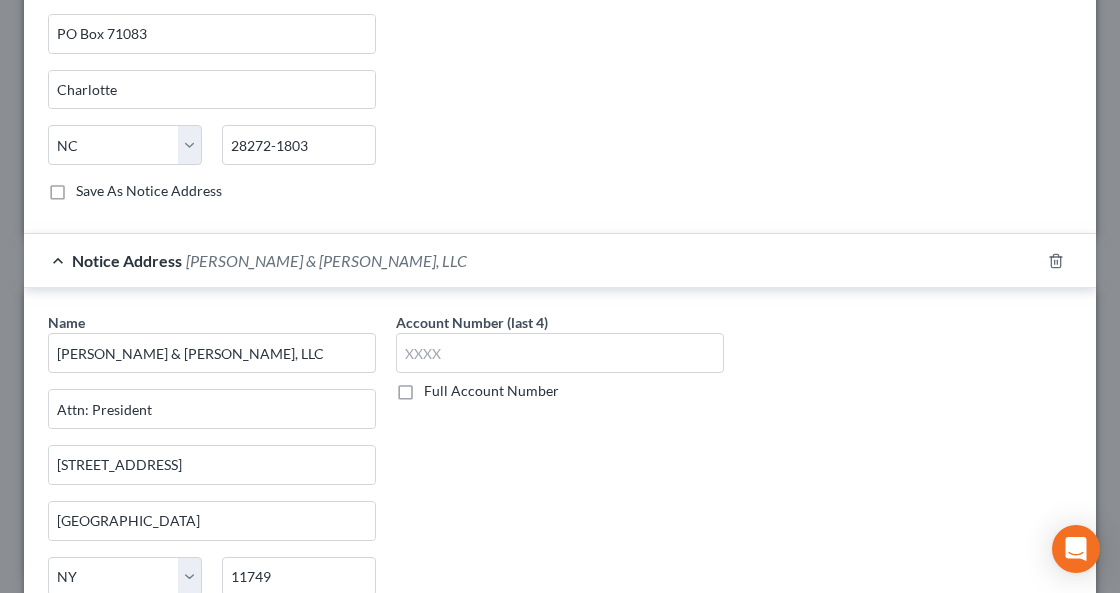 scroll, scrollTop: 801, scrollLeft: 0, axis: vertical 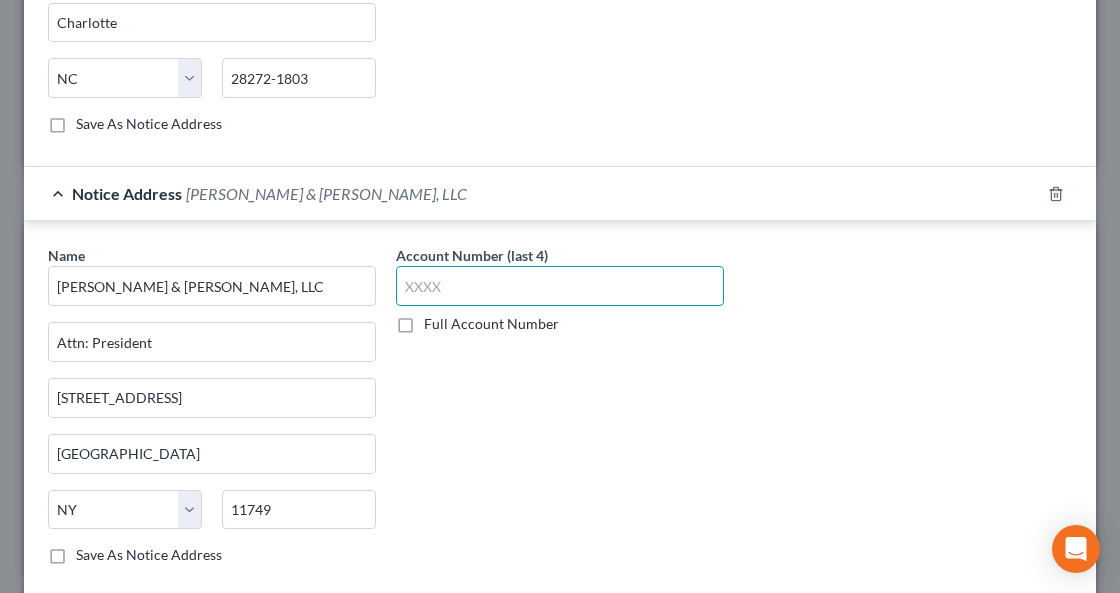 click at bounding box center (560, 286) 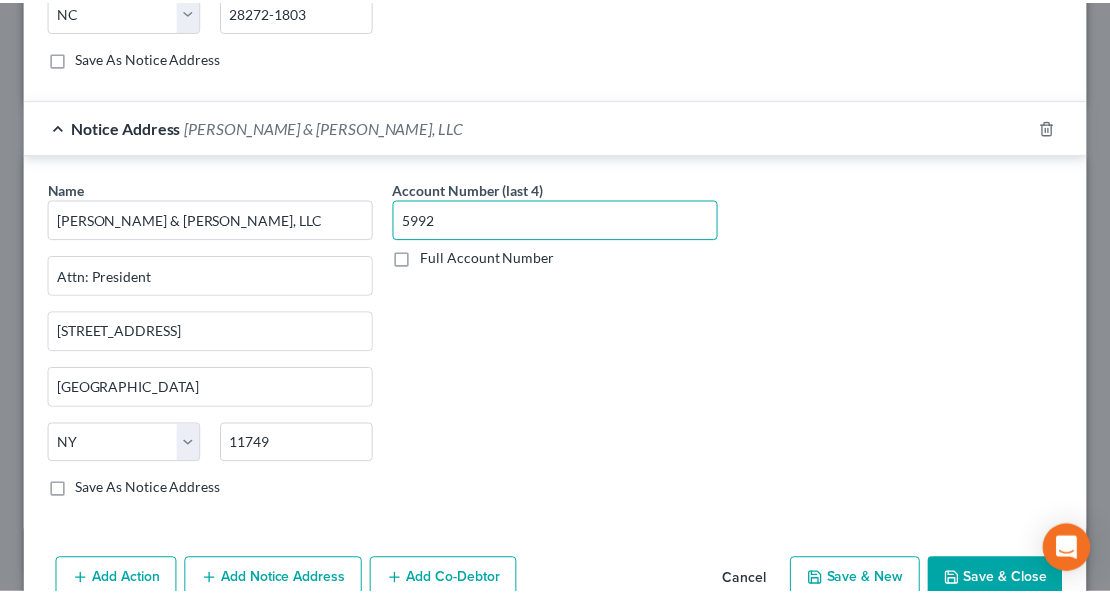 scroll, scrollTop: 962, scrollLeft: 0, axis: vertical 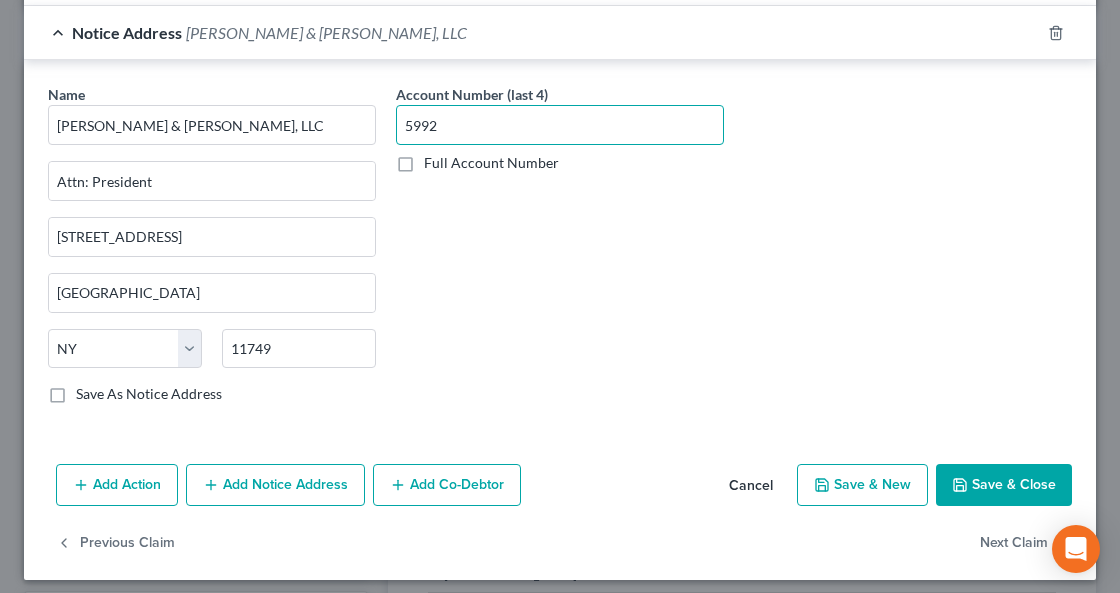 type on "5992" 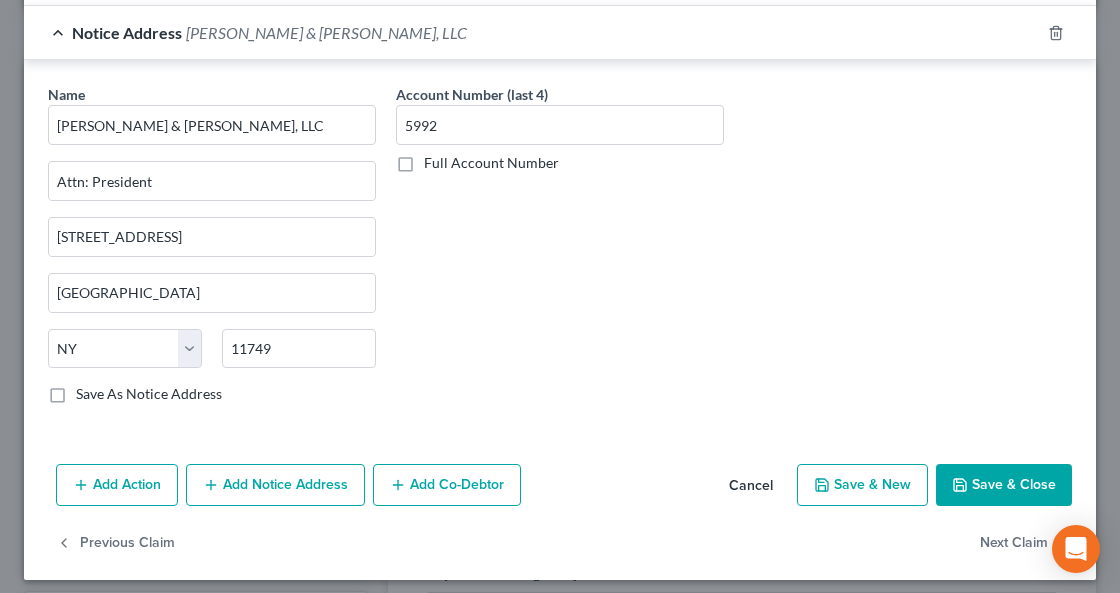 click 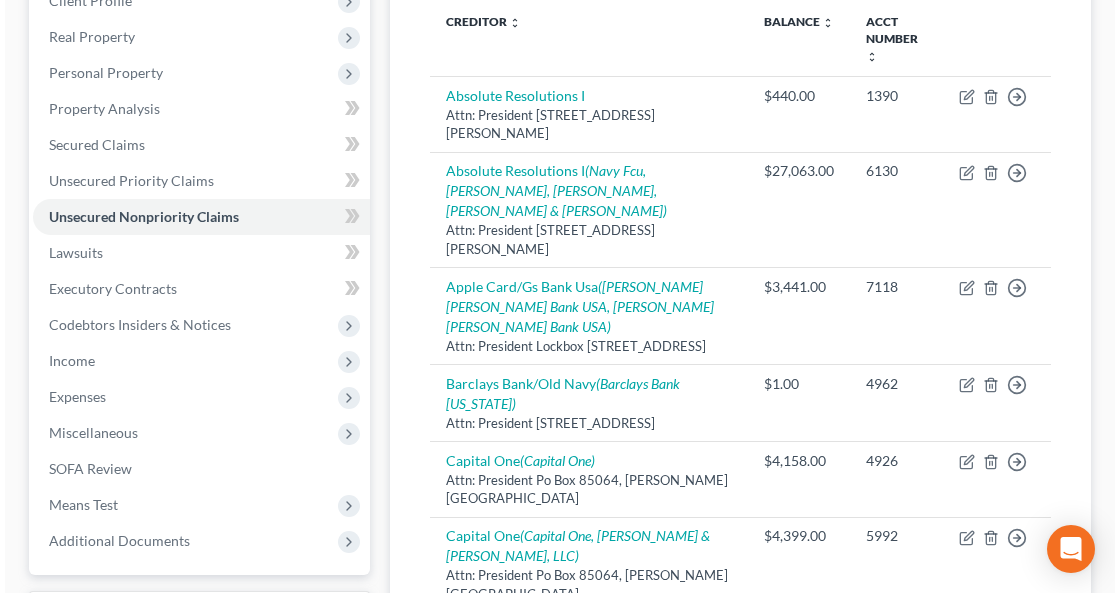 scroll, scrollTop: 266, scrollLeft: 0, axis: vertical 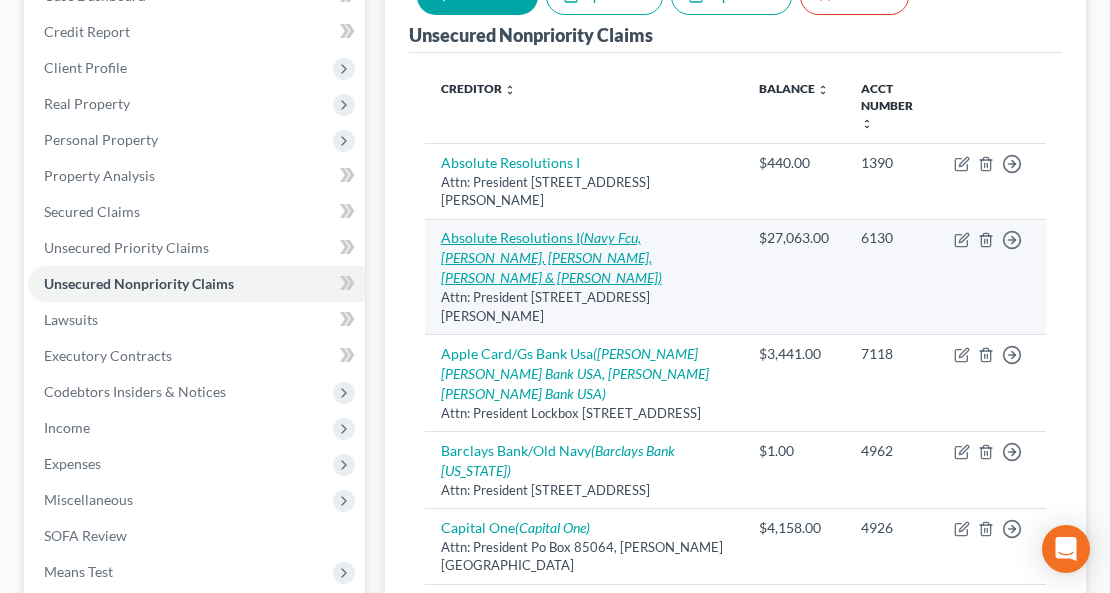 click on "Absolute Resolutions I  (Navy Fcu, [PERSON_NAME], [PERSON_NAME], [PERSON_NAME] & [PERSON_NAME])" at bounding box center (551, 257) 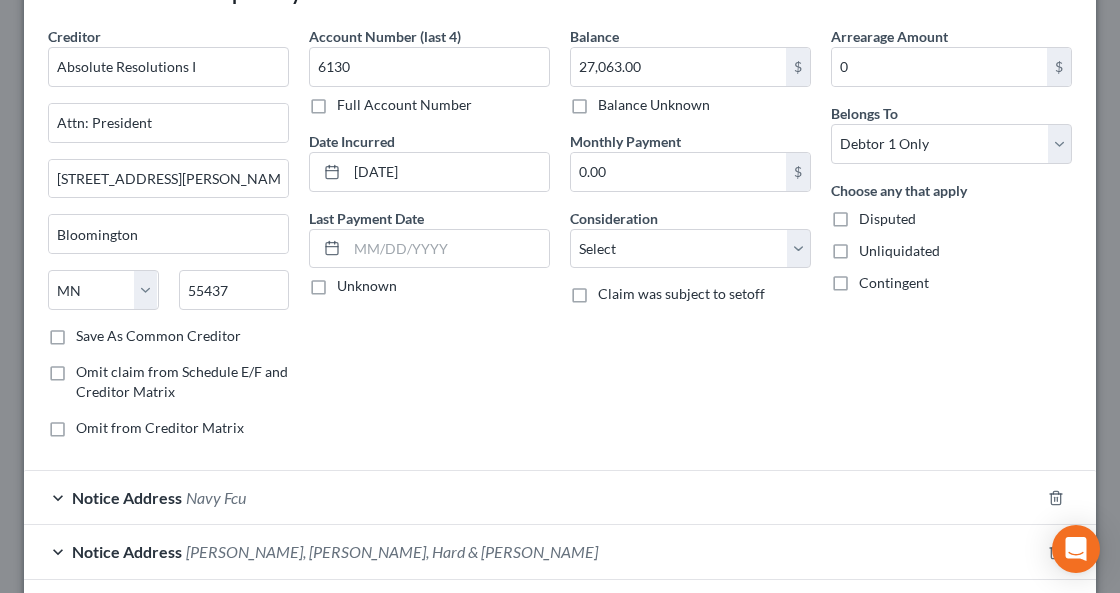 scroll, scrollTop: 216, scrollLeft: 0, axis: vertical 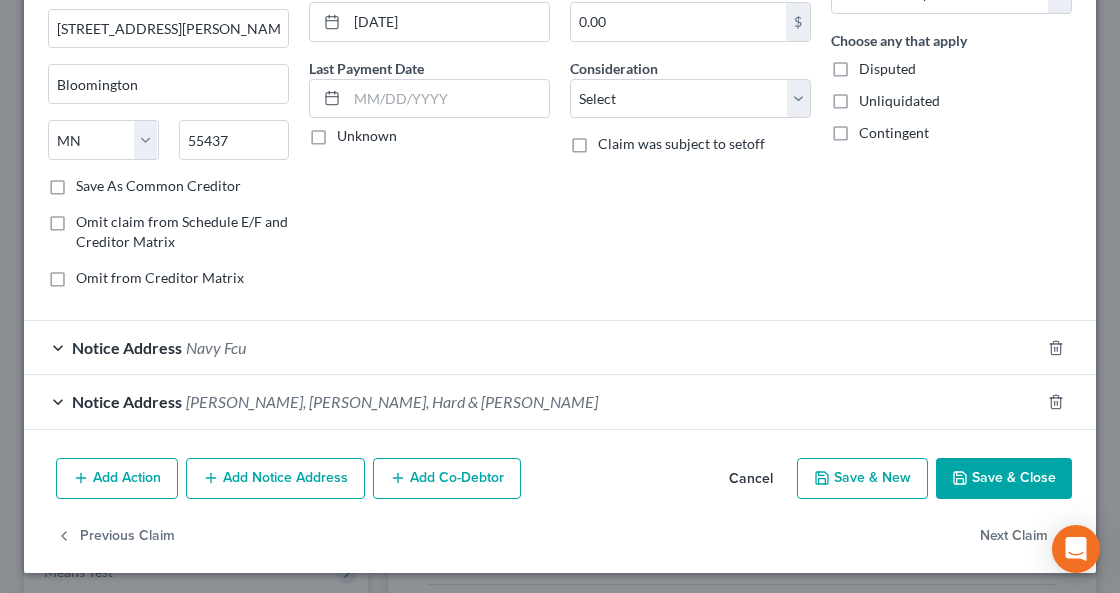 click on "Notice Address [PERSON_NAME], Hard & [PERSON_NAME]" at bounding box center (532, 401) 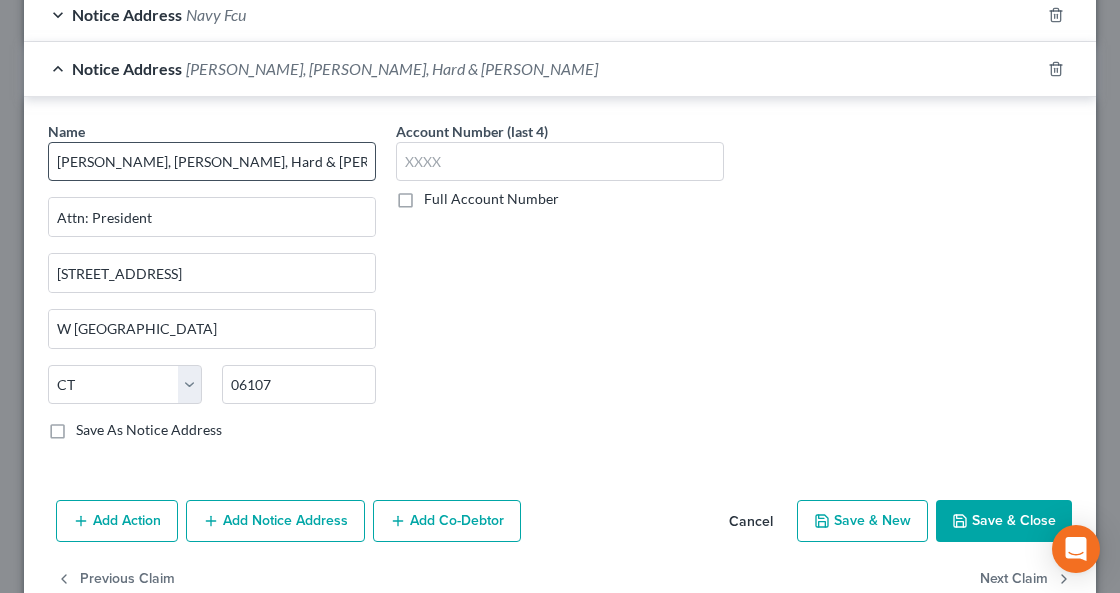 scroll, scrollTop: 588, scrollLeft: 0, axis: vertical 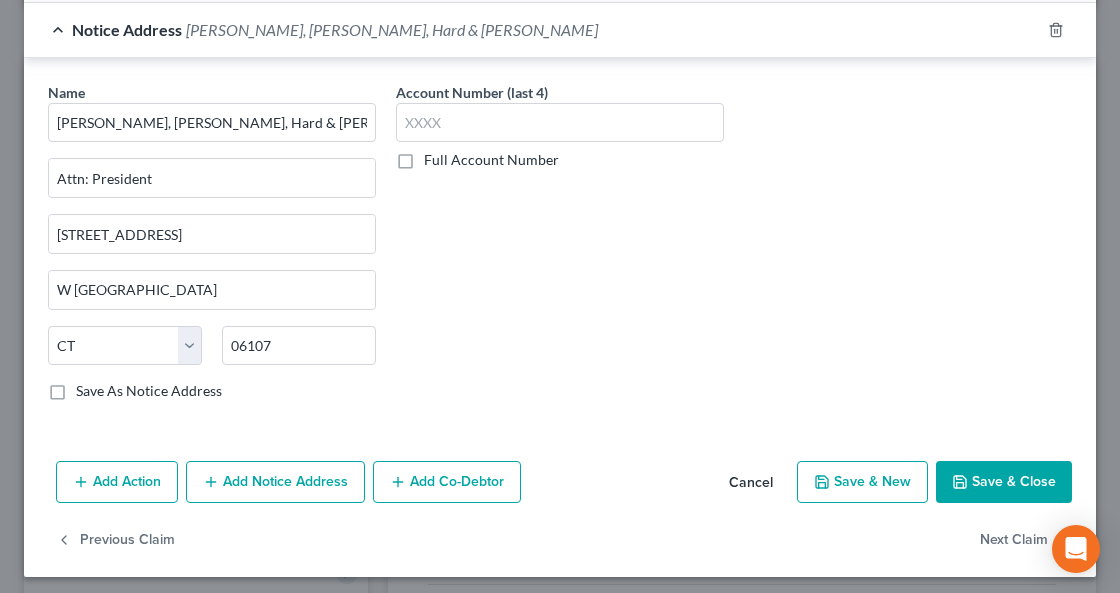 click on "Save As Notice Address" at bounding box center (149, 391) 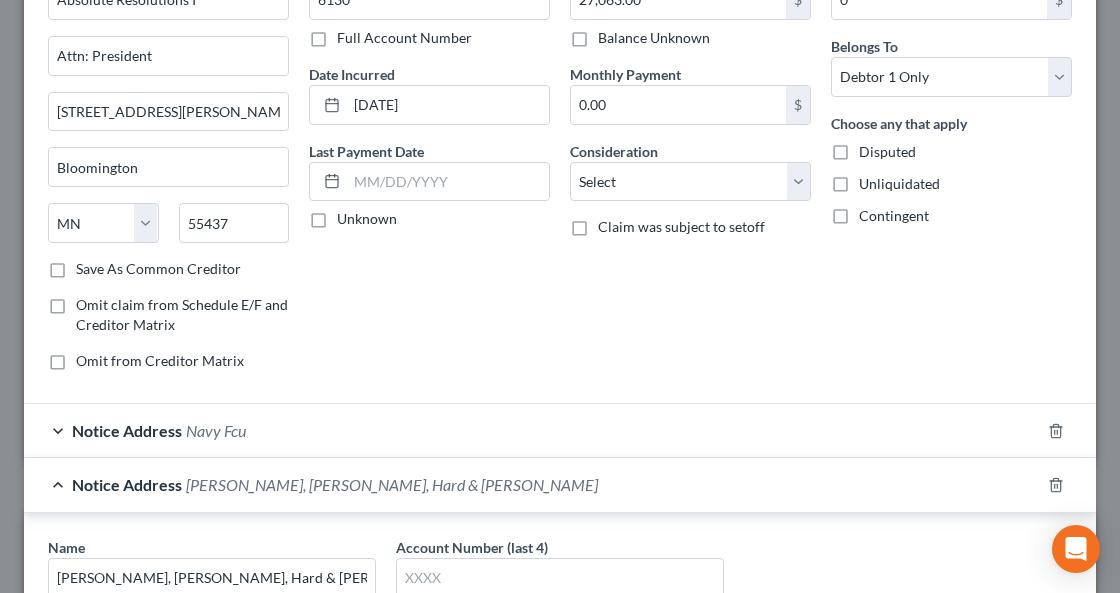 scroll, scrollTop: 333, scrollLeft: 0, axis: vertical 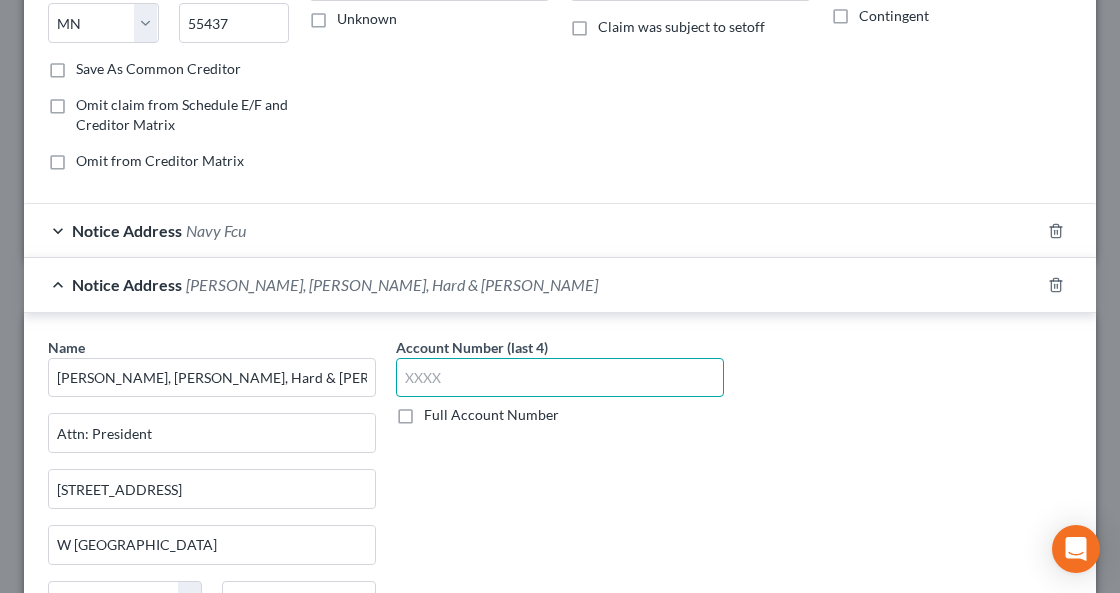 click at bounding box center (560, 378) 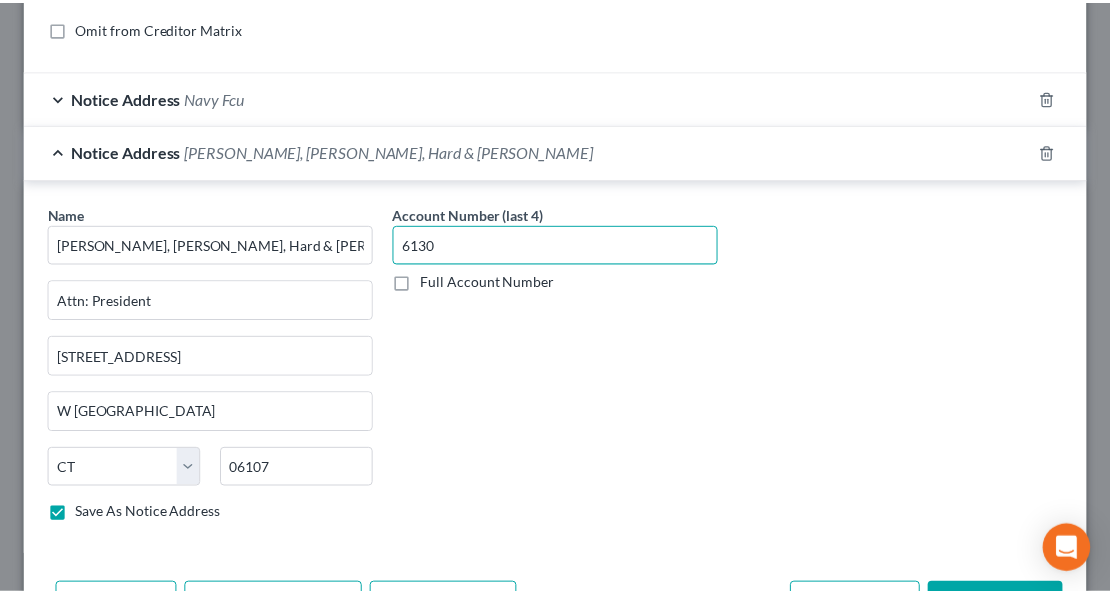 scroll, scrollTop: 588, scrollLeft: 0, axis: vertical 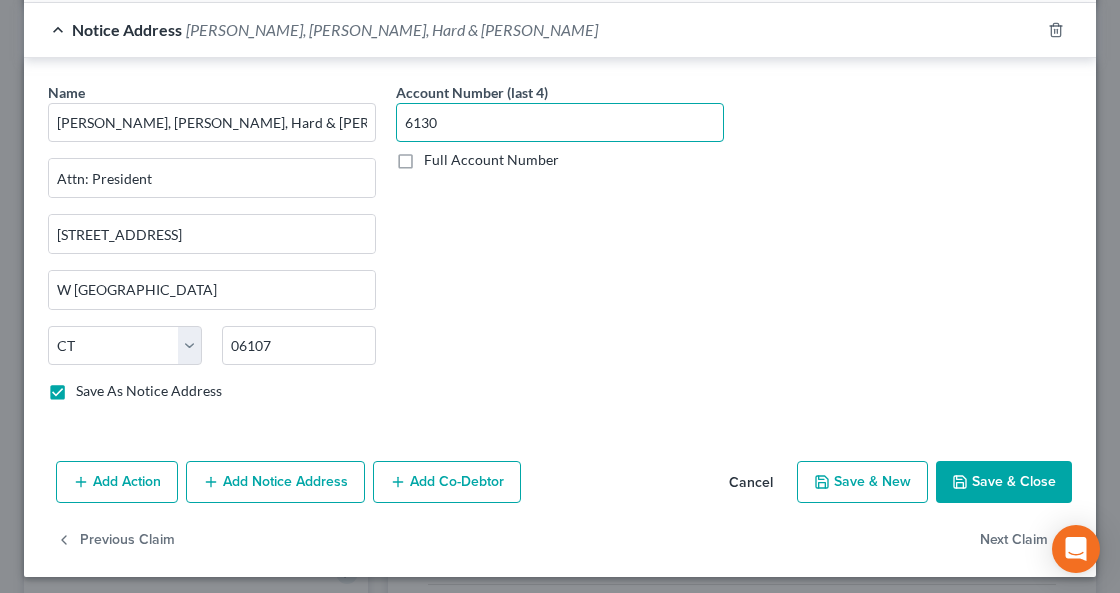 type on "6130" 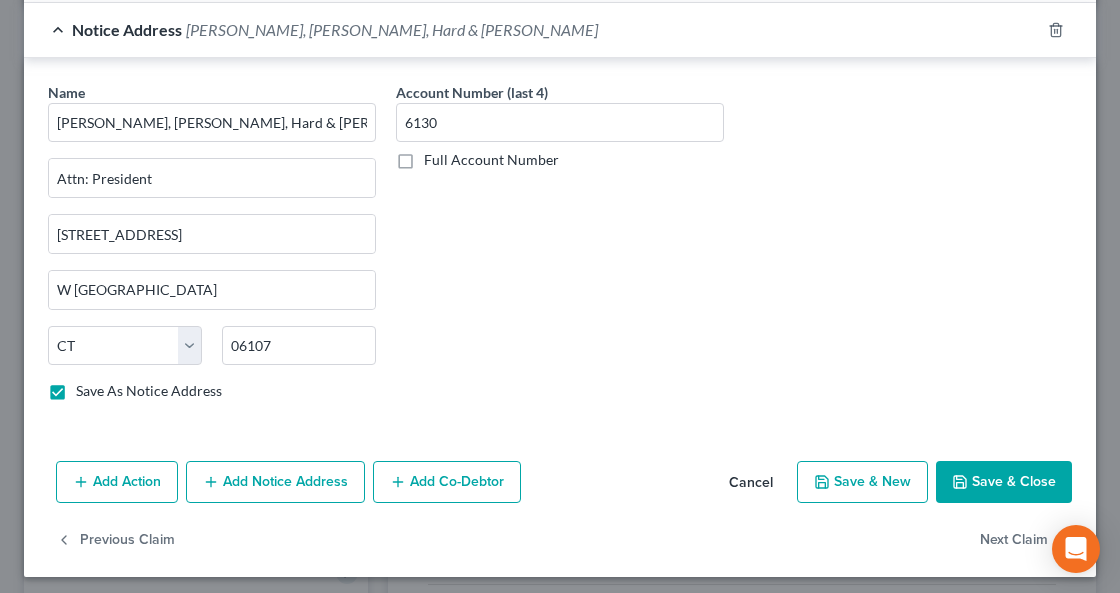 click on "Save & Close" at bounding box center [1004, 482] 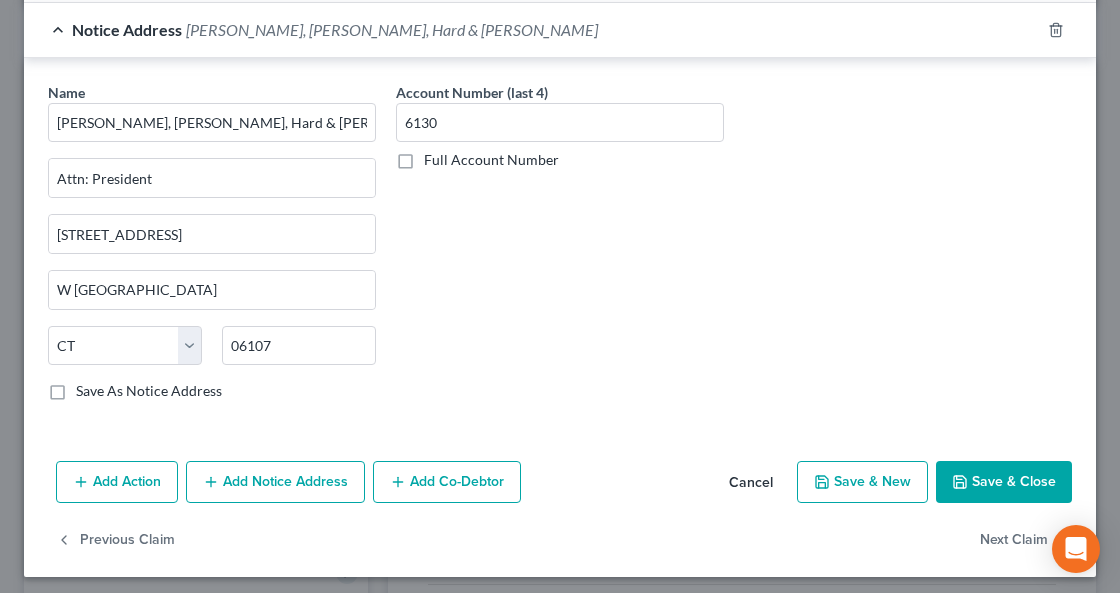 checkbox on "false" 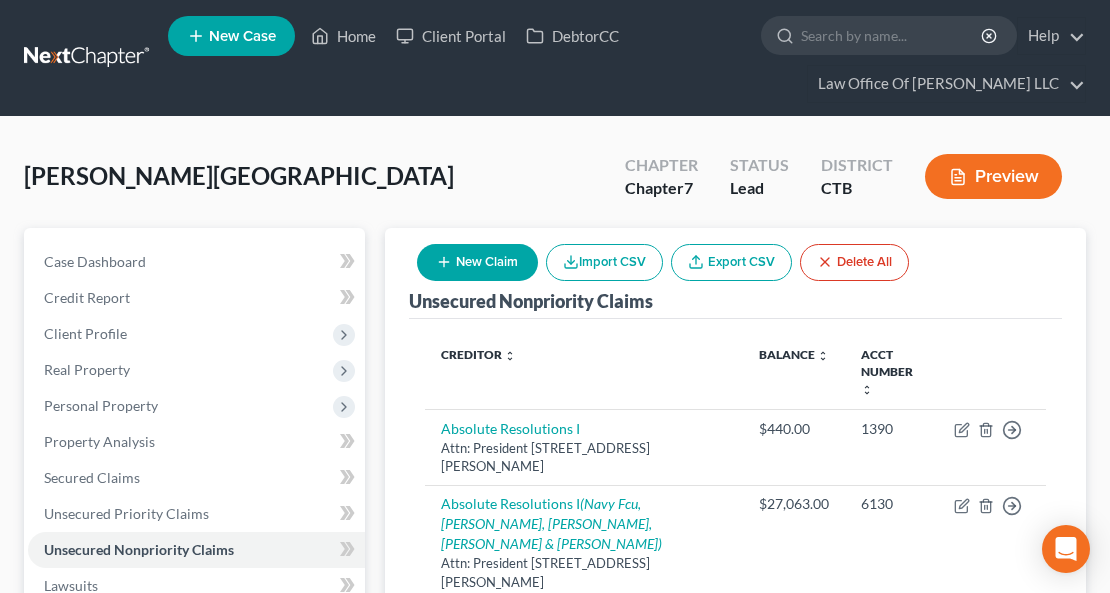scroll, scrollTop: 66, scrollLeft: 0, axis: vertical 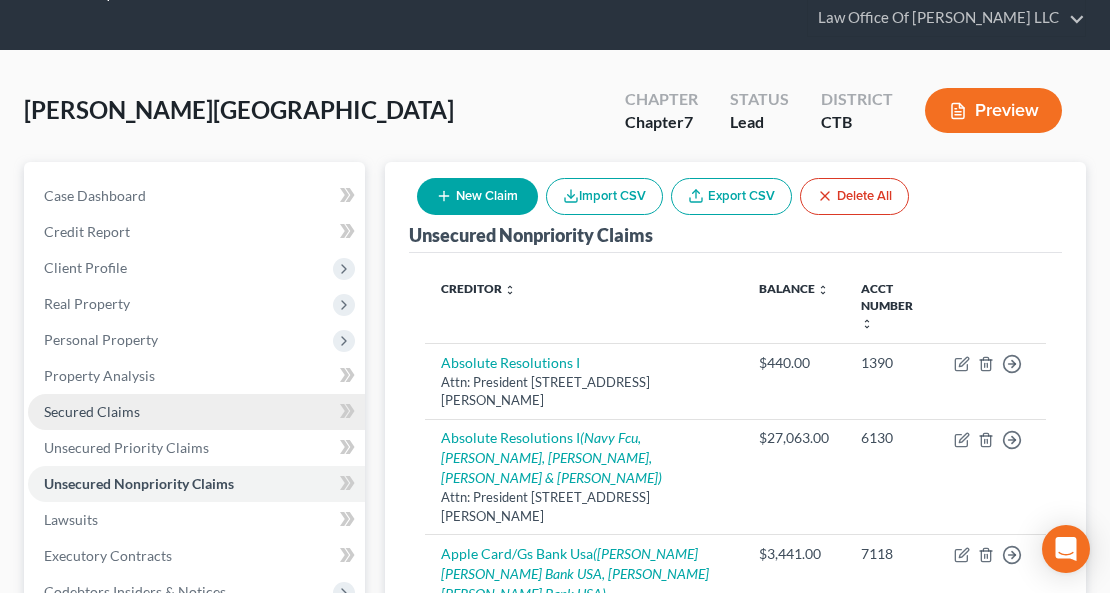 click on "Secured Claims" at bounding box center [92, 411] 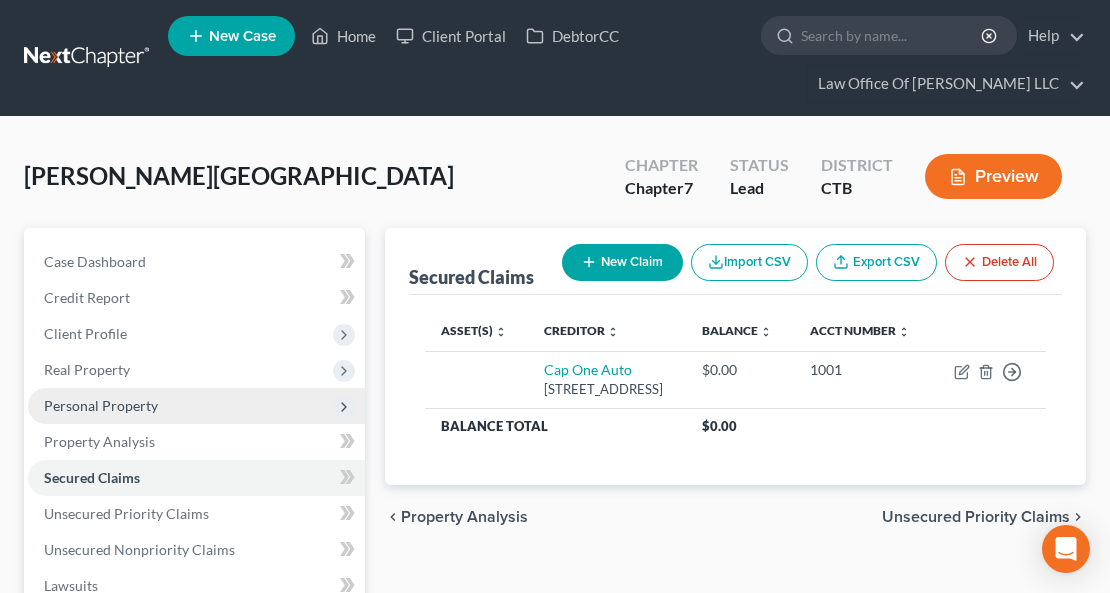 scroll, scrollTop: 133, scrollLeft: 0, axis: vertical 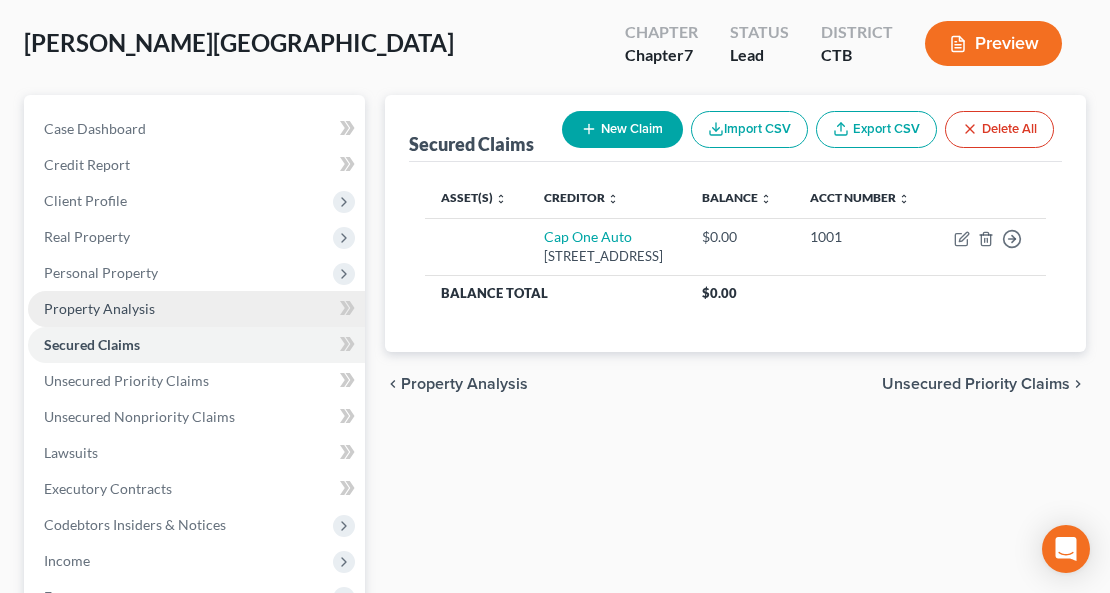 click on "Property Analysis" at bounding box center (196, 309) 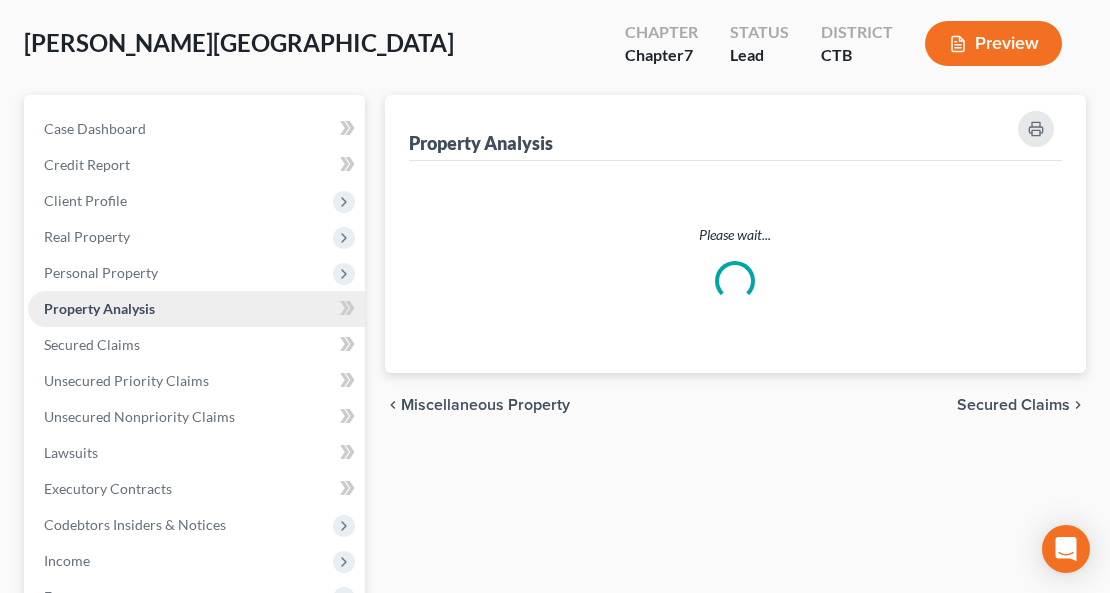 scroll, scrollTop: 0, scrollLeft: 0, axis: both 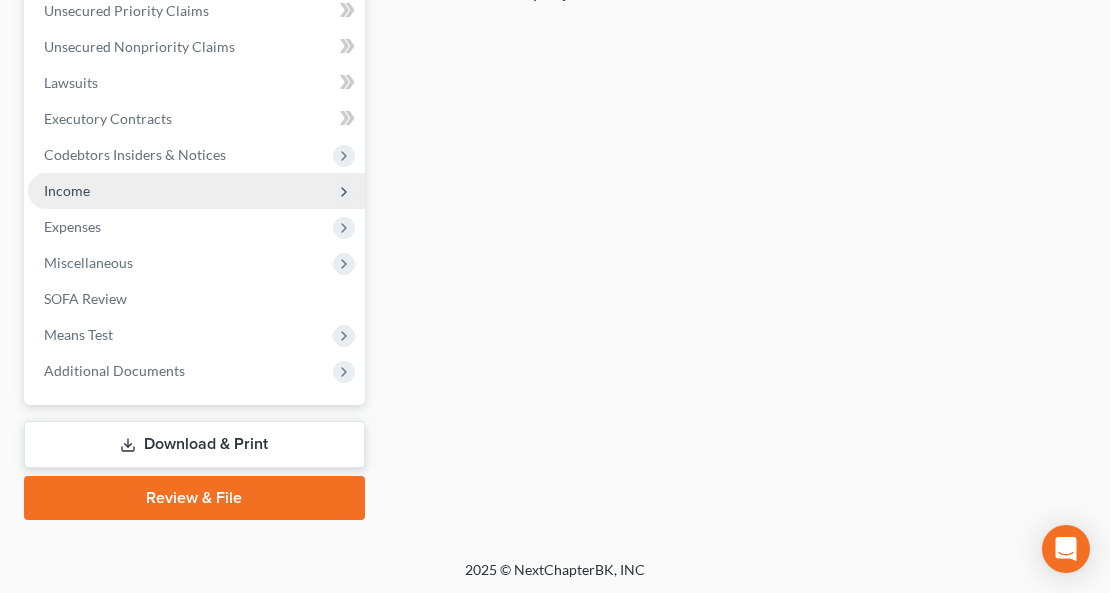 click on "Income" at bounding box center [196, 191] 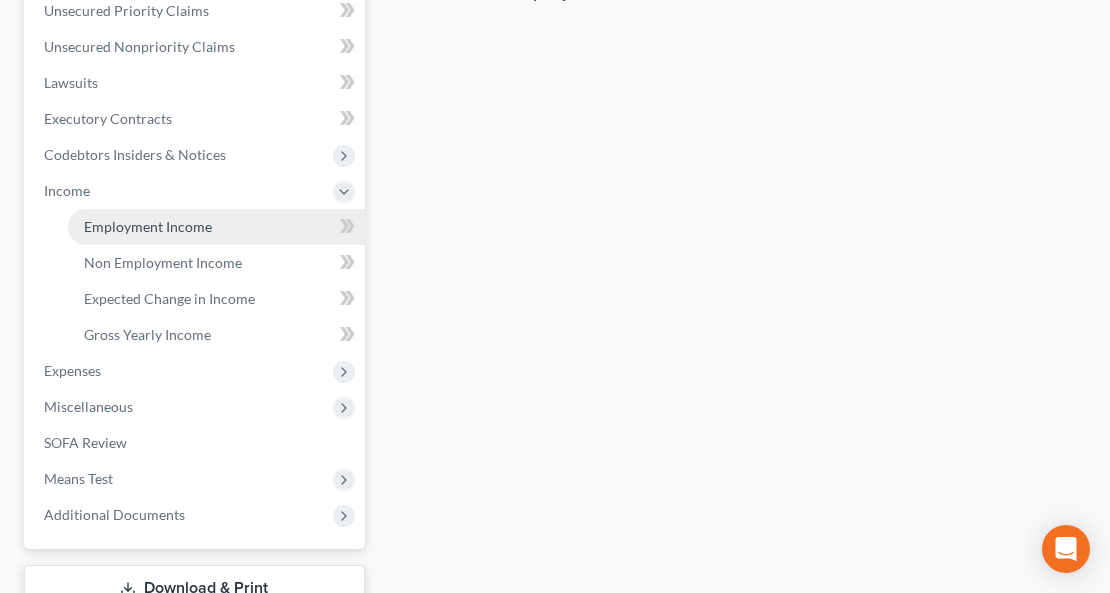 click on "Employment Income" at bounding box center [148, 226] 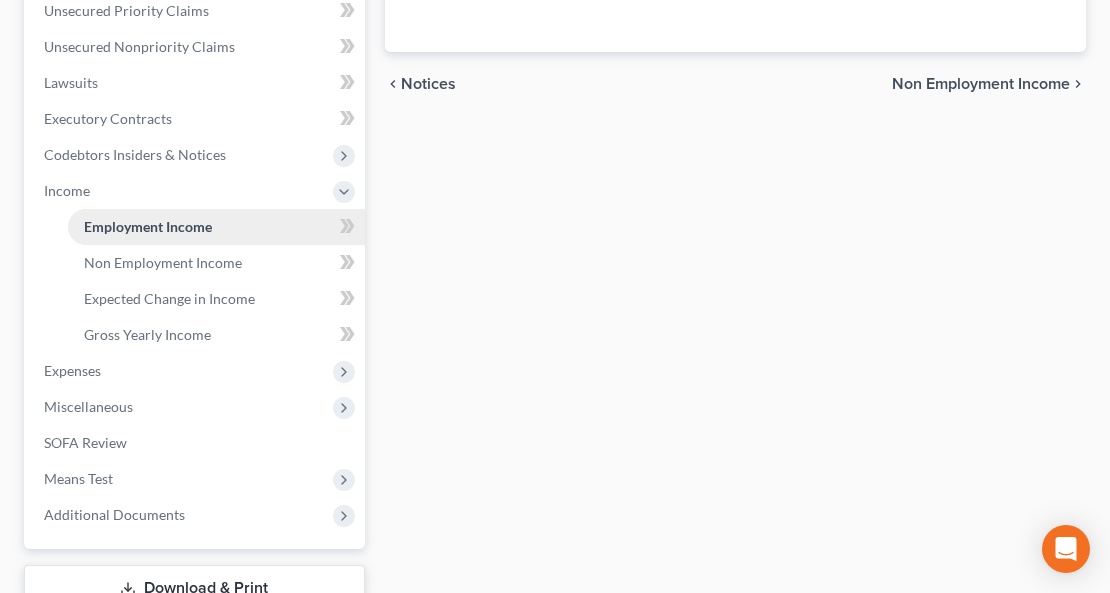 scroll, scrollTop: 0, scrollLeft: 0, axis: both 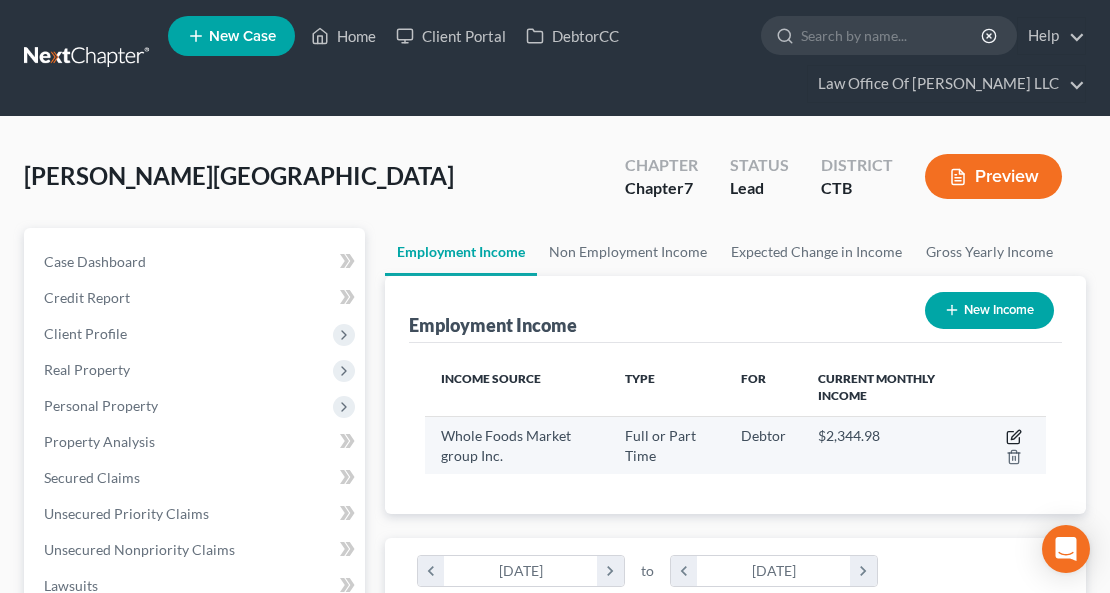 click 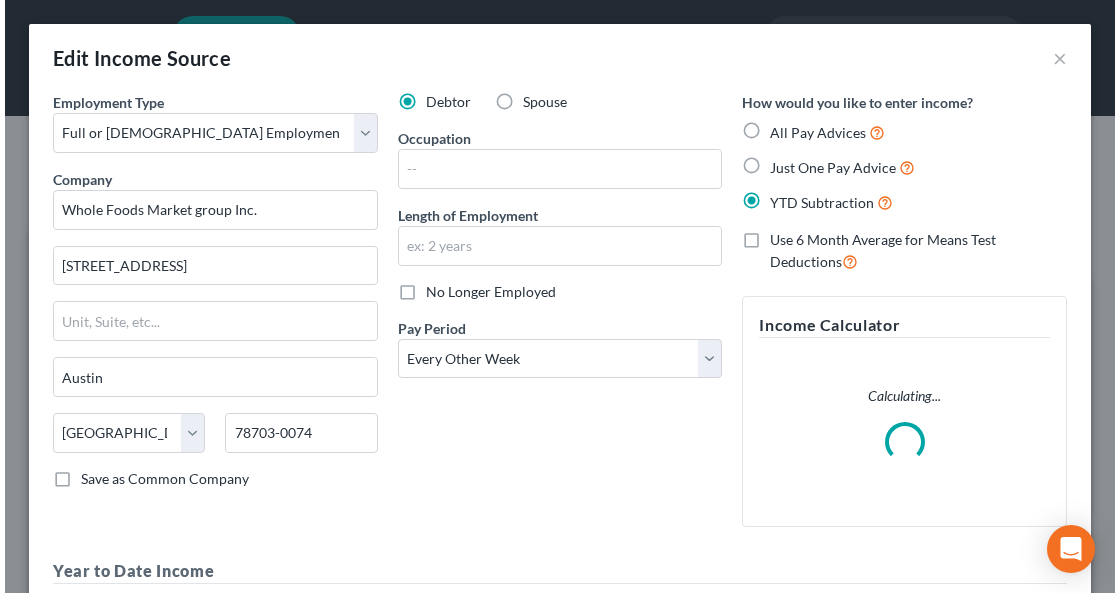 scroll, scrollTop: 999686, scrollLeft: 999332, axis: both 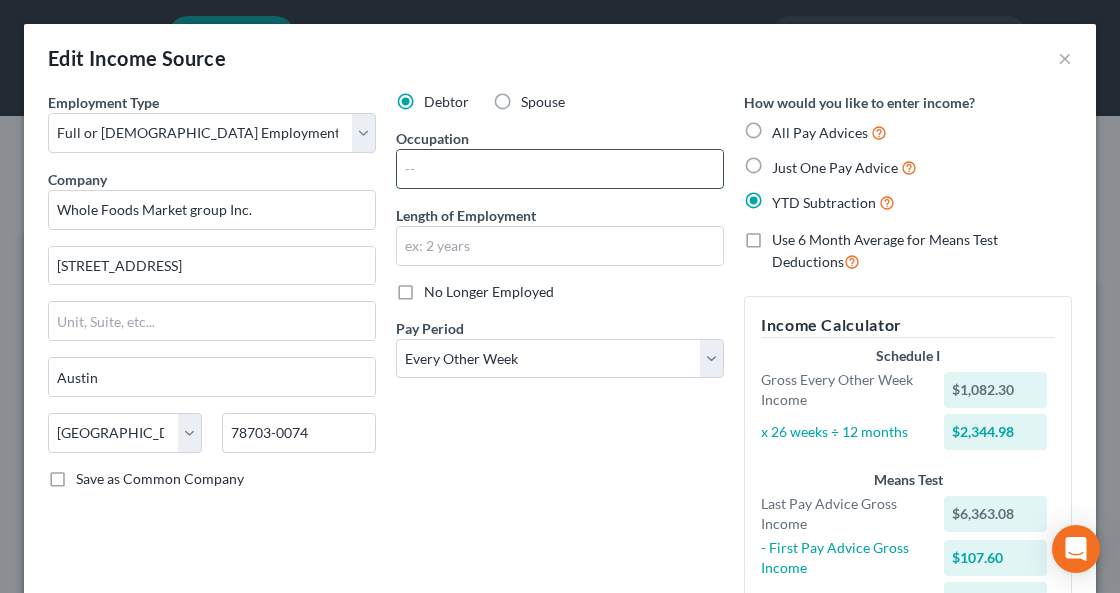 click at bounding box center [560, 169] 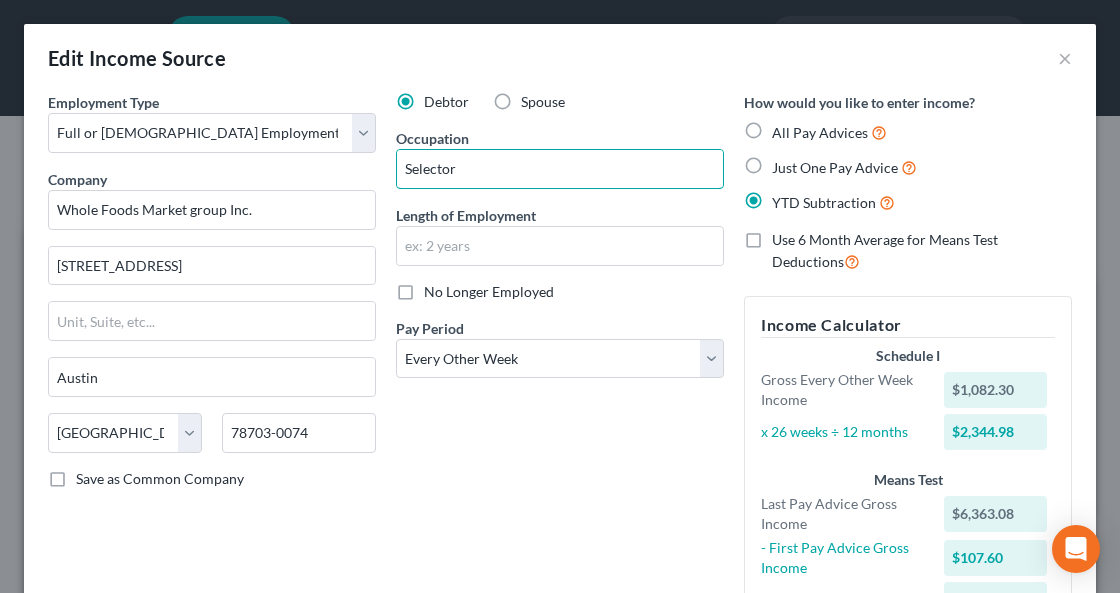 type on "Selector" 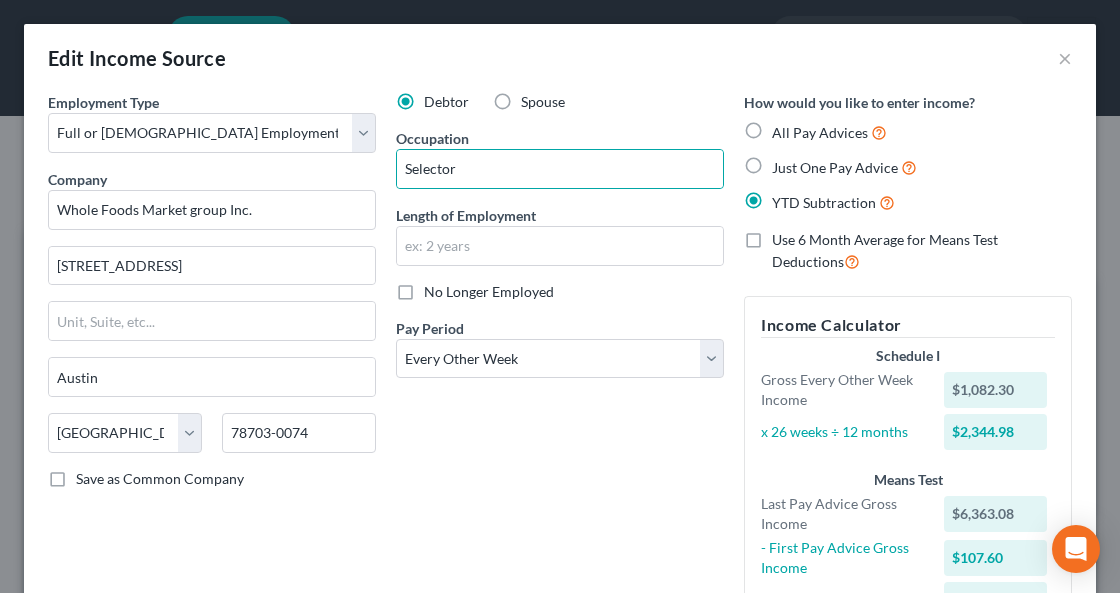 click on "Save as Common Company" at bounding box center [160, 479] 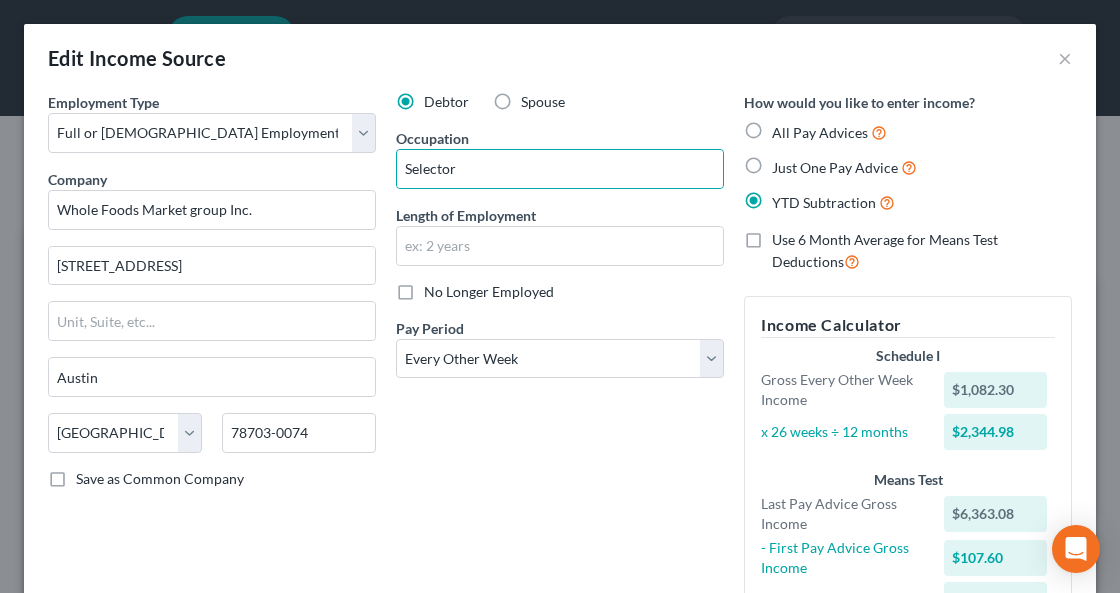 click on "Save as Common Company" at bounding box center (90, 475) 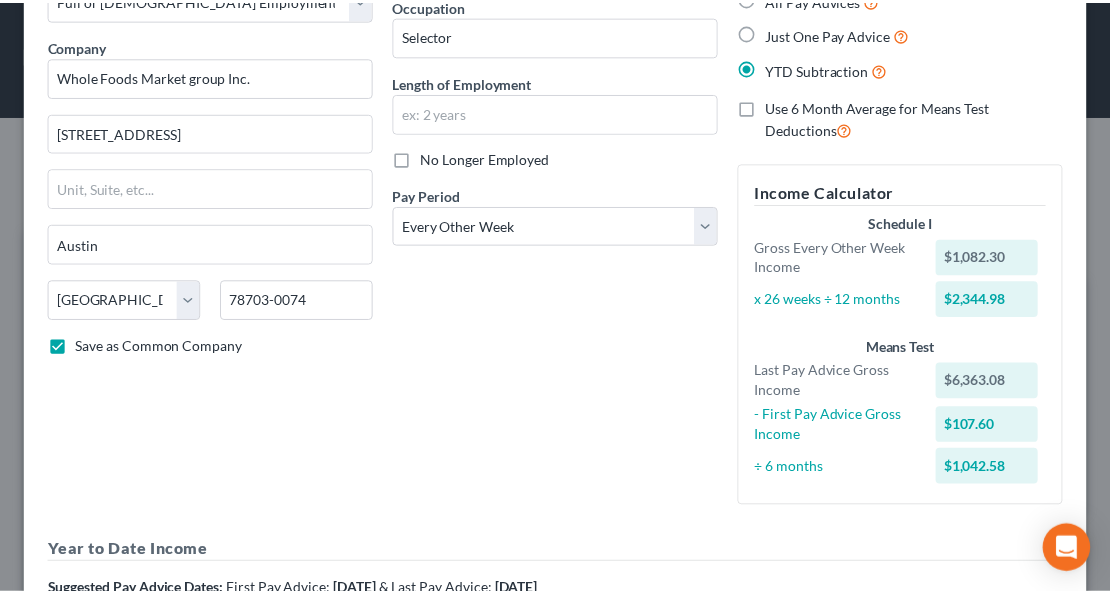 scroll, scrollTop: 504, scrollLeft: 0, axis: vertical 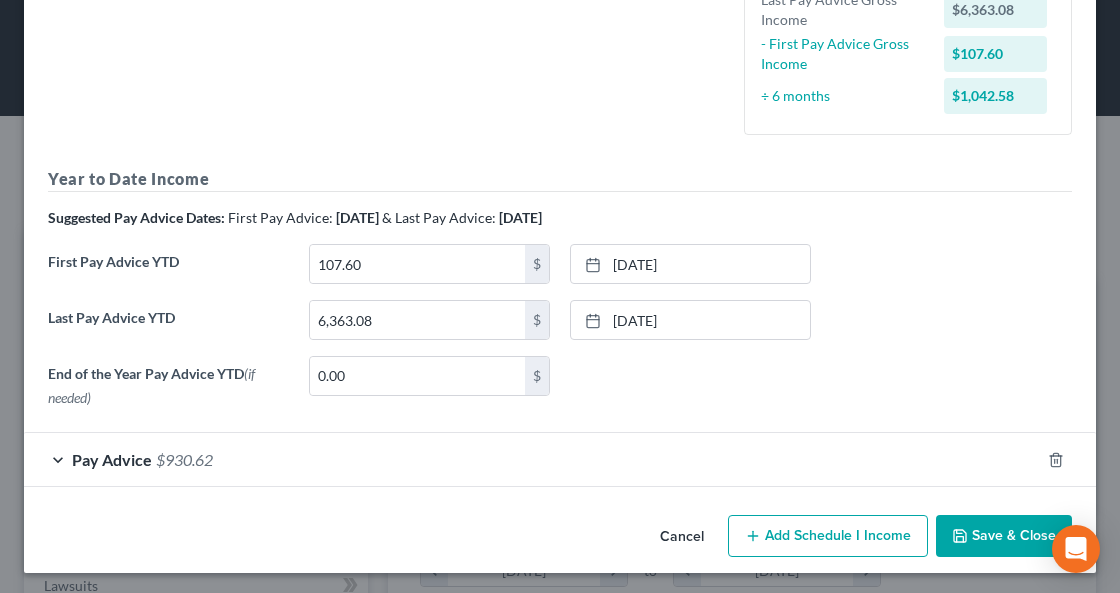 click on "Save & Close" at bounding box center [1004, 536] 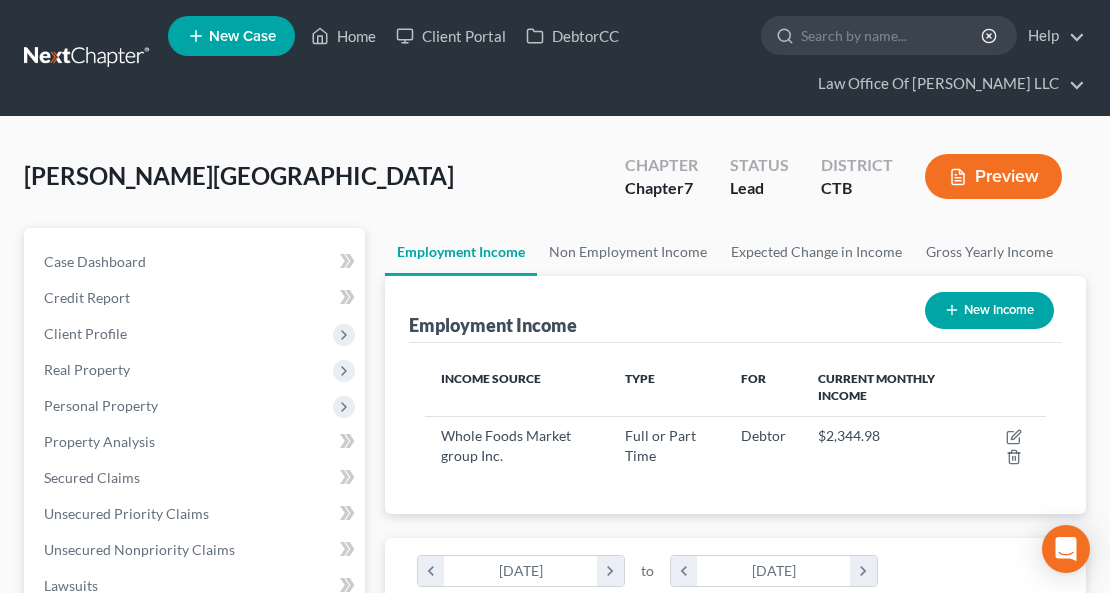 scroll, scrollTop: 310, scrollLeft: 661, axis: both 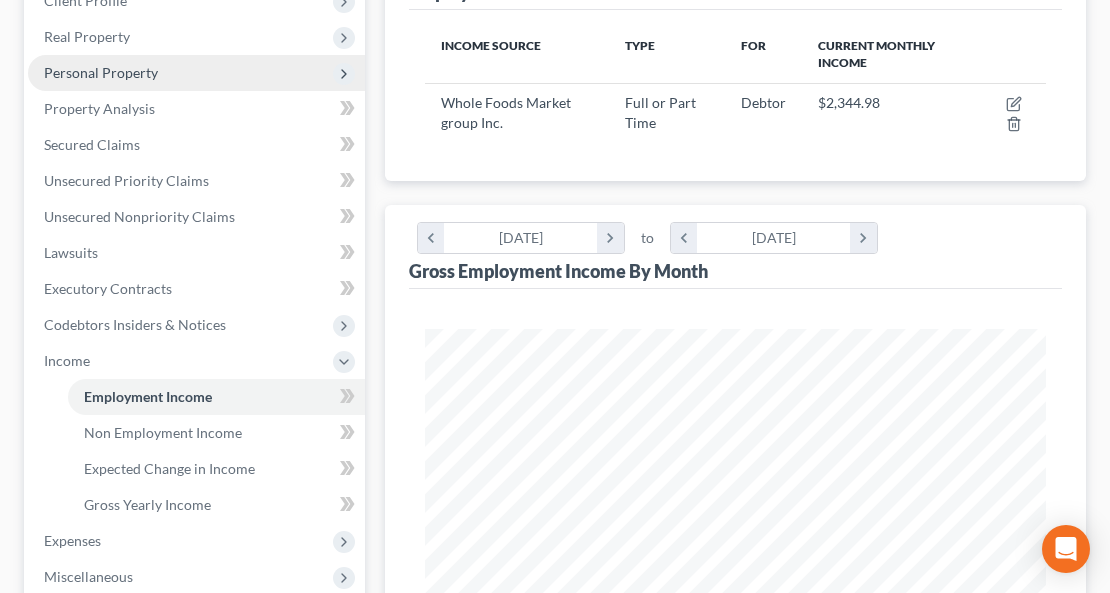 click on "Personal Property" at bounding box center [101, 72] 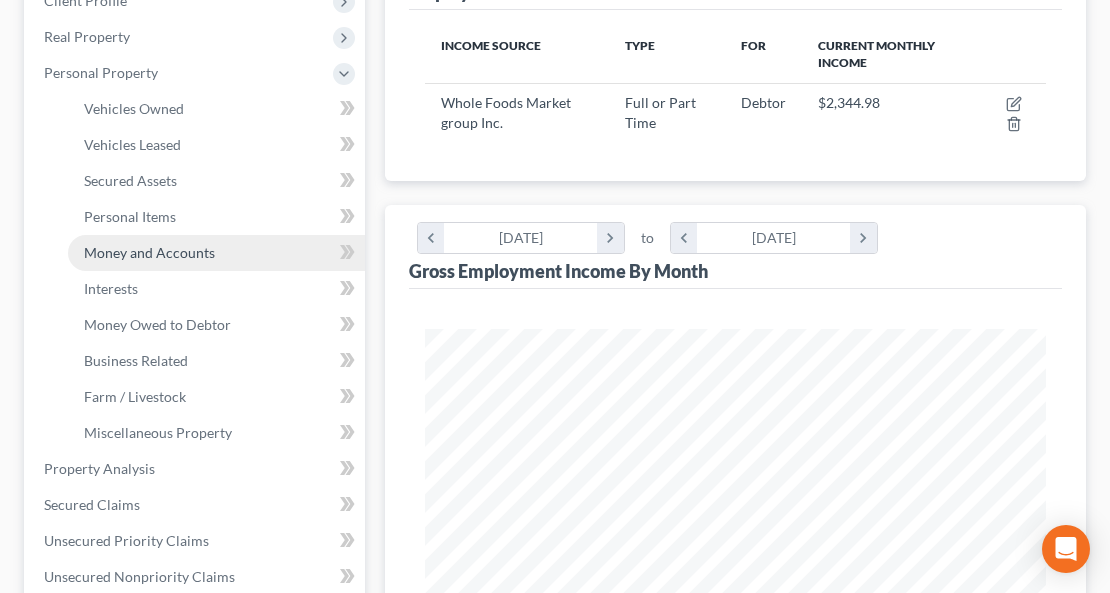 click on "Money and Accounts" at bounding box center [149, 252] 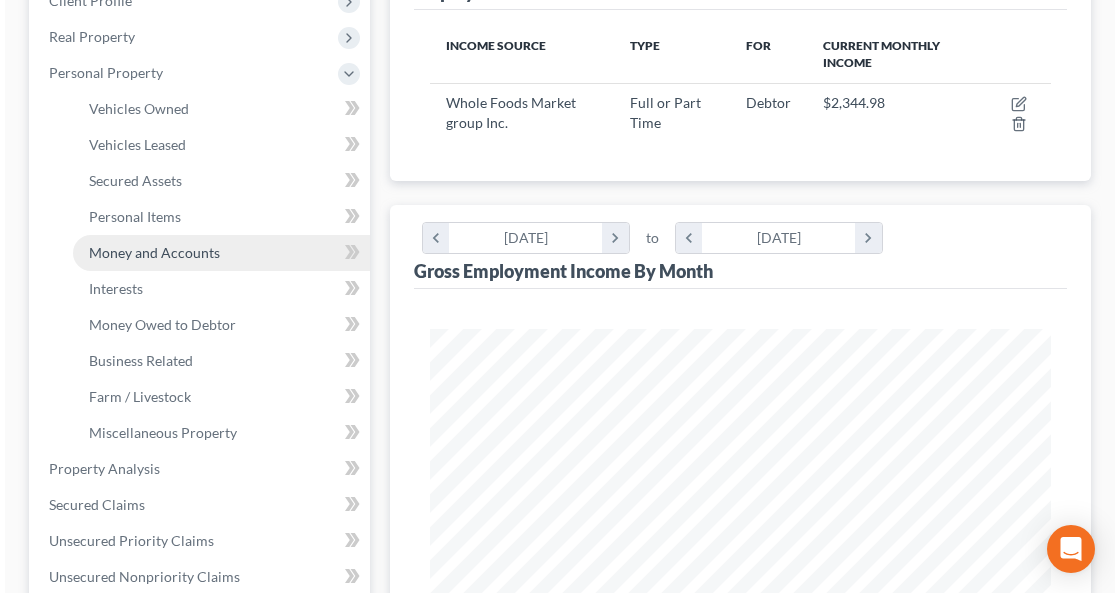 scroll, scrollTop: 0, scrollLeft: 0, axis: both 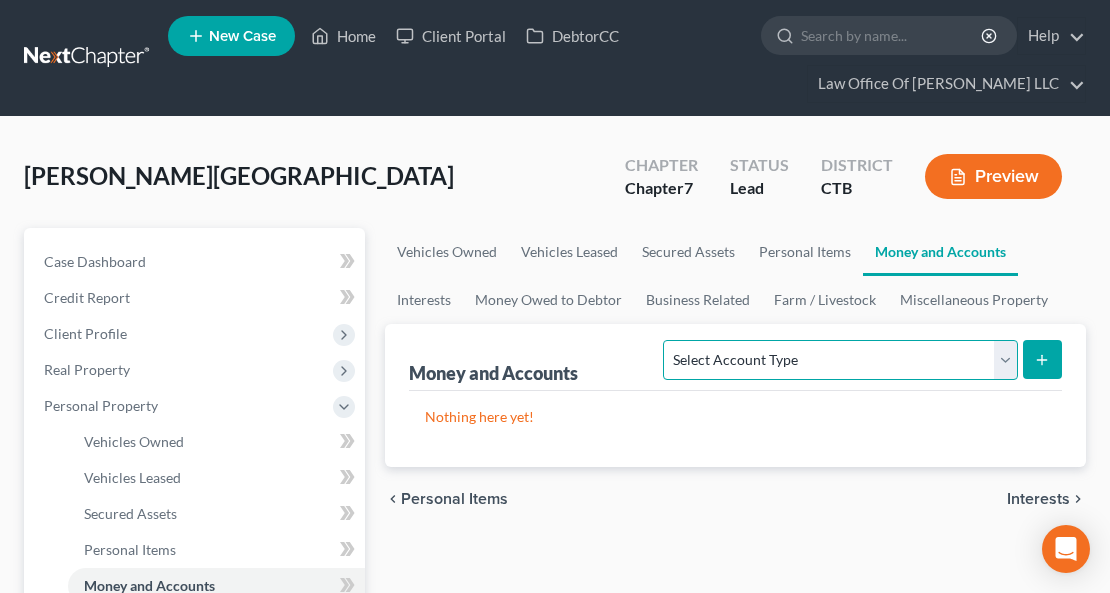 click on "Select Account Type Brokerage Cash on Hand Certificates of Deposit Checking Account Money Market Other (Credit Union, Health Savings Account, etc) Safe Deposit Box Savings Account Security Deposits or Prepayments" at bounding box center (840, 360) 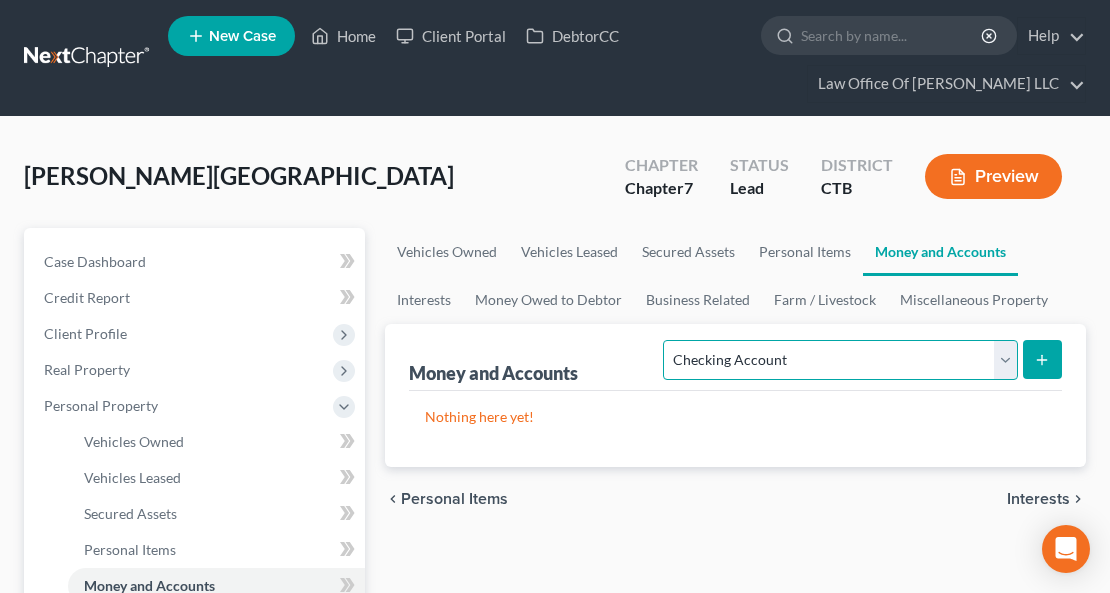 click on "Select Account Type Brokerage Cash on Hand Certificates of Deposit Checking Account Money Market Other (Credit Union, Health Savings Account, etc) Safe Deposit Box Savings Account Security Deposits or Prepayments" at bounding box center (840, 360) 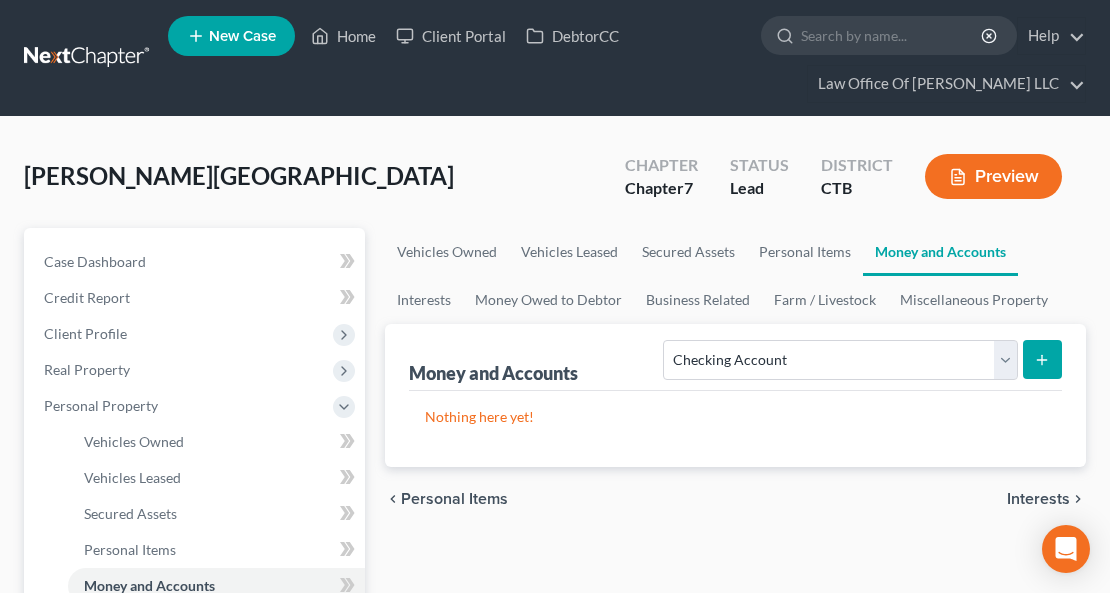 click 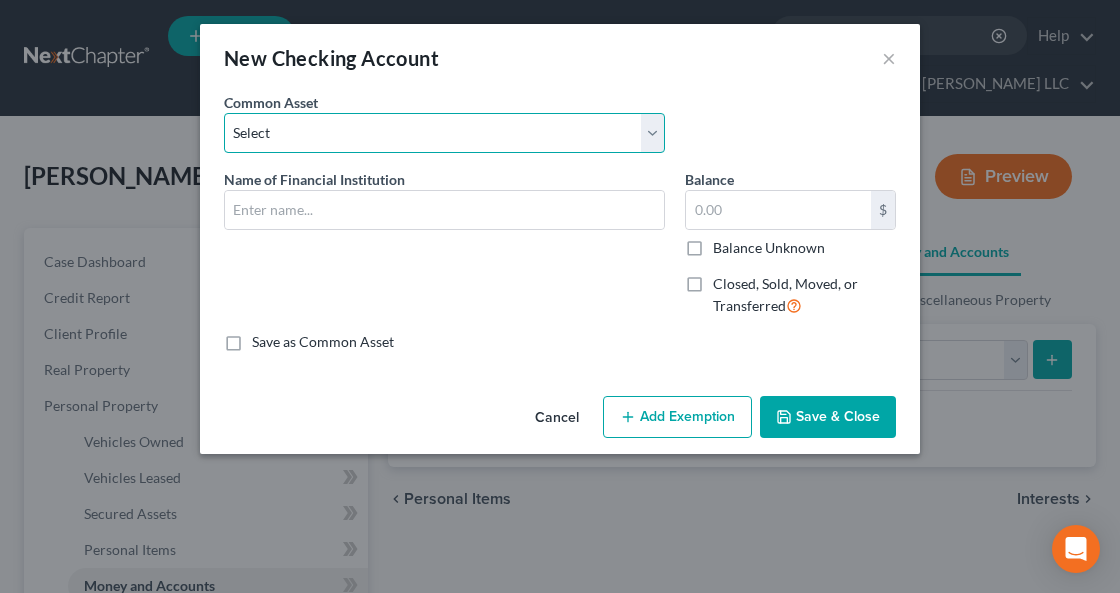 click on "Select BofA TD Bank Liberty Bank Connex Credit Union	4520 Citizens [PERSON_NAME] Fargo 2532" at bounding box center [444, 133] 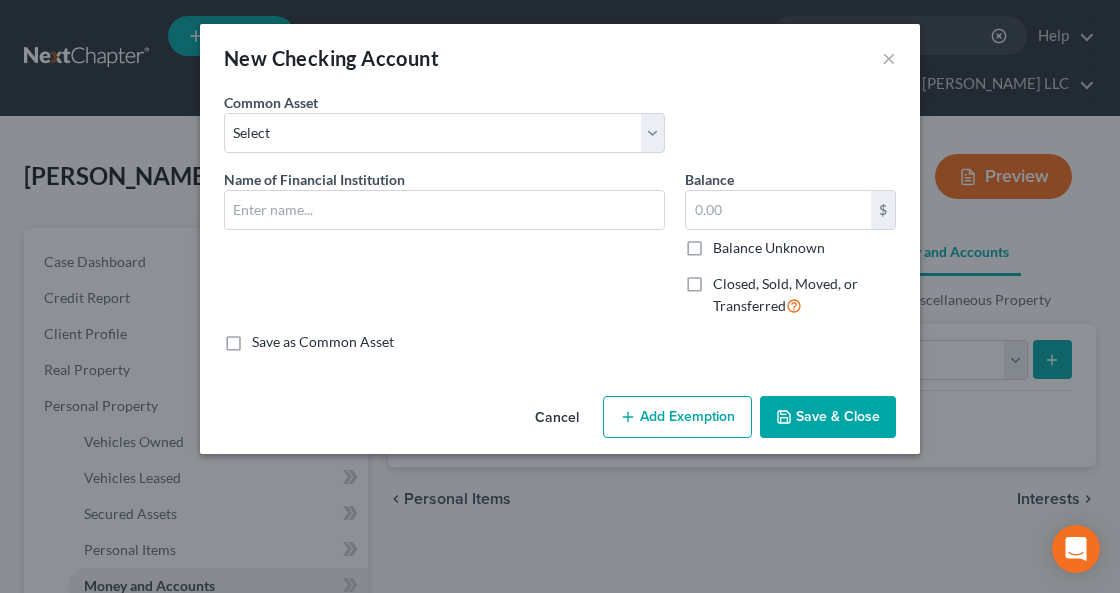 click on "New Checking Account  ×" at bounding box center [560, 58] 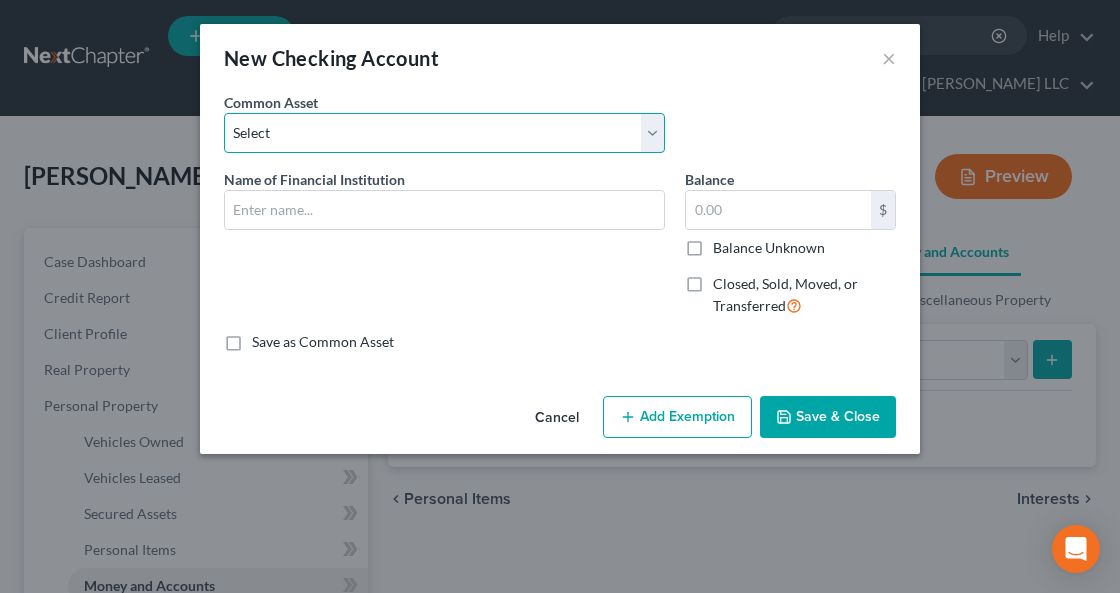 click on "Select BofA TD Bank Liberty Bank Connex Credit Union	4520 Citizens [PERSON_NAME] Fargo 2532" at bounding box center [444, 133] 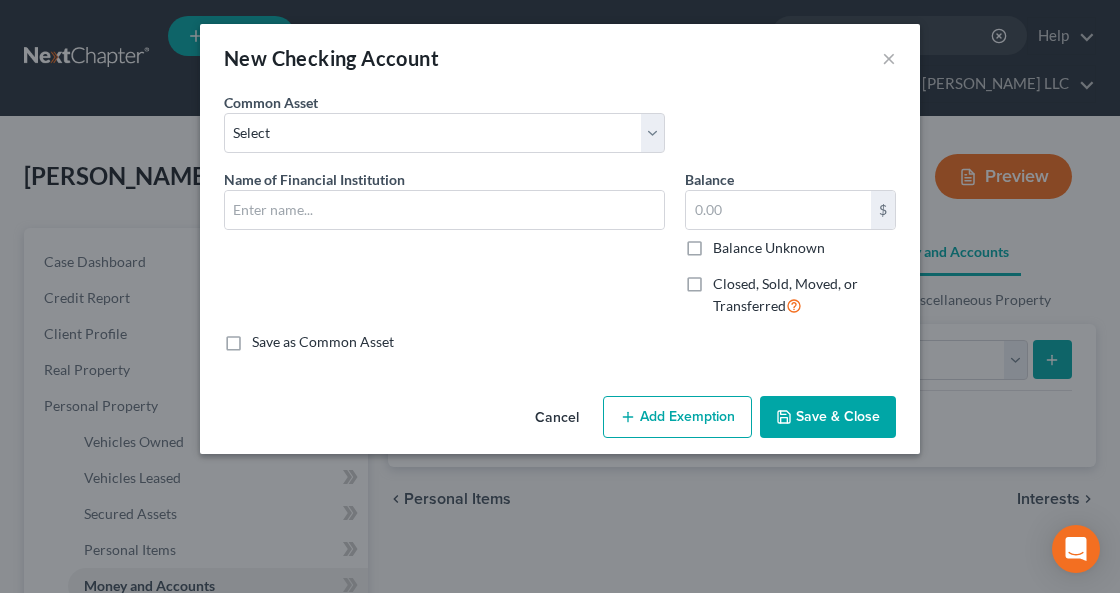 click on "Common Asset Select BofA TD Bank Liberty Bank Connex Credit Union	4520 Citizens [PERSON_NAME] Fargo 2532" at bounding box center [560, 130] 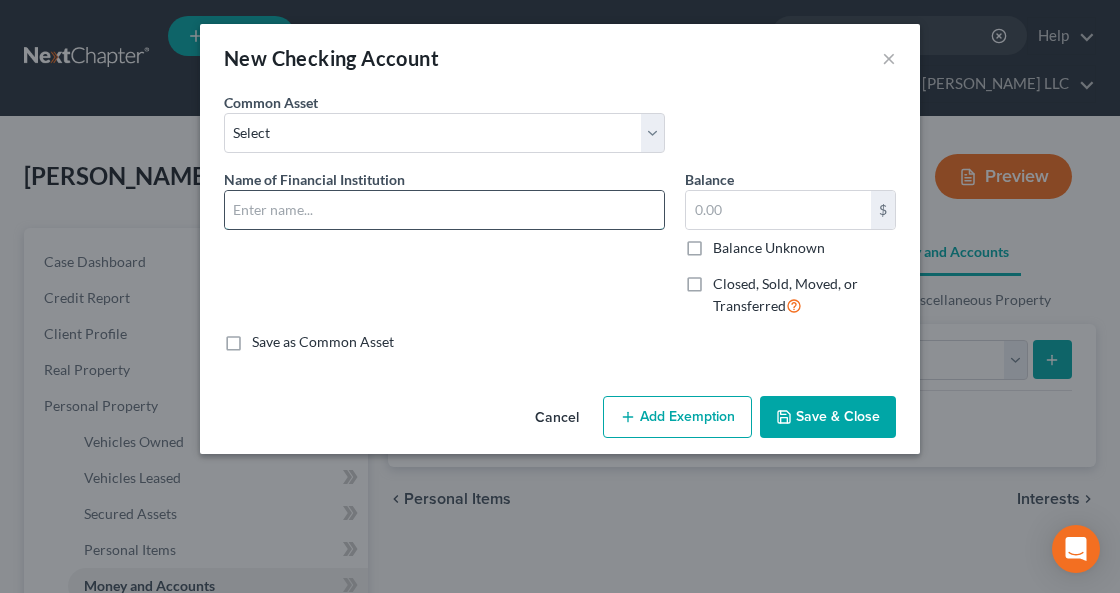 click at bounding box center [444, 210] 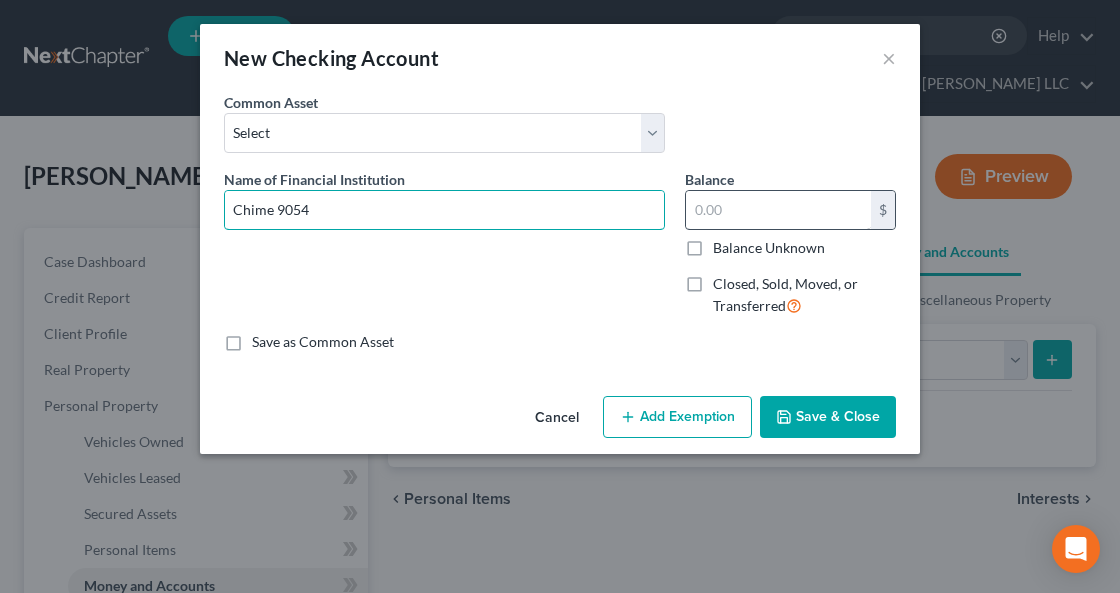 type on "Chime 9054" 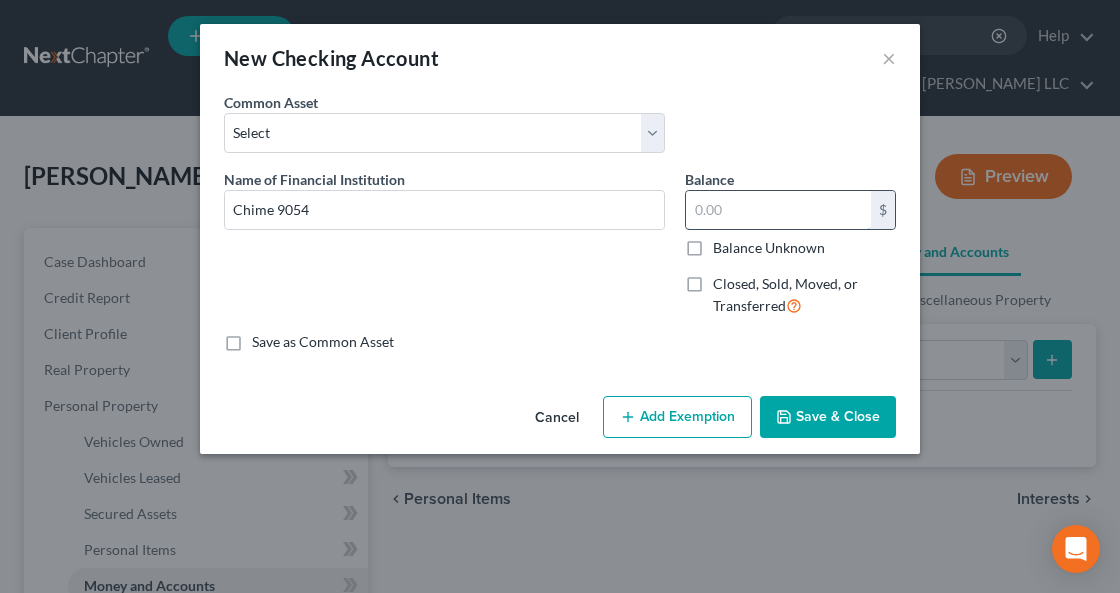 click at bounding box center (778, 210) 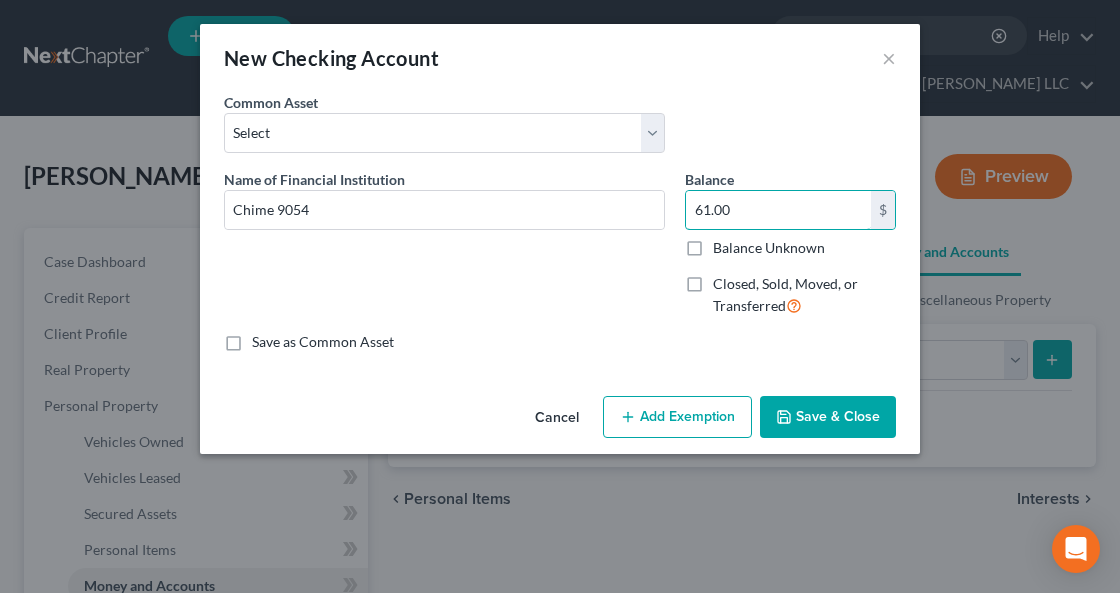 type on "61.00" 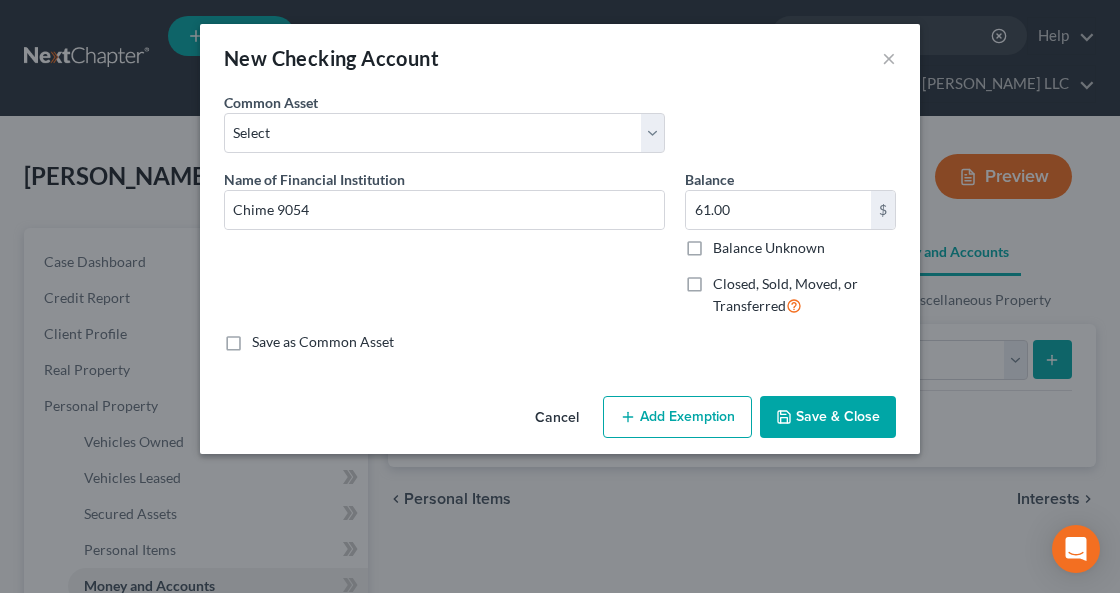 click on "Add Exemption" at bounding box center [677, 417] 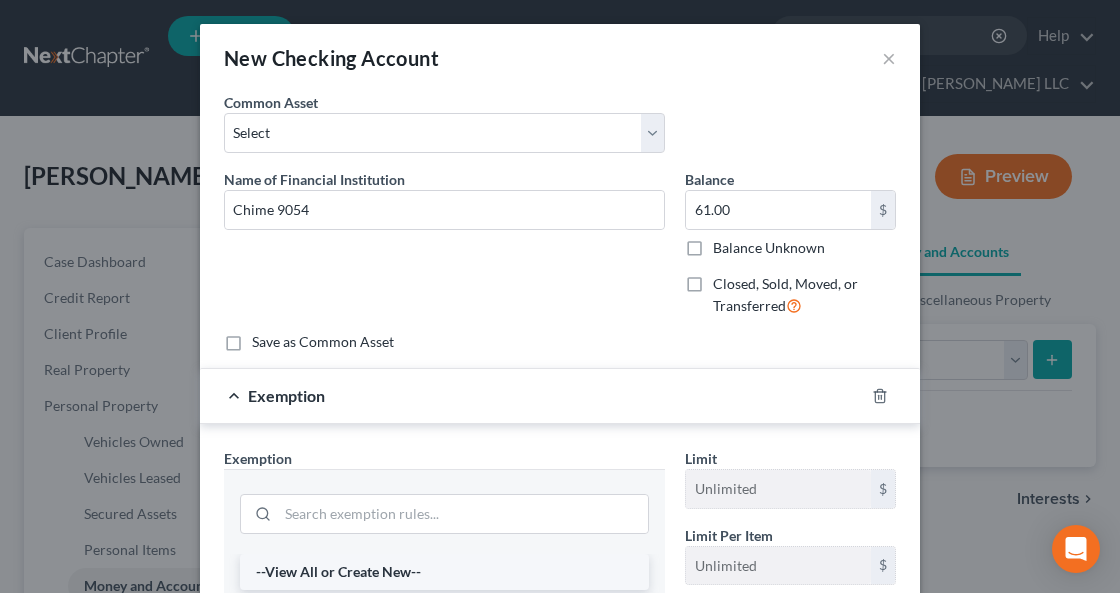 scroll, scrollTop: 266, scrollLeft: 0, axis: vertical 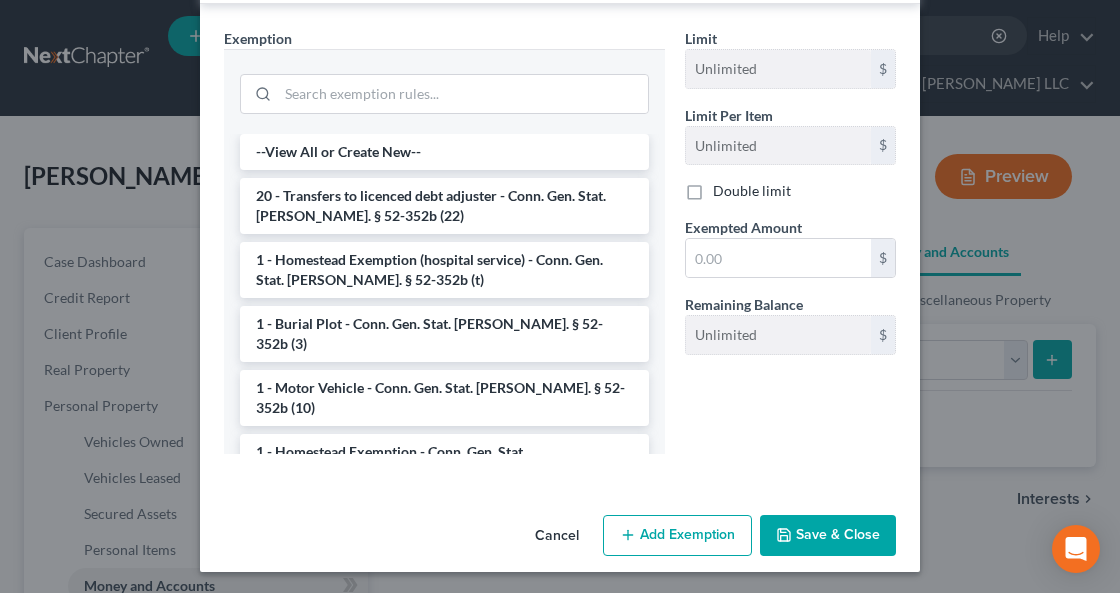 click on "Save & Close" at bounding box center (828, 536) 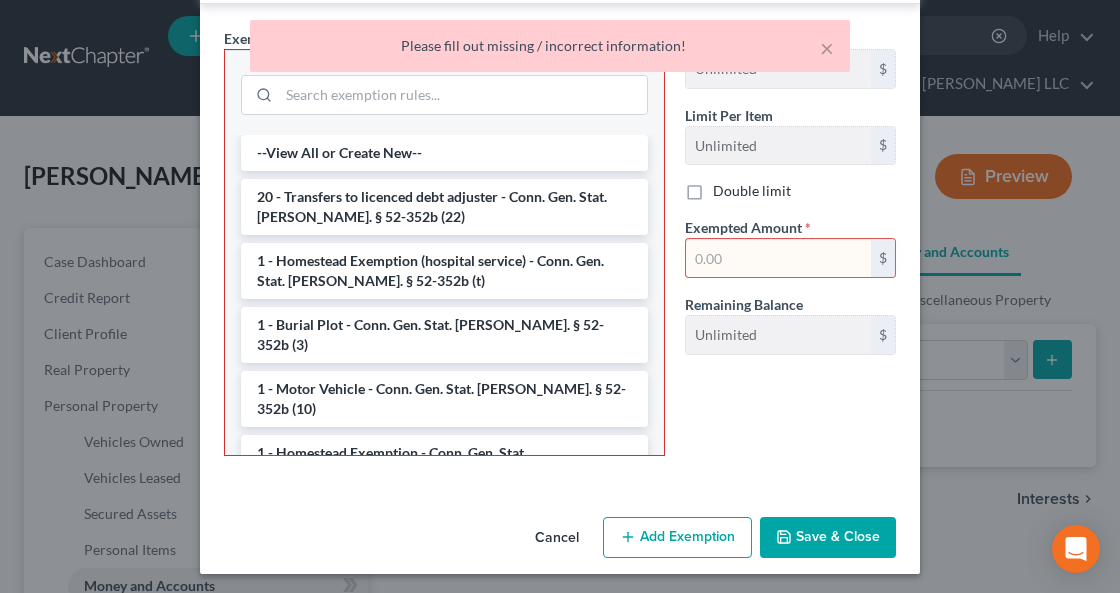 click on "Cancel" at bounding box center (557, 539) 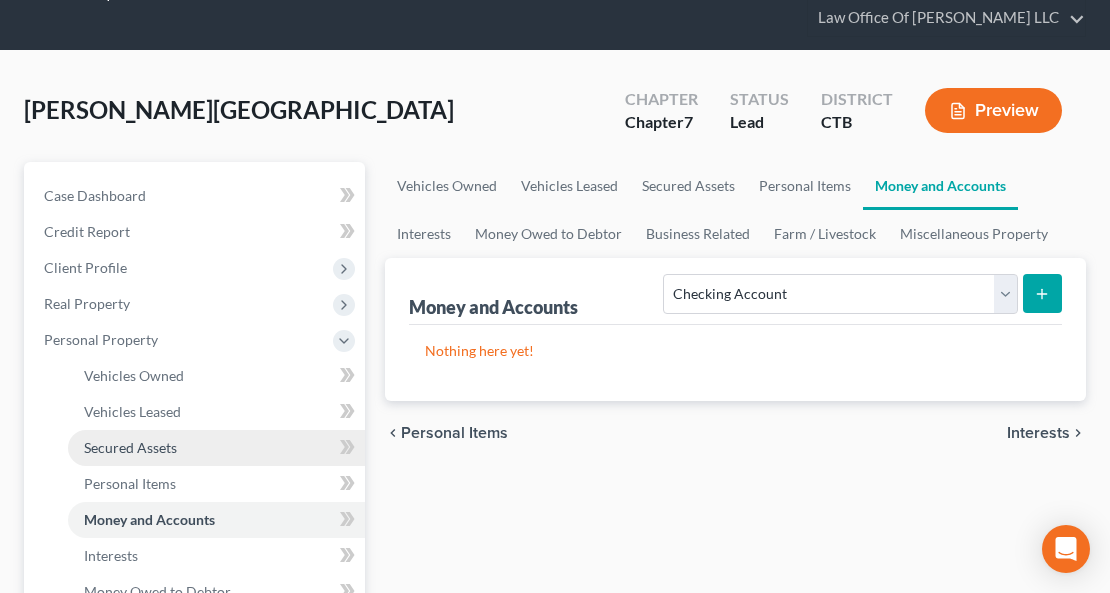 scroll, scrollTop: 133, scrollLeft: 0, axis: vertical 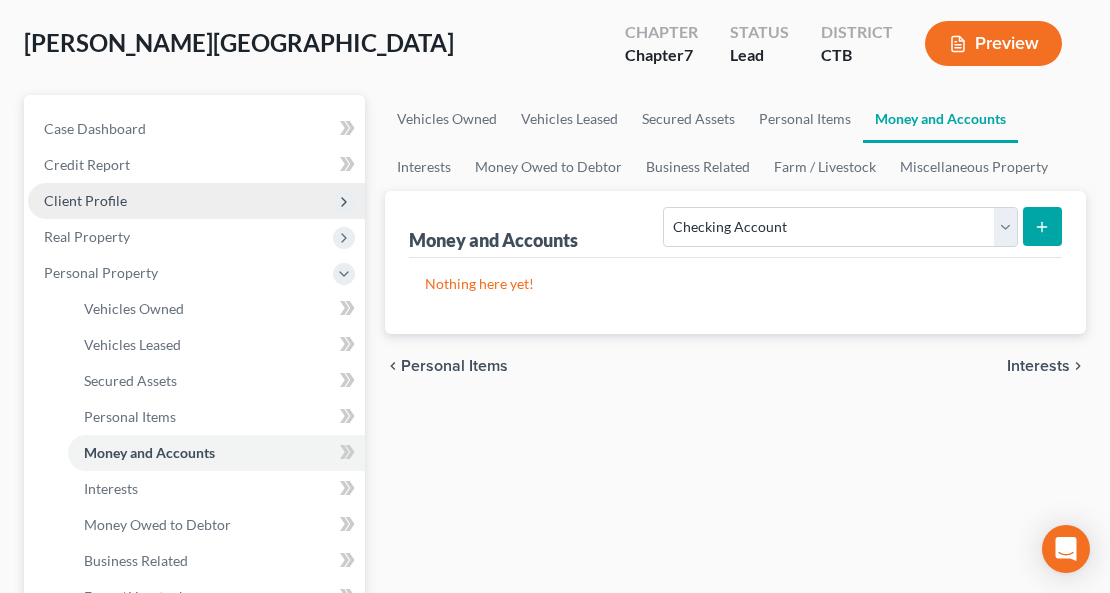 click on "Client Profile" at bounding box center (85, 200) 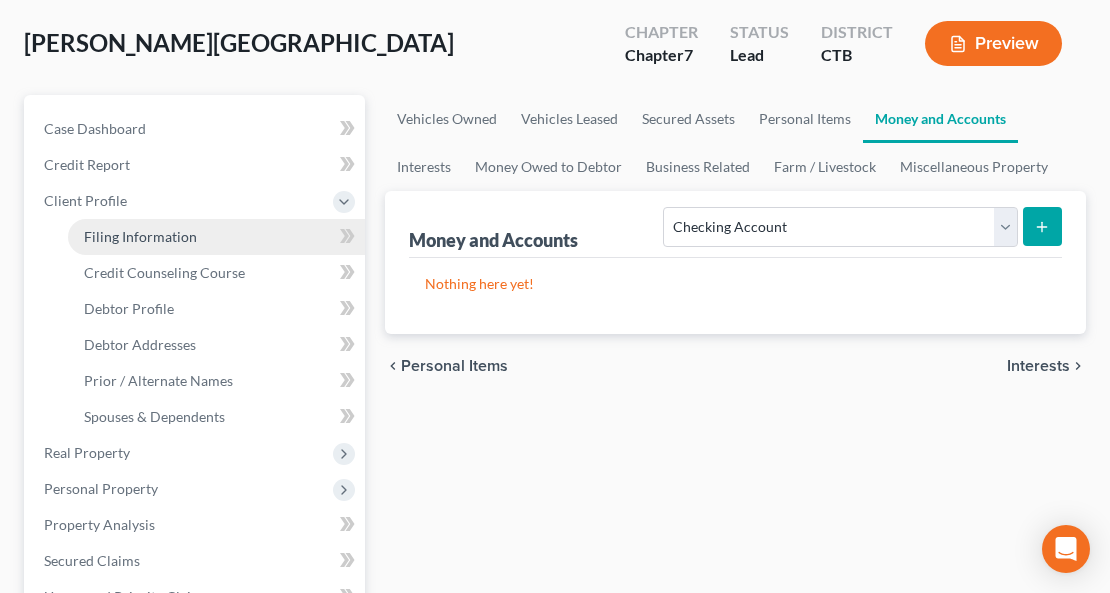 click on "Filing Information" at bounding box center (140, 236) 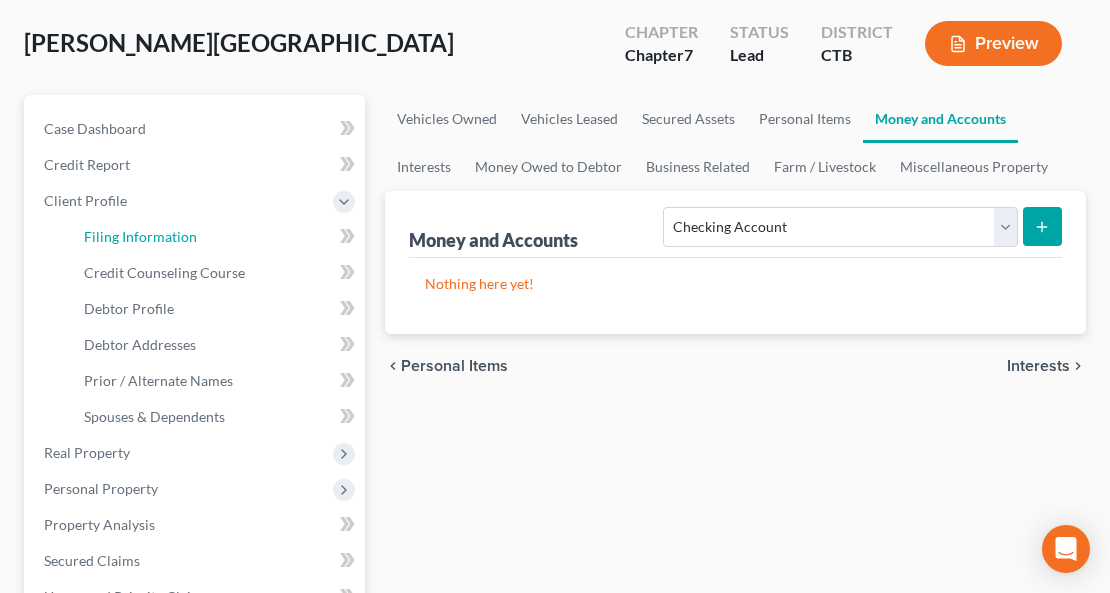 select on "1" 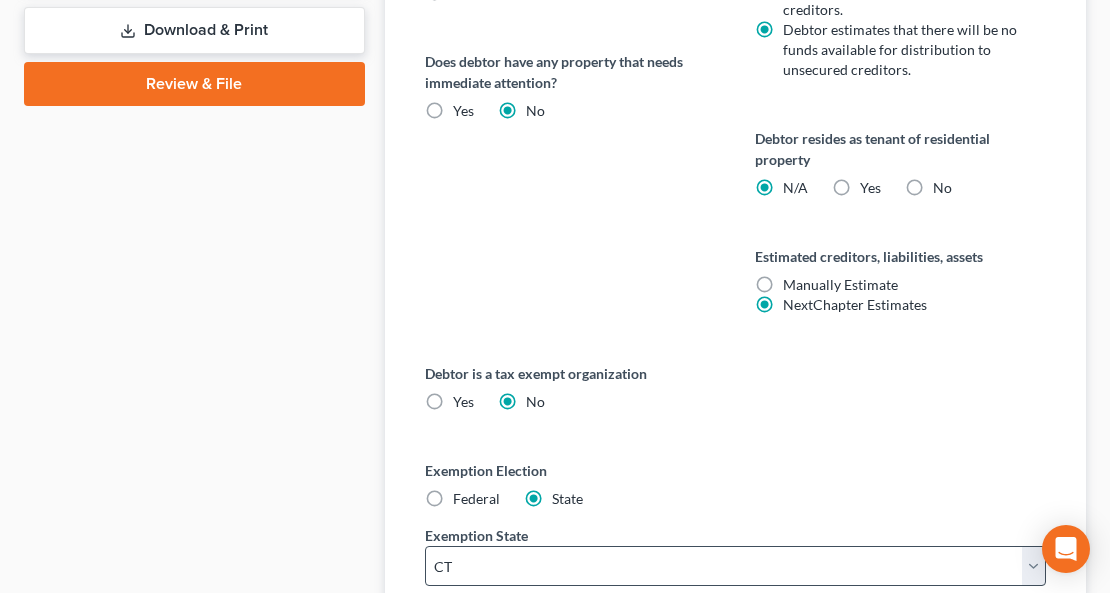 scroll, scrollTop: 1308, scrollLeft: 0, axis: vertical 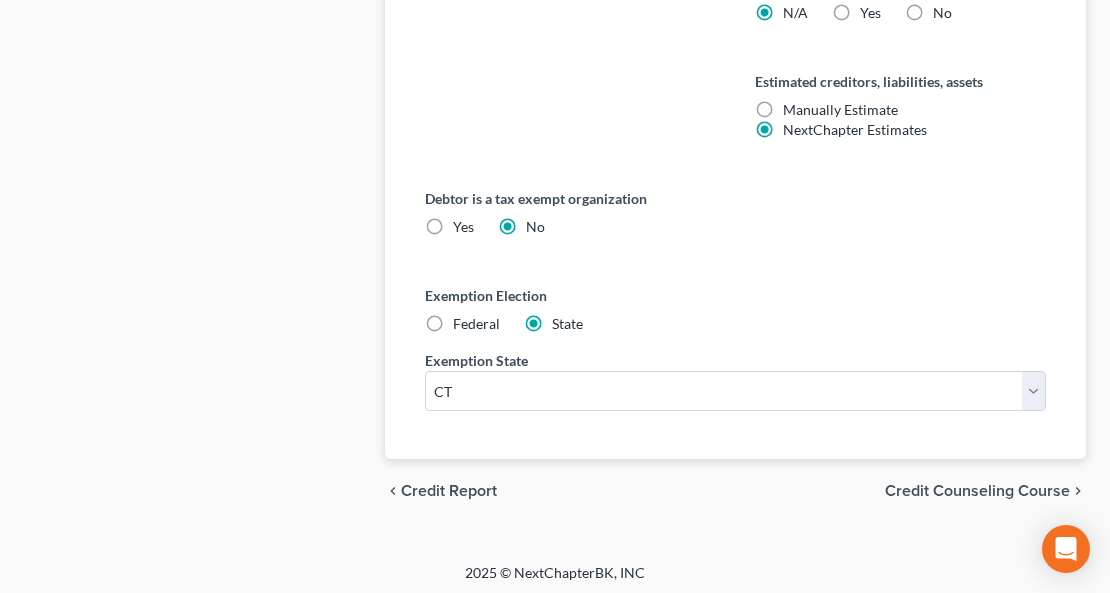 click on "Federal" at bounding box center (476, 324) 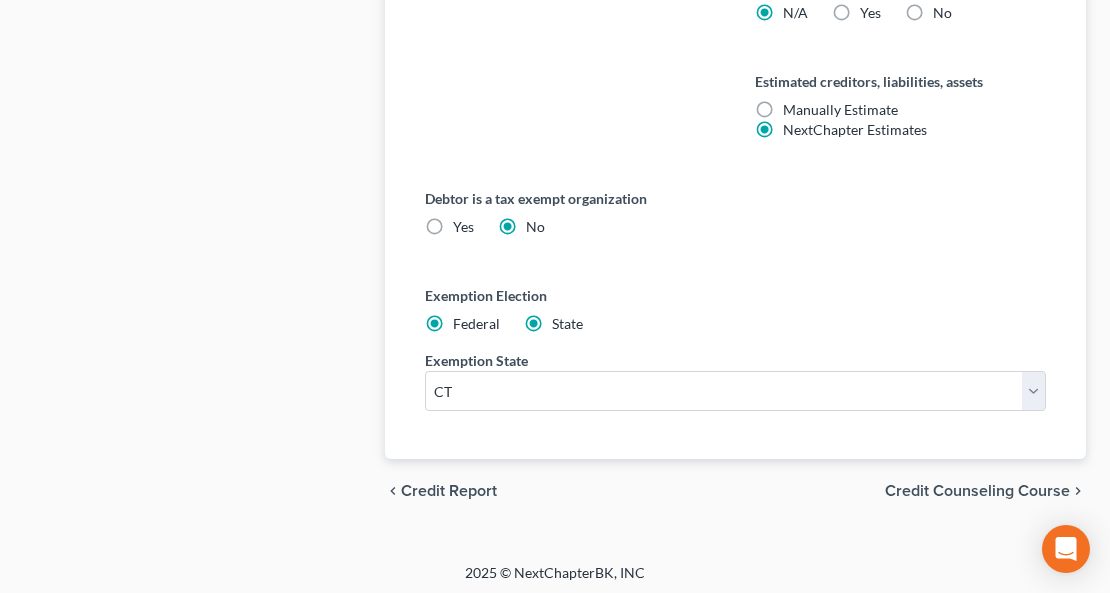 radio on "false" 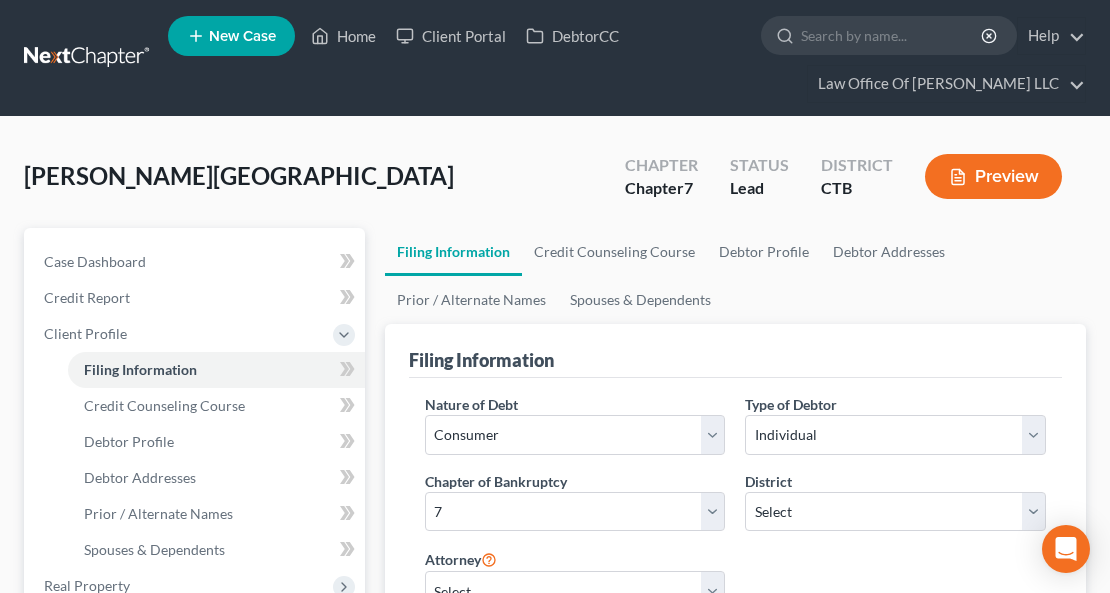 scroll, scrollTop: 200, scrollLeft: 0, axis: vertical 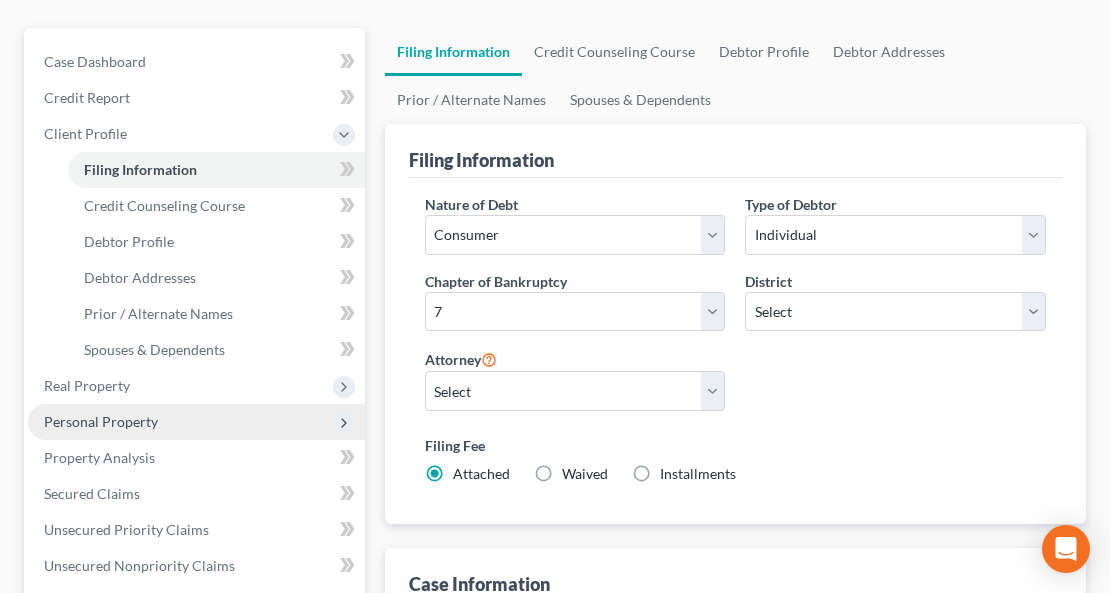 click on "Personal Property" at bounding box center [196, 422] 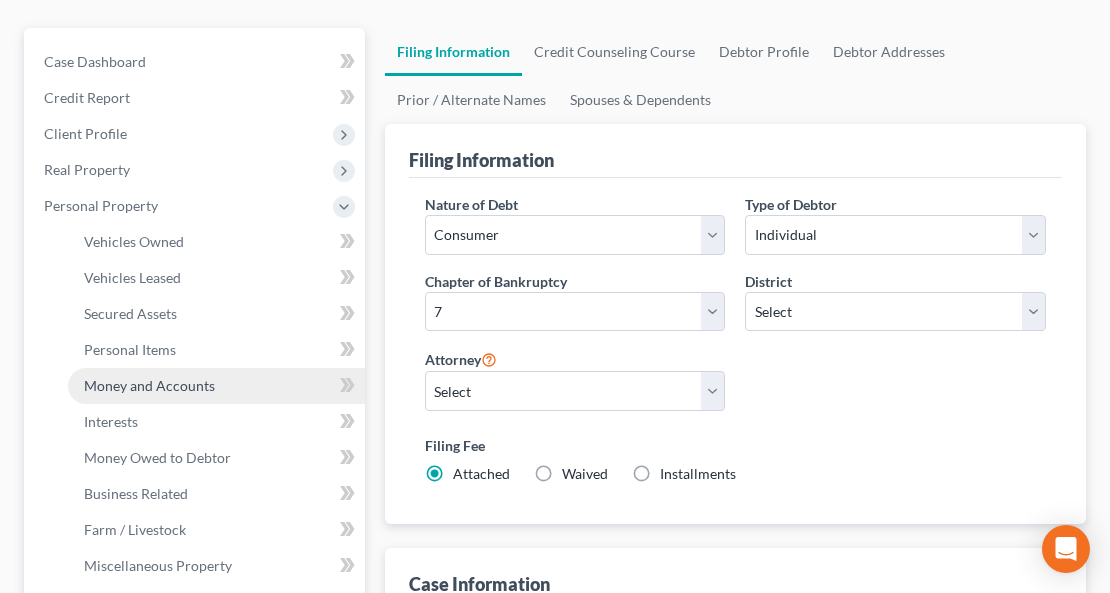 click on "Money and Accounts" at bounding box center (149, 385) 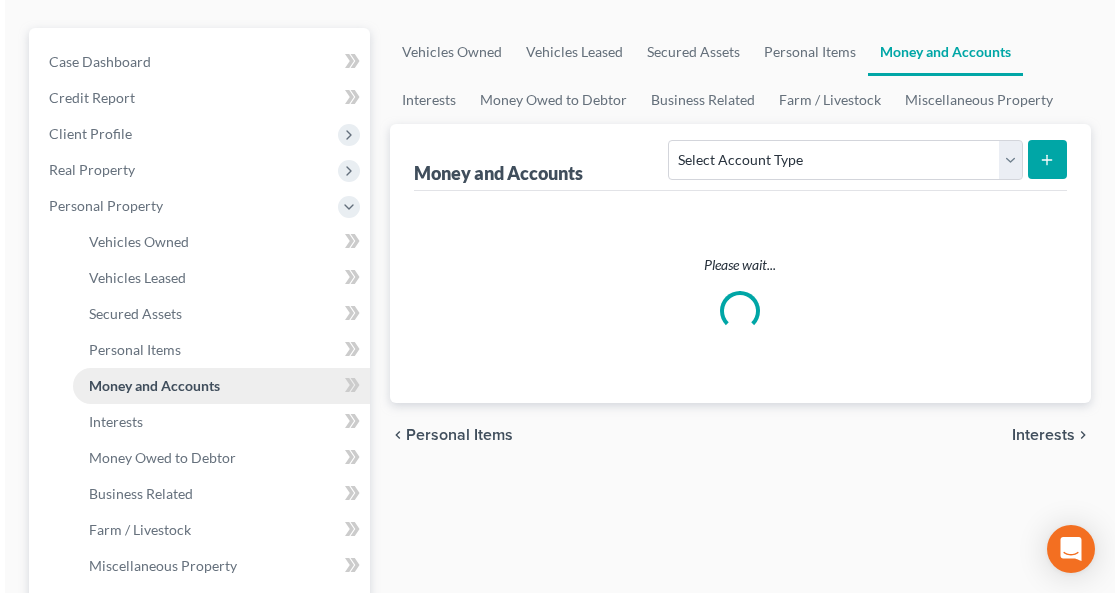scroll, scrollTop: 0, scrollLeft: 0, axis: both 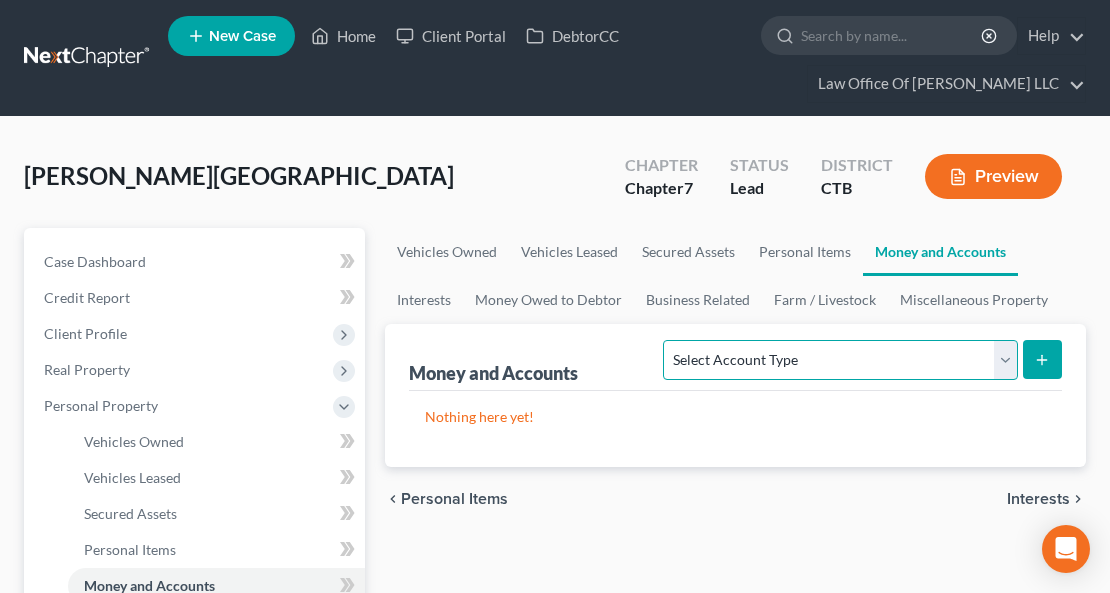 click on "Select Account Type Brokerage Cash on Hand Certificates of Deposit Checking Account Money Market Other (Credit Union, Health Savings Account, etc) Safe Deposit Box Savings Account Security Deposits or Prepayments" at bounding box center [840, 360] 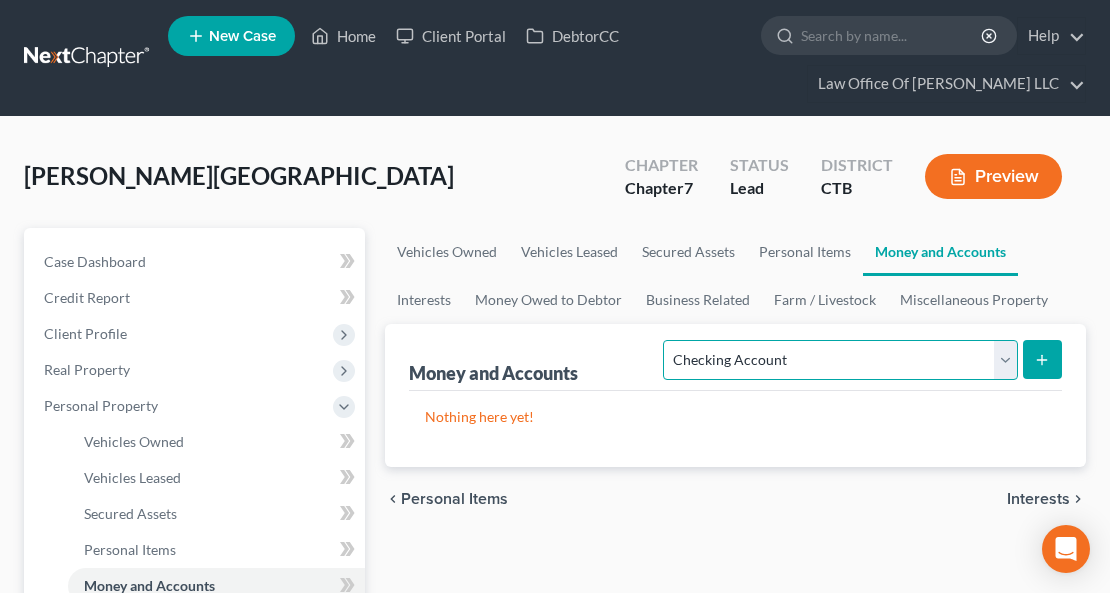 click on "Select Account Type Brokerage Cash on Hand Certificates of Deposit Checking Account Money Market Other (Credit Union, Health Savings Account, etc) Safe Deposit Box Savings Account Security Deposits or Prepayments" at bounding box center [840, 360] 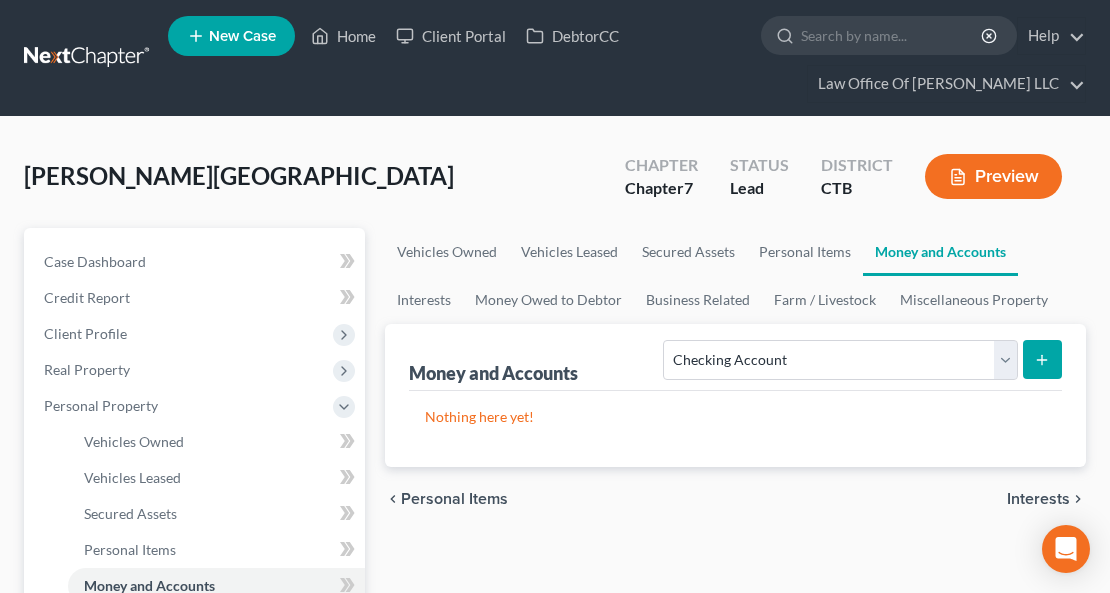 click at bounding box center (1042, 359) 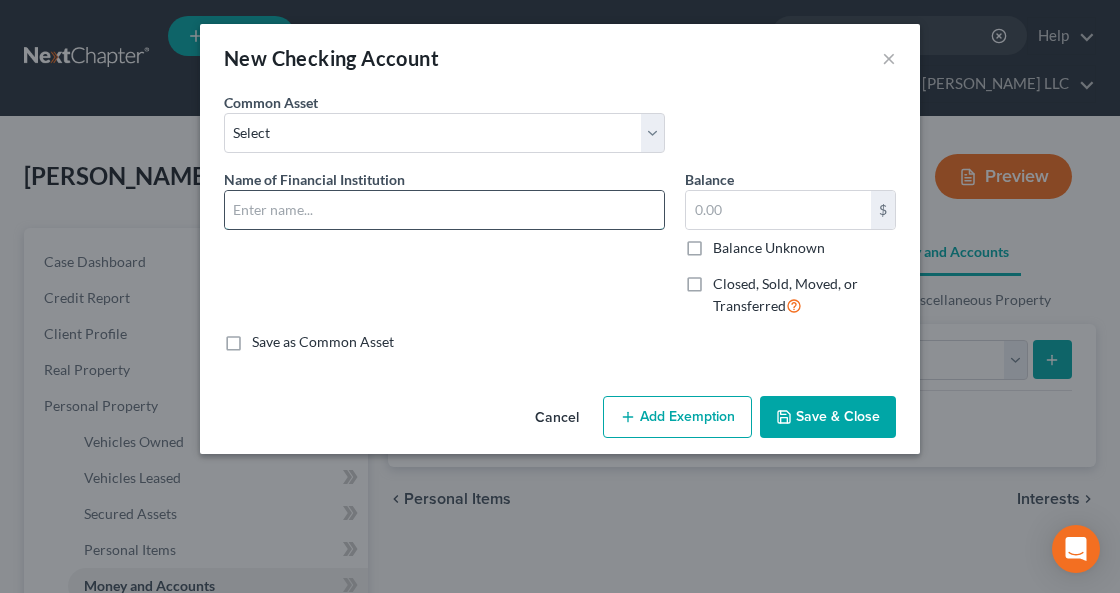 click at bounding box center (444, 210) 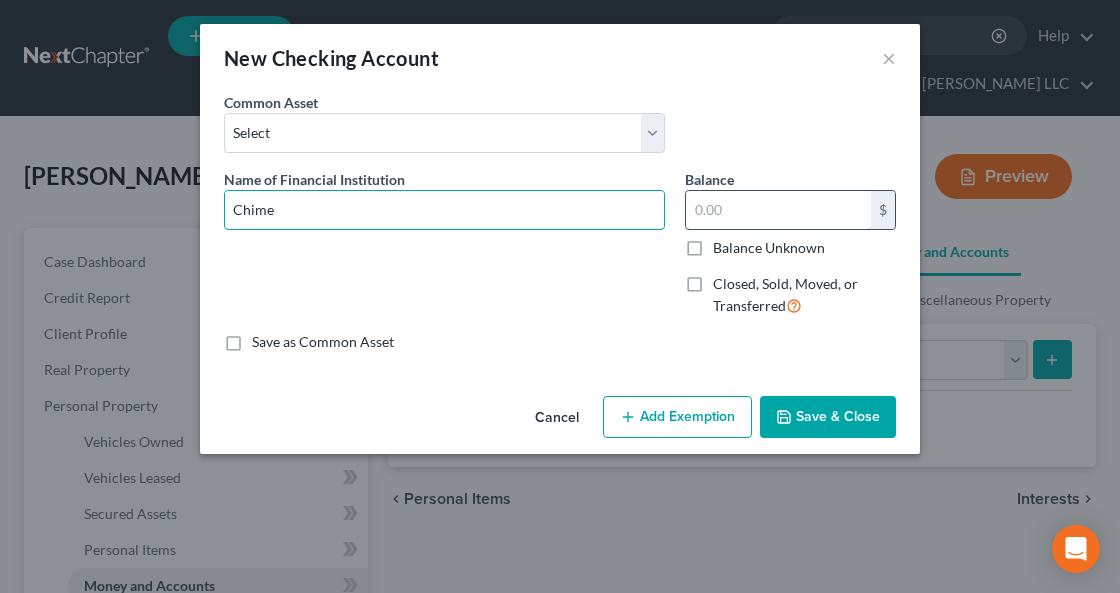 type on "Chime" 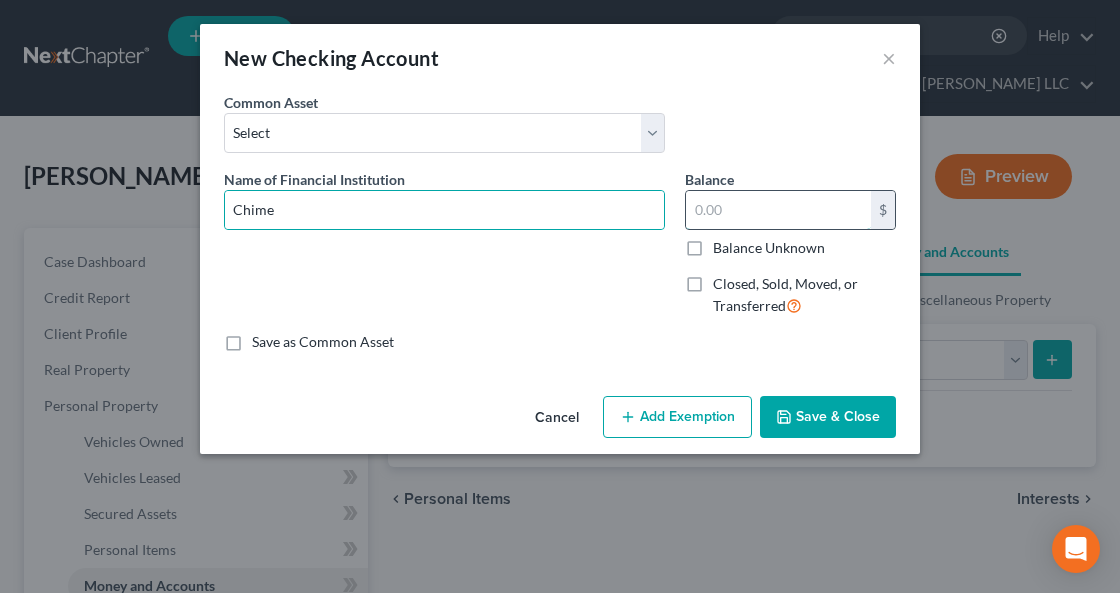 click at bounding box center (778, 210) 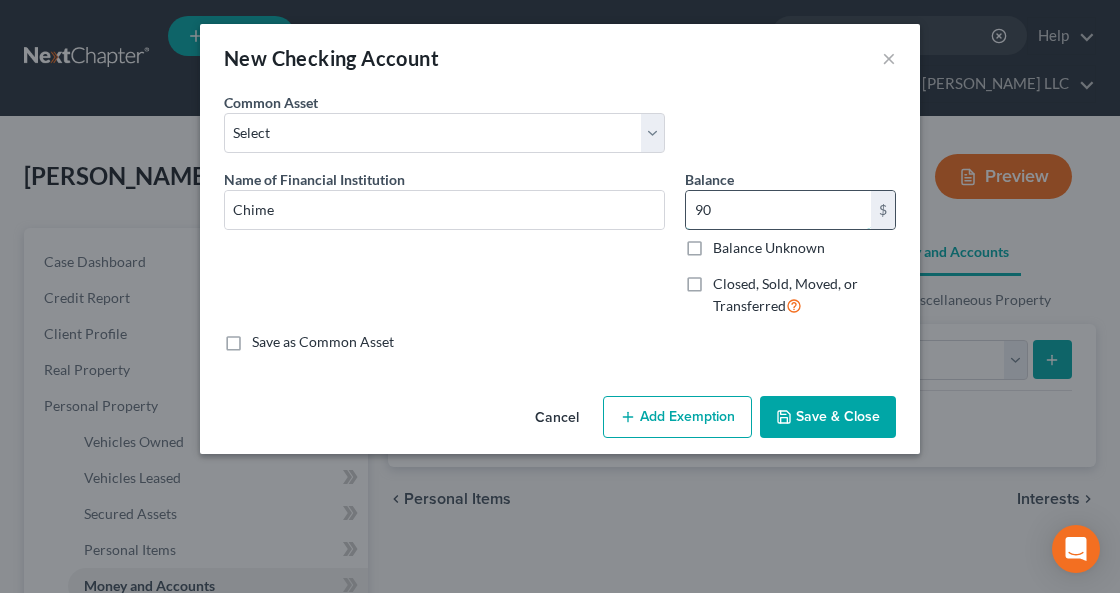 type on "9" 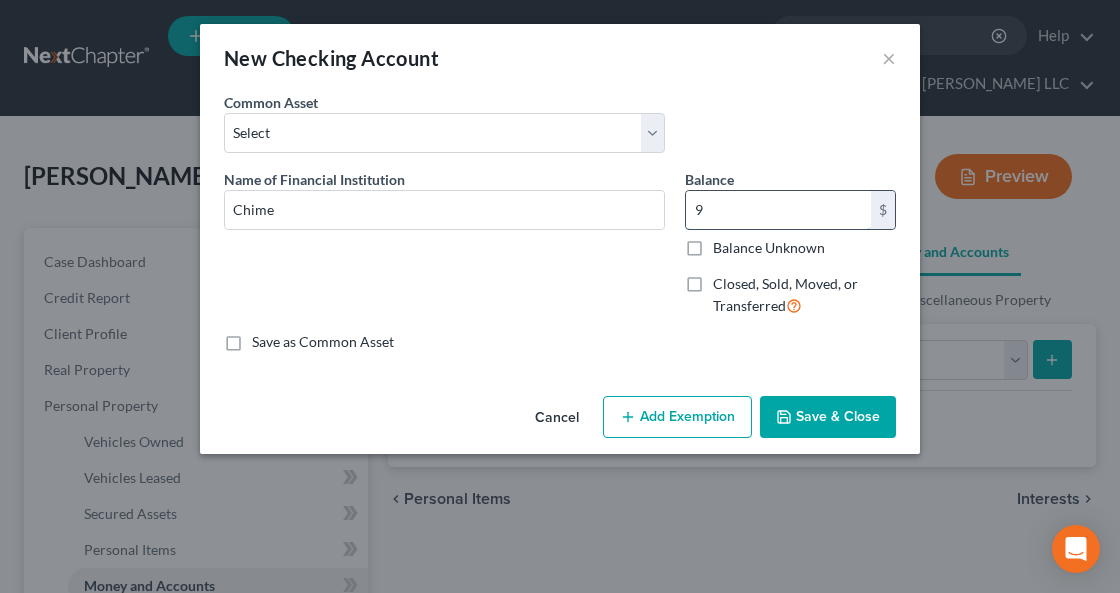 type 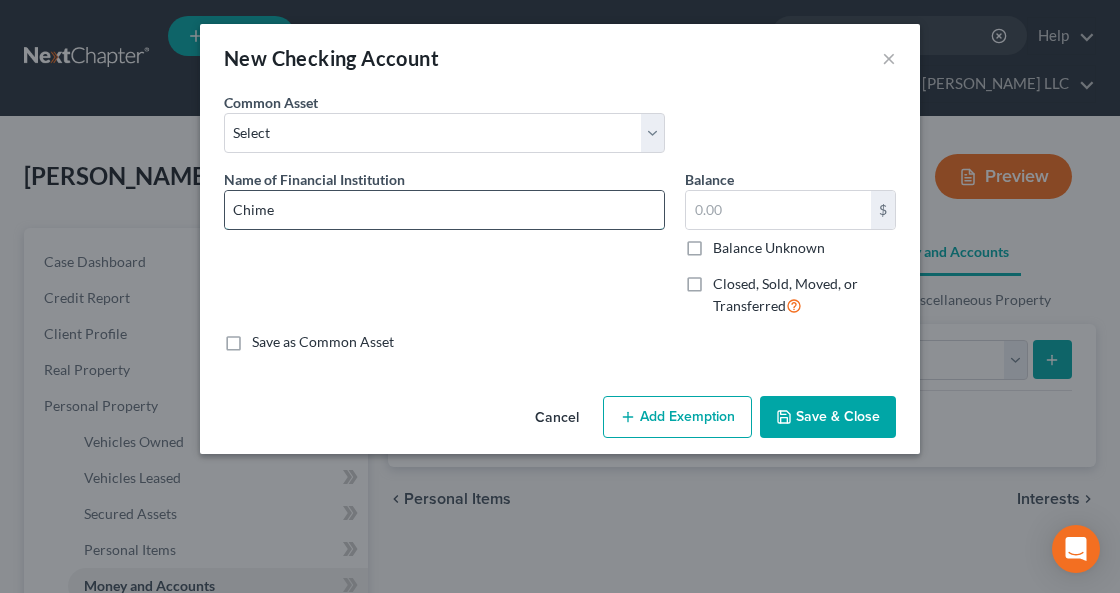 click on "Chime" at bounding box center (444, 210) 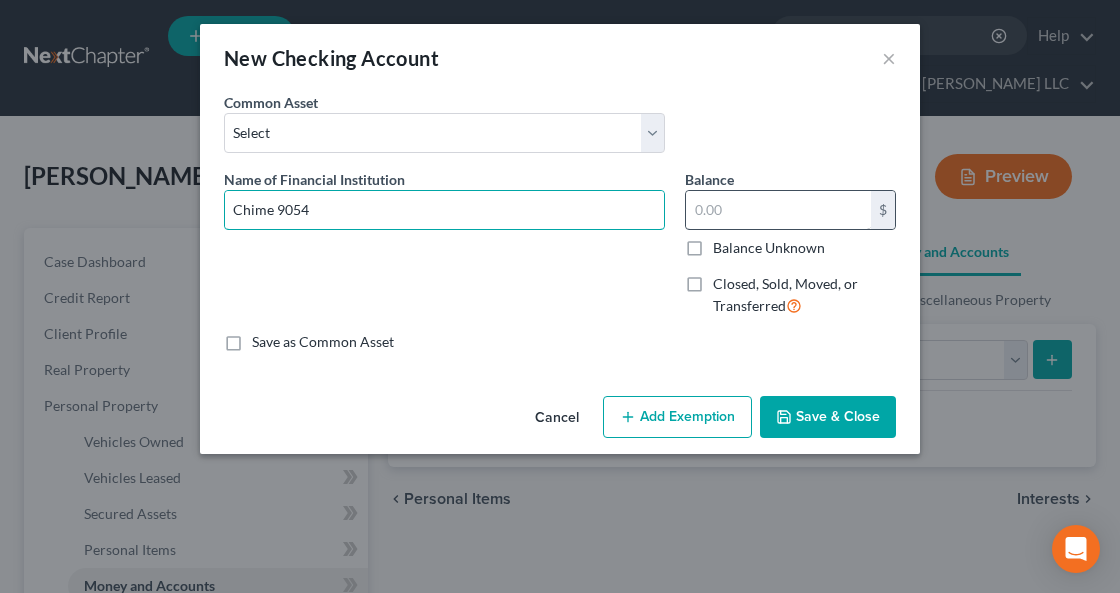 type on "Chime 9054" 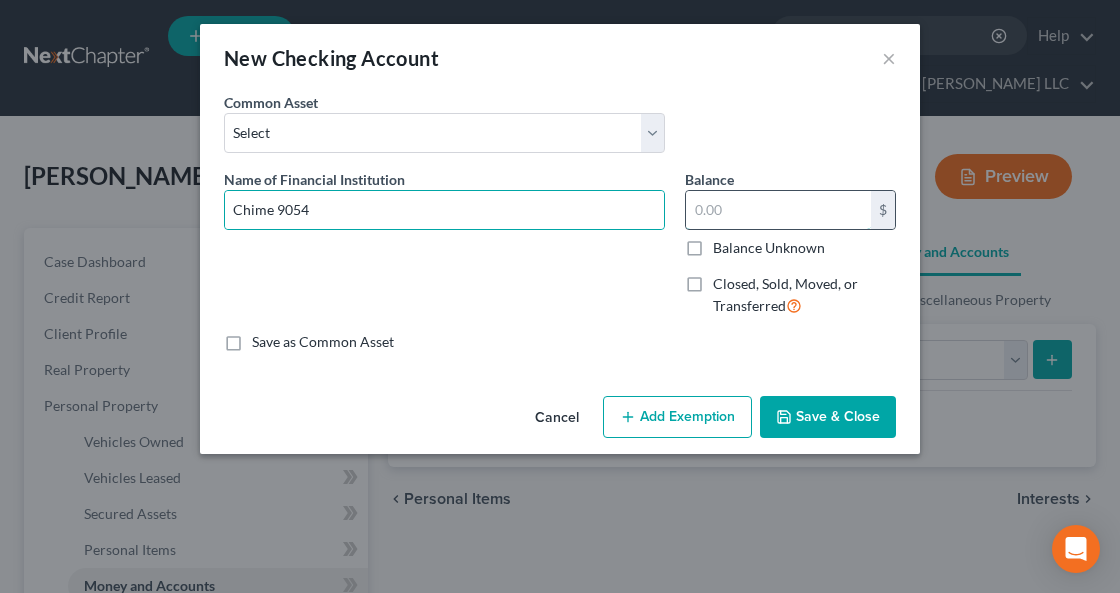 click at bounding box center [778, 210] 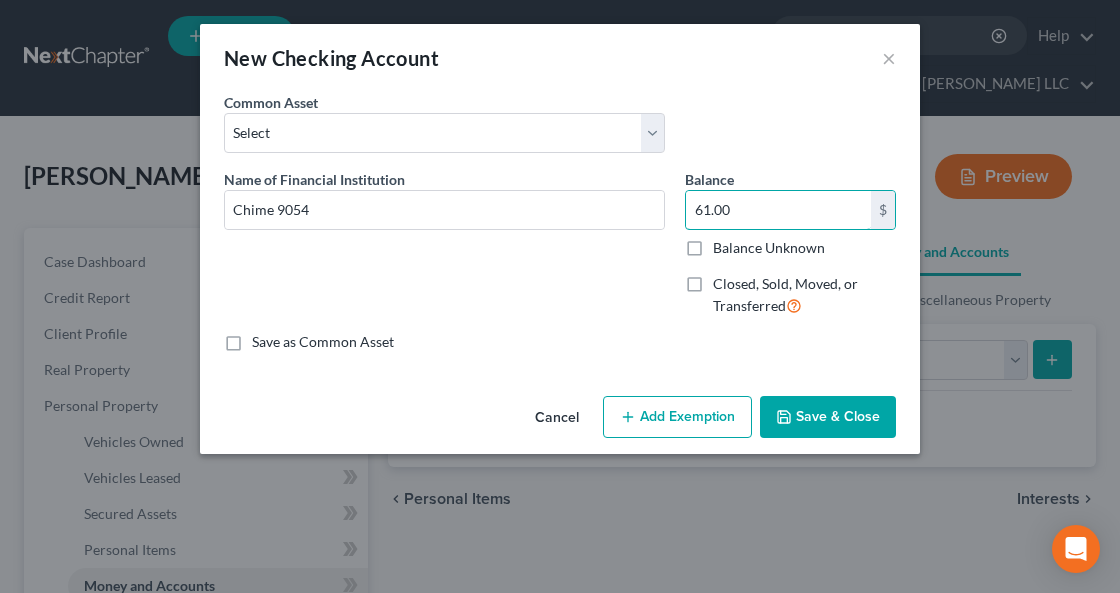 type on "61.00" 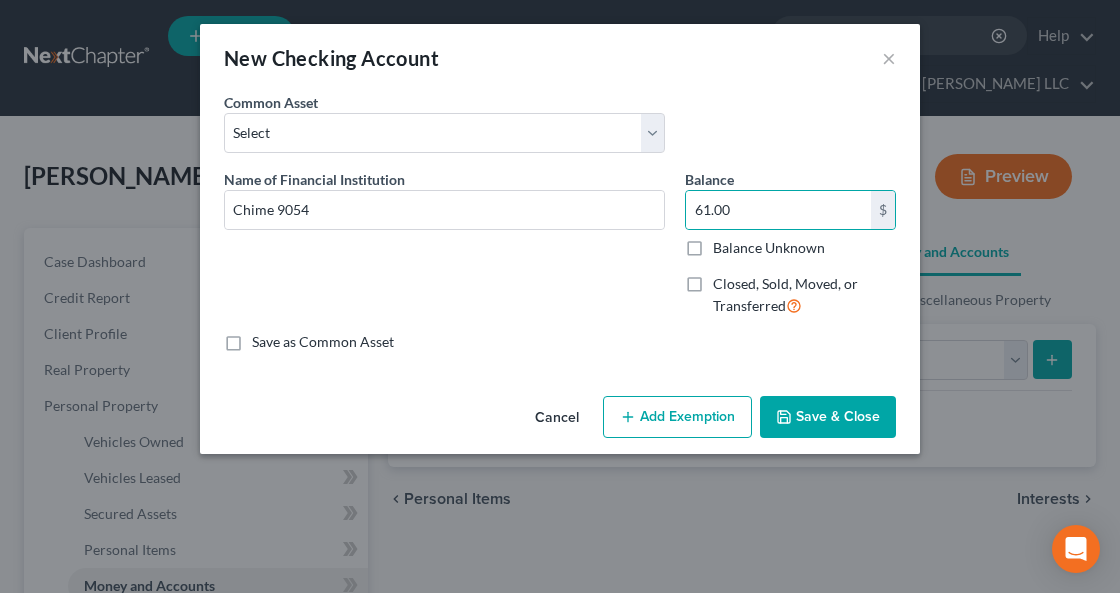 click on "Save as Common Asset" at bounding box center [323, 342] 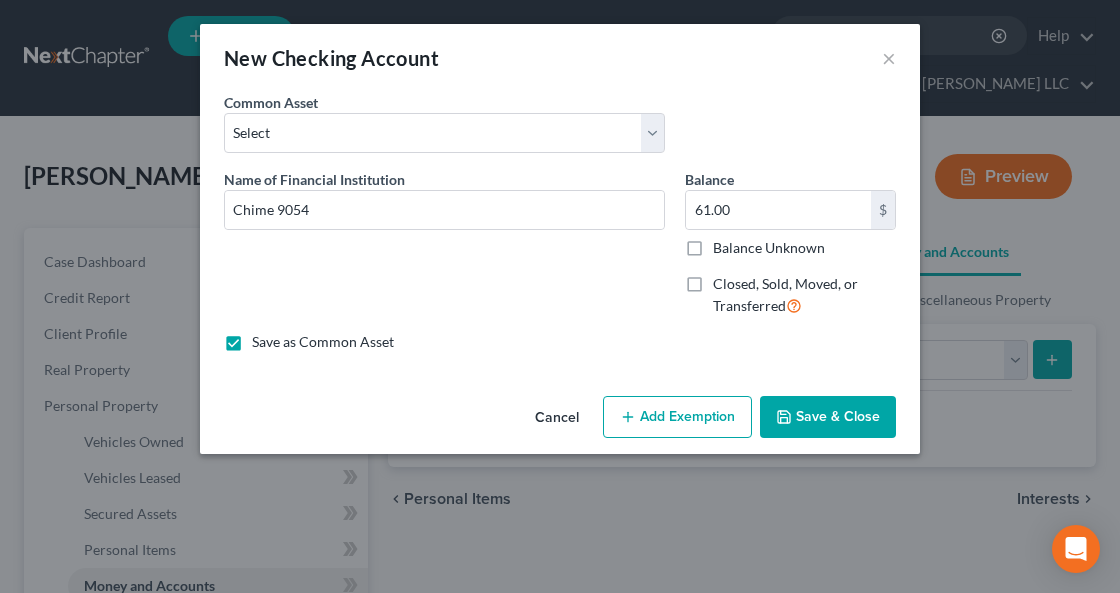 click on "Add Exemption" at bounding box center (677, 417) 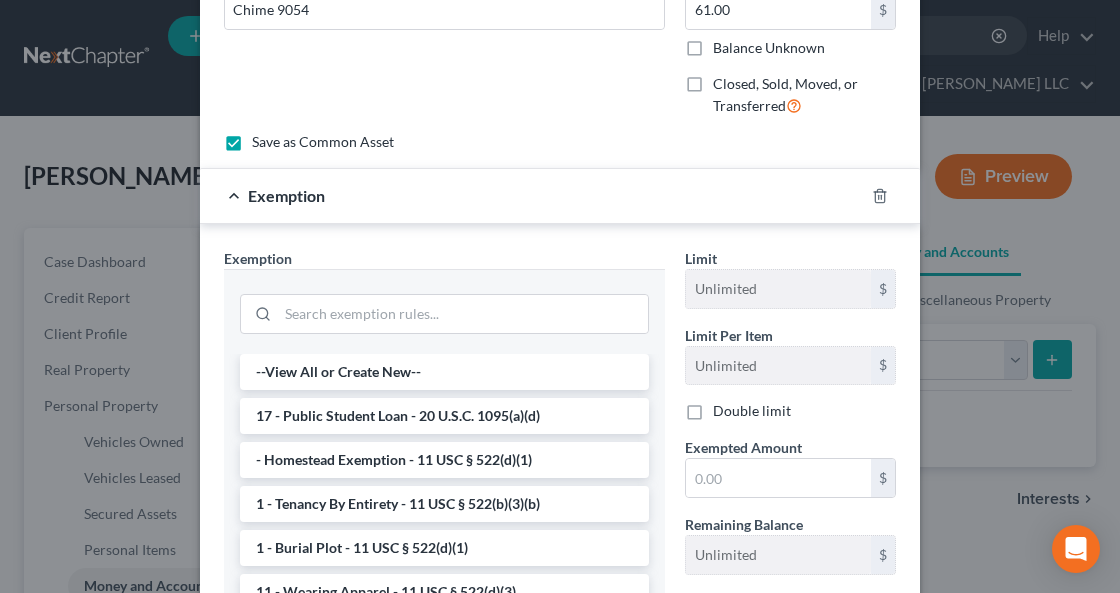 scroll, scrollTop: 420, scrollLeft: 0, axis: vertical 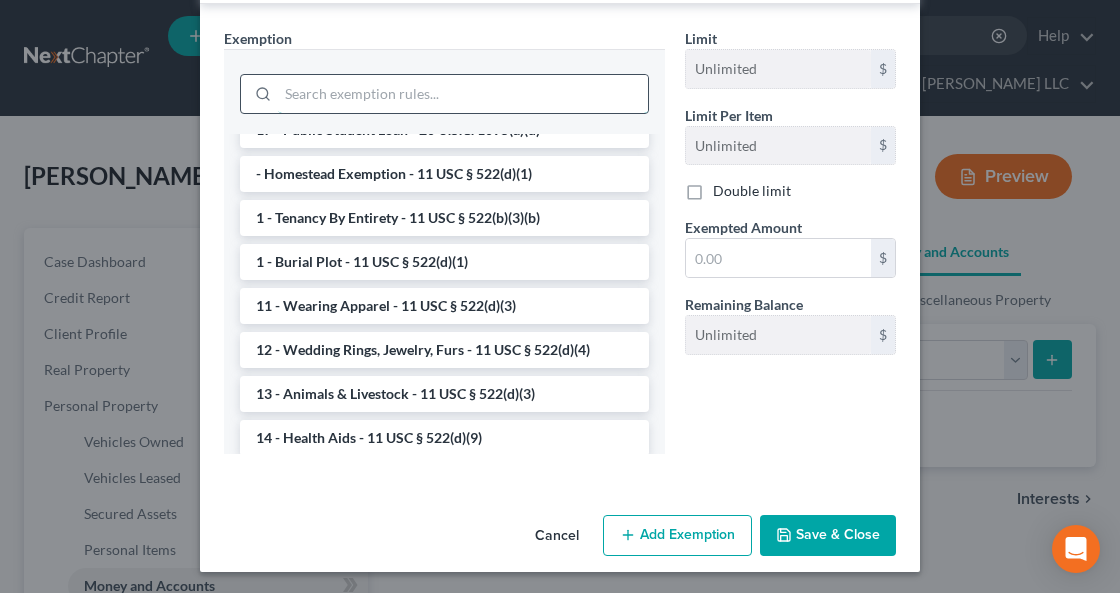 click at bounding box center (463, 94) 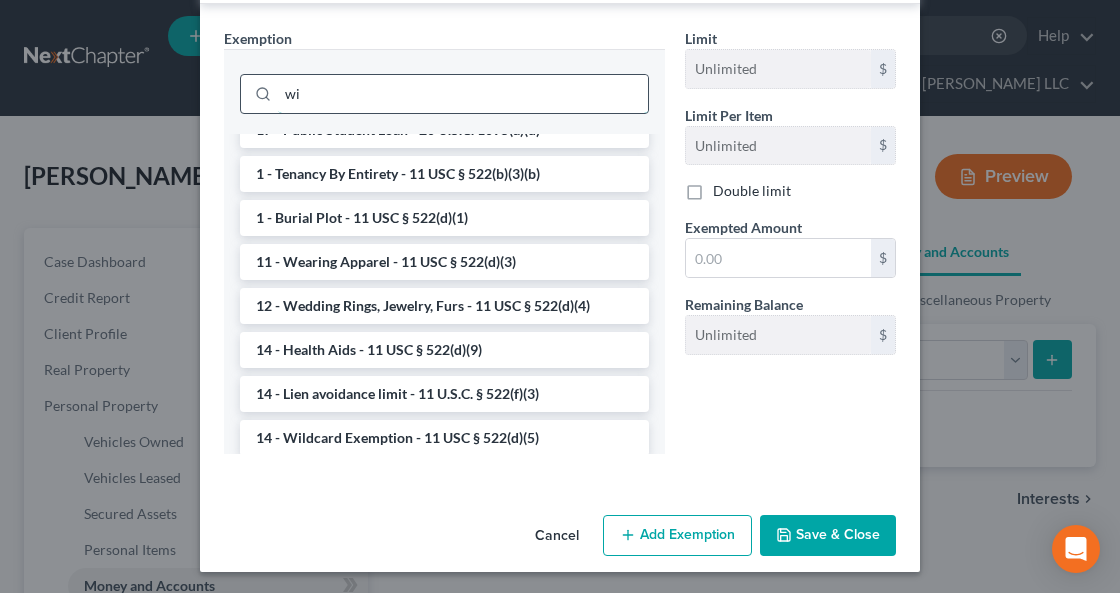 scroll, scrollTop: 0, scrollLeft: 0, axis: both 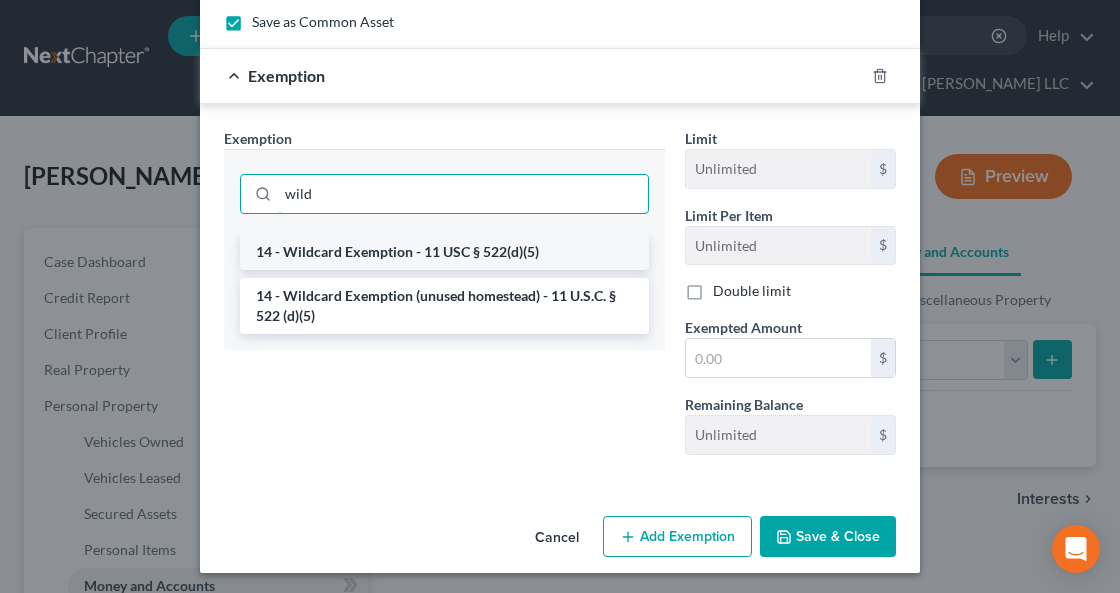 type on "wild" 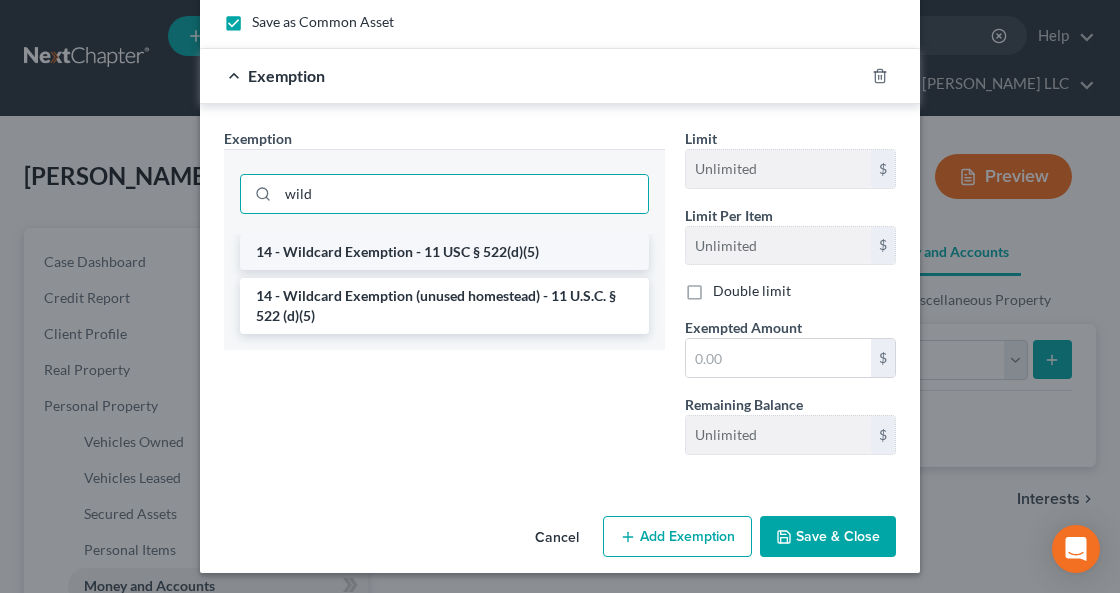 click on "14 - Wildcard Exemption - 11 USC § 522(d)(5)" at bounding box center (444, 252) 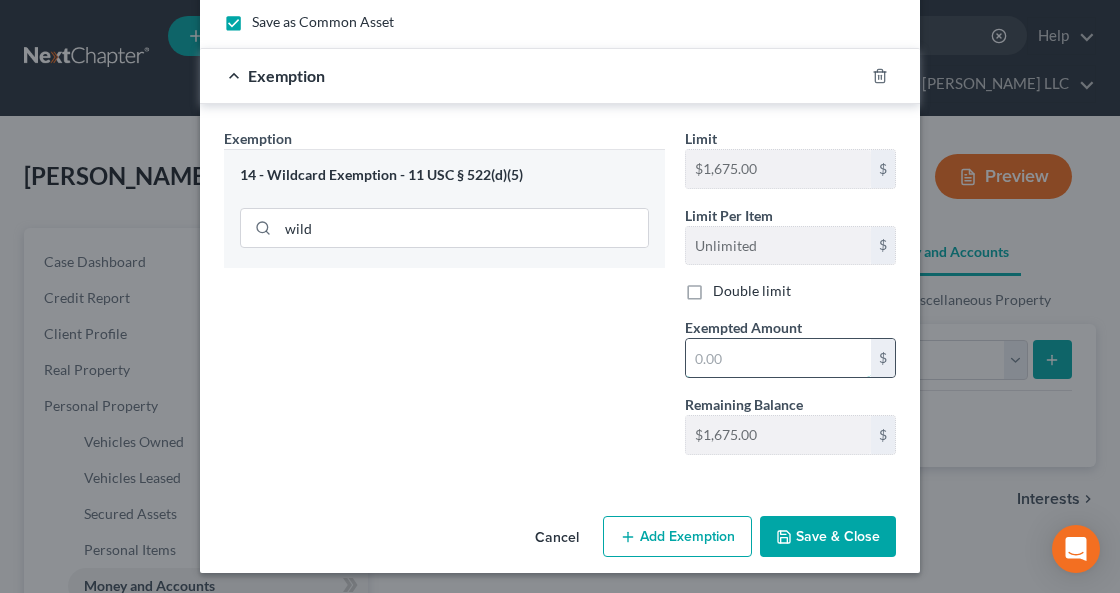 click at bounding box center [778, 358] 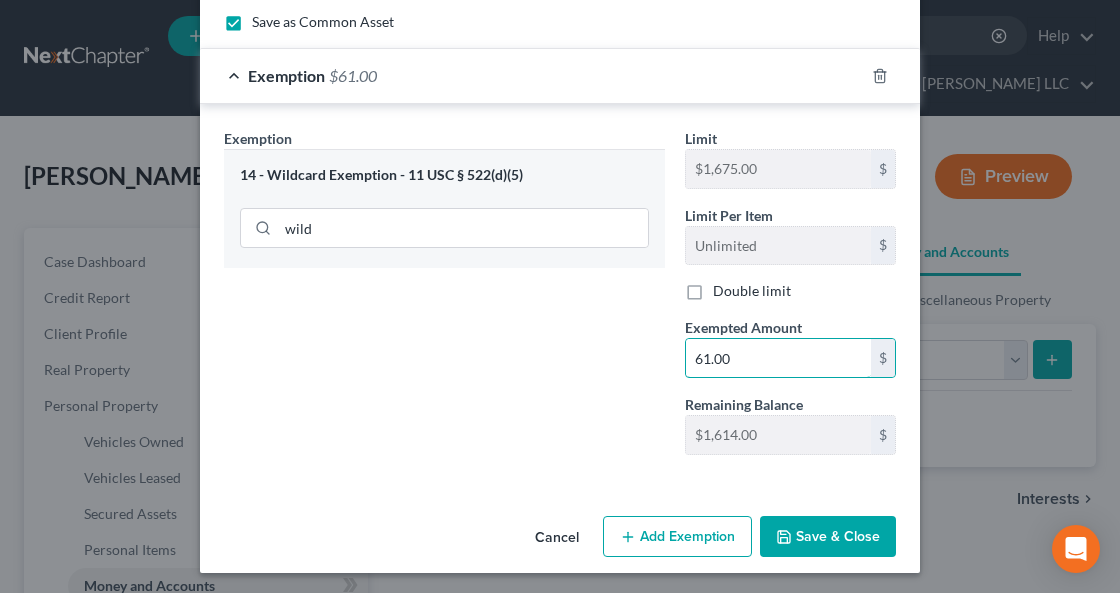 type on "61.00" 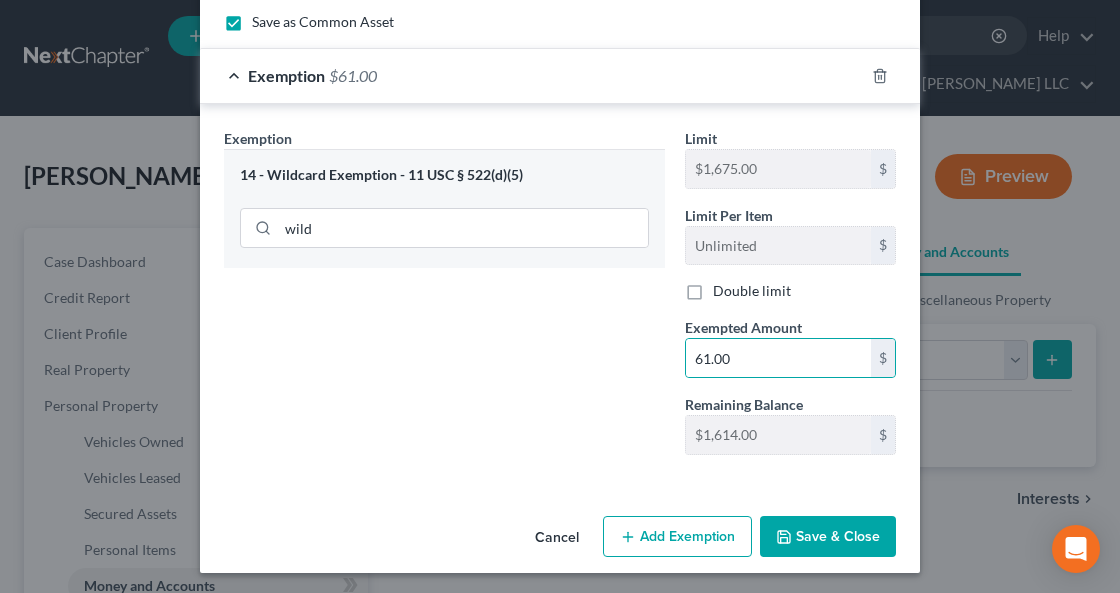 click on "Save & Close" at bounding box center [828, 537] 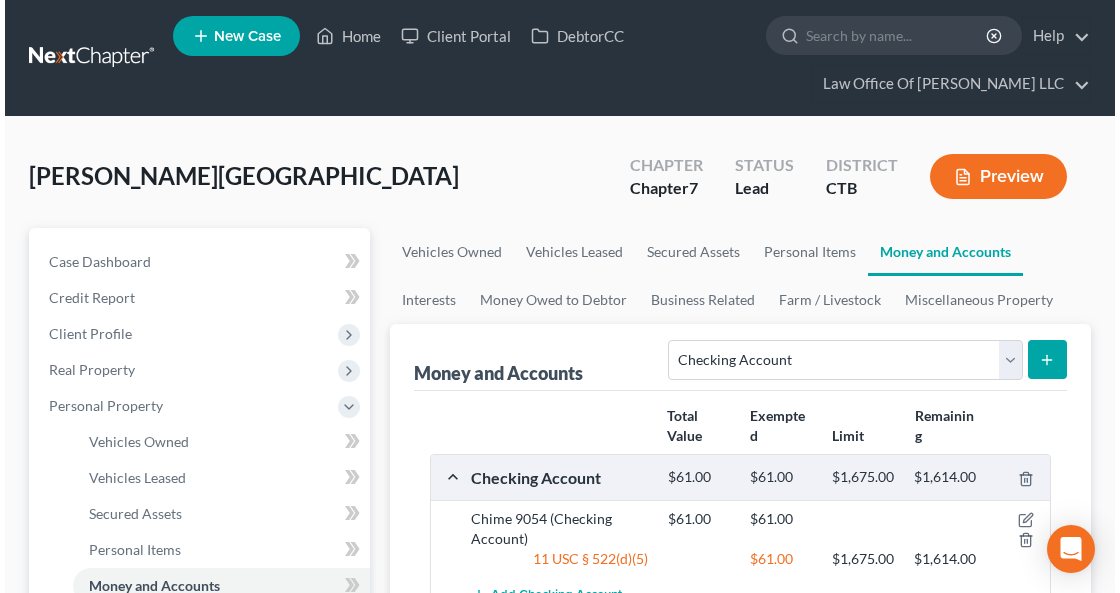scroll, scrollTop: 66, scrollLeft: 0, axis: vertical 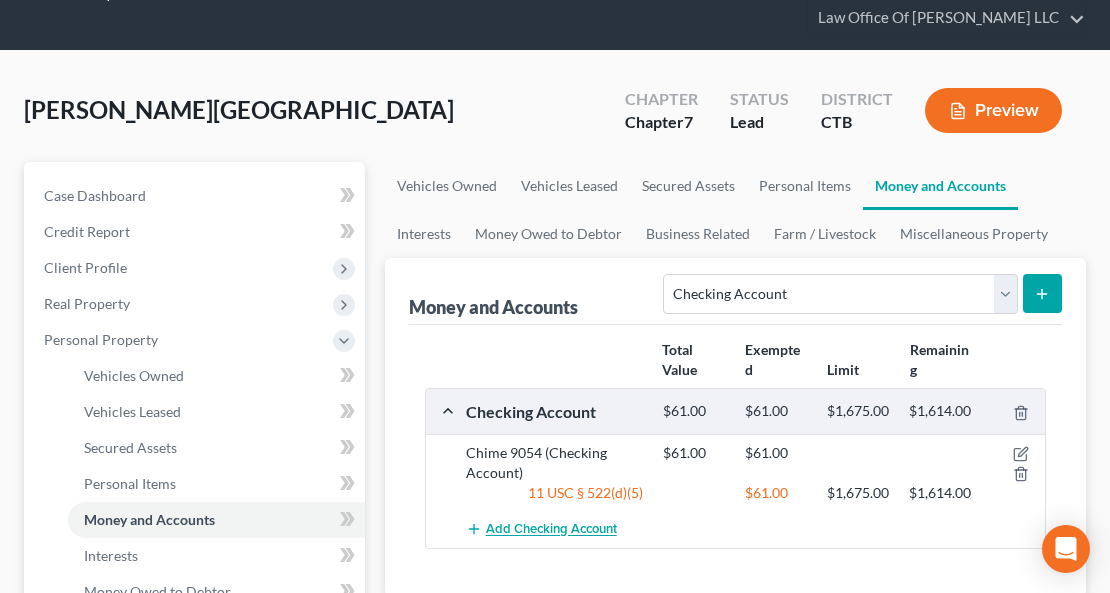 click on "Add Checking Account" at bounding box center (551, 530) 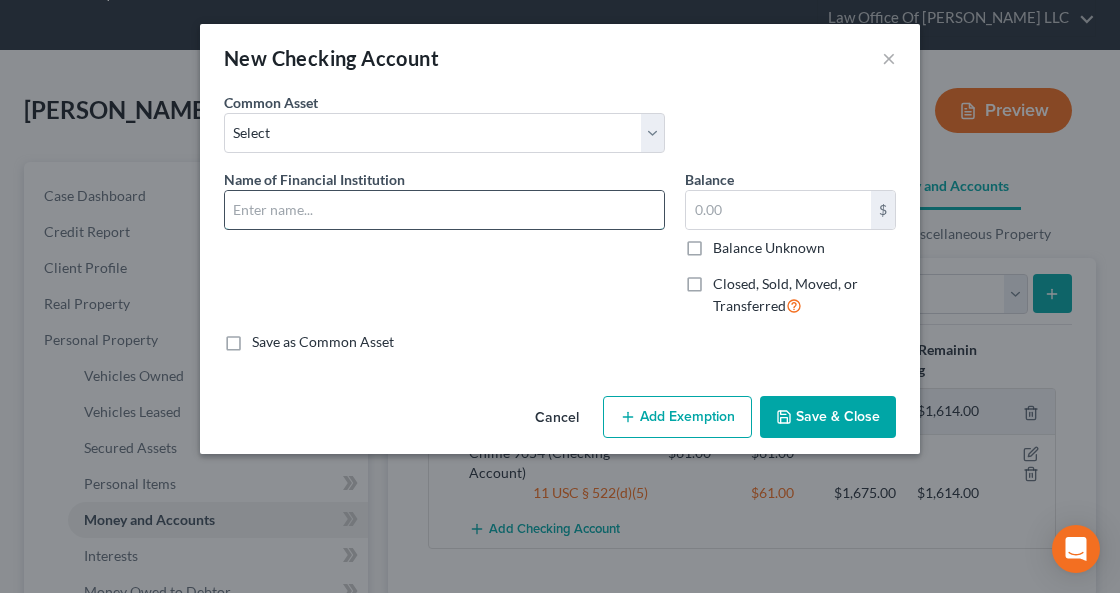 click at bounding box center (444, 210) 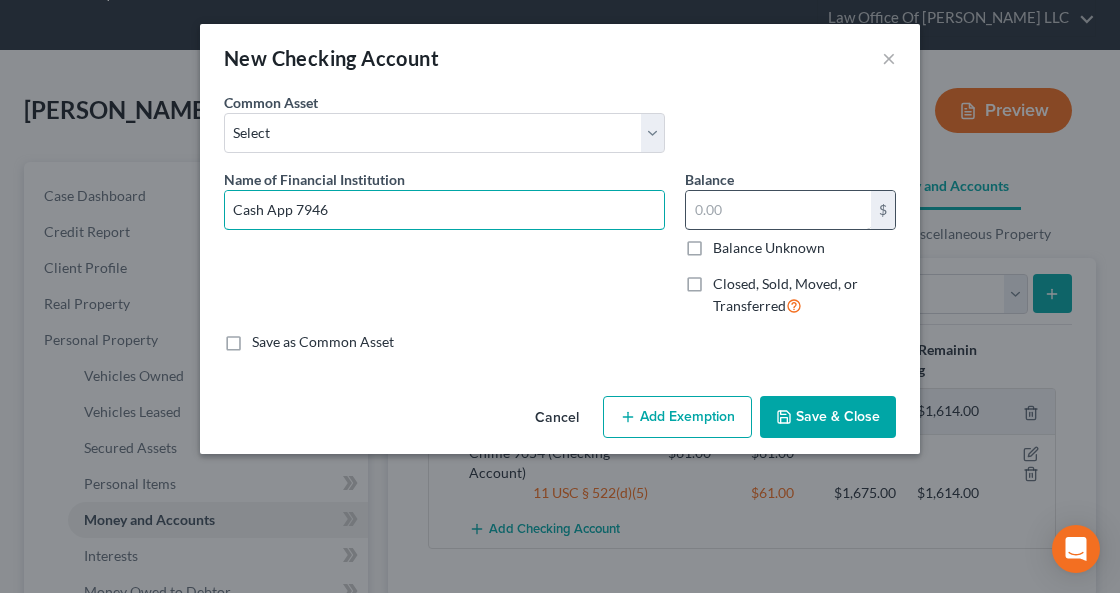 type on "Cash App 7946" 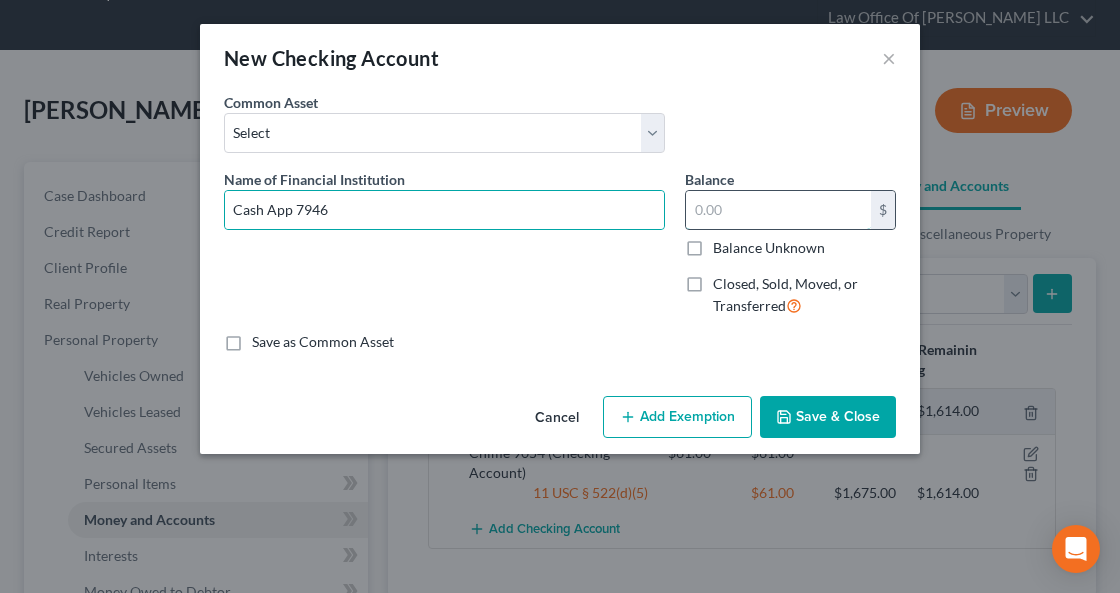 click at bounding box center [778, 210] 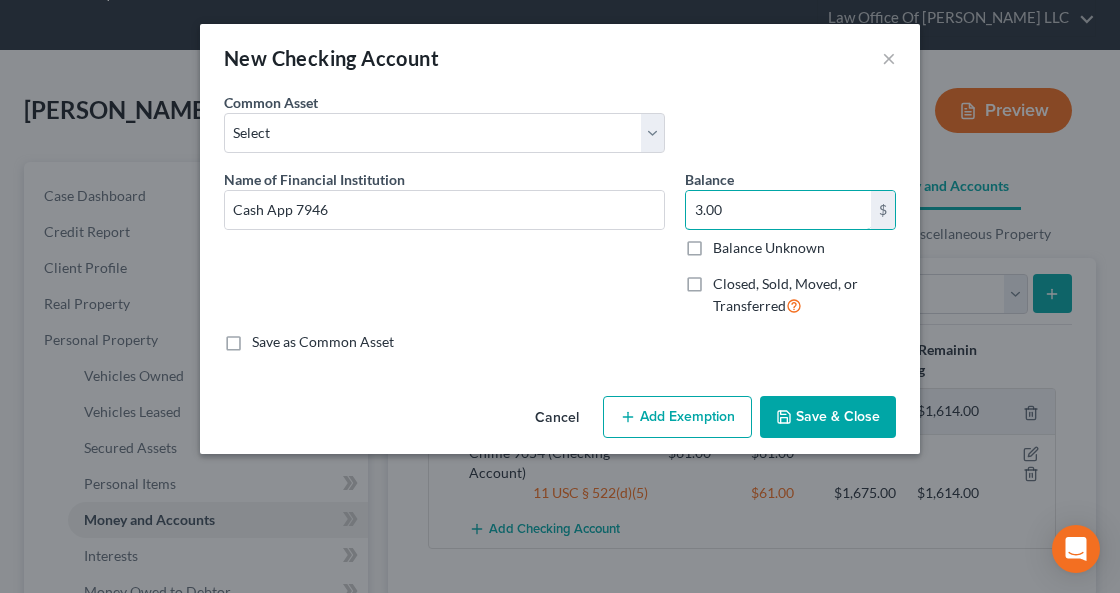 type on "3.00" 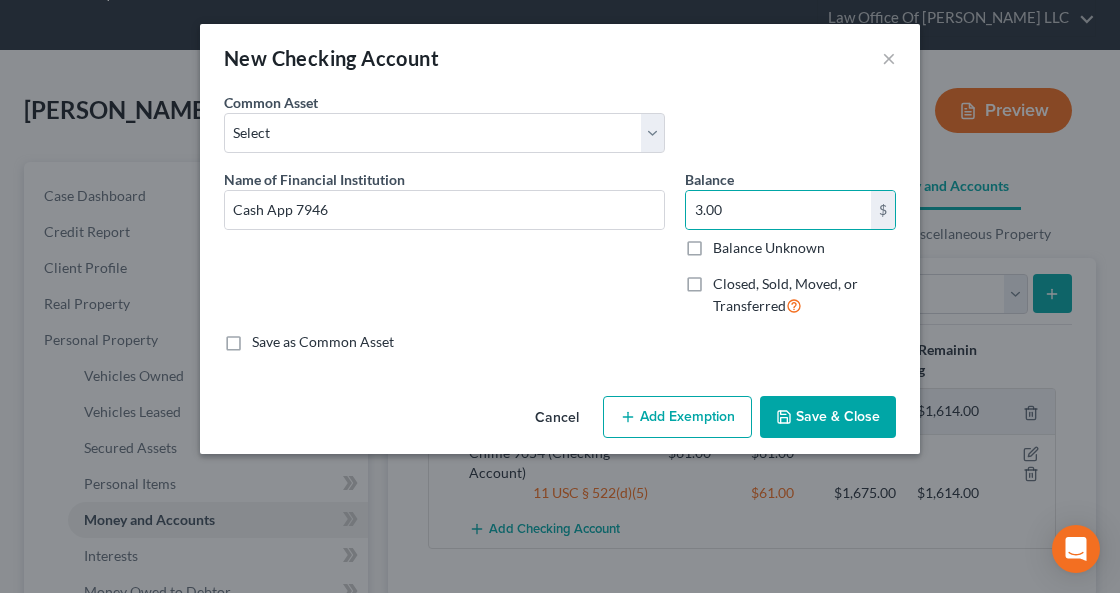 click on "Save as Common Asset" at bounding box center [323, 342] 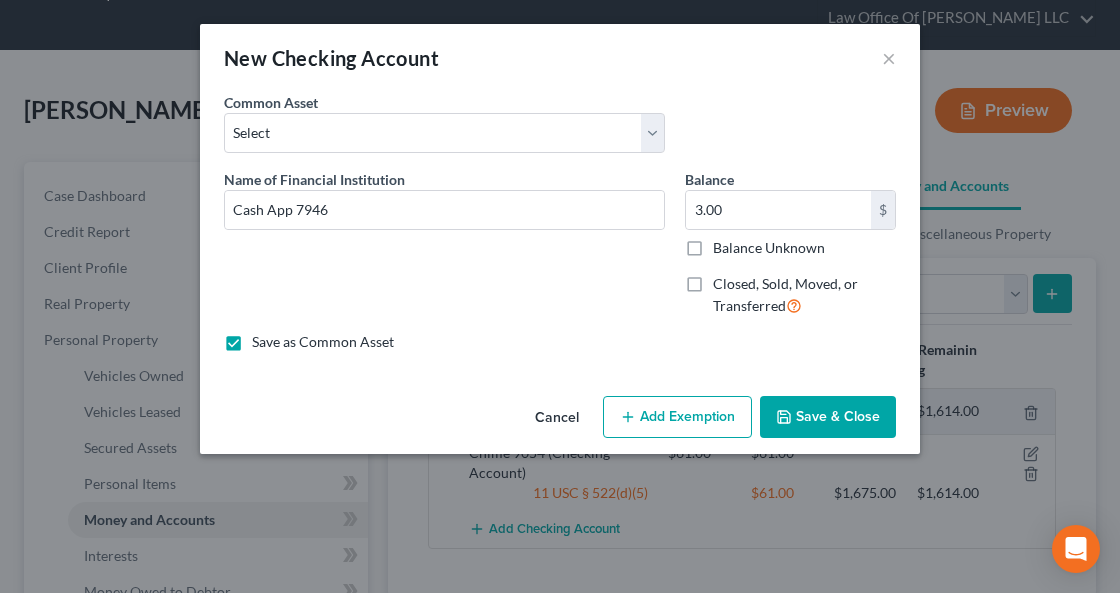 drag, startPoint x: 814, startPoint y: 409, endPoint x: 669, endPoint y: 366, distance: 151.24153 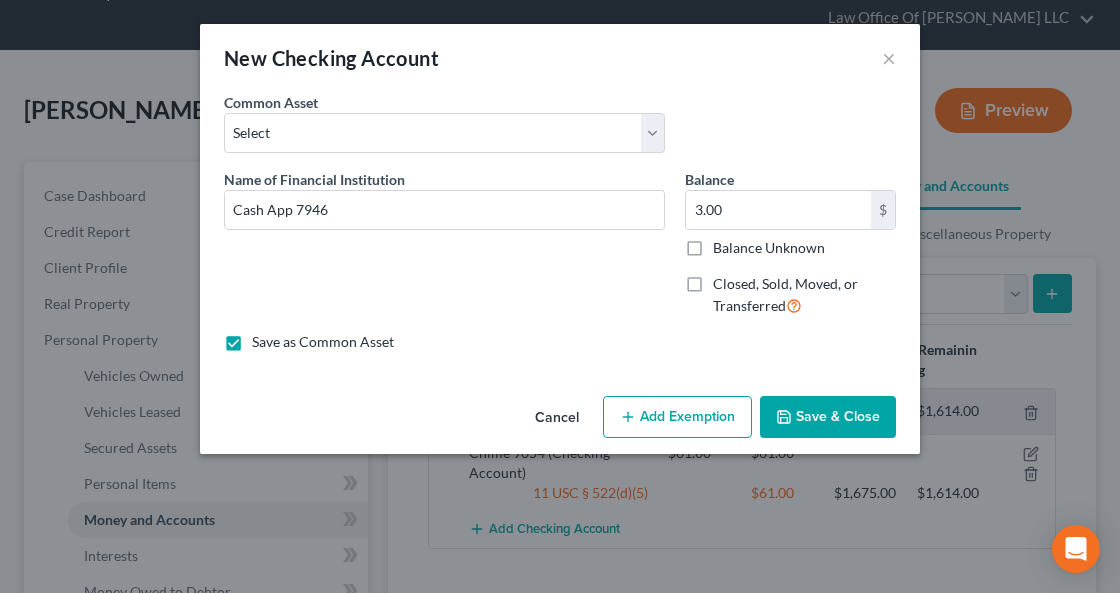 click on "Add Exemption" at bounding box center (677, 417) 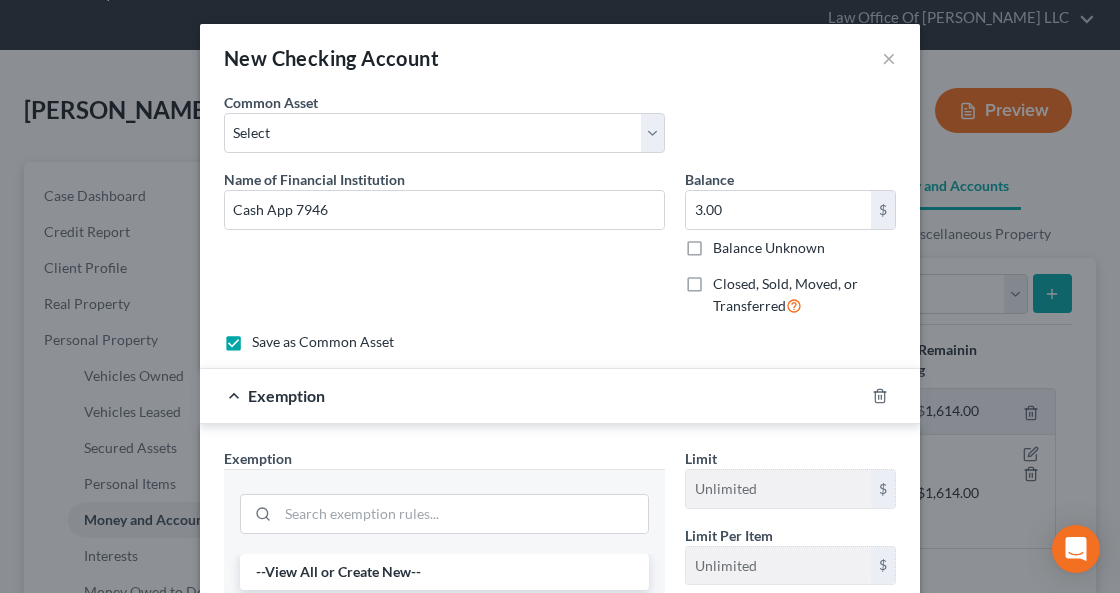 scroll, scrollTop: 133, scrollLeft: 0, axis: vertical 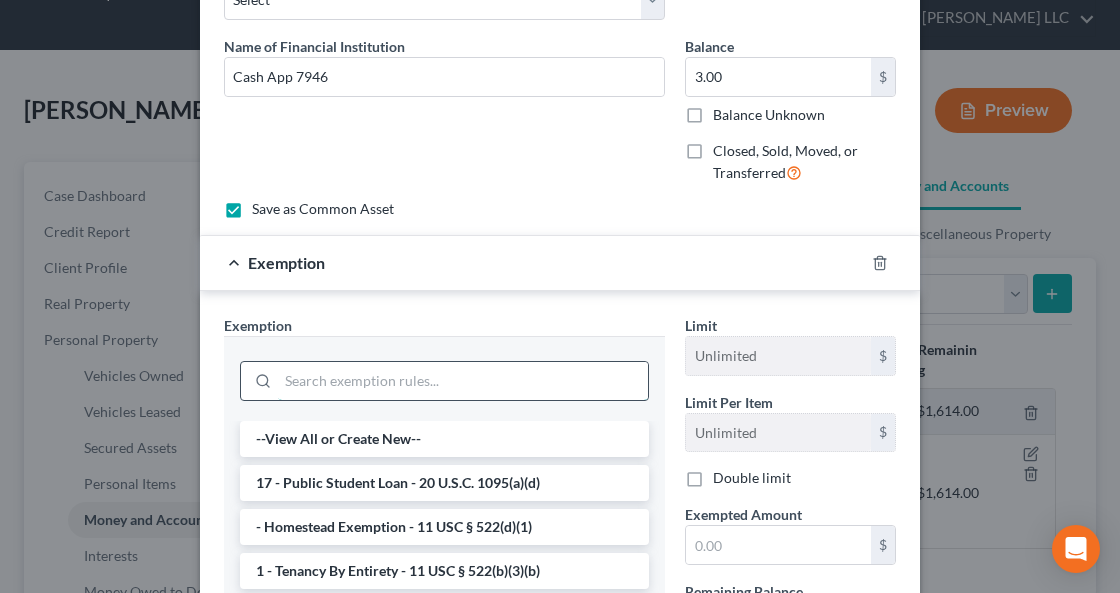 click at bounding box center (463, 381) 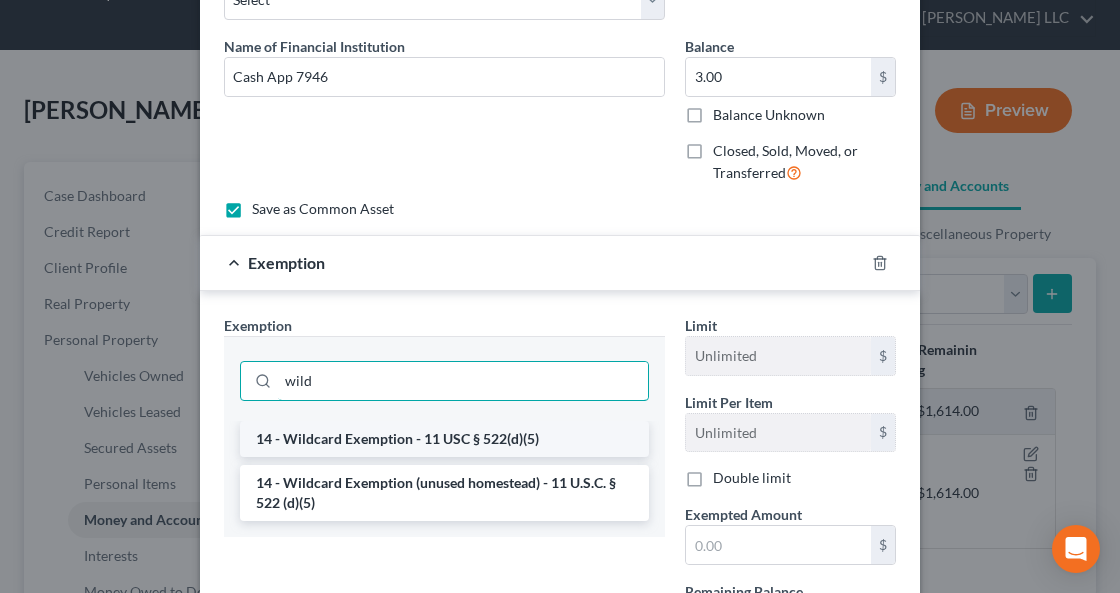 type on "wild" 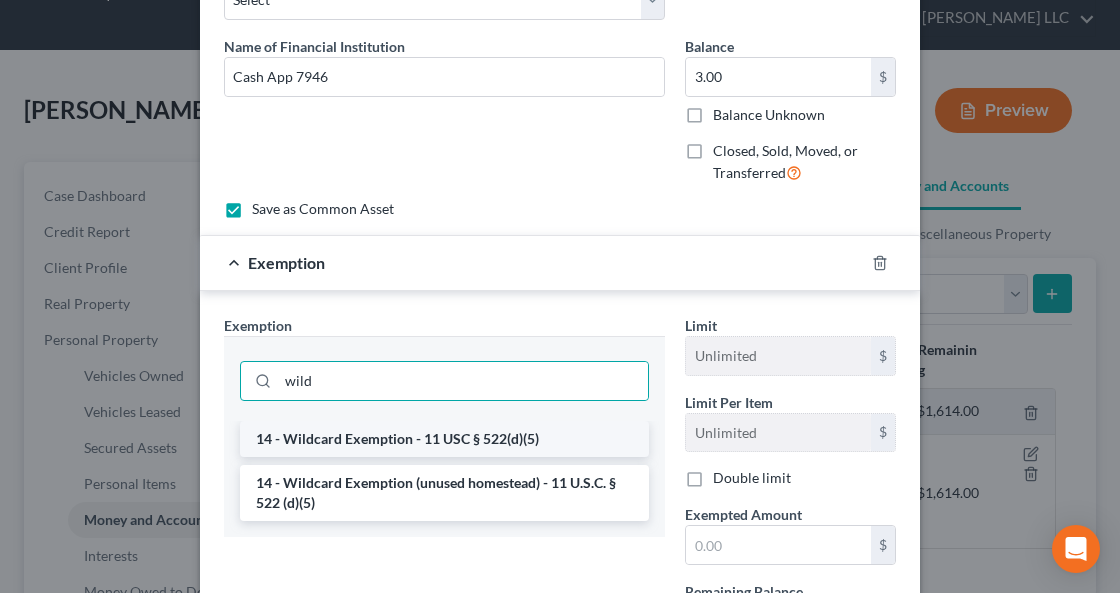 click on "14 - Wildcard Exemption - 11 USC § 522(d)(5)" at bounding box center [444, 439] 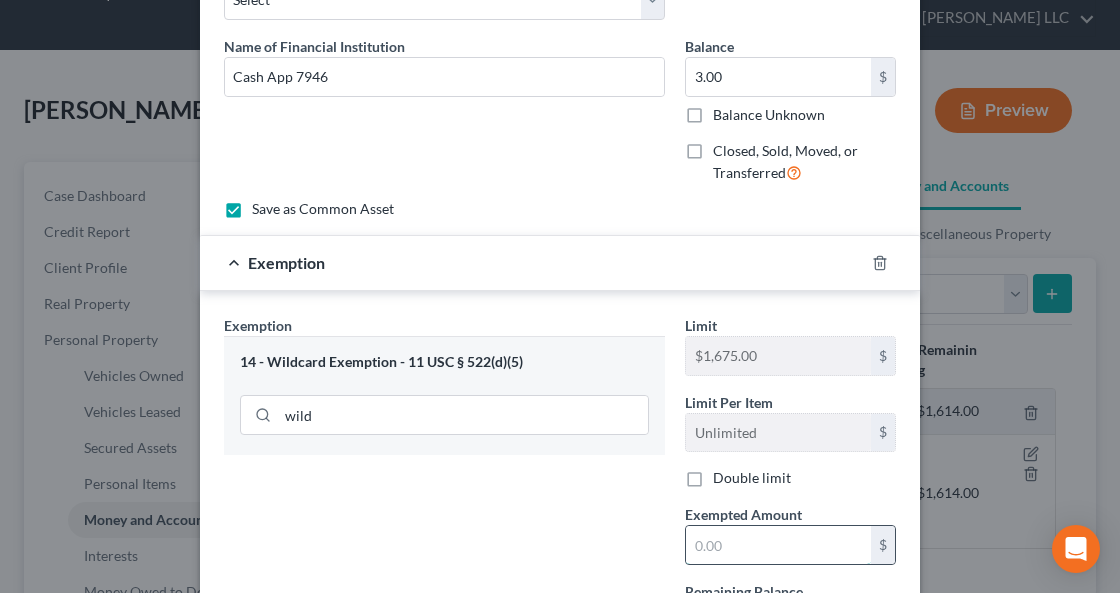 click at bounding box center (778, 545) 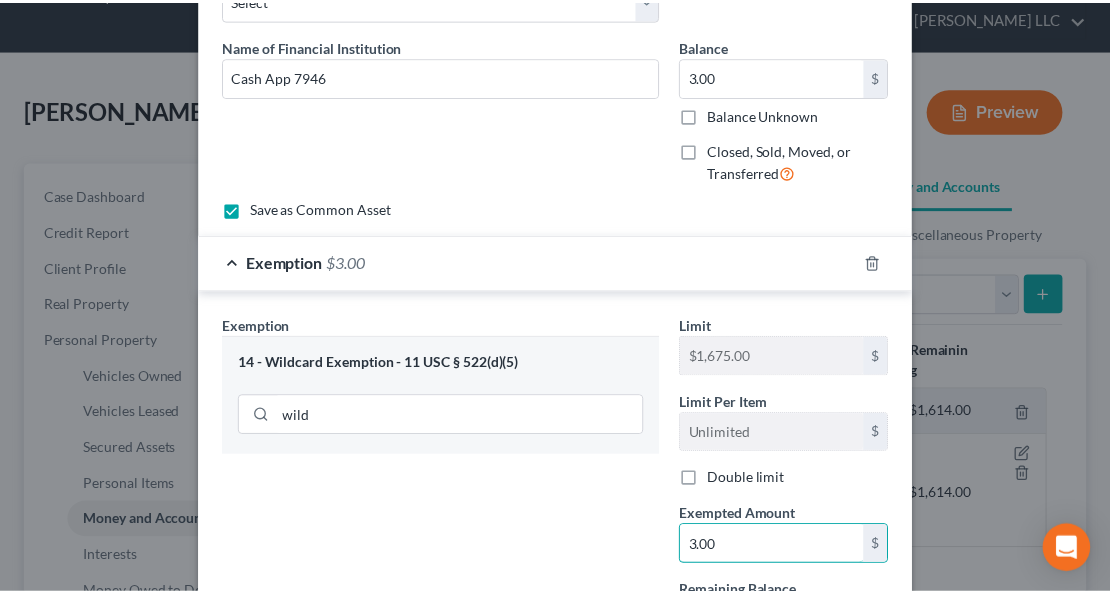 scroll, scrollTop: 320, scrollLeft: 0, axis: vertical 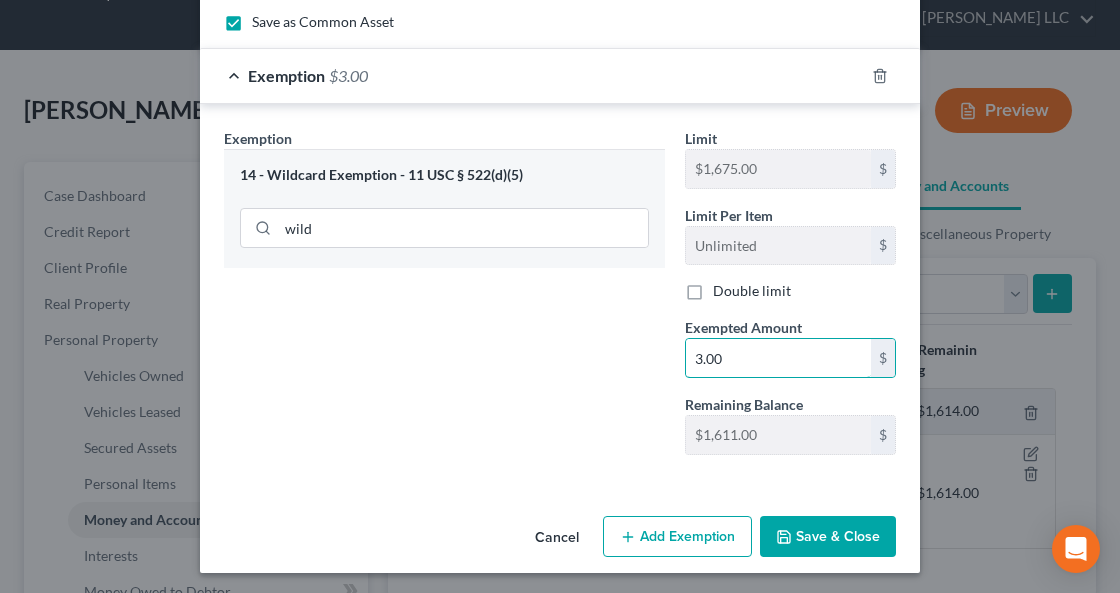type on "3.00" 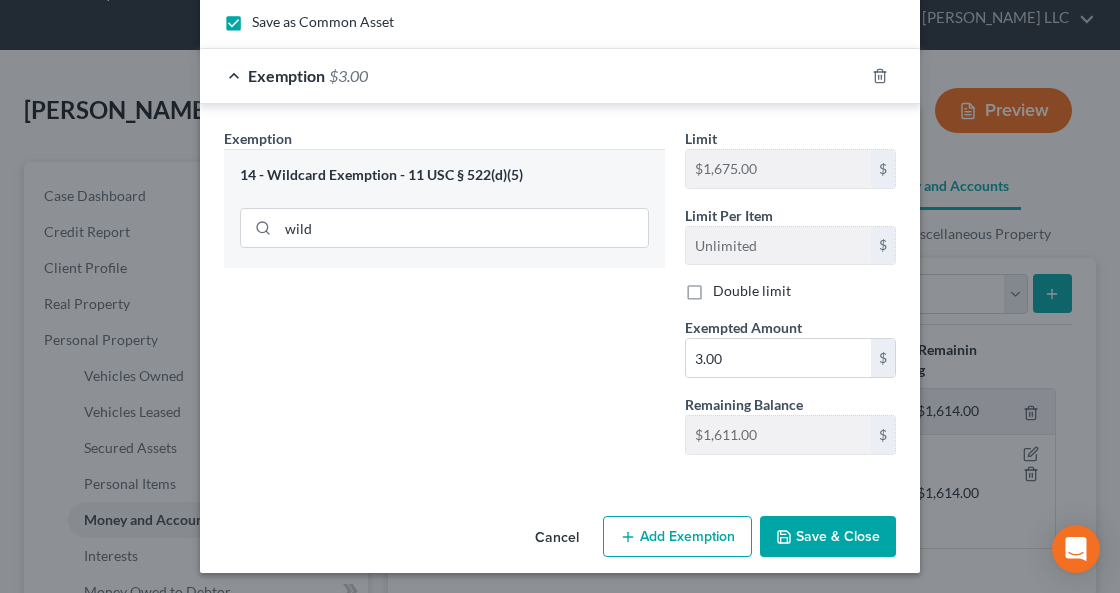 click on "Save & Close" at bounding box center (828, 537) 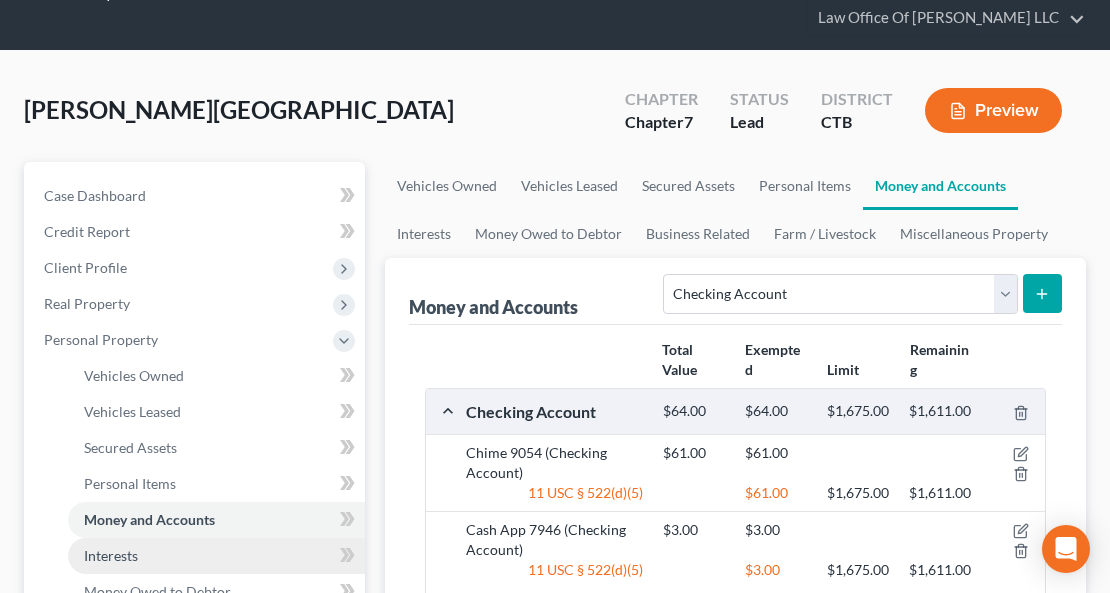 click on "Interests" at bounding box center [111, 555] 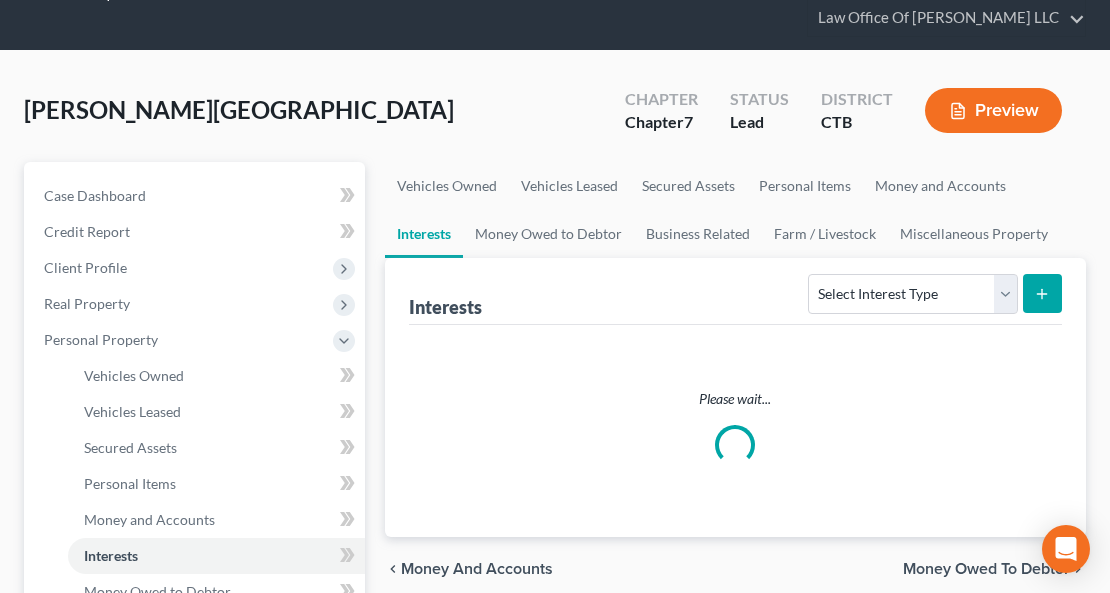 scroll, scrollTop: 0, scrollLeft: 0, axis: both 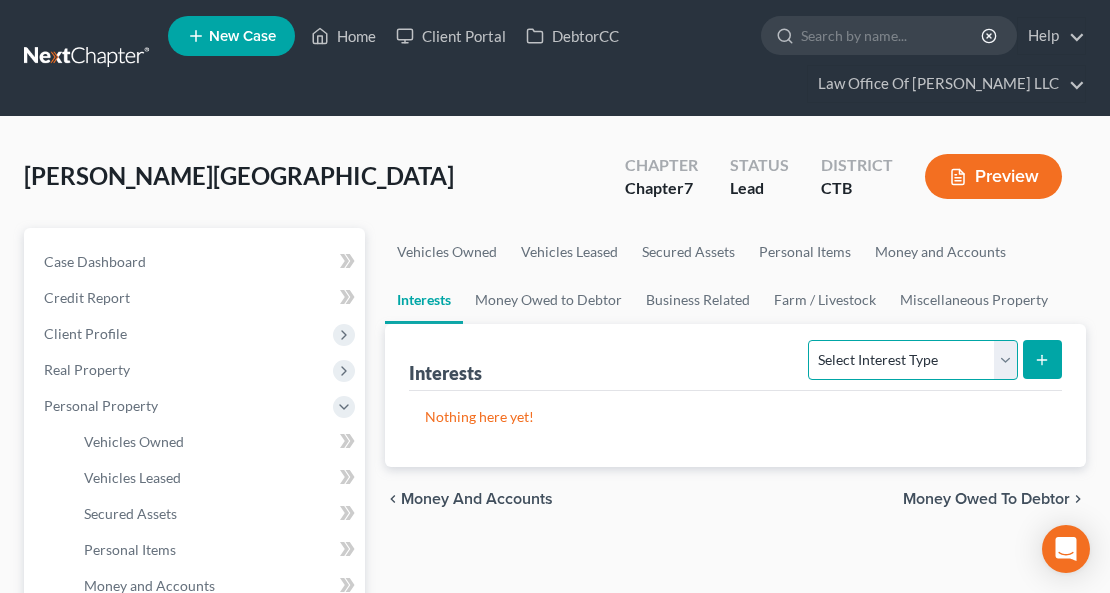 click on "Select Interest Type 401K Annuity Bond Education IRA Government Bond Government Pension Plan Incorporated Business IRA Joint Venture (Active) Joint Venture (Inactive) [PERSON_NAME] Mutual Fund Other Retirement Plan Partnership (Active) Partnership (Inactive) Pension Plan Stock Term Life Insurance Unincorporated Business Whole Life Insurance" at bounding box center [912, 360] 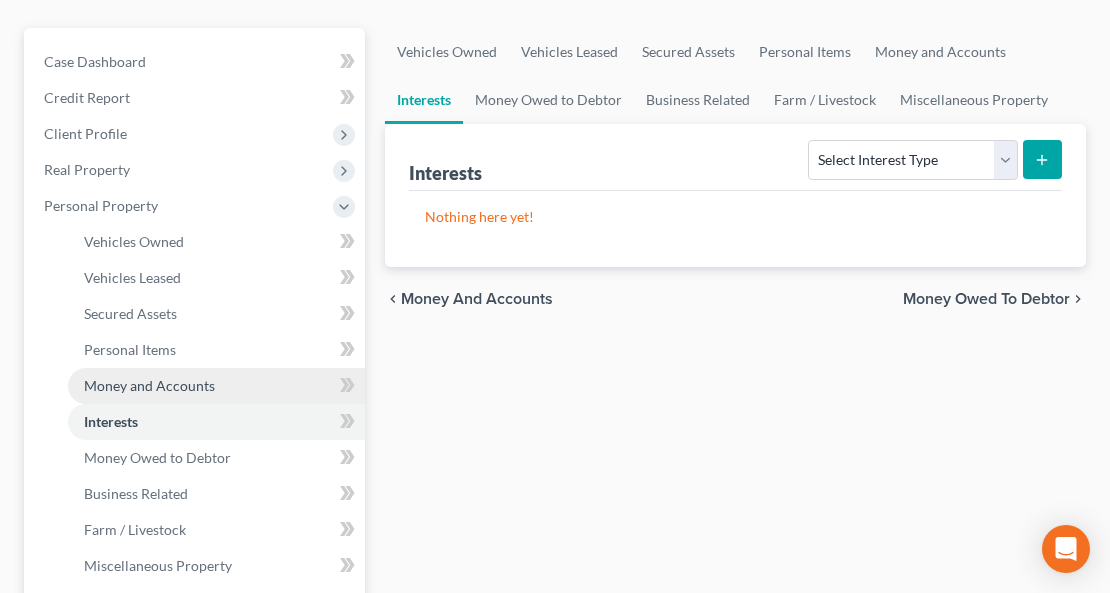 click on "Money and Accounts" at bounding box center [216, 386] 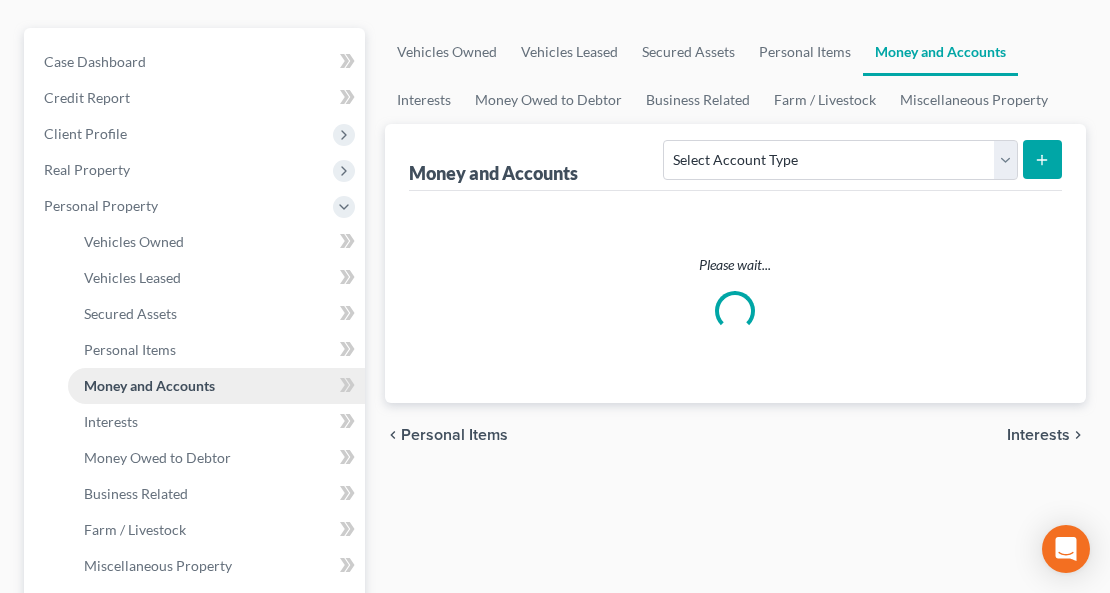 scroll, scrollTop: 0, scrollLeft: 0, axis: both 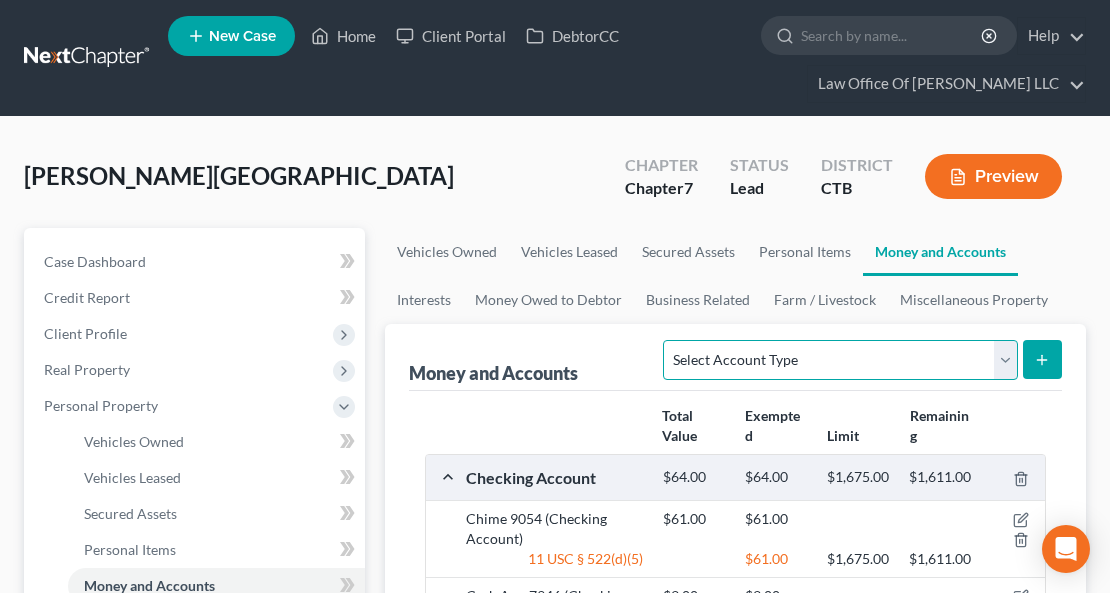 click on "Select Account Type Brokerage Cash on Hand Certificates of Deposit Checking Account Money Market Other (Credit Union, Health Savings Account, etc) Safe Deposit Box Savings Account Security Deposits or Prepayments" at bounding box center [840, 360] 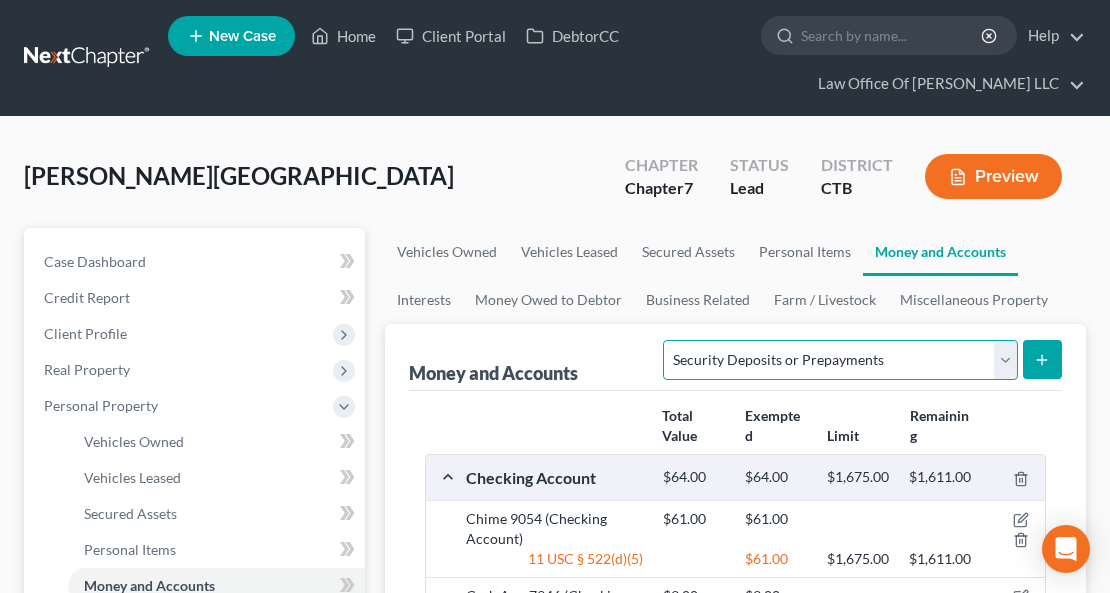 click on "Select Account Type Brokerage Cash on Hand Certificates of Deposit Checking Account Money Market Other (Credit Union, Health Savings Account, etc) Safe Deposit Box Savings Account Security Deposits or Prepayments" at bounding box center [840, 360] 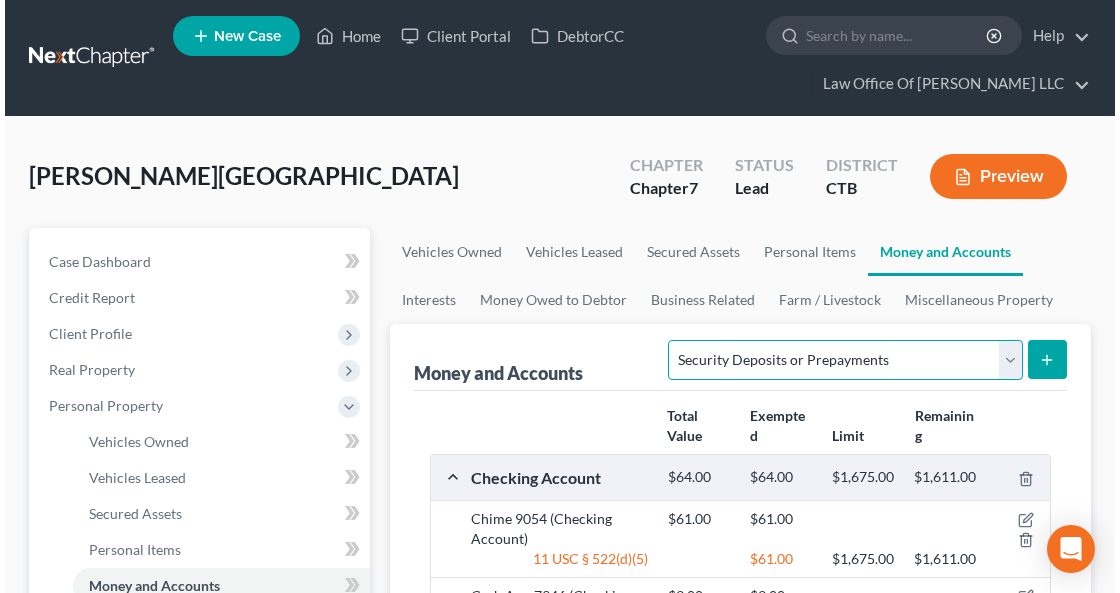 scroll, scrollTop: 333, scrollLeft: 0, axis: vertical 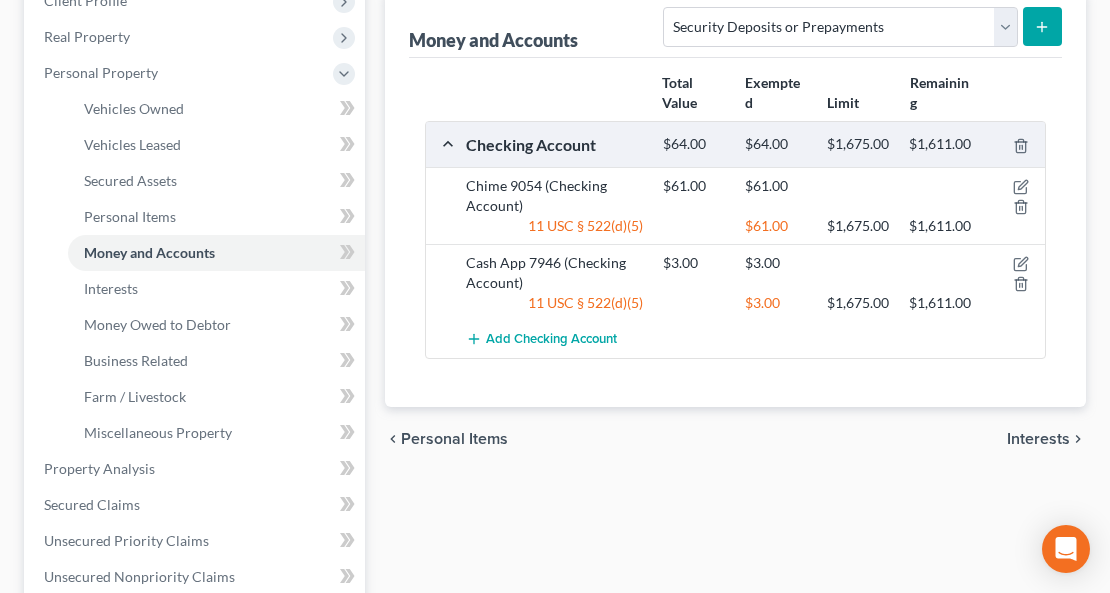 click 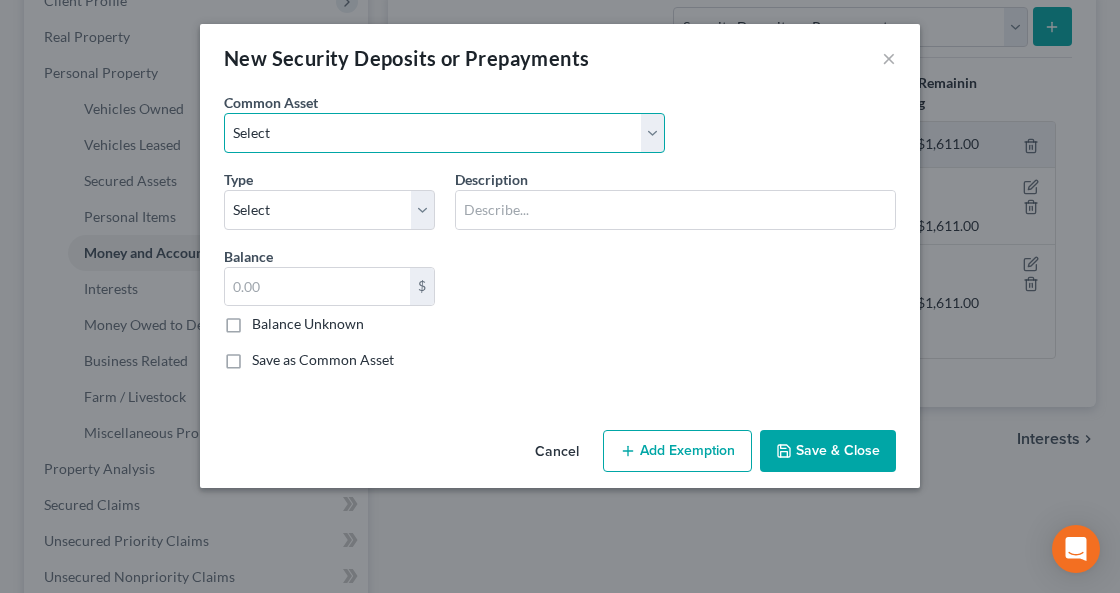 click on "Select Security Deposit Security Deposit" at bounding box center (444, 133) 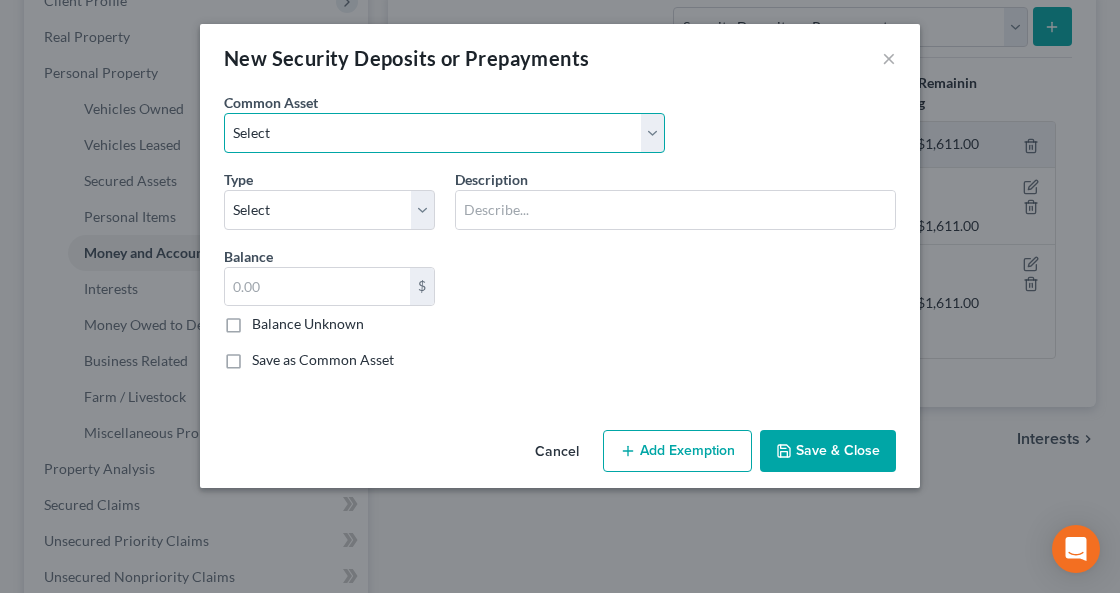select on "0" 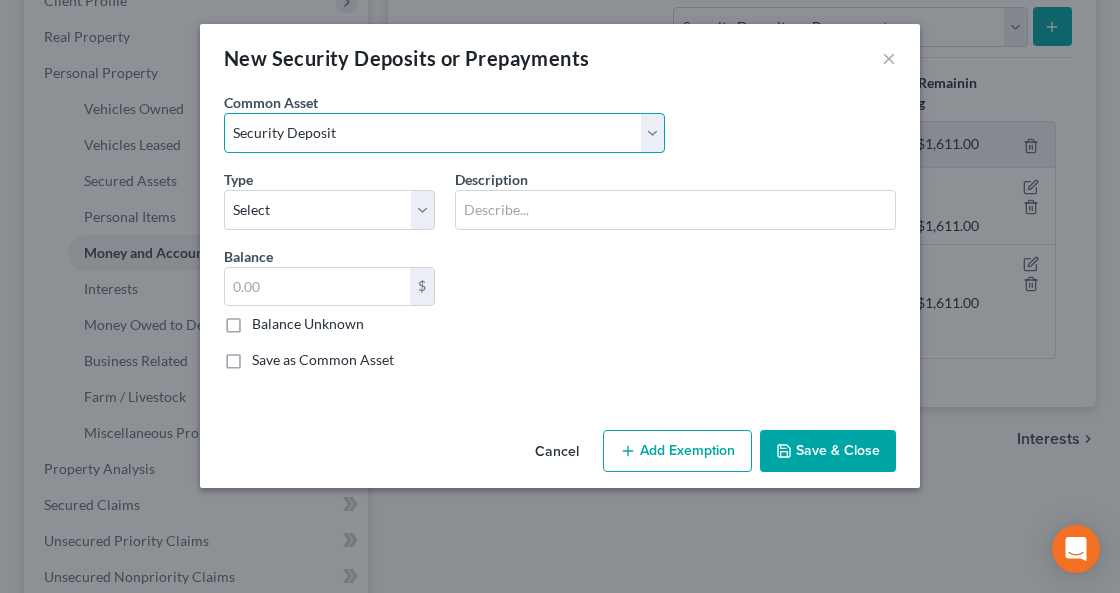 click on "Select Security Deposit Security Deposit" at bounding box center [444, 133] 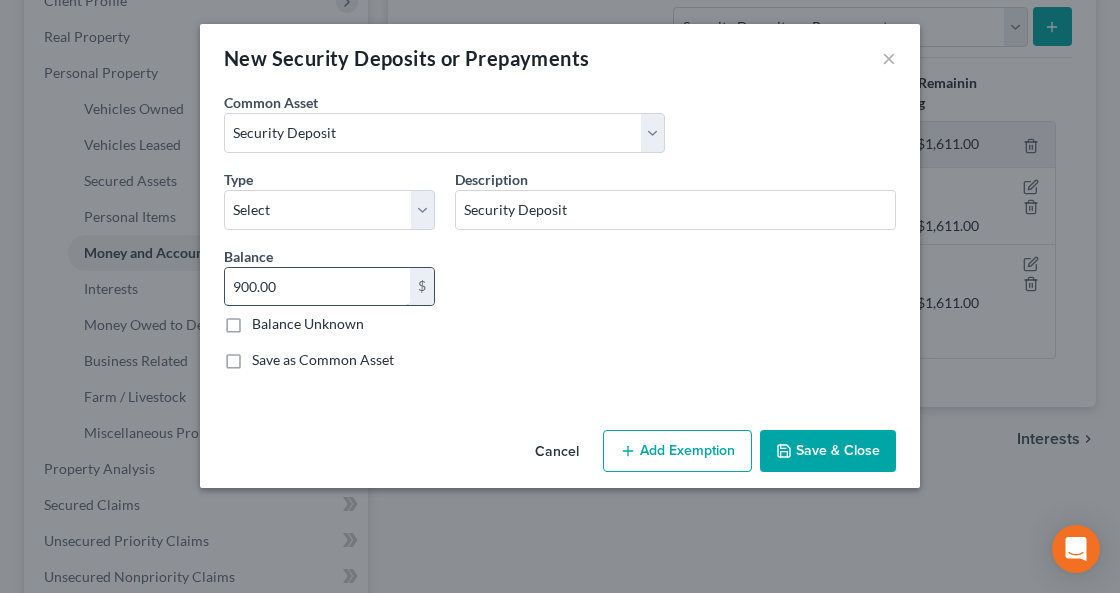 click on "900.00" at bounding box center (317, 287) 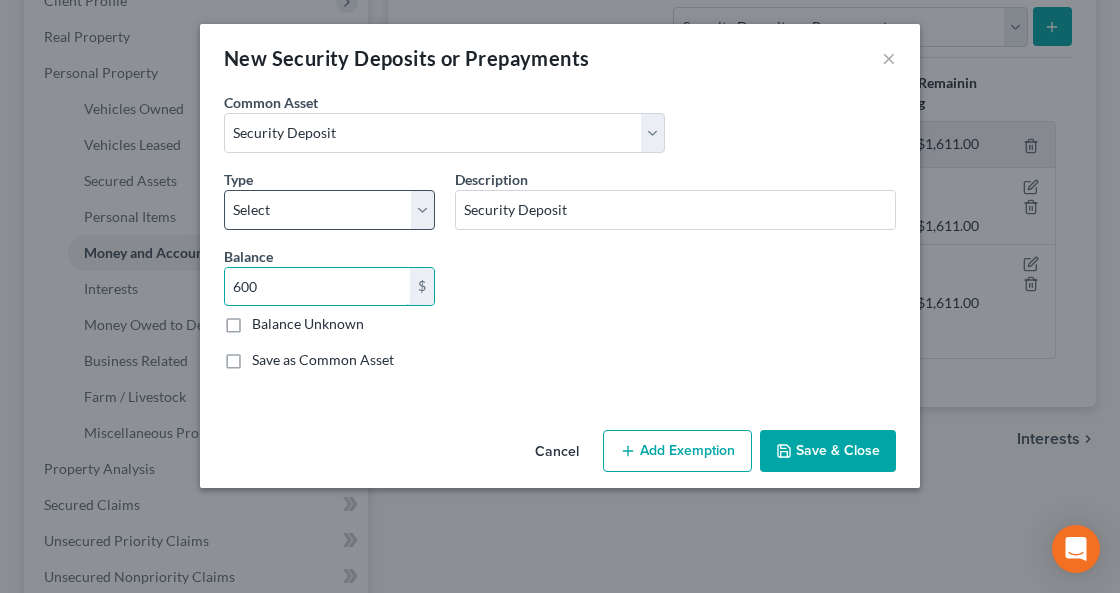 type on "600" 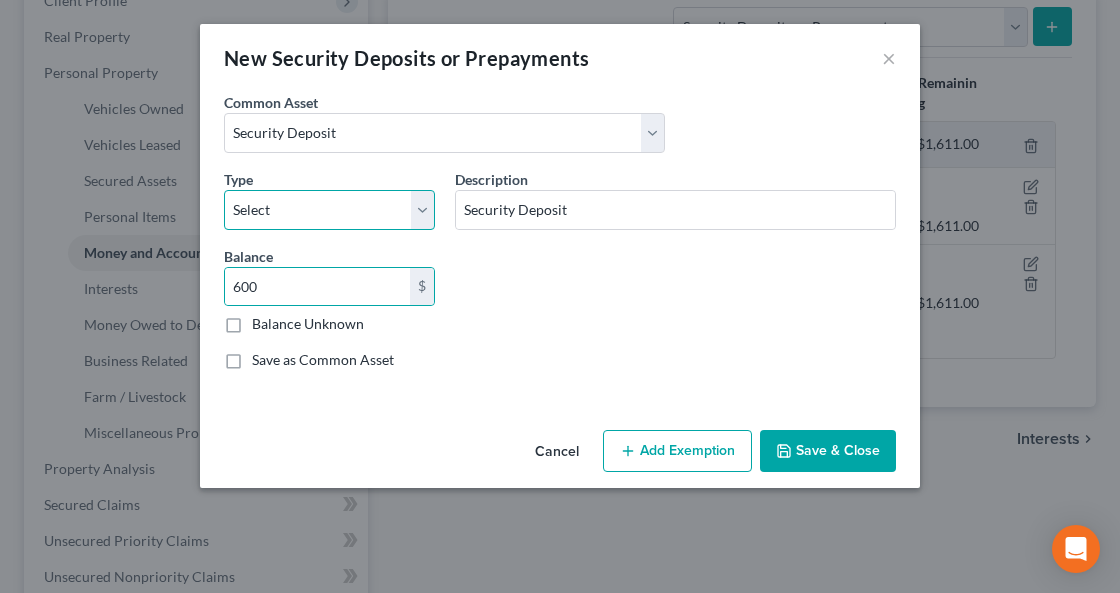 click on "Select Electric Gas Heating Oil Security Deposit On Rental Unit Prepaid Rent Telephone Water Rented Furniture Other" at bounding box center (329, 210) 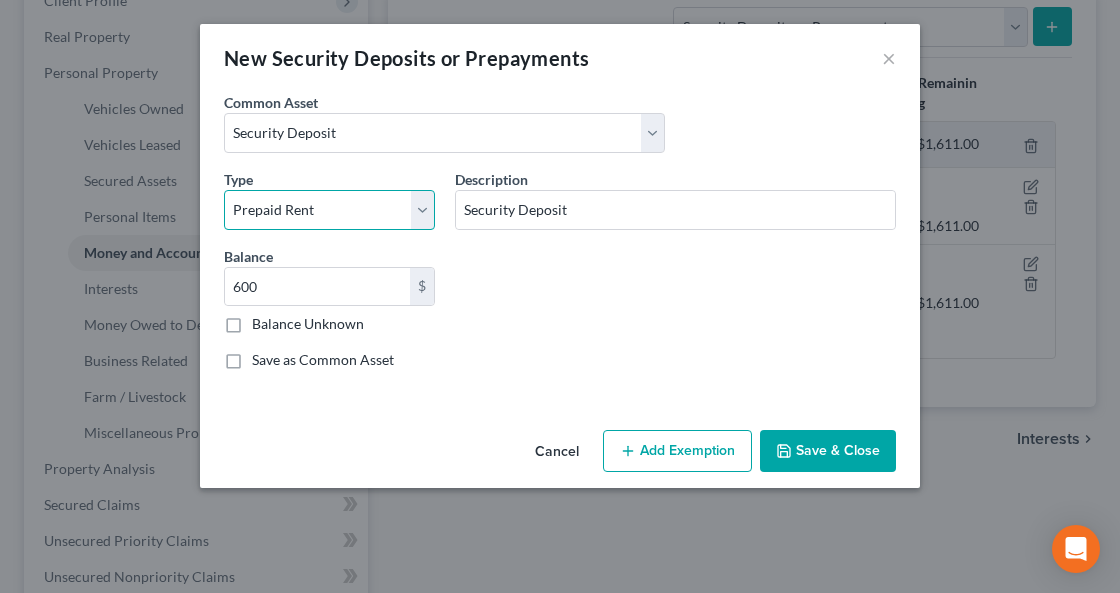 click on "Select Electric Gas Heating Oil Security Deposit On Rental Unit Prepaid Rent Telephone Water Rented Furniture Other" at bounding box center (329, 210) 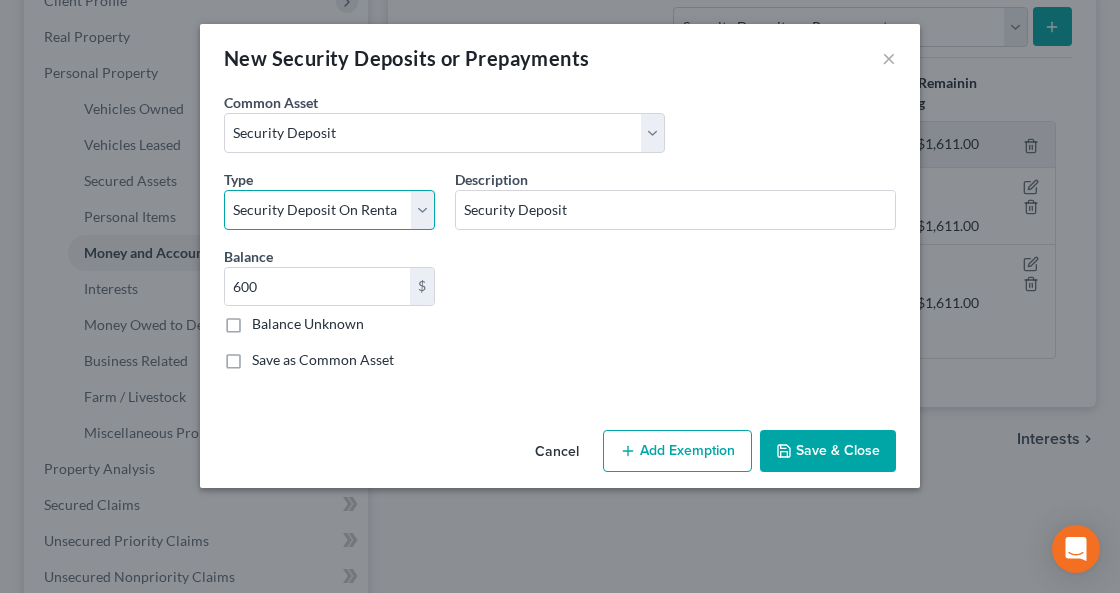 click on "Select Electric Gas Heating Oil Security Deposit On Rental Unit Prepaid Rent Telephone Water Rented Furniture Other" at bounding box center [329, 210] 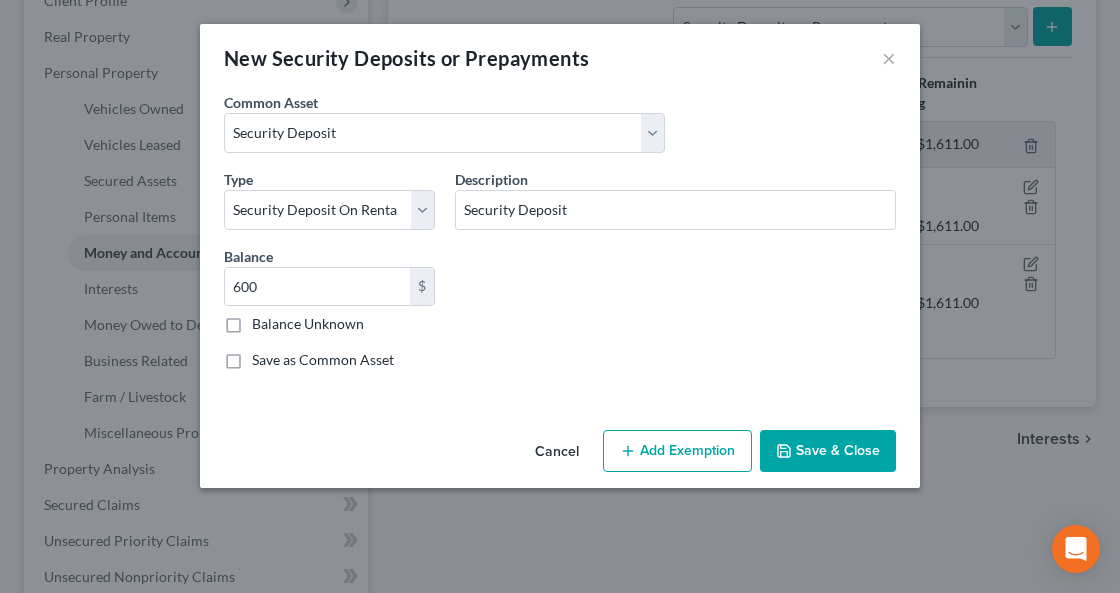 click on "Add Exemption" at bounding box center [677, 451] 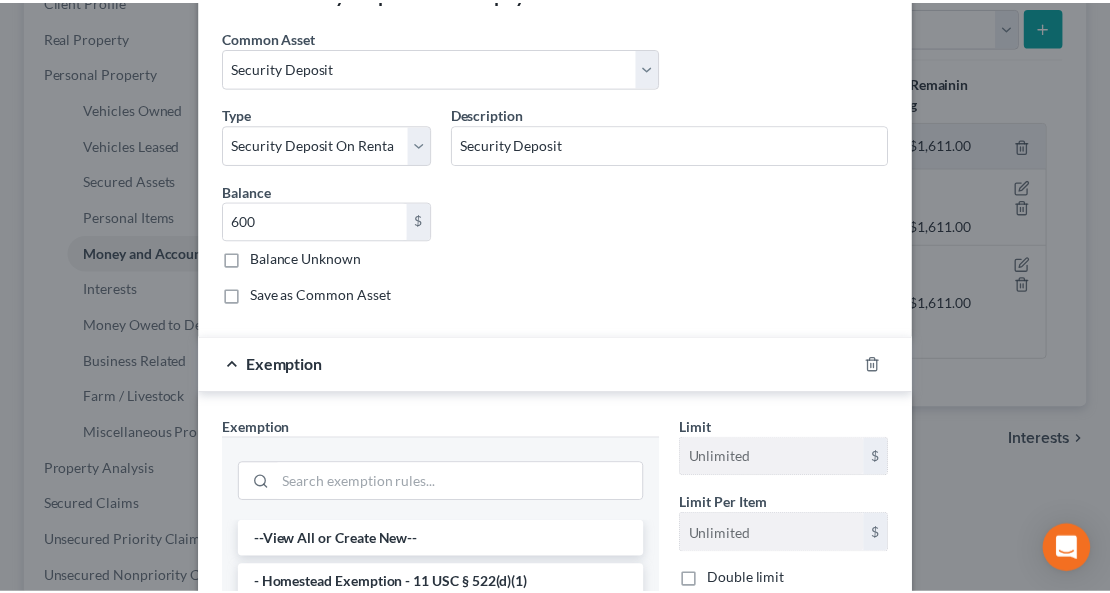scroll, scrollTop: 333, scrollLeft: 0, axis: vertical 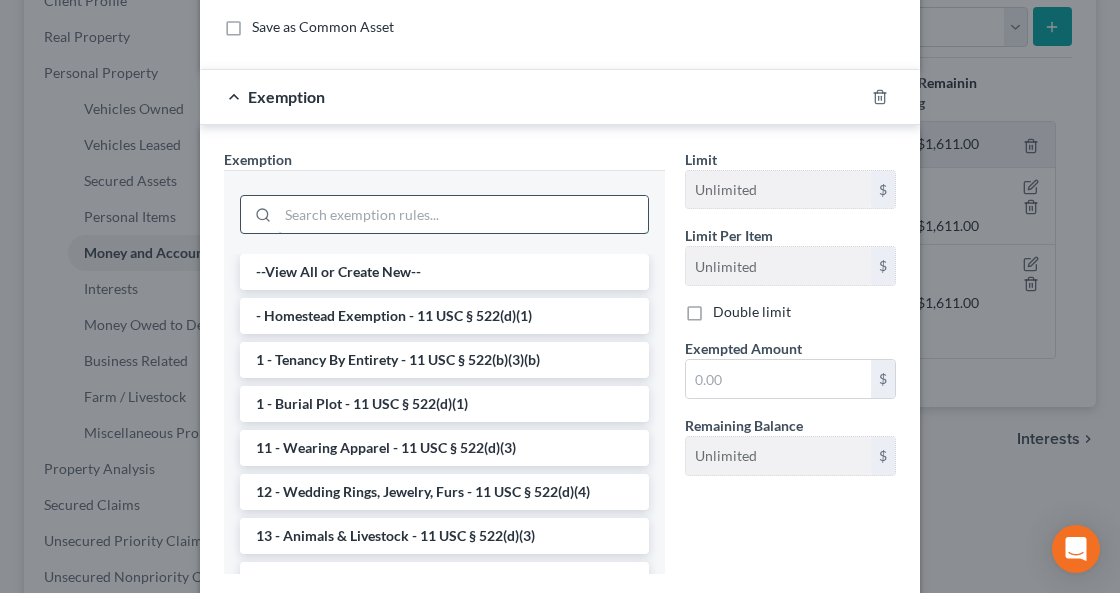 click at bounding box center (463, 215) 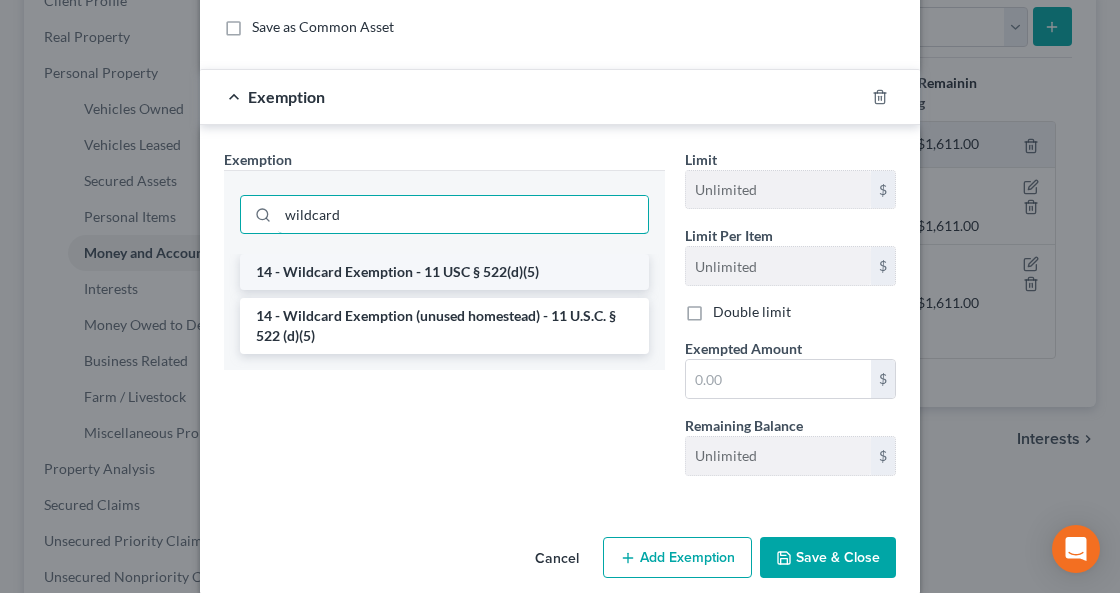 type on "wildcard" 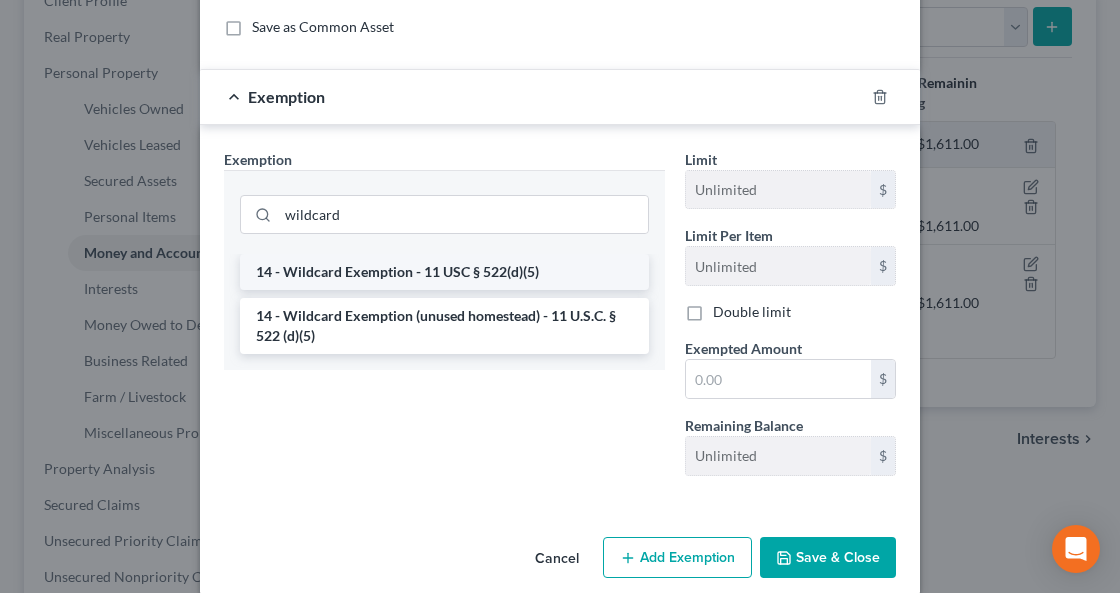 click on "14 - Wildcard Exemption - 11 USC § 522(d)(5)" at bounding box center (444, 272) 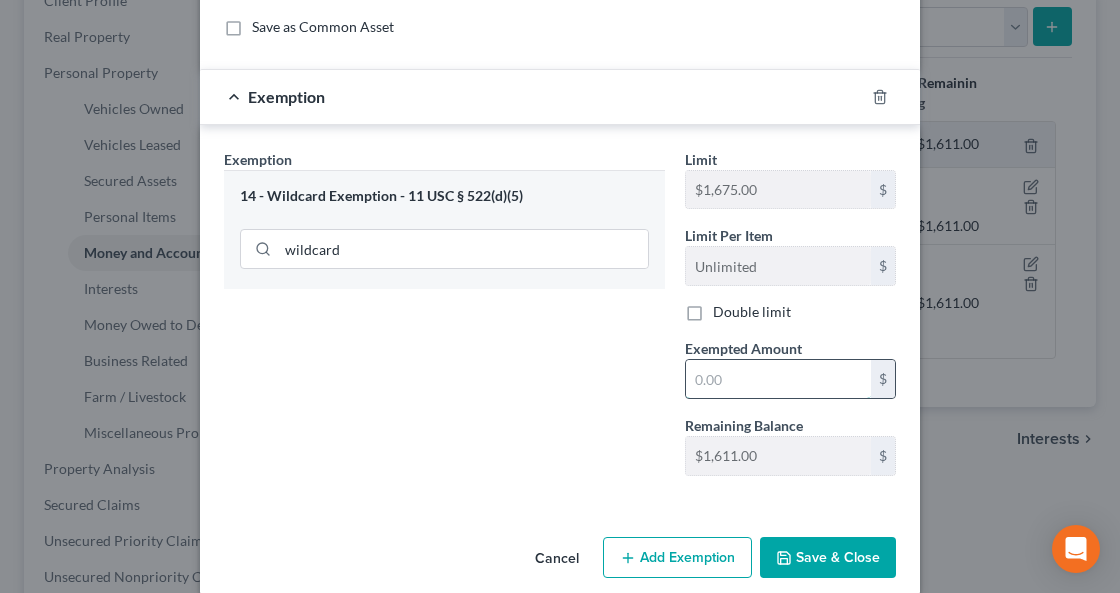 click at bounding box center [778, 379] 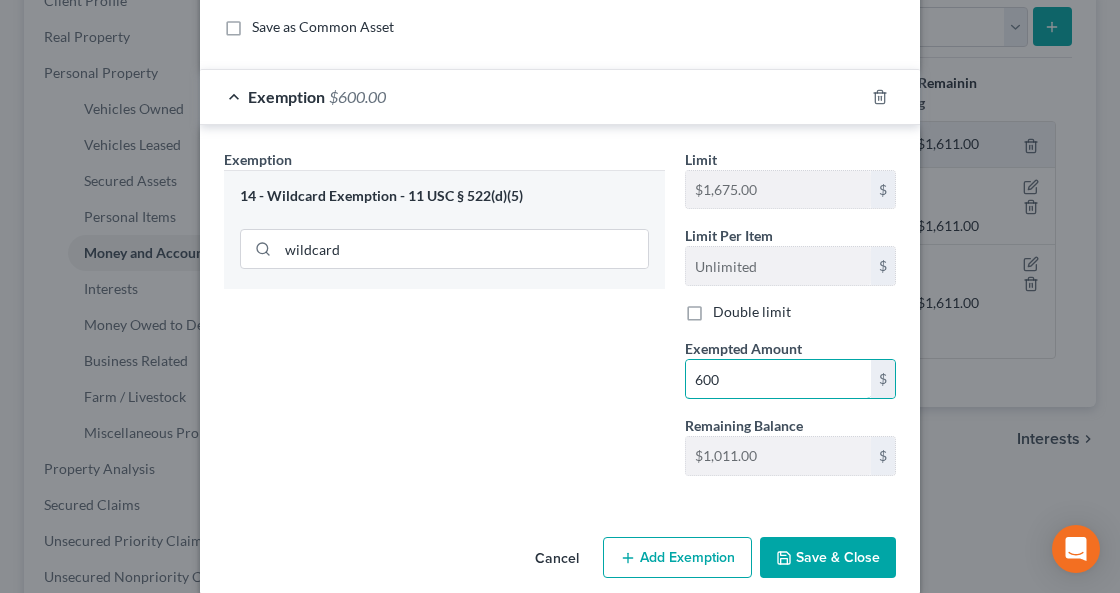 type on "600" 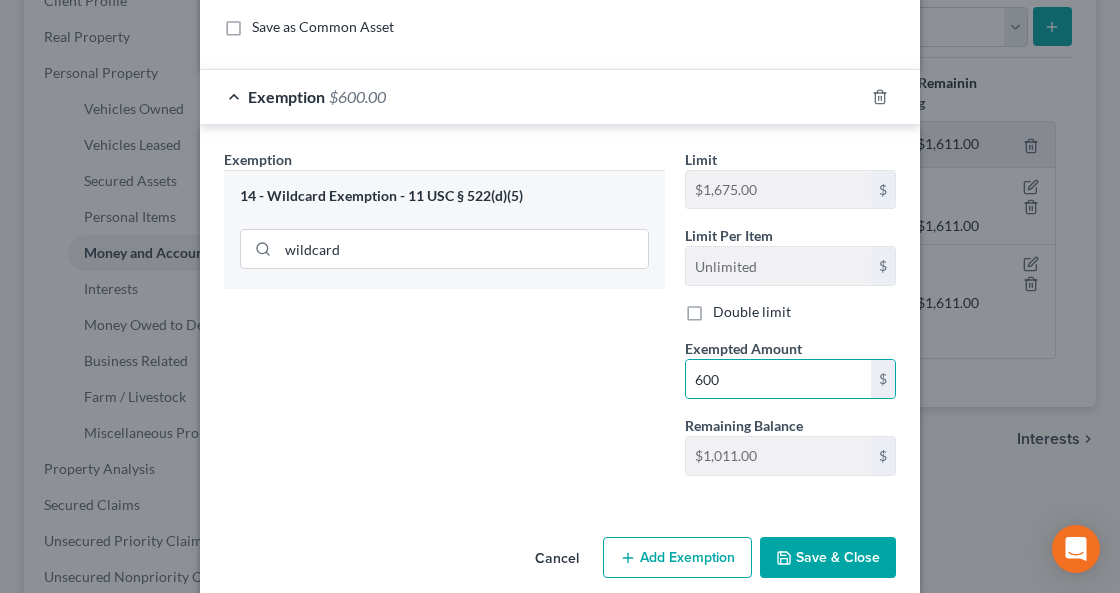 click on "Save & Close" at bounding box center (828, 558) 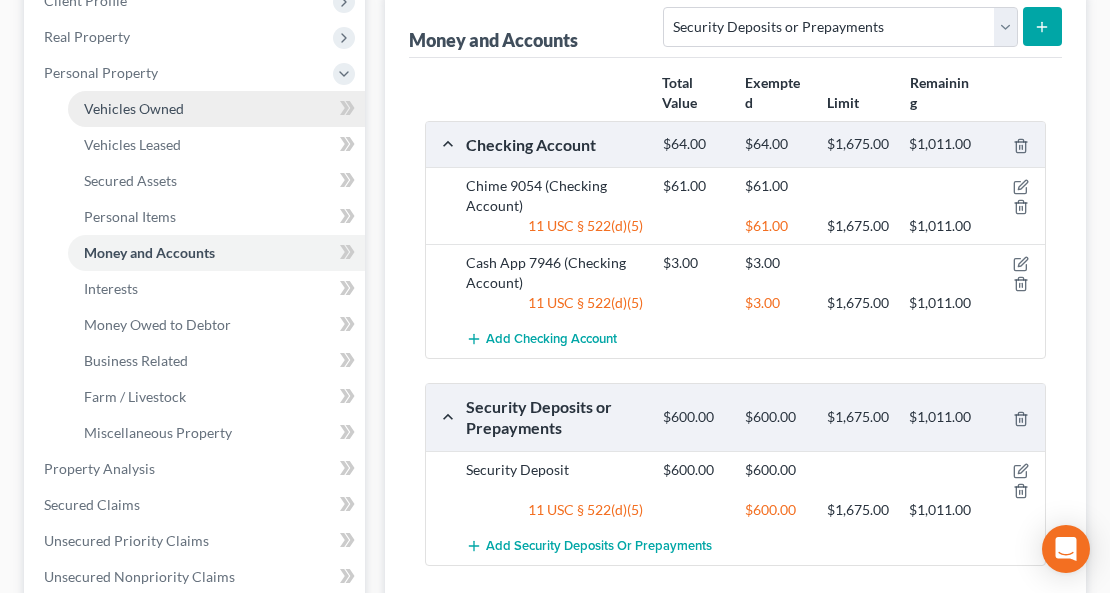 click on "Vehicles Owned" at bounding box center [134, 108] 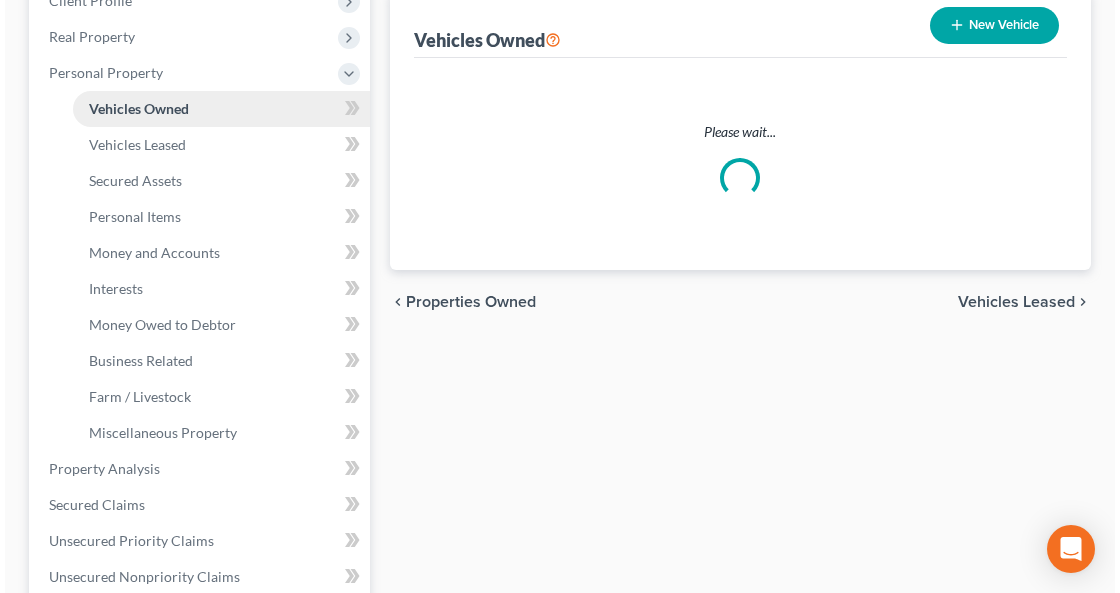 scroll, scrollTop: 0, scrollLeft: 0, axis: both 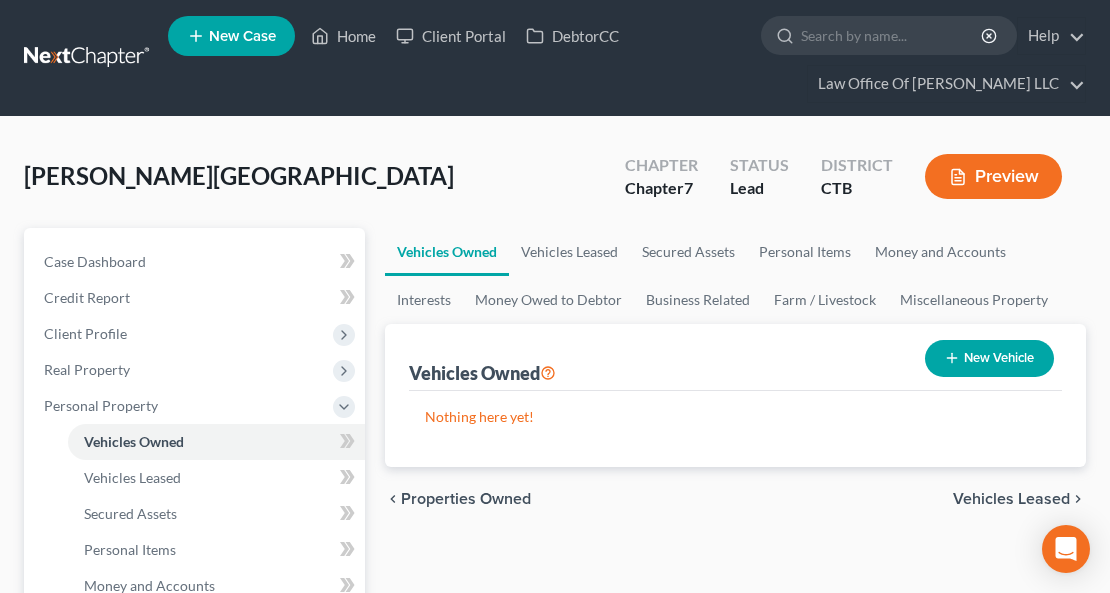 click on "New Vehicle" at bounding box center [989, 358] 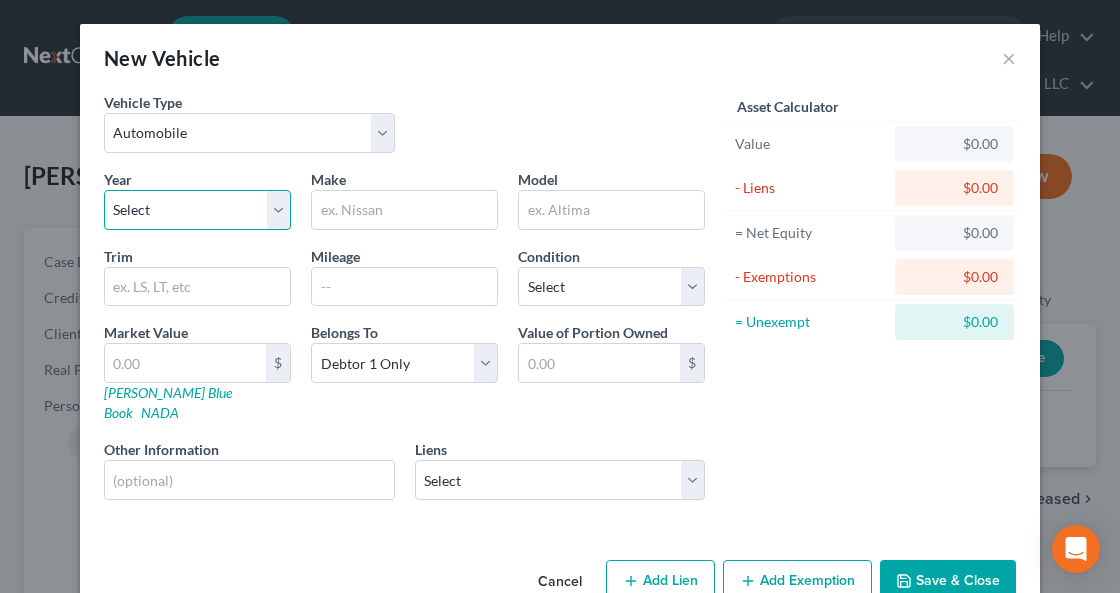 click on "Select 2026 2025 2024 2023 2022 2021 2020 2019 2018 2017 2016 2015 2014 2013 2012 2011 2010 2009 2008 2007 2006 2005 2004 2003 2002 2001 2000 1999 1998 1997 1996 1995 1994 1993 1992 1991 1990 1989 1988 1987 1986 1985 1984 1983 1982 1981 1980 1979 1978 1977 1976 1975 1974 1973 1972 1971 1970 1969 1968 1967 1966 1965 1964 1963 1962 1961 1960 1959 1958 1957 1956 1955 1954 1953 1952 1951 1950 1949 1948 1947 1946 1945 1944 1943 1942 1941 1940 1939 1938 1937 1936 1935 1934 1933 1932 1931 1930 1929 1928 1927 1926 1925 1924 1923 1922 1921 1920 1919 1918 1917 1916 1915 1914 1913 1912 1911 1910 1909 1908 1907 1906 1905 1904 1903 1902 1901" at bounding box center [197, 210] 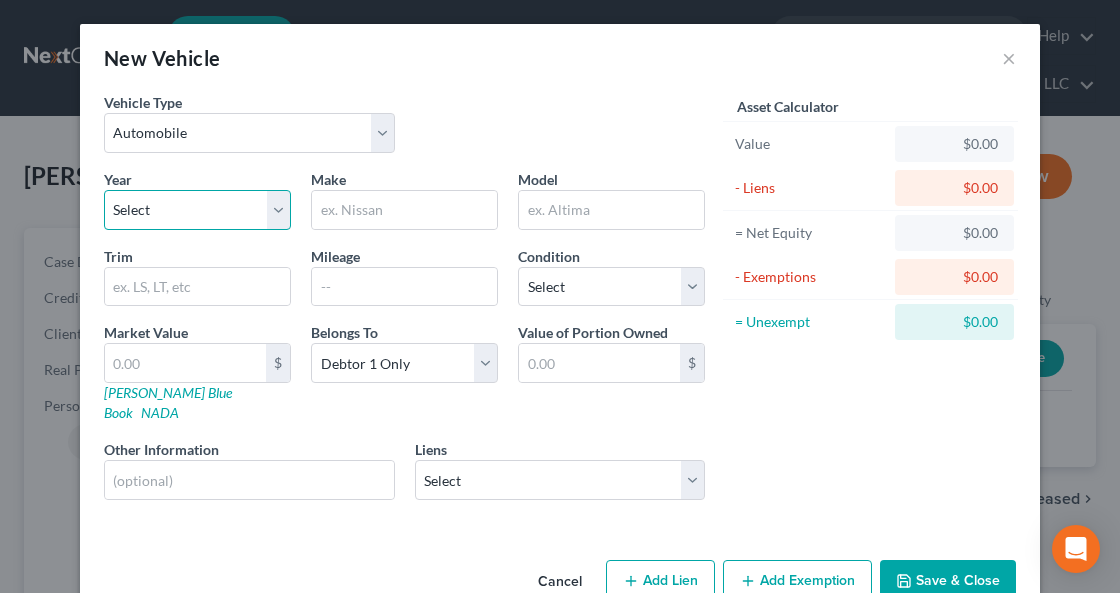 select on "16" 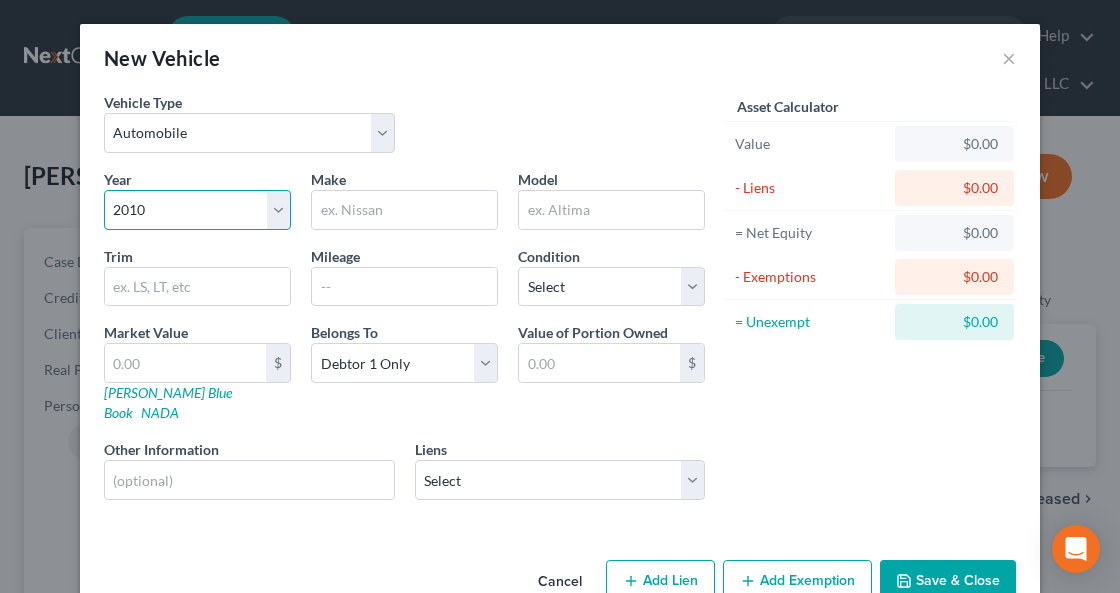 click on "Select 2026 2025 2024 2023 2022 2021 2020 2019 2018 2017 2016 2015 2014 2013 2012 2011 2010 2009 2008 2007 2006 2005 2004 2003 2002 2001 2000 1999 1998 1997 1996 1995 1994 1993 1992 1991 1990 1989 1988 1987 1986 1985 1984 1983 1982 1981 1980 1979 1978 1977 1976 1975 1974 1973 1972 1971 1970 1969 1968 1967 1966 1965 1964 1963 1962 1961 1960 1959 1958 1957 1956 1955 1954 1953 1952 1951 1950 1949 1948 1947 1946 1945 1944 1943 1942 1941 1940 1939 1938 1937 1936 1935 1934 1933 1932 1931 1930 1929 1928 1927 1926 1925 1924 1923 1922 1921 1920 1919 1918 1917 1916 1915 1914 1913 1912 1911 1910 1909 1908 1907 1906 1905 1904 1903 1902 1901" at bounding box center (197, 210) 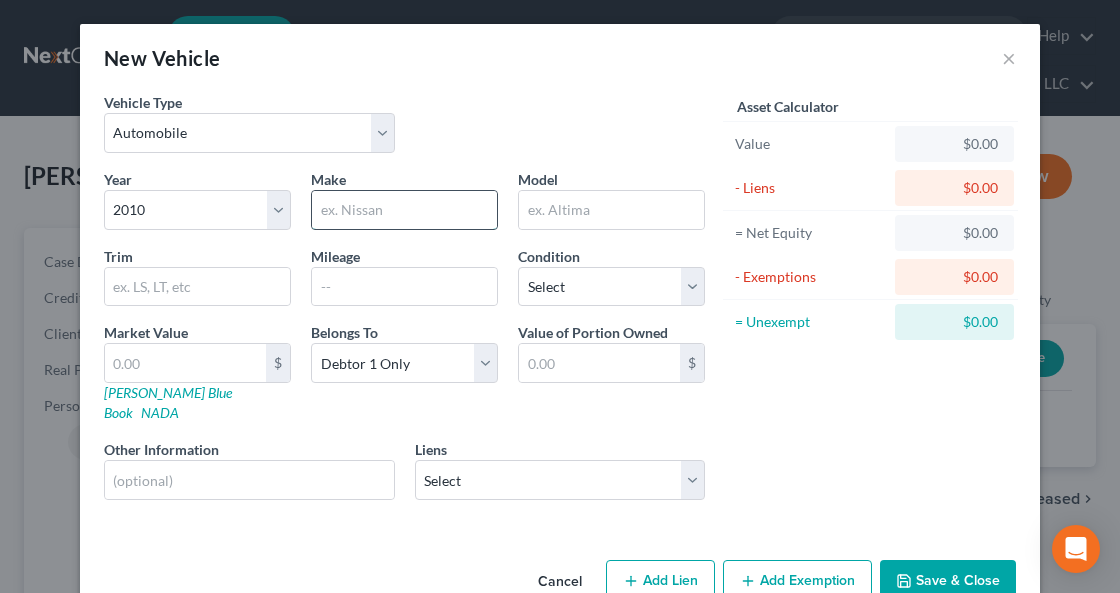 click at bounding box center [404, 210] 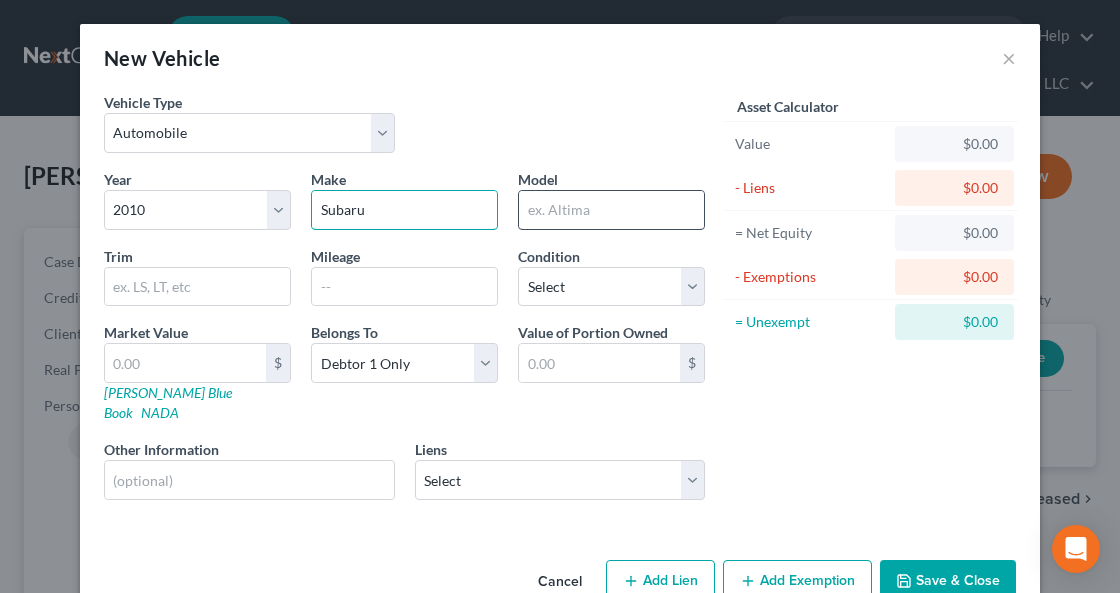 type on "Subaru" 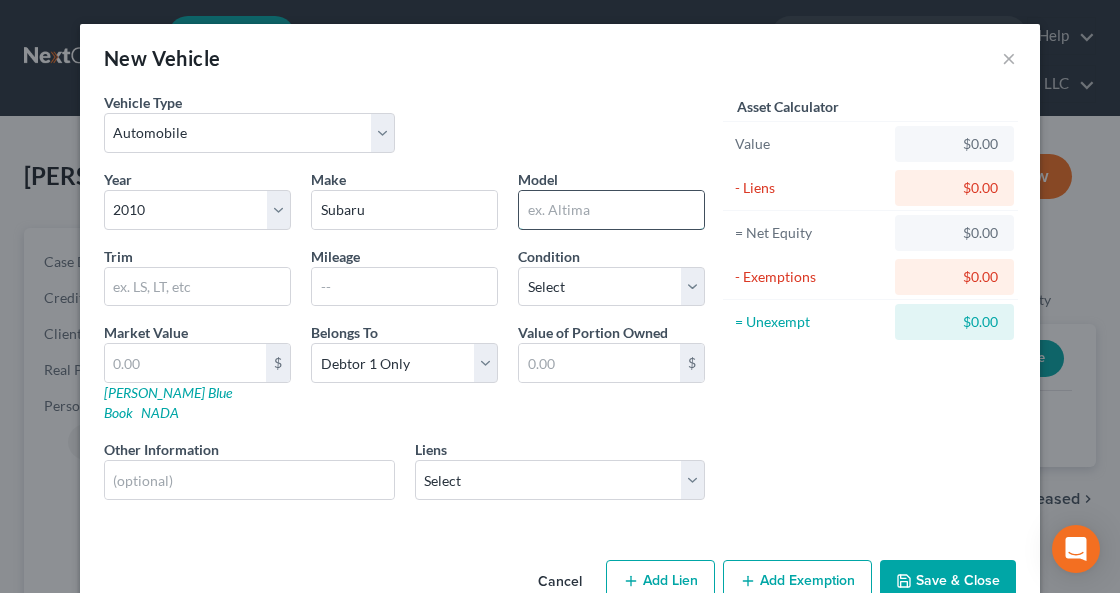 click at bounding box center [611, 210] 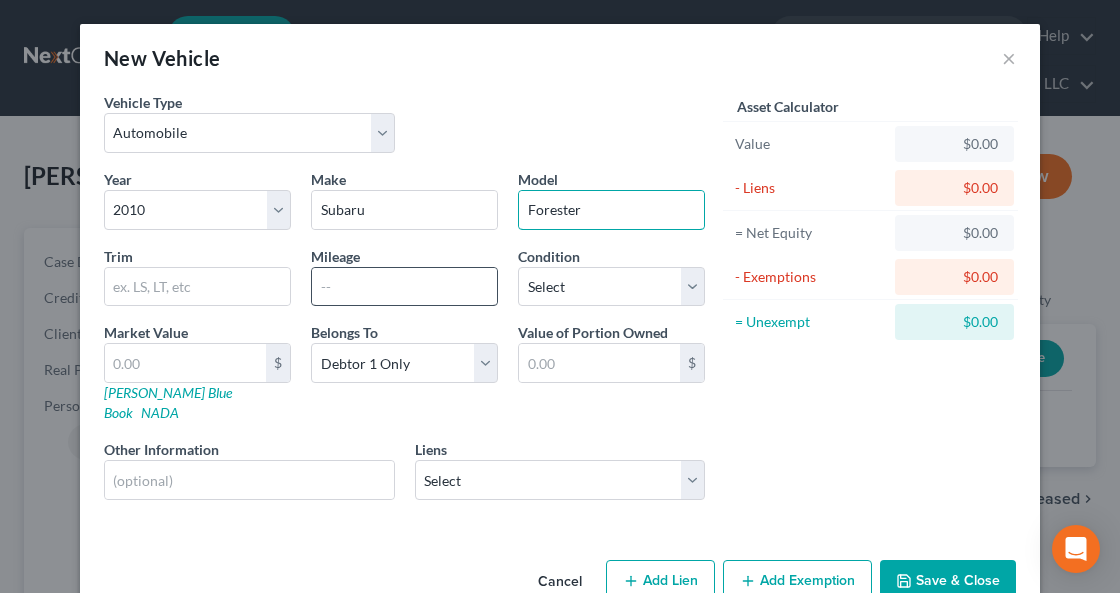 type on "Forester" 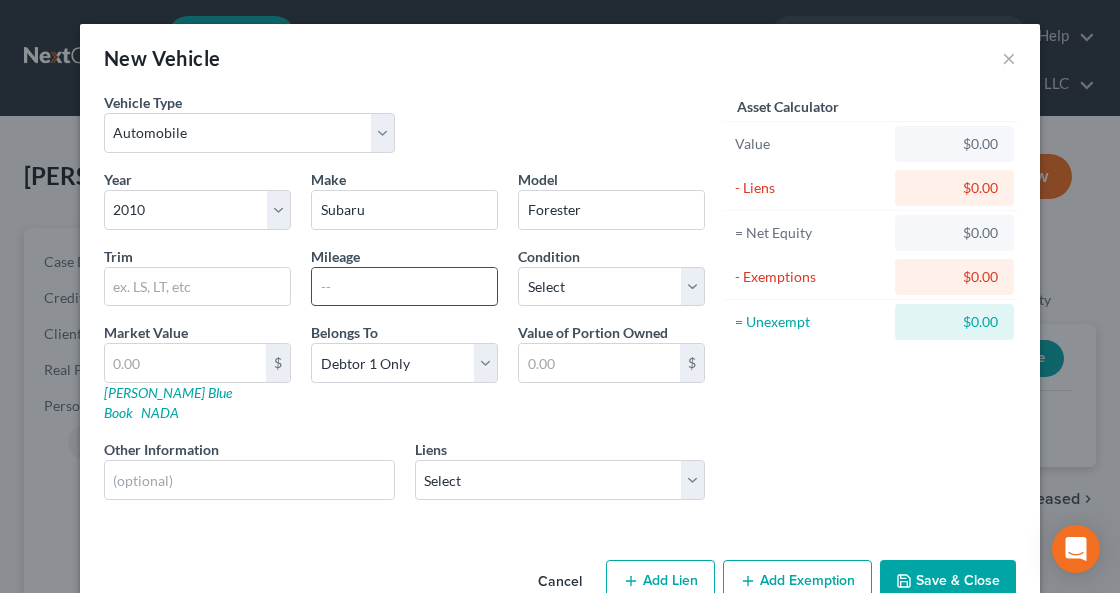 click at bounding box center (404, 287) 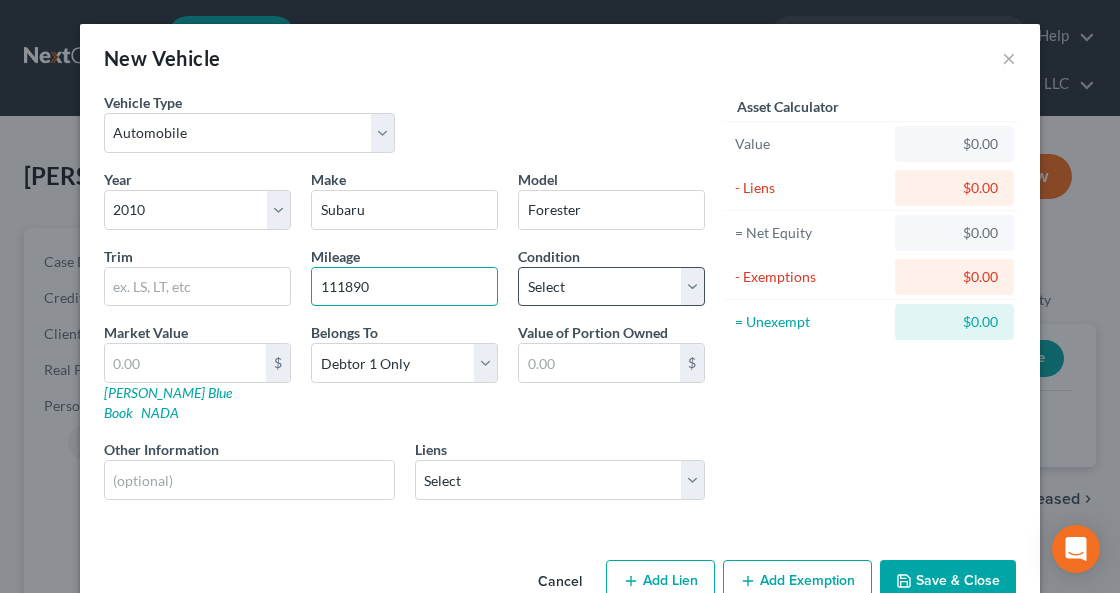 type on "111890" 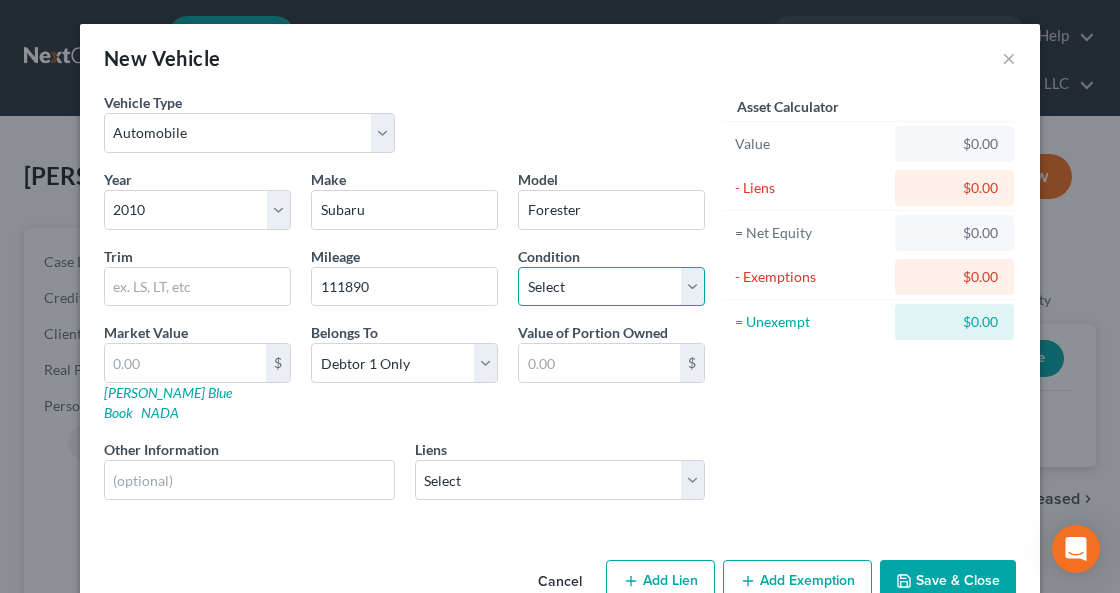 click on "Select Excellent Very Good Good Fair Poor" at bounding box center (611, 287) 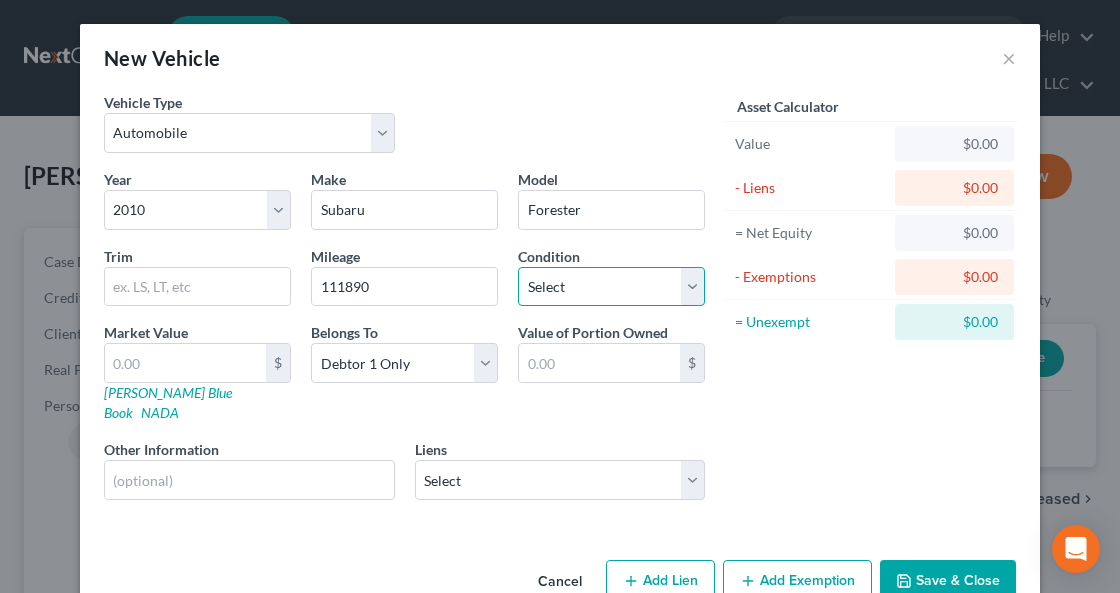 select on "3" 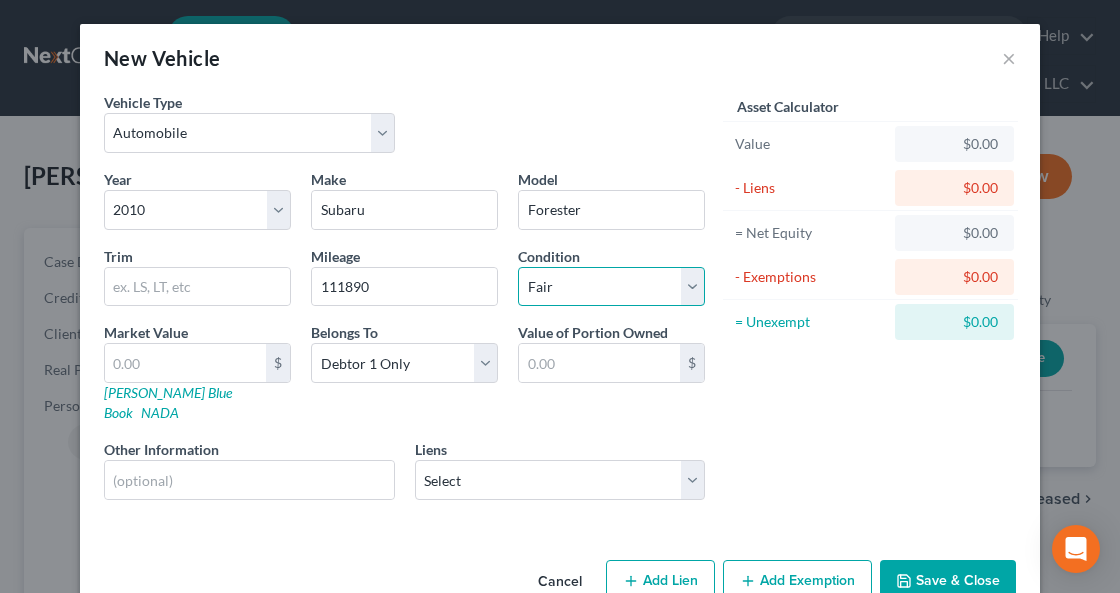 click on "Select Excellent Very Good Good Fair Poor" at bounding box center (611, 287) 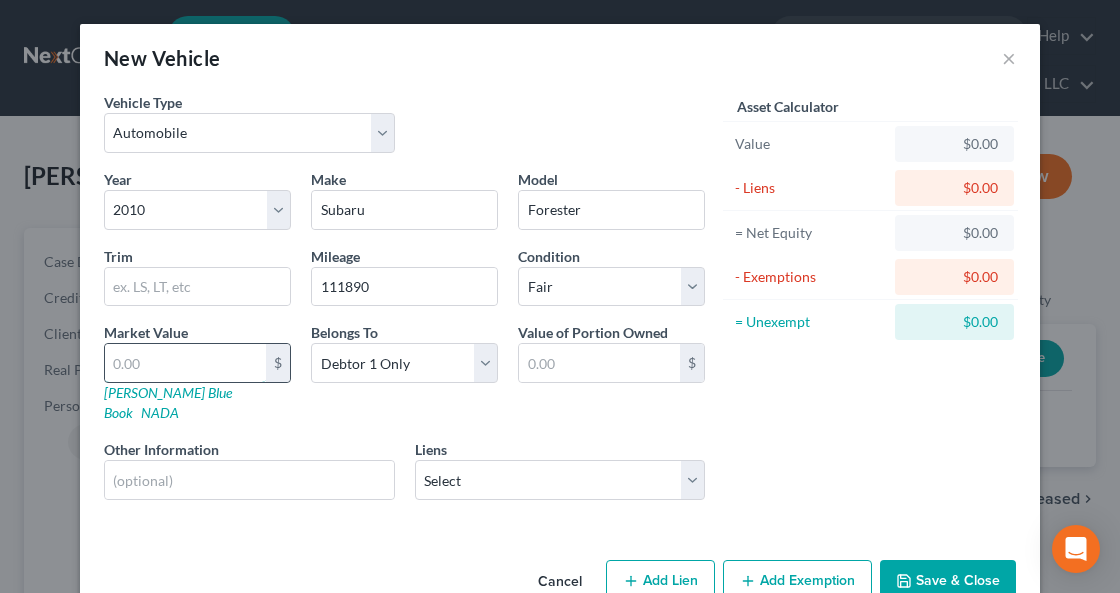 click at bounding box center [185, 363] 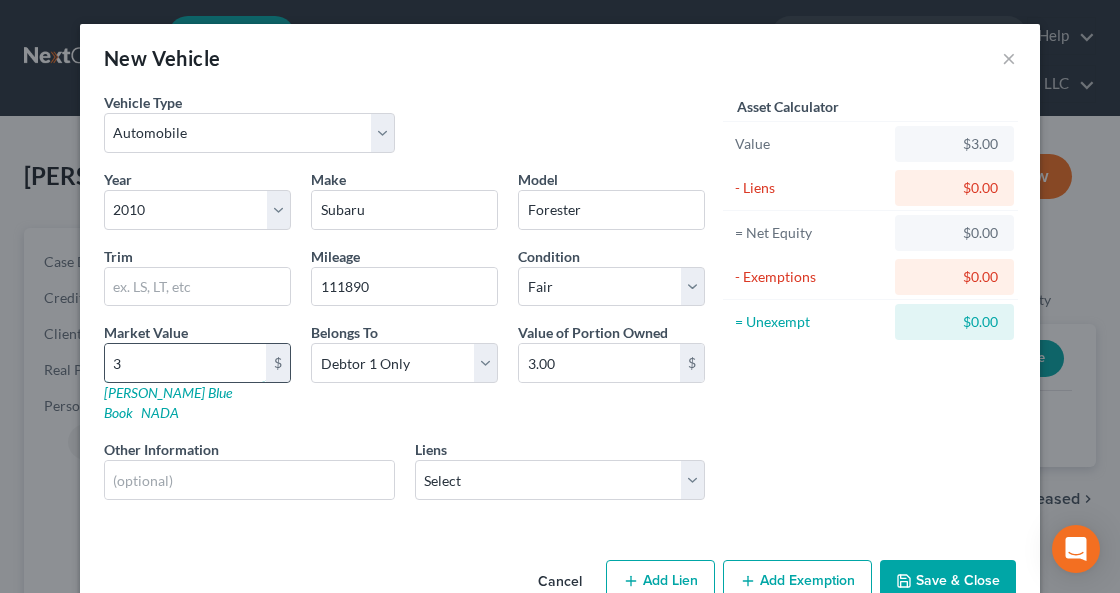 type on "30" 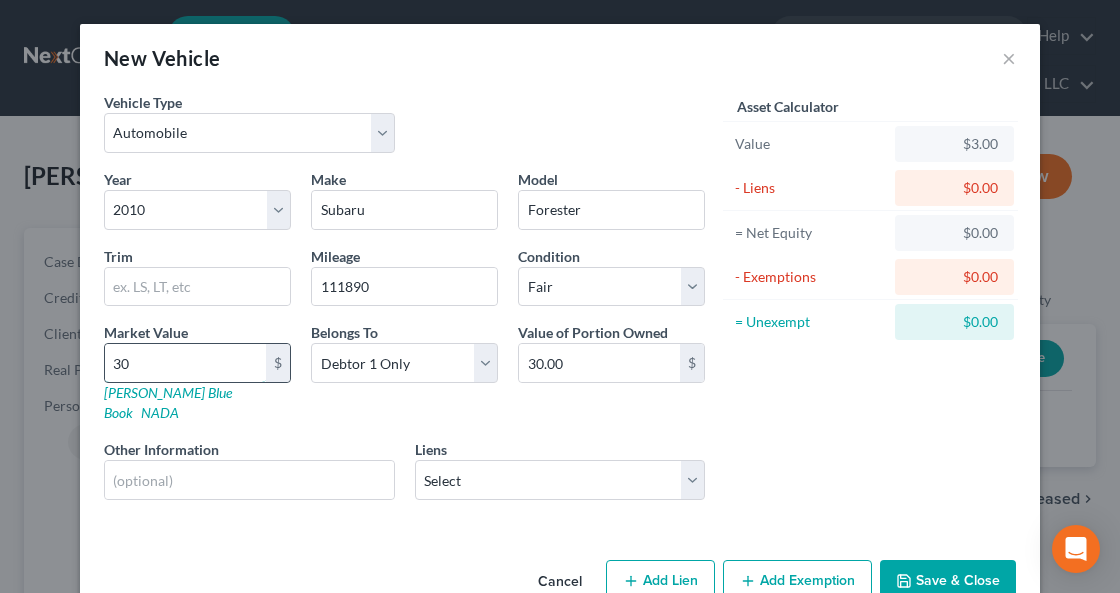 type on "300" 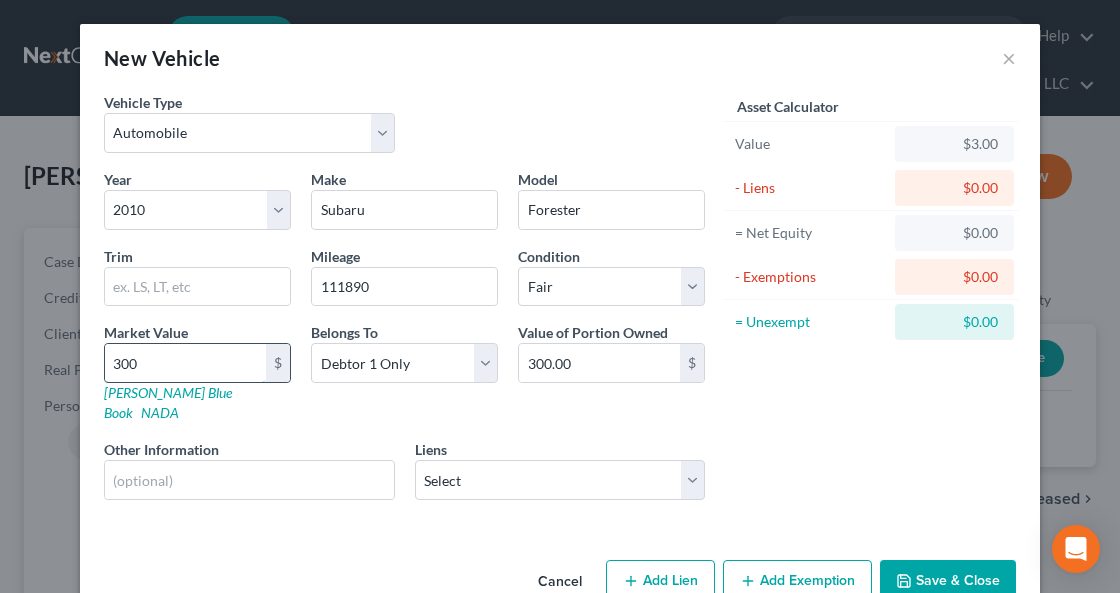 type on "3000" 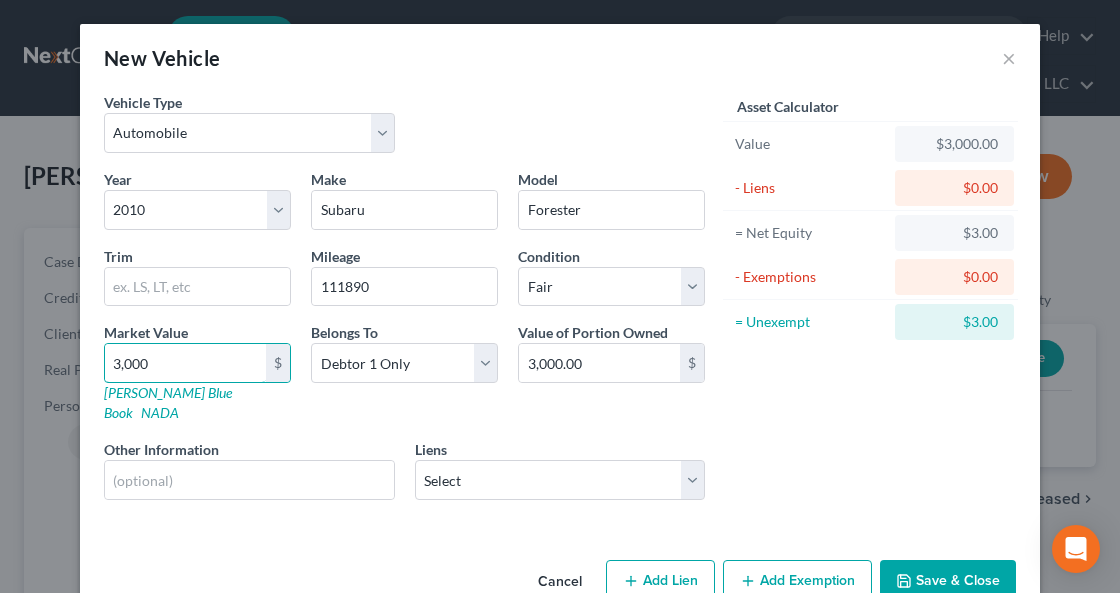 type on "3,000" 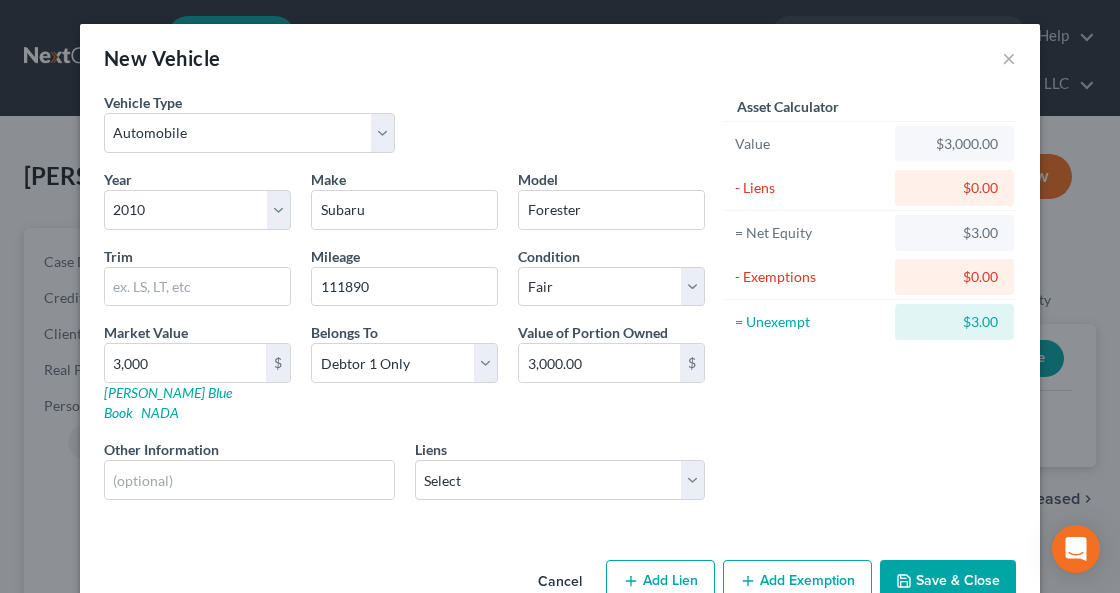 click on "Add Exemption" at bounding box center [797, 581] 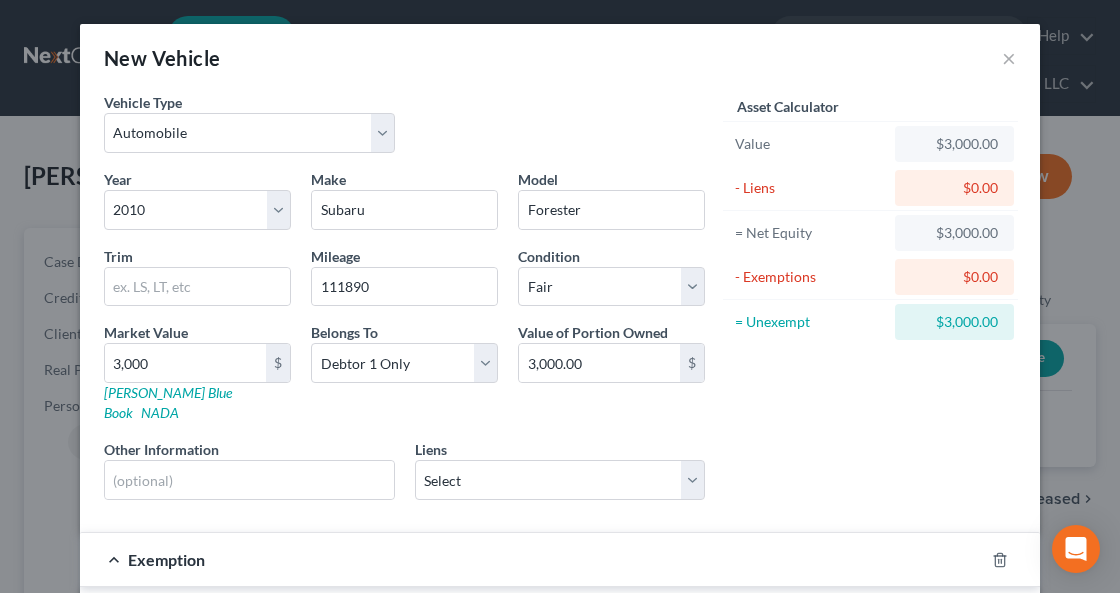 scroll, scrollTop: 533, scrollLeft: 0, axis: vertical 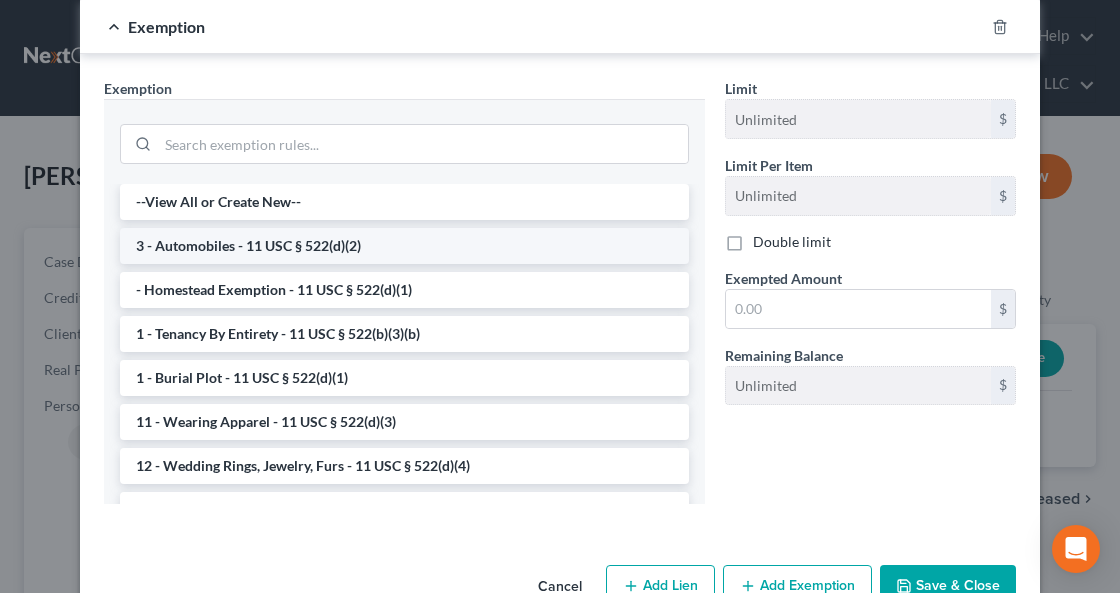 click on "3 - Automobiles - 11 USC § 522(d)(2)" at bounding box center (404, 246) 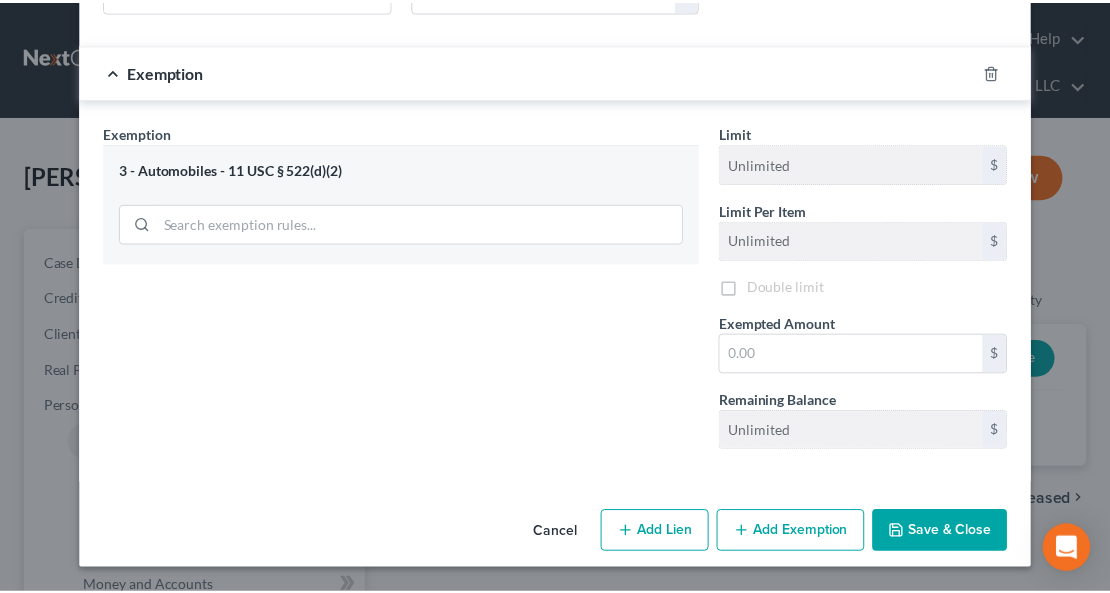 scroll, scrollTop: 462, scrollLeft: 0, axis: vertical 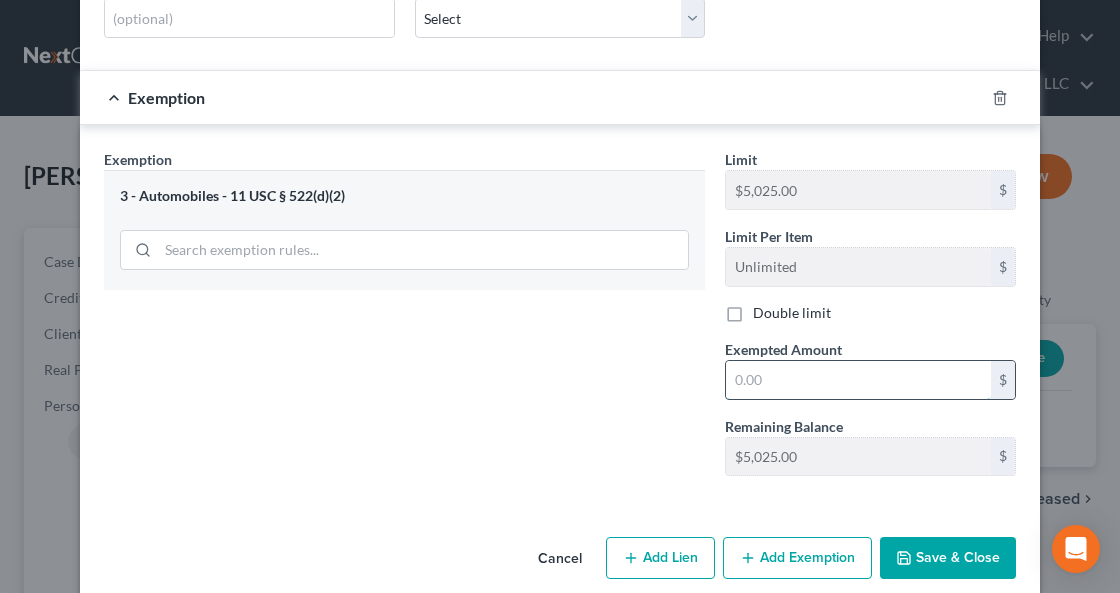 click at bounding box center [858, 380] 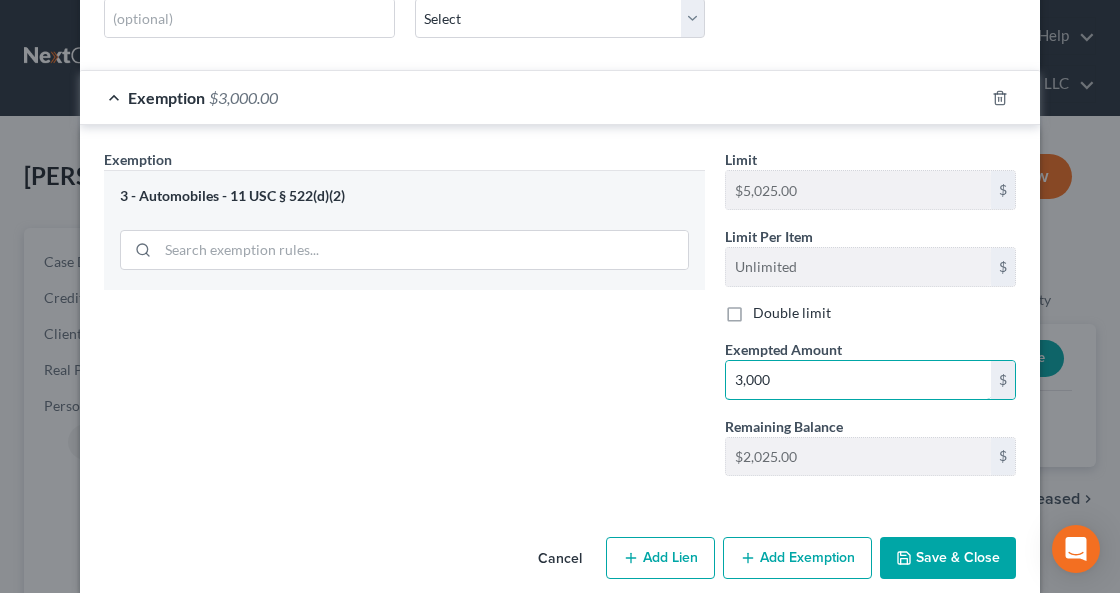 type on "3,000" 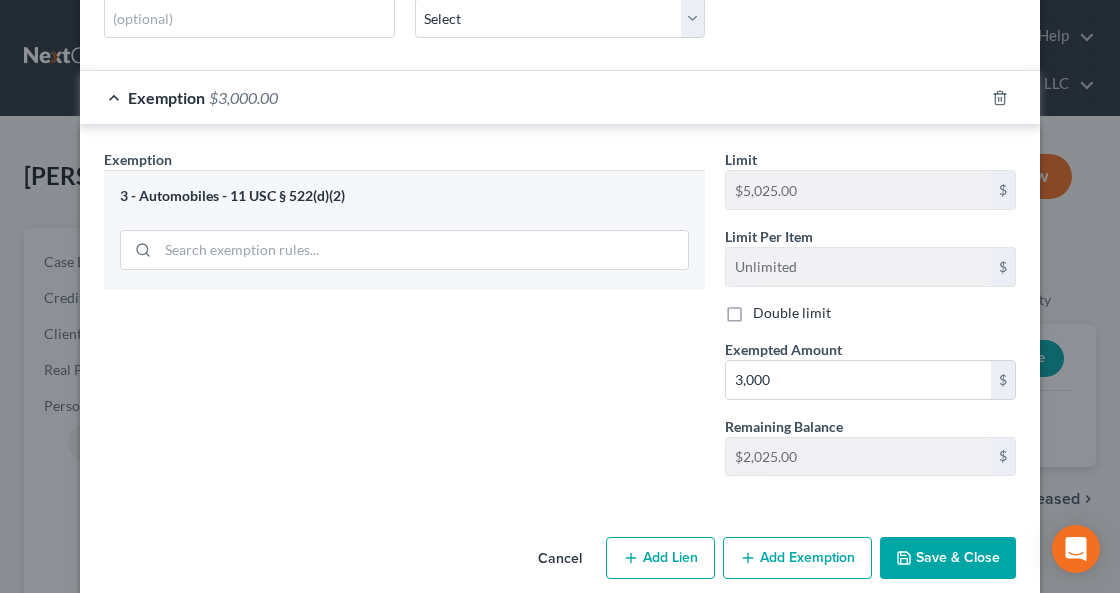 click on "Save & Close" at bounding box center [948, 558] 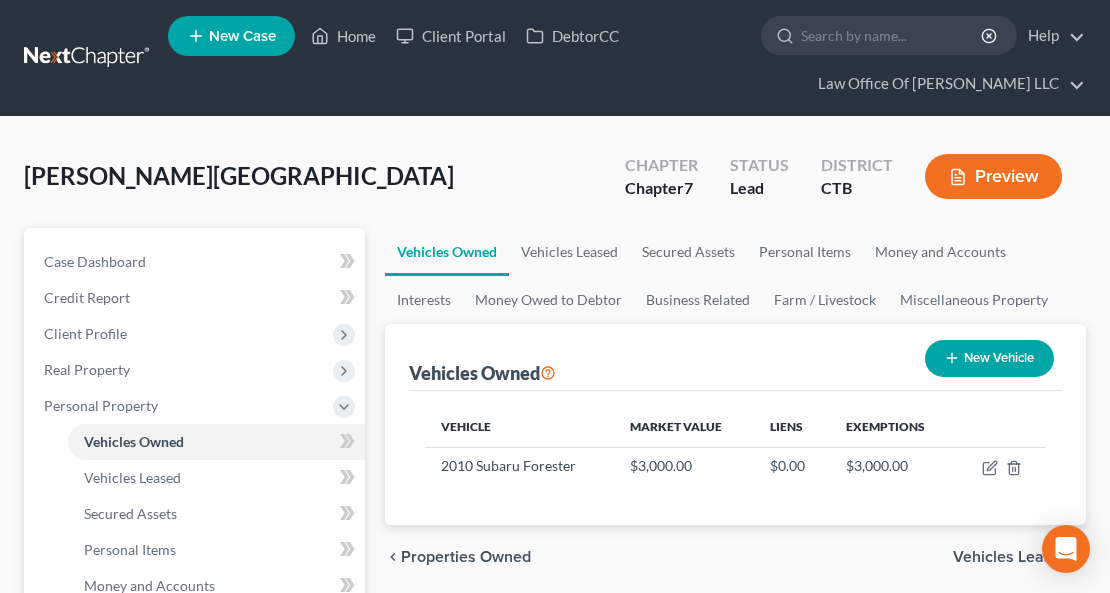 scroll, scrollTop: 66, scrollLeft: 0, axis: vertical 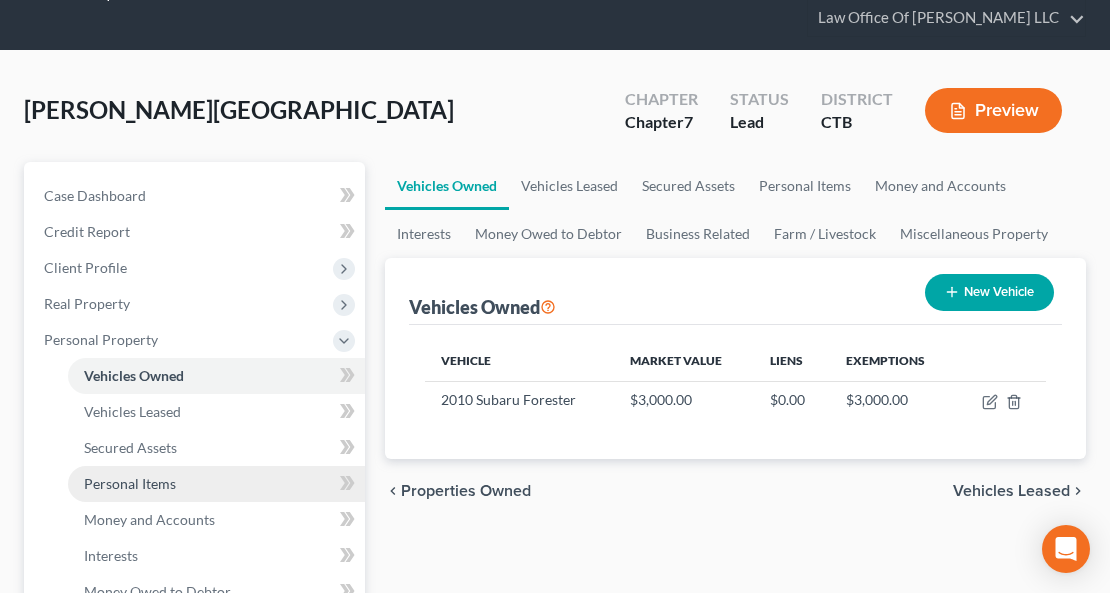 click on "Personal Items" at bounding box center [216, 484] 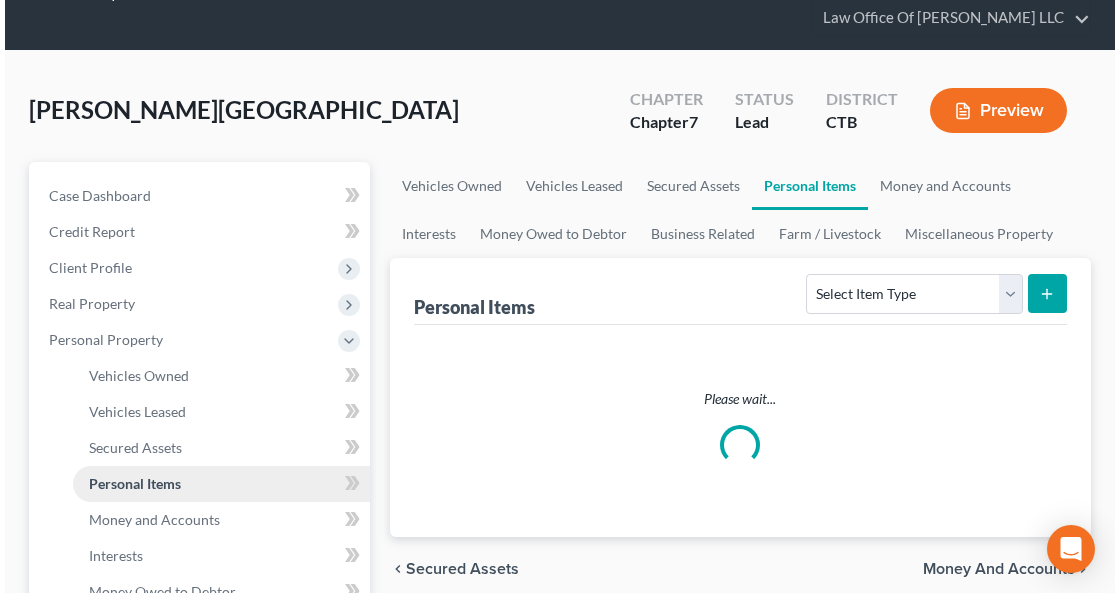 scroll, scrollTop: 0, scrollLeft: 0, axis: both 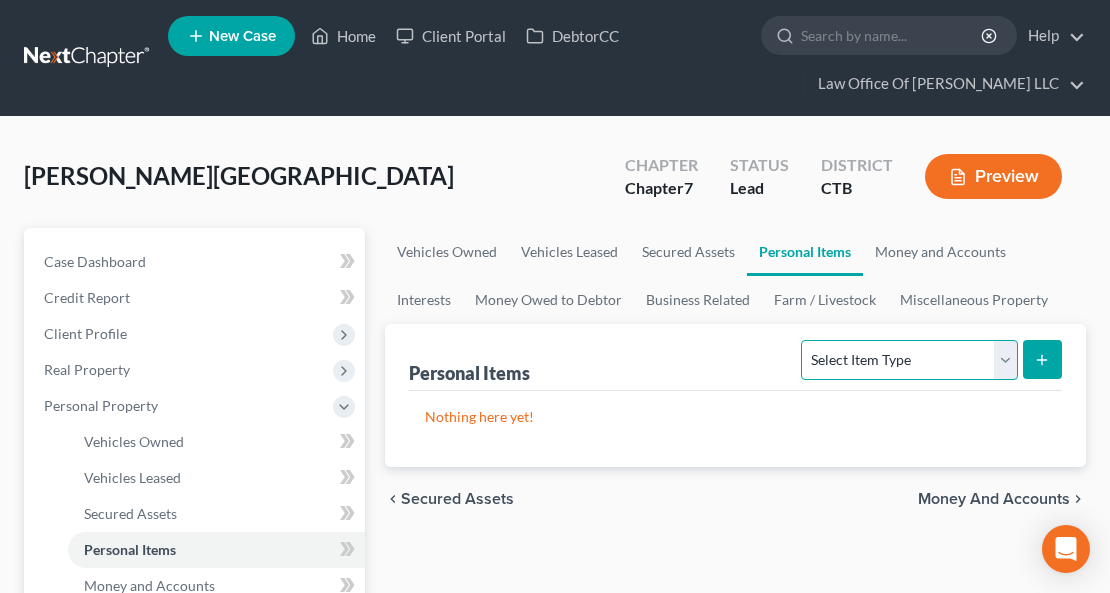 click on "Select Item Type Clothing Collectibles Of Value Electronics Firearms Household Goods Jewelry Other Pet(s) Sports & Hobby Equipment" at bounding box center (909, 360) 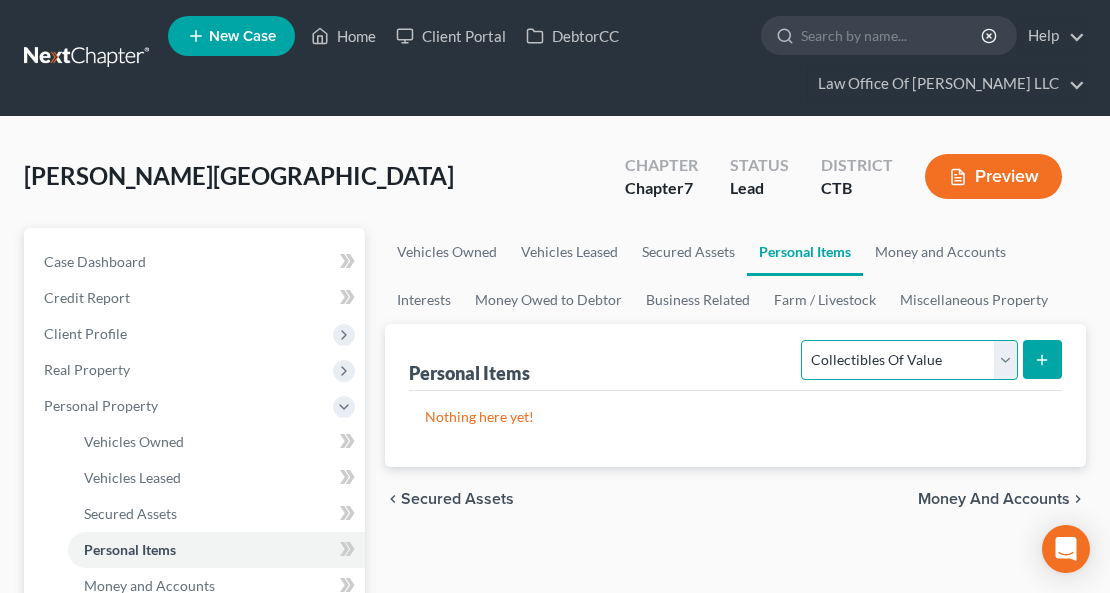 click on "Select Item Type Clothing Collectibles Of Value Electronics Firearms Household Goods Jewelry Other Pet(s) Sports & Hobby Equipment" at bounding box center [909, 360] 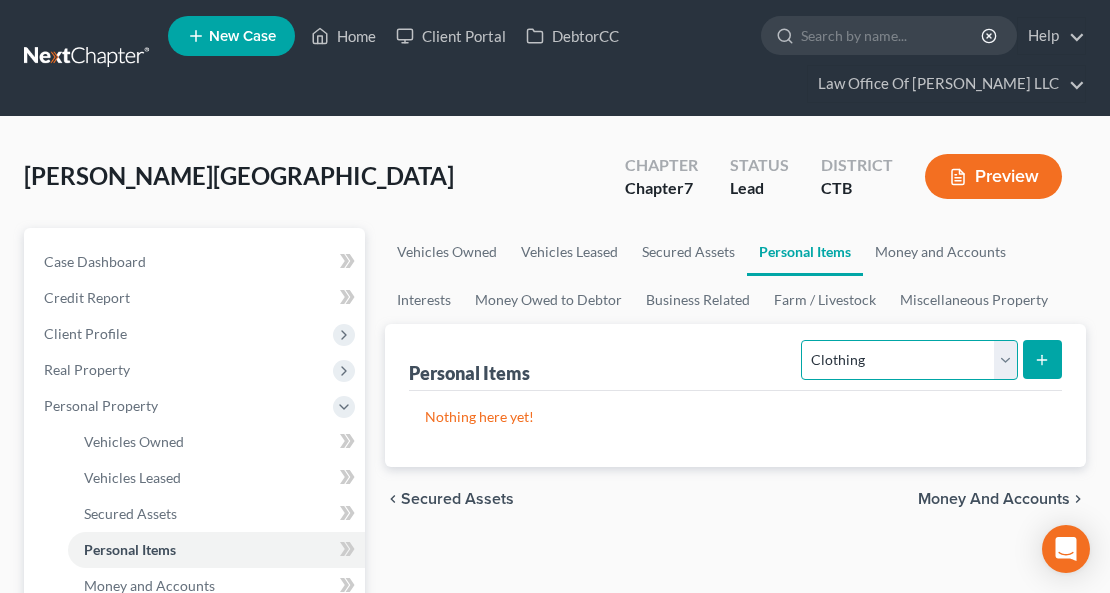 click on "Select Item Type Clothing Collectibles Of Value Electronics Firearms Household Goods Jewelry Other Pet(s) Sports & Hobby Equipment" at bounding box center [909, 360] 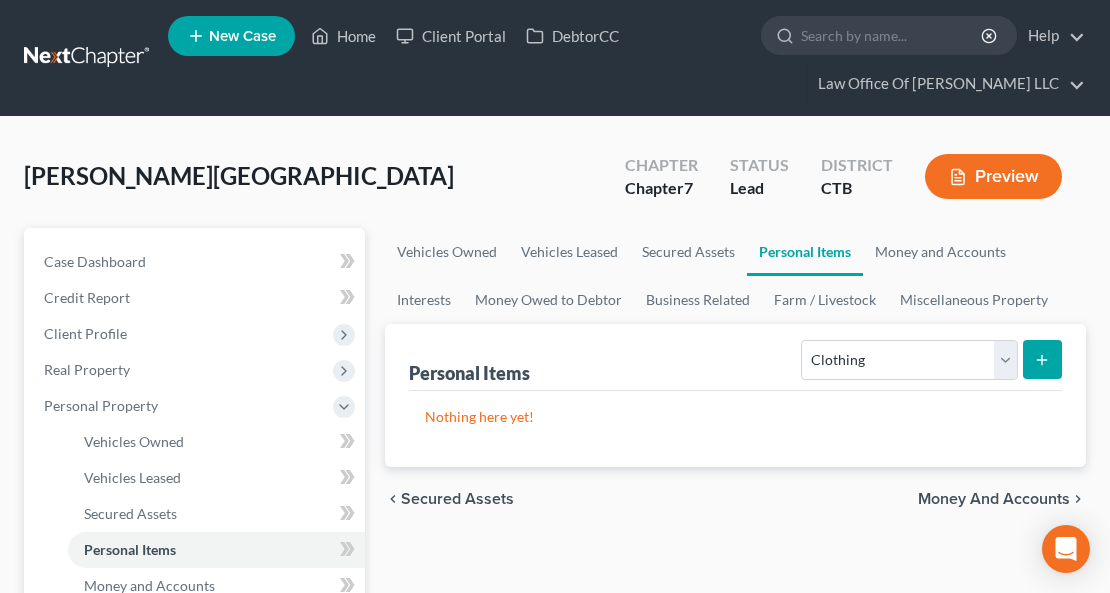 click 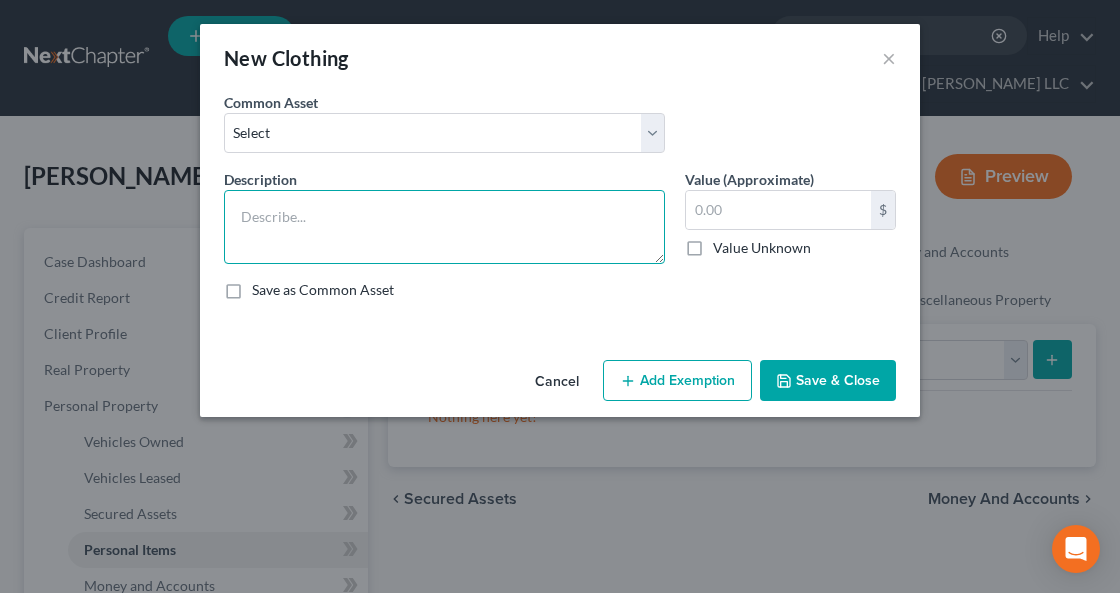 click at bounding box center [444, 227] 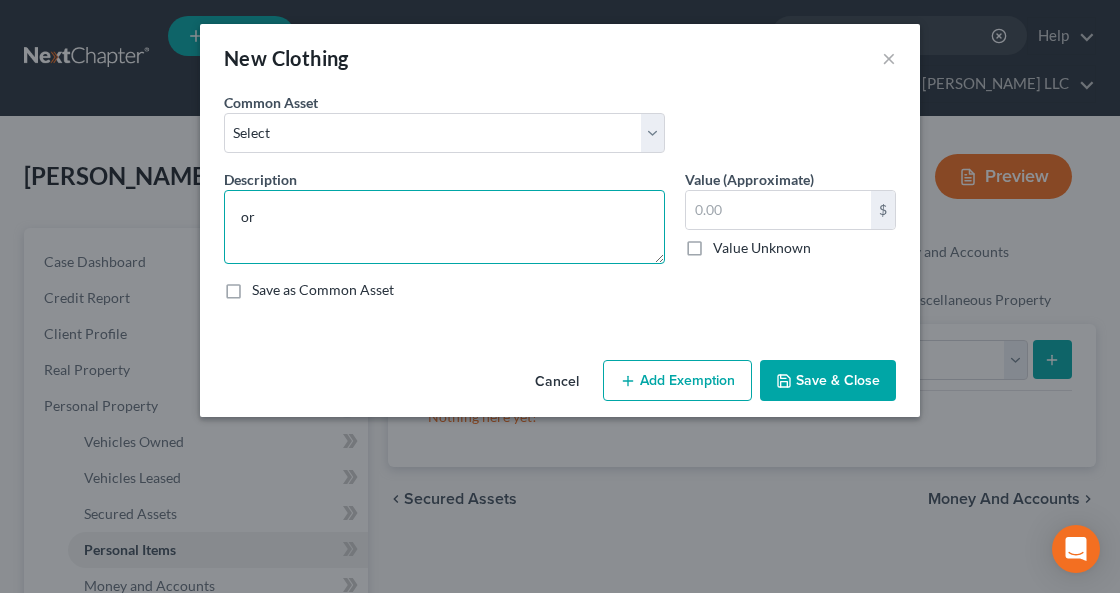 type on "o" 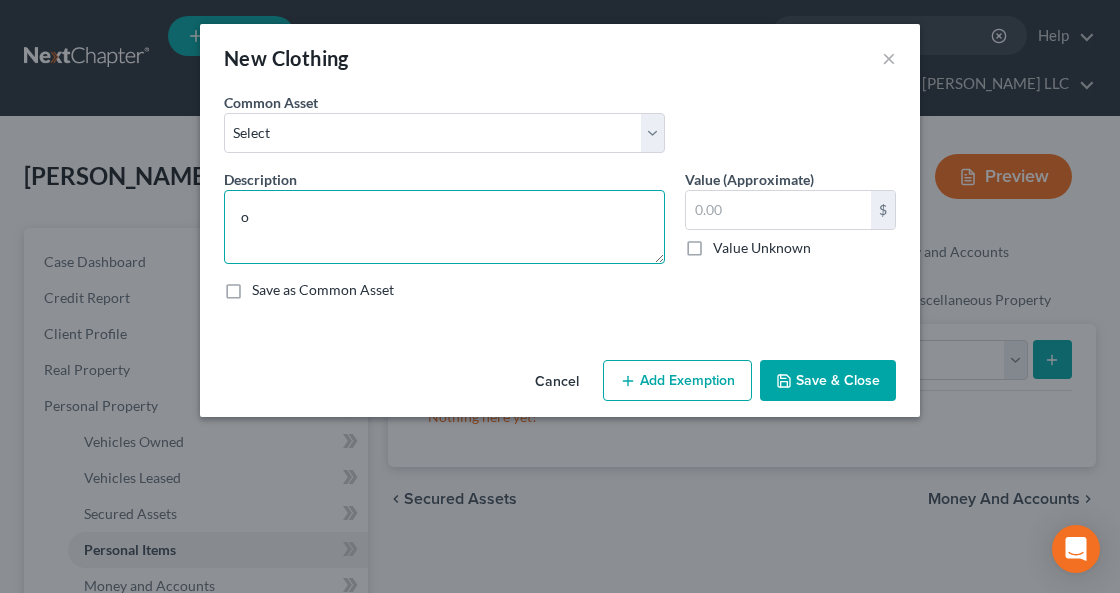 type 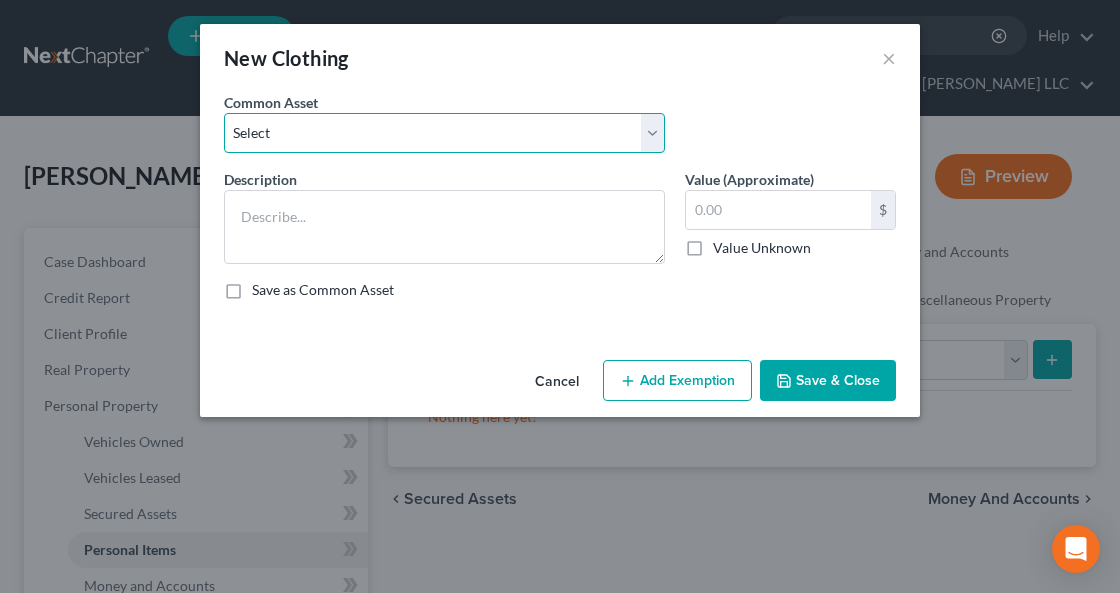 click on "Select Ordinary clothing Ordinary clothing Ordinary clothing" at bounding box center (444, 133) 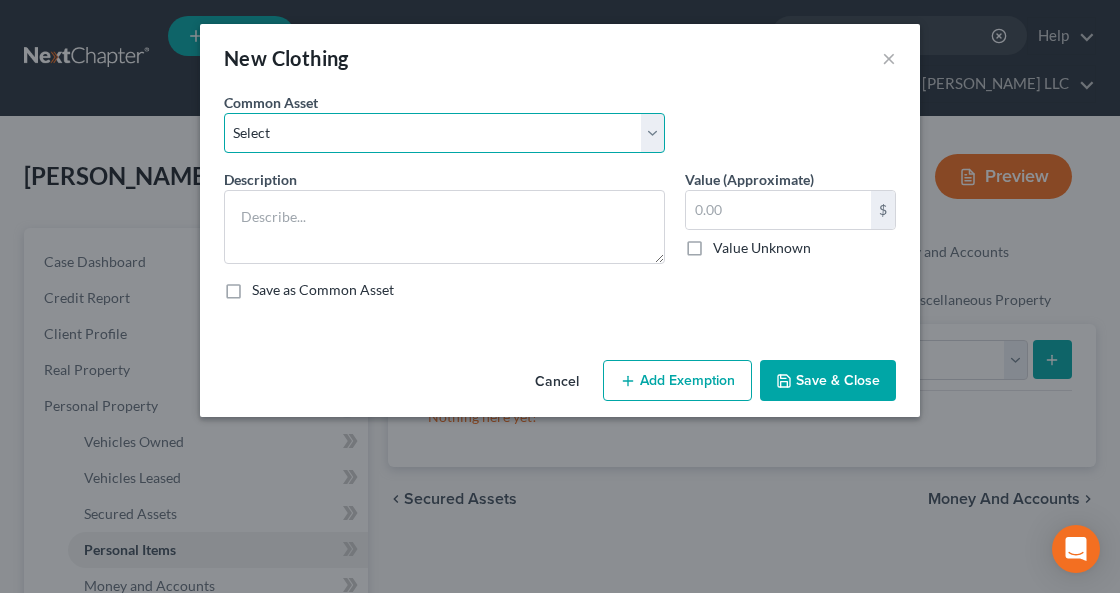 select on "0" 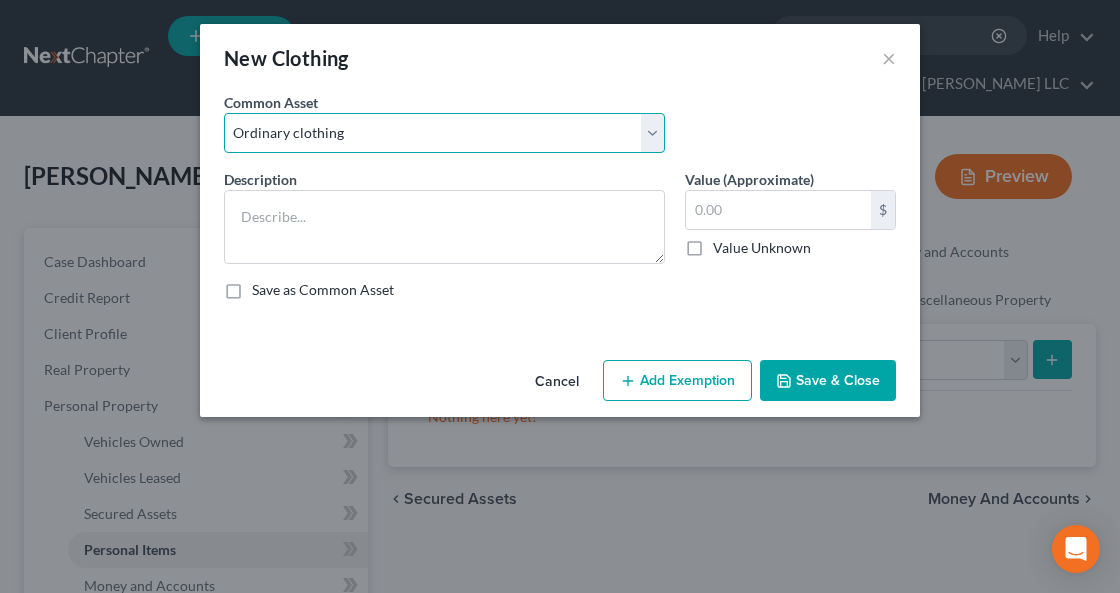 click on "Select Ordinary clothing Ordinary clothing Ordinary clothing" at bounding box center [444, 133] 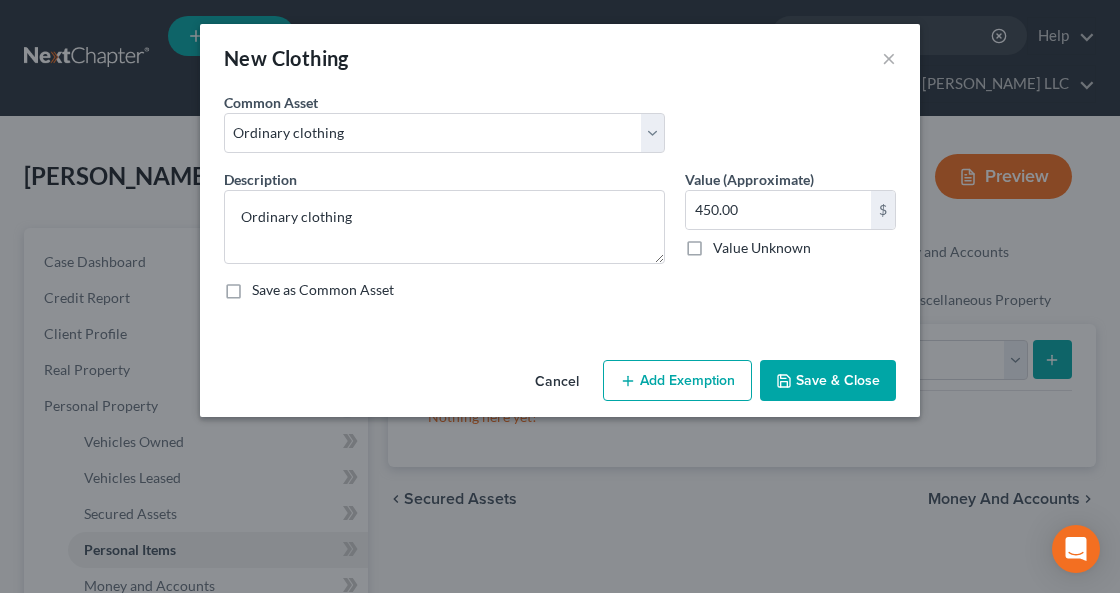 click on "Add Exemption" at bounding box center (677, 381) 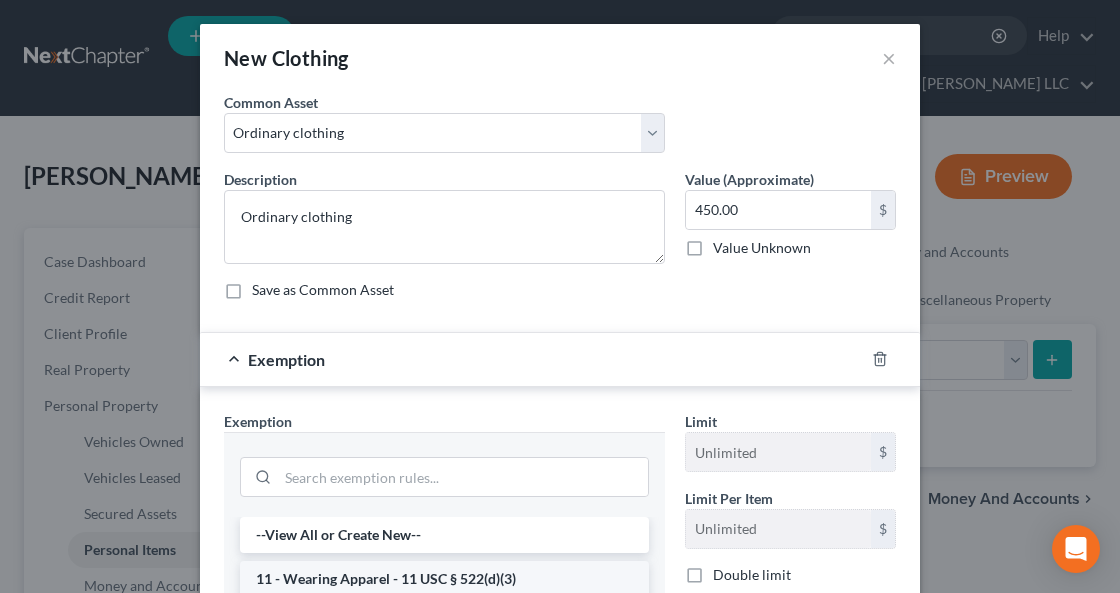 scroll, scrollTop: 200, scrollLeft: 0, axis: vertical 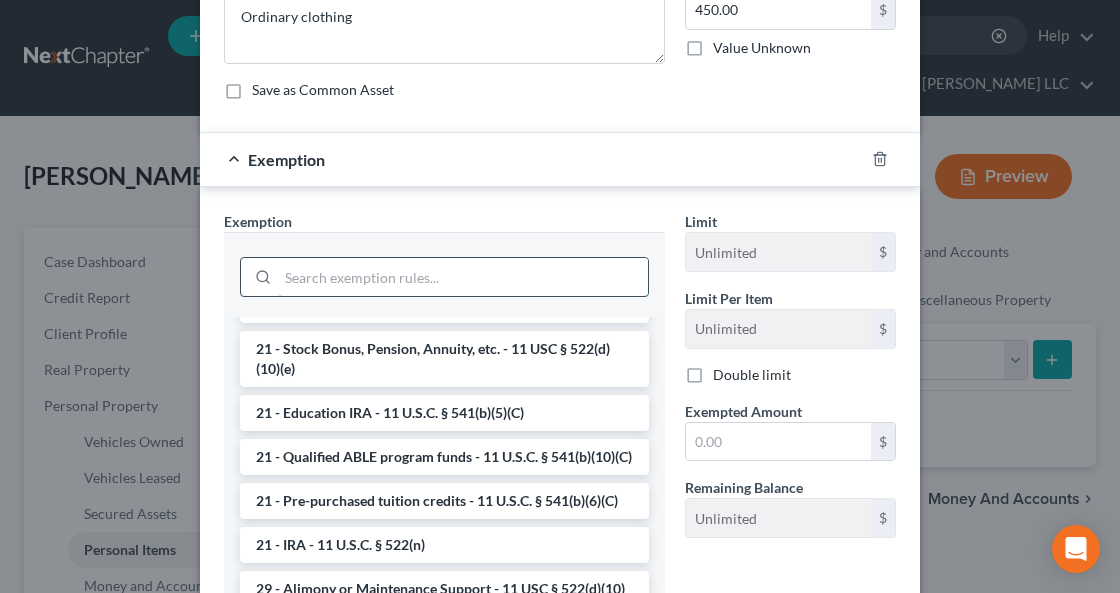 click at bounding box center (463, 277) 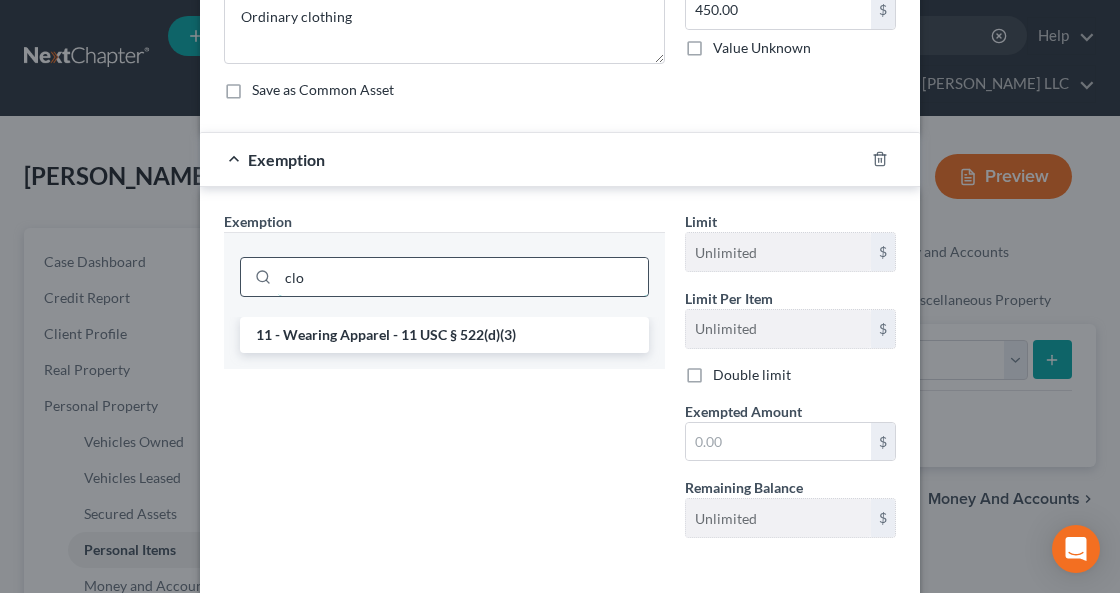 scroll, scrollTop: 0, scrollLeft: 0, axis: both 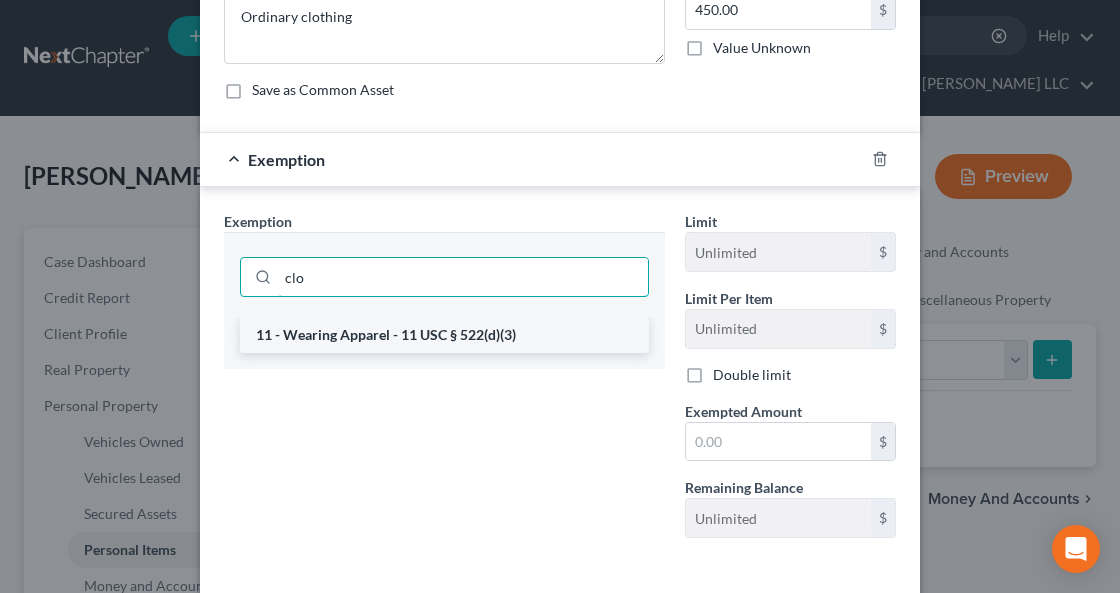 type on "clo" 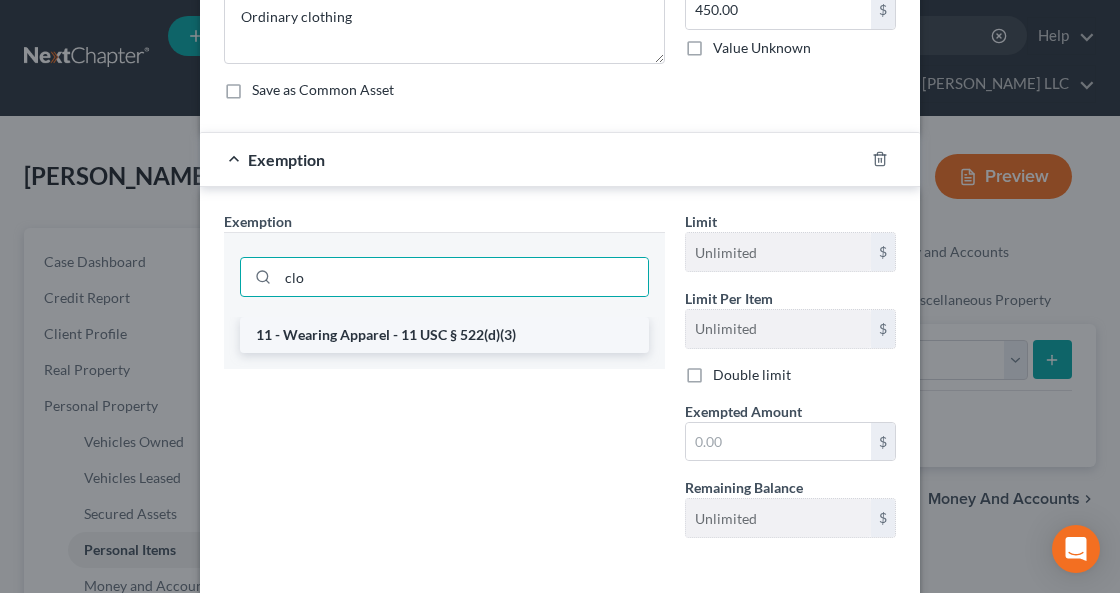 click on "11 - Wearing Apparel - 11 USC § 522(d)(3)" at bounding box center (444, 335) 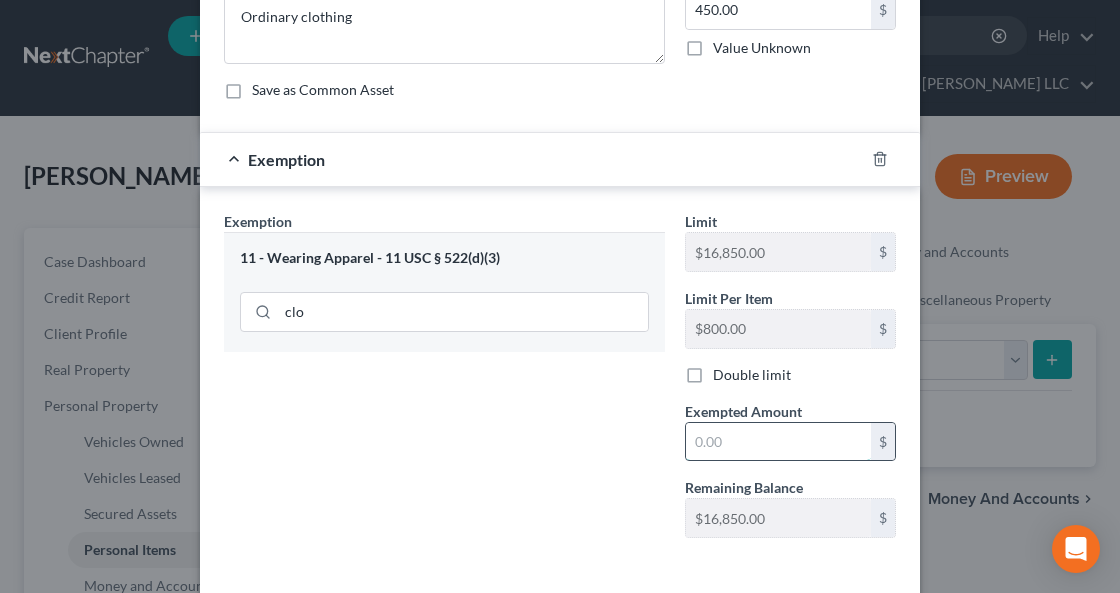 click at bounding box center (778, 442) 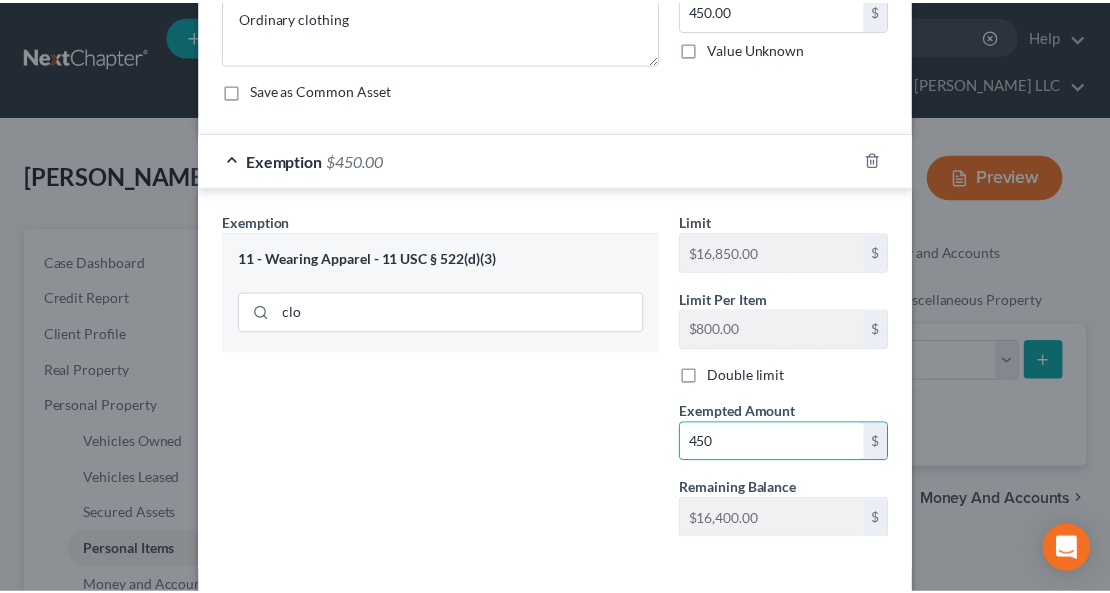 scroll, scrollTop: 283, scrollLeft: 0, axis: vertical 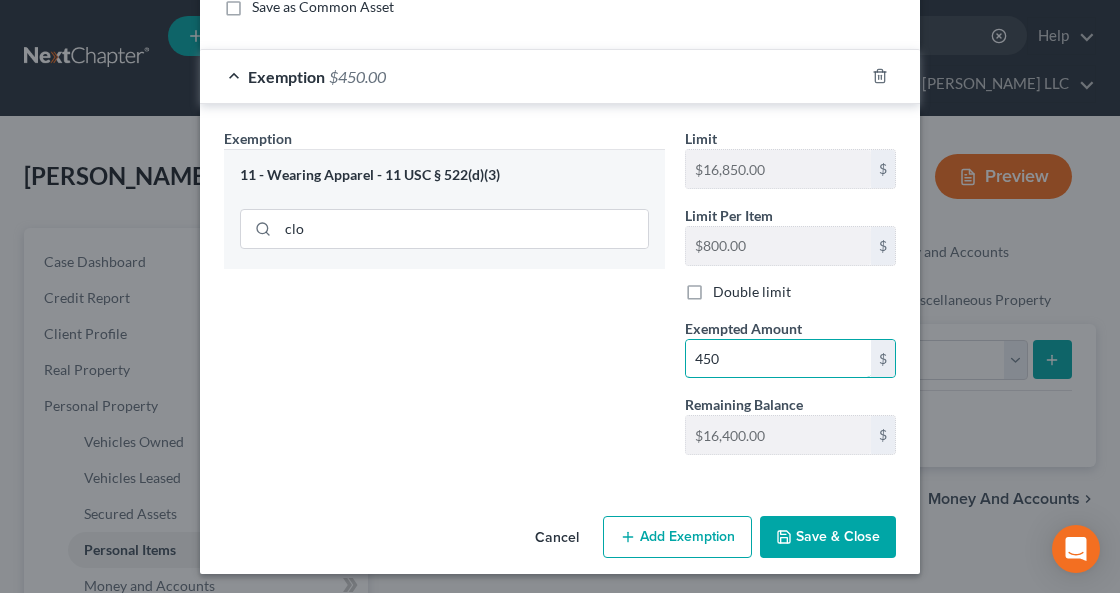 type on "450" 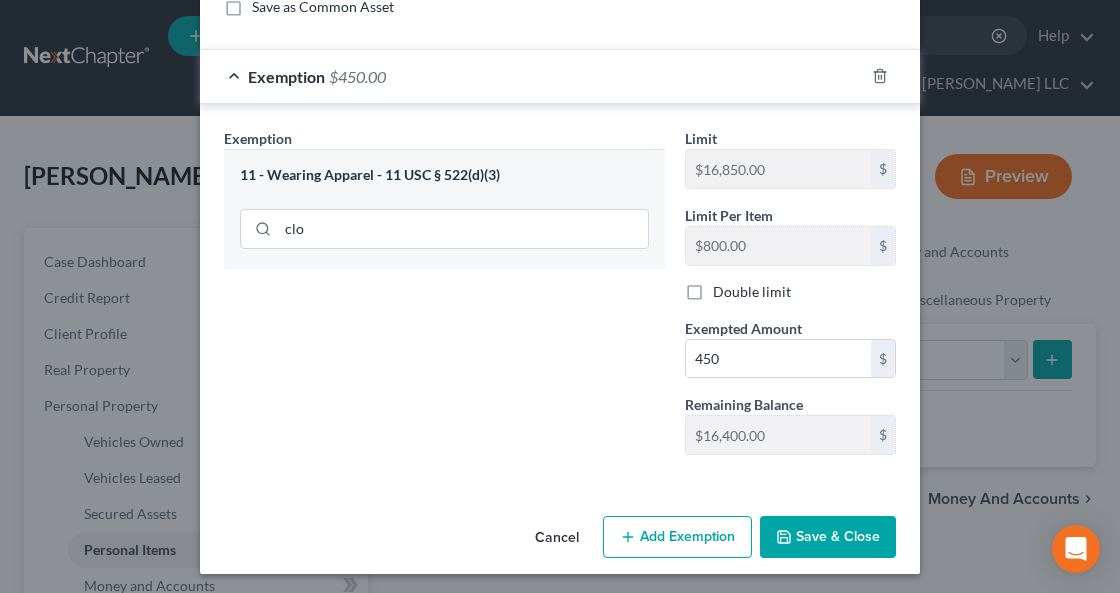 click on "Save & Close" at bounding box center (828, 537) 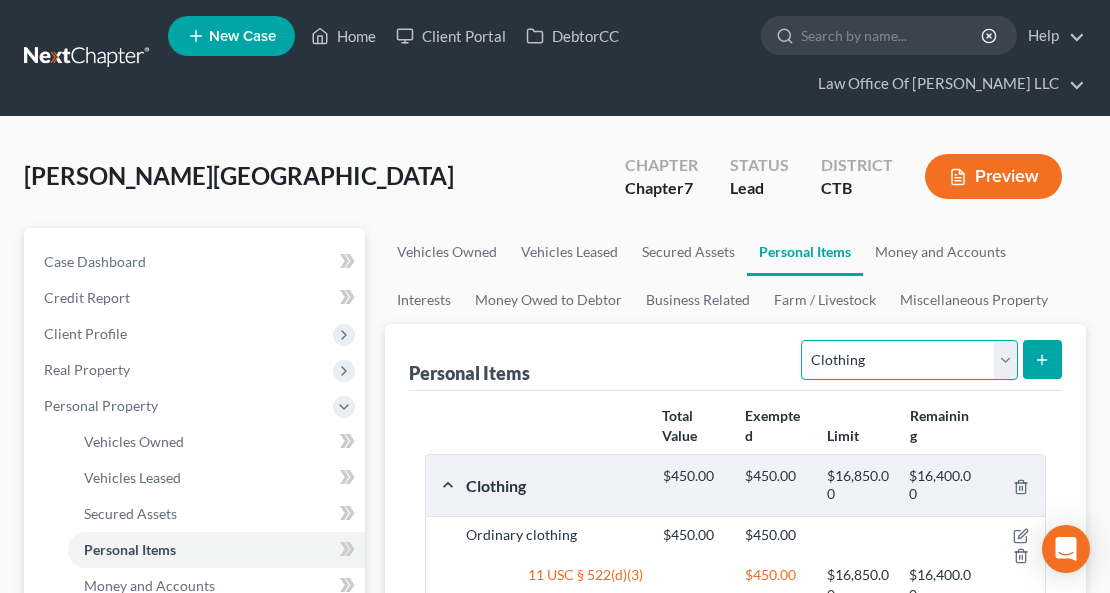 click on "Select Item Type Clothing Collectibles Of Value Electronics Firearms Household Goods Jewelry Other Pet(s) Sports & Hobby Equipment" at bounding box center (909, 360) 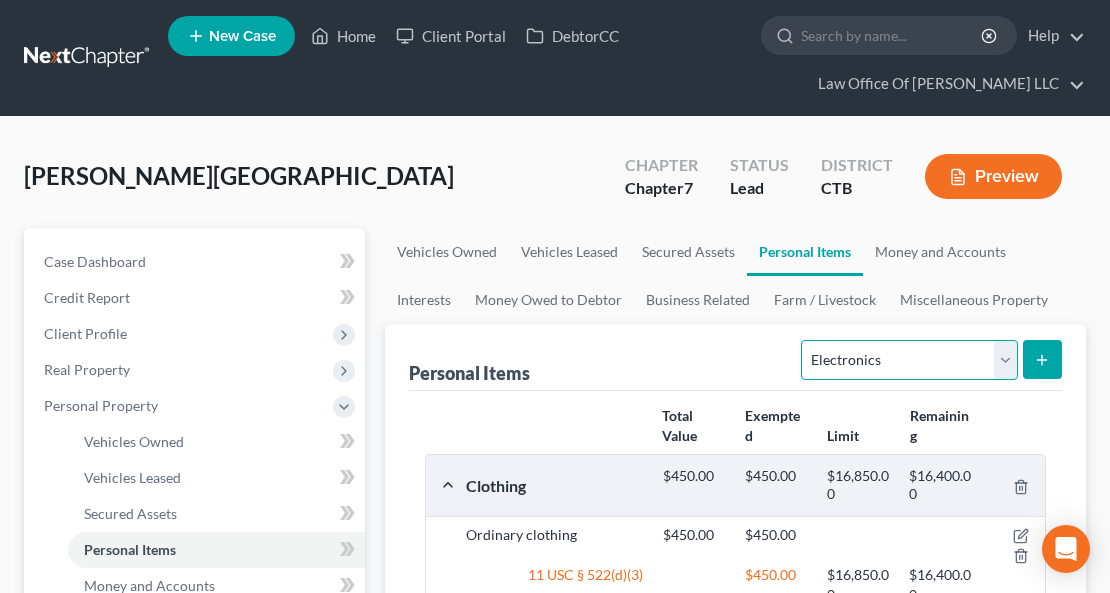 click on "Select Item Type Clothing Collectibles Of Value Electronics Firearms Household Goods Jewelry Other Pet(s) Sports & Hobby Equipment" at bounding box center (909, 360) 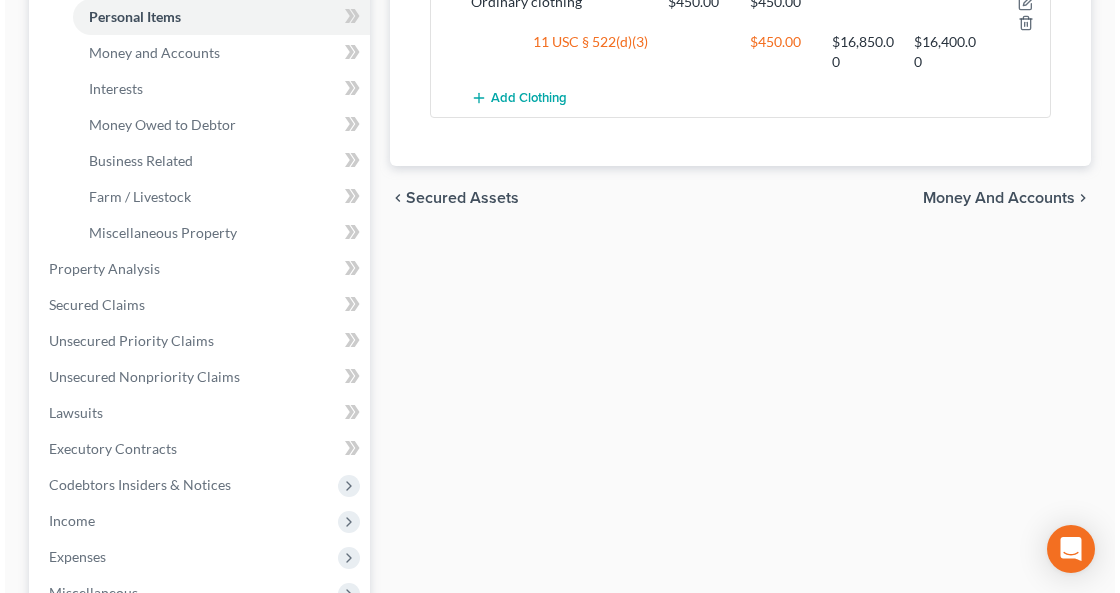 scroll, scrollTop: 0, scrollLeft: 0, axis: both 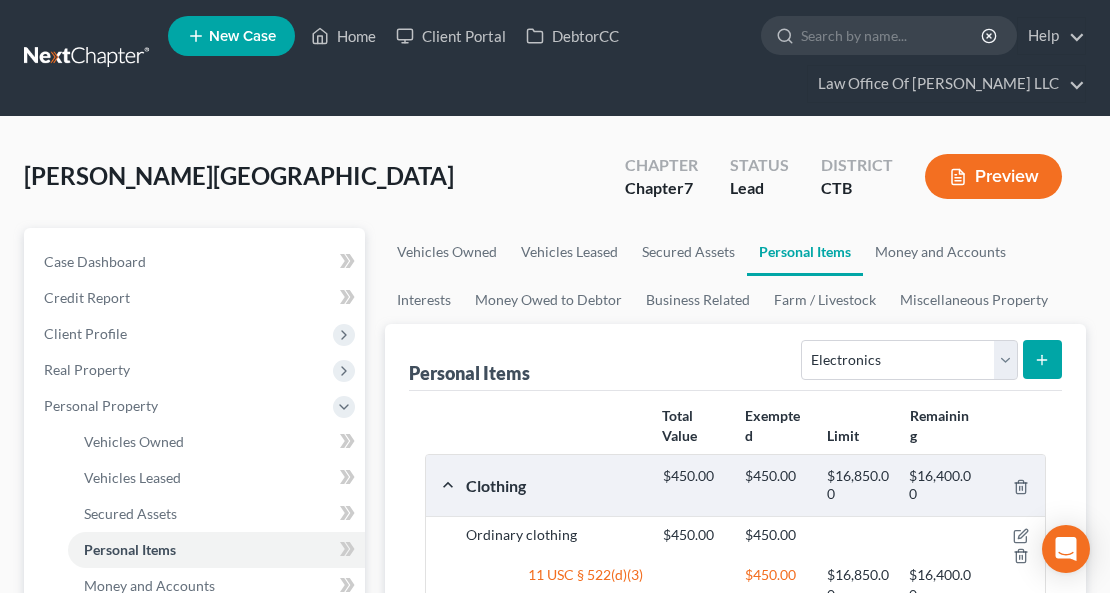click at bounding box center (1042, 359) 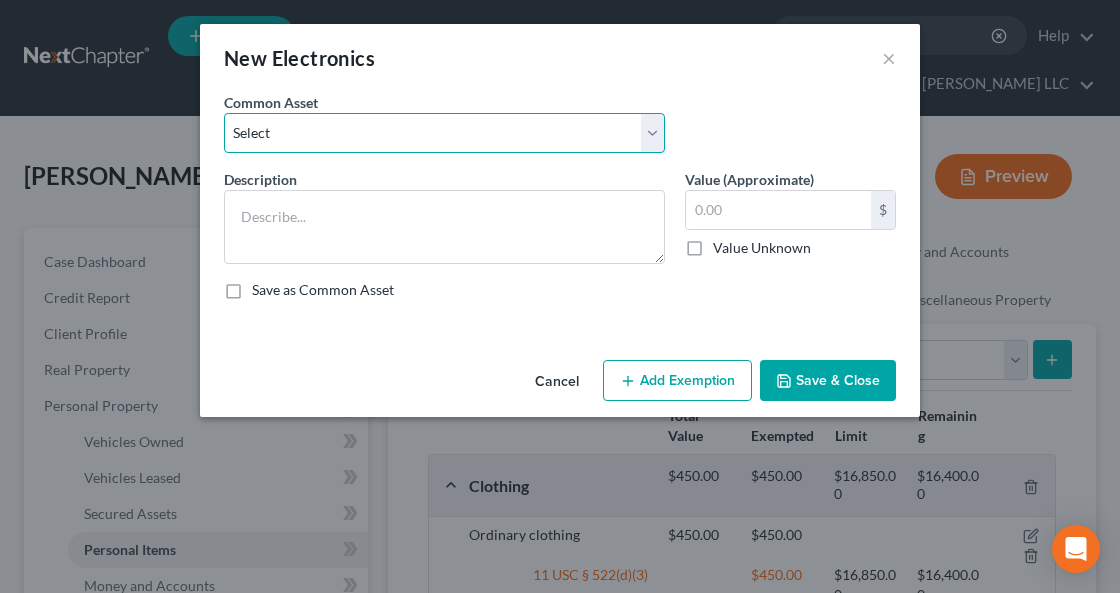 click on "Select cell phone cell phone  computer" at bounding box center [444, 133] 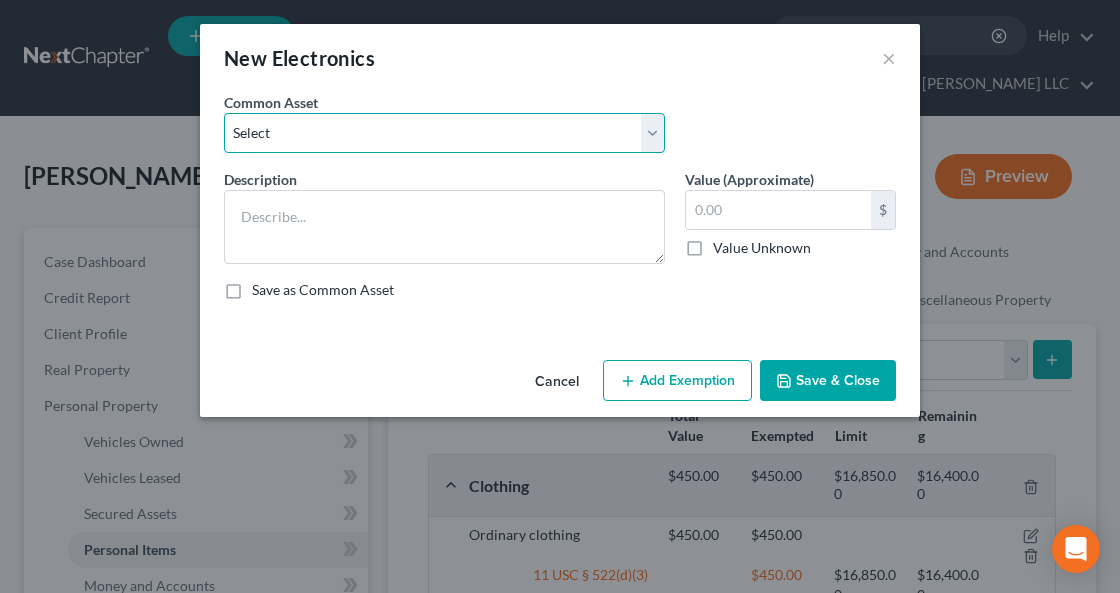 select on "1" 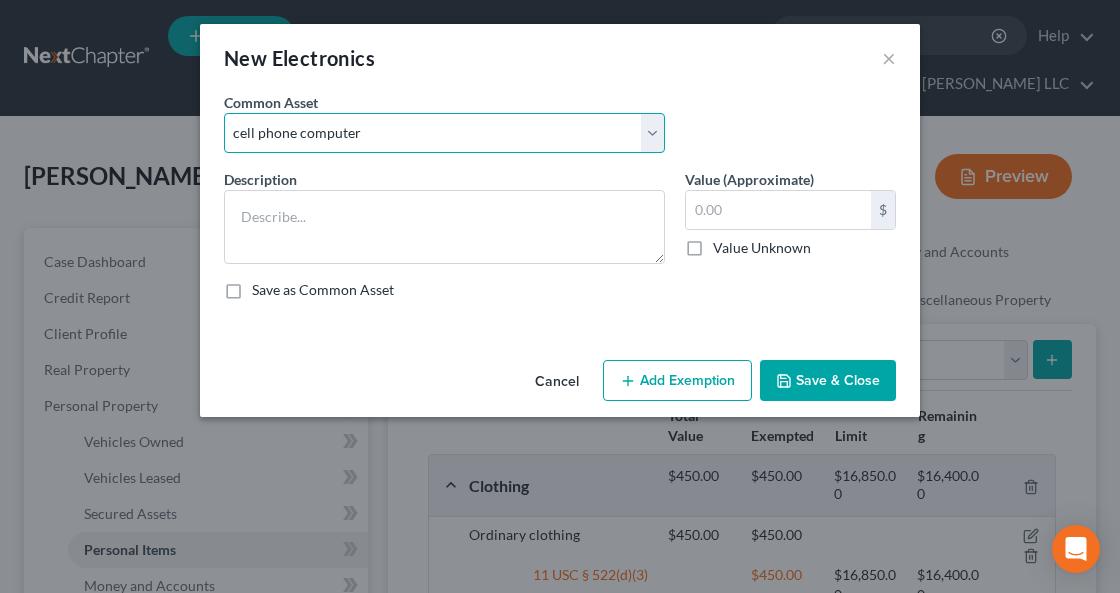 click on "Select cell phone cell phone  computer" at bounding box center [444, 133] 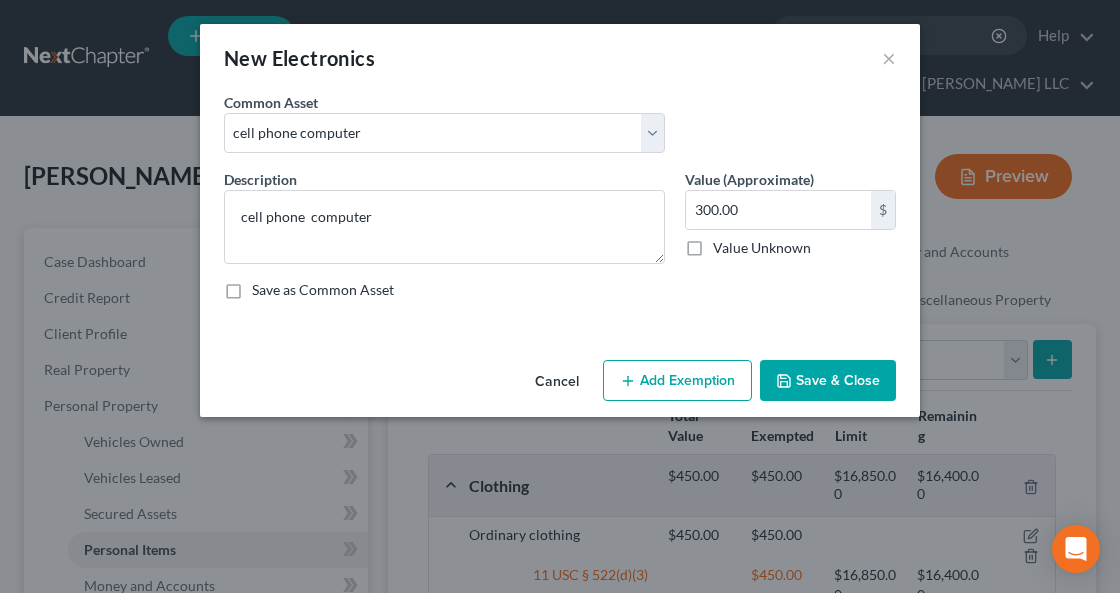 click on "Add Exemption" at bounding box center [677, 381] 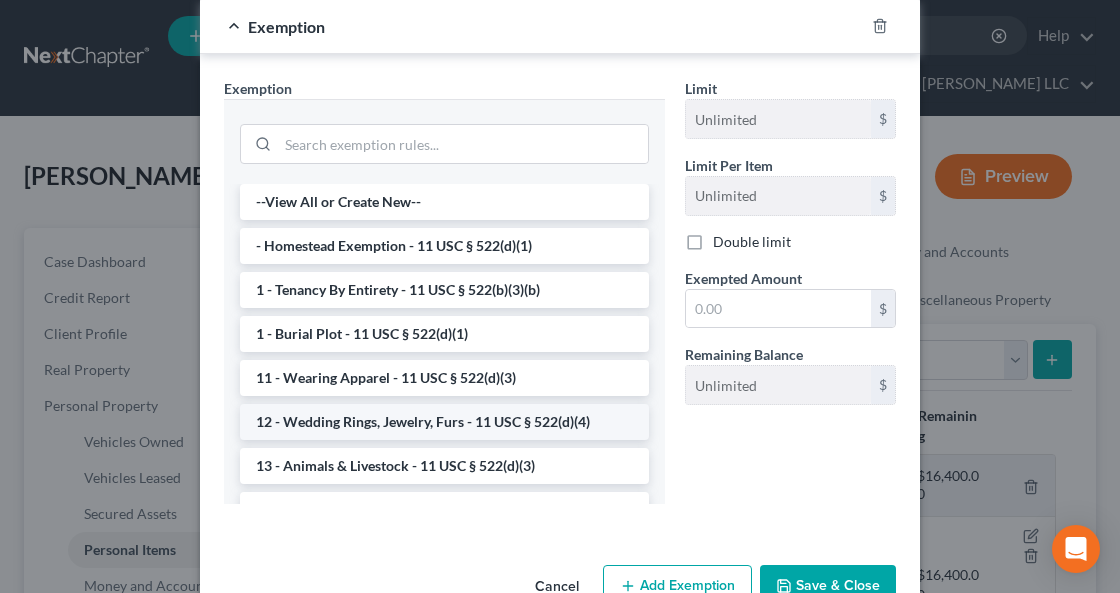 scroll, scrollTop: 384, scrollLeft: 0, axis: vertical 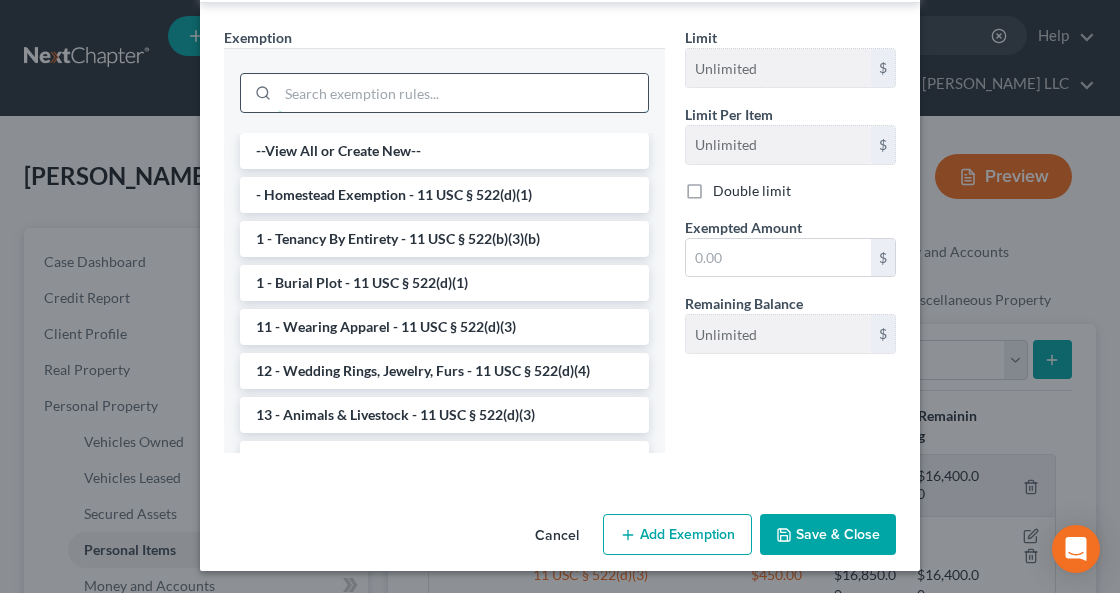 click at bounding box center [463, 93] 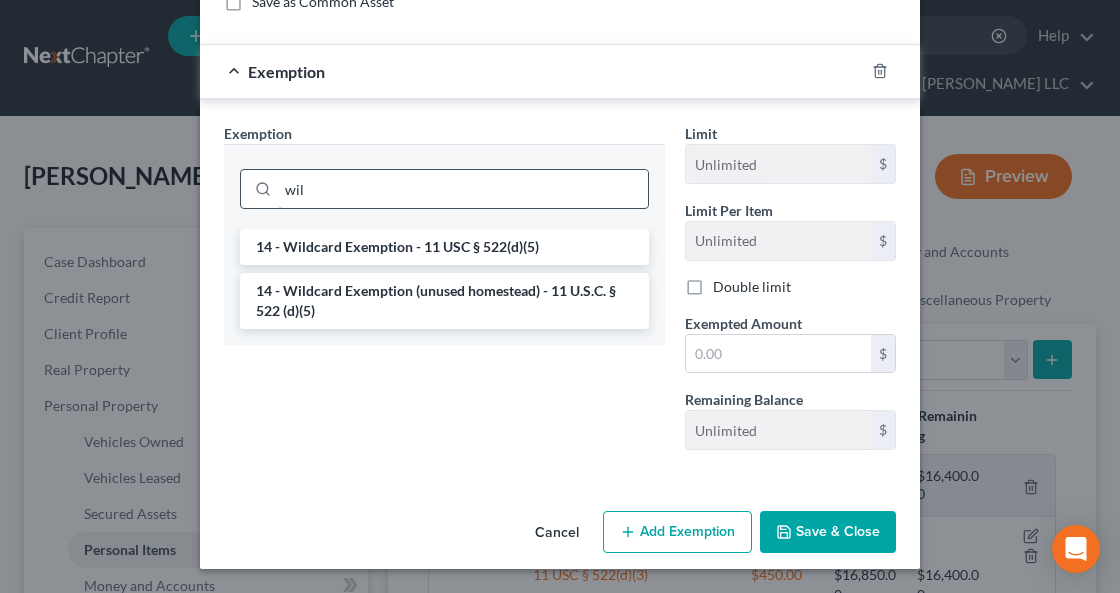 scroll, scrollTop: 283, scrollLeft: 0, axis: vertical 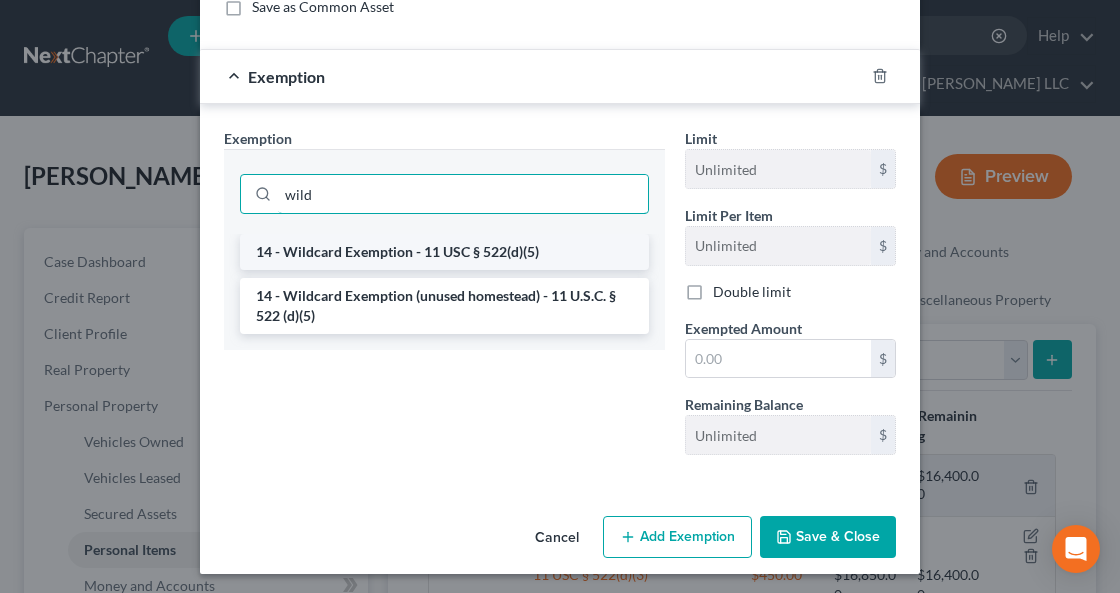 type on "wild" 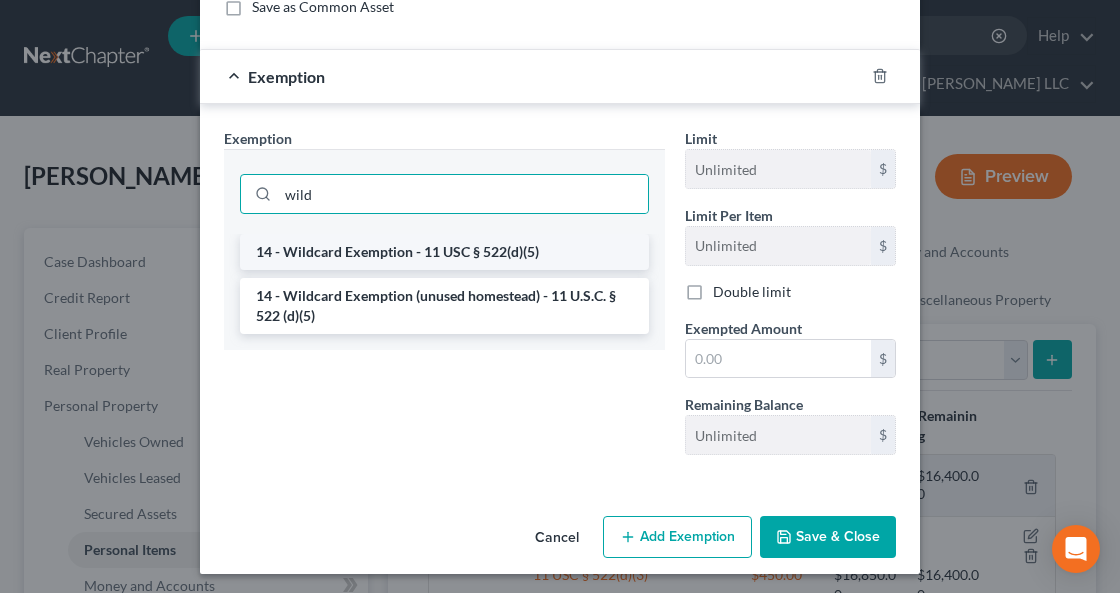 click on "14 - Wildcard Exemption - 11 USC § 522(d)(5)" at bounding box center (444, 252) 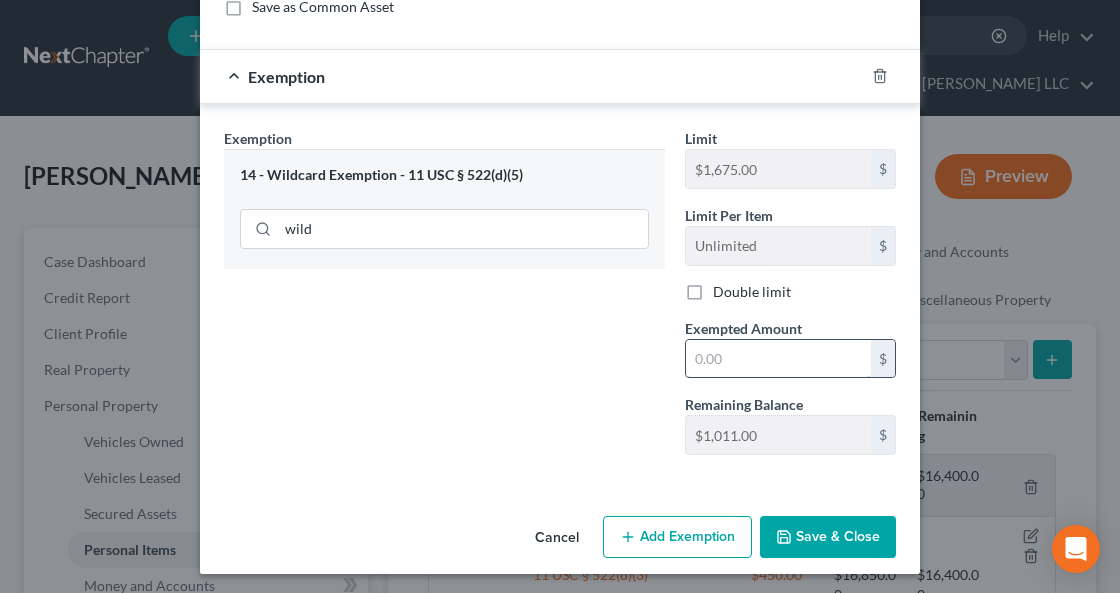 click at bounding box center [778, 359] 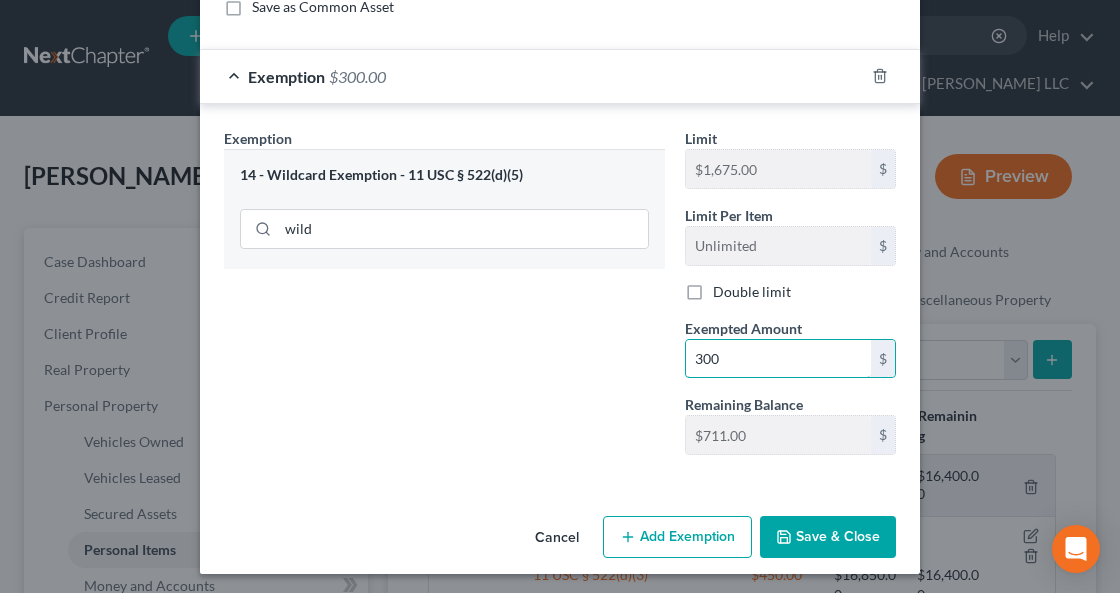type on "300" 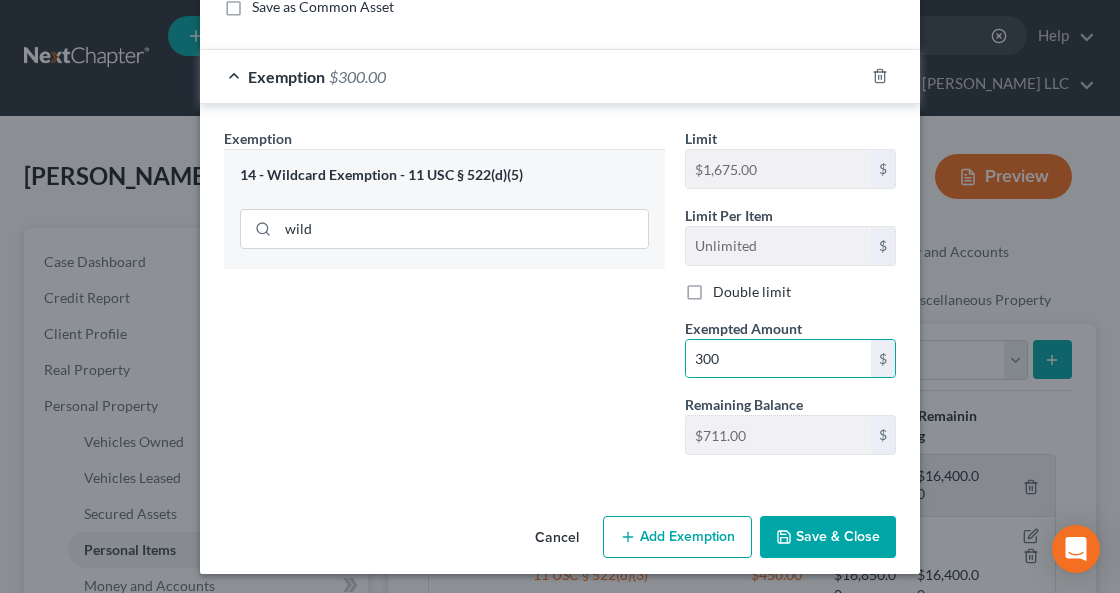click on "Save & Close" at bounding box center (828, 537) 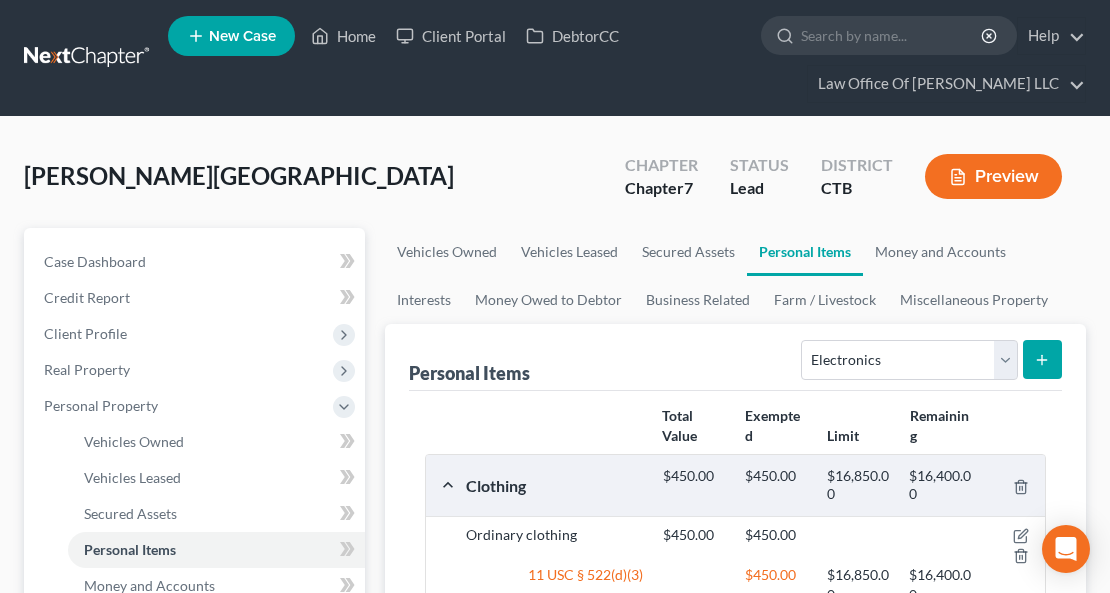 click at bounding box center [1042, 359] 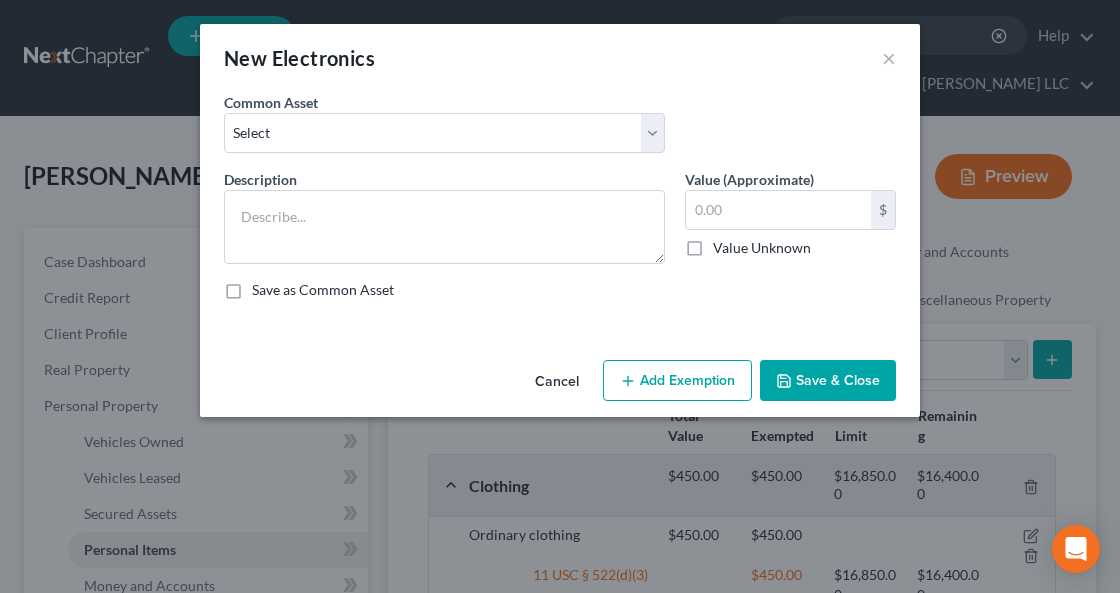 click on "Cancel" at bounding box center (557, 382) 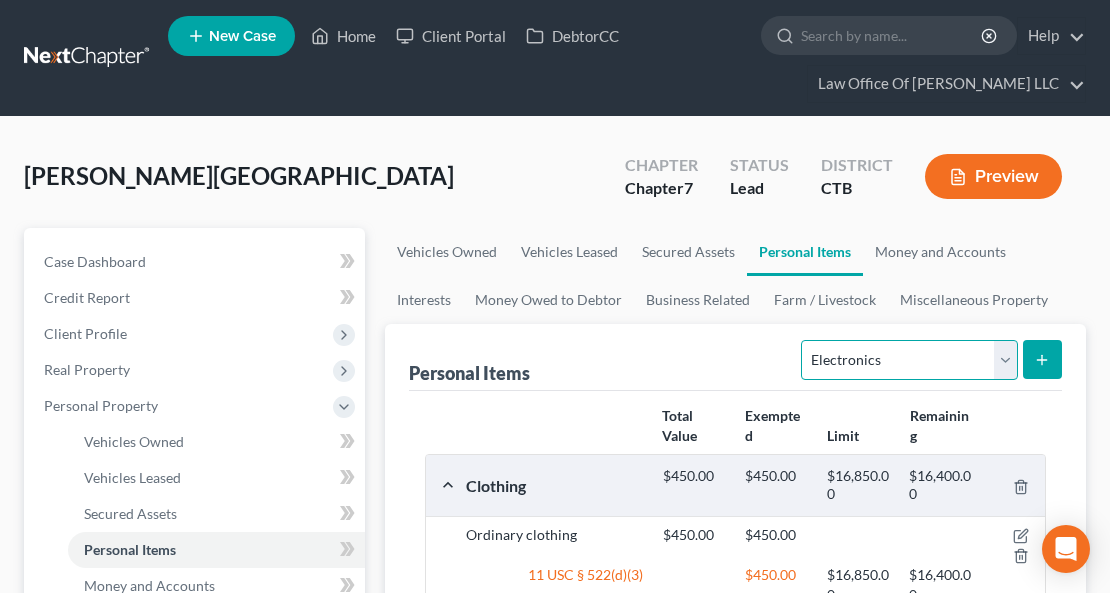 click on "Select Item Type Clothing Collectibles Of Value Electronics Firearms Household Goods Jewelry Other Pet(s) Sports & Hobby Equipment" at bounding box center [909, 360] 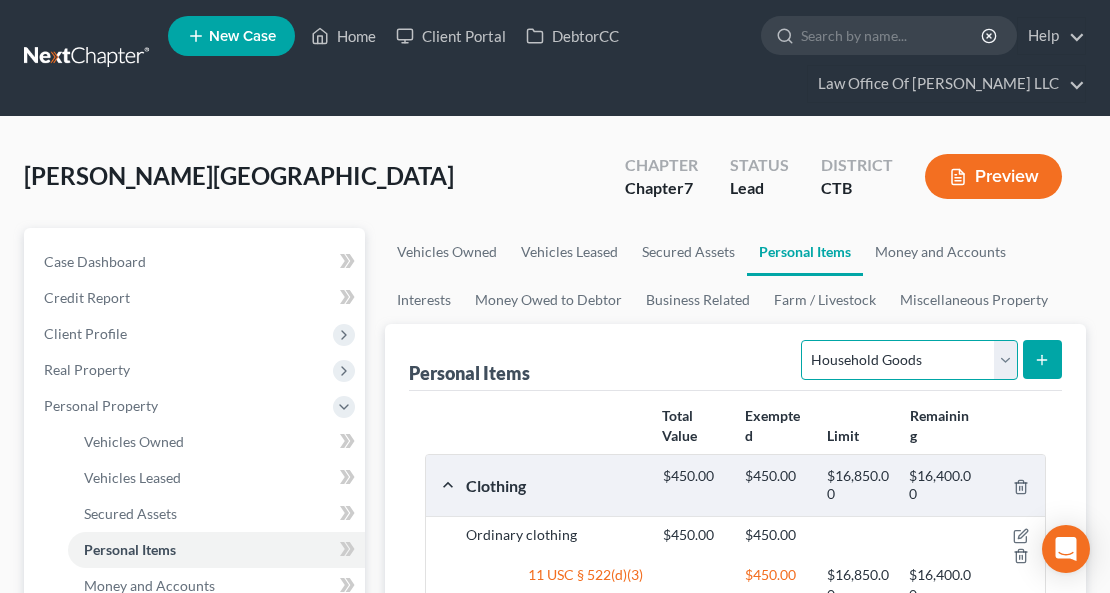 click on "Select Item Type Clothing Collectibles Of Value Electronics Firearms Household Goods Jewelry Other Pet(s) Sports & Hobby Equipment" at bounding box center [909, 360] 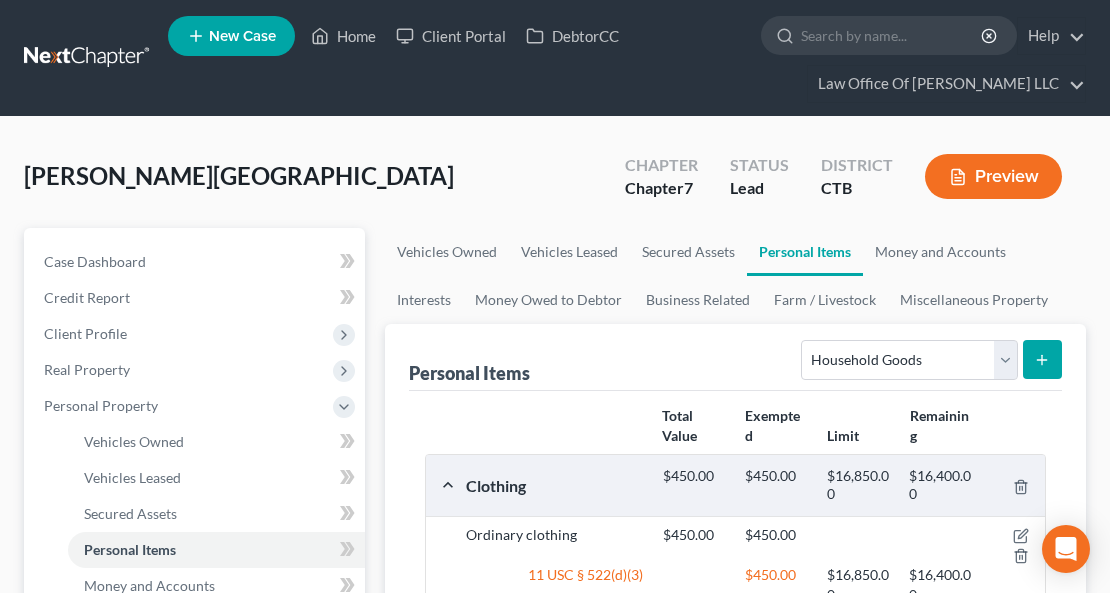 click on "$16,400.00" at bounding box center [940, 485] 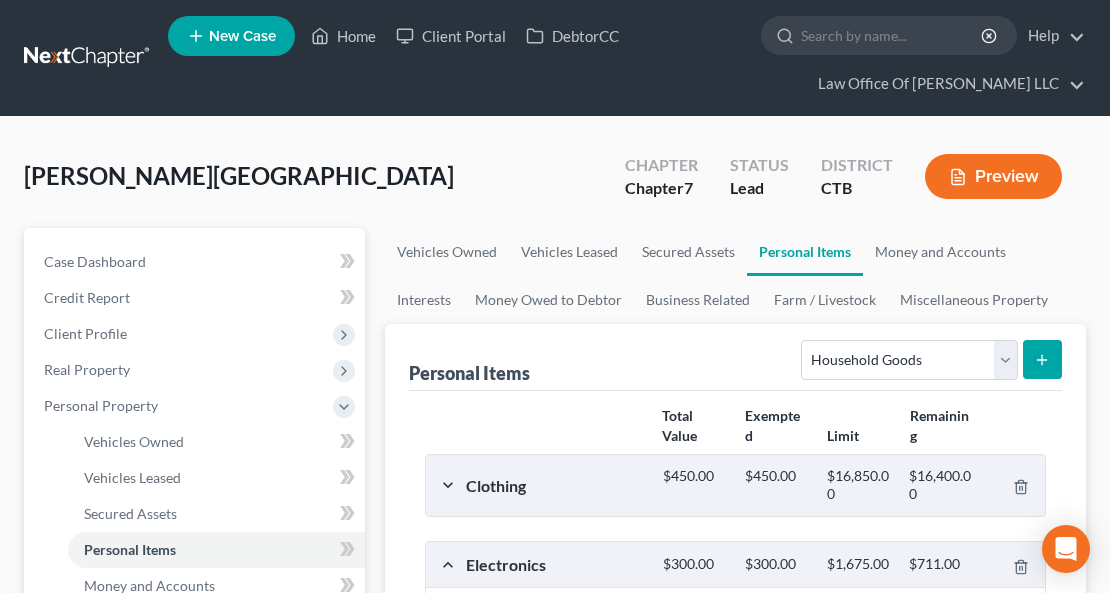 click 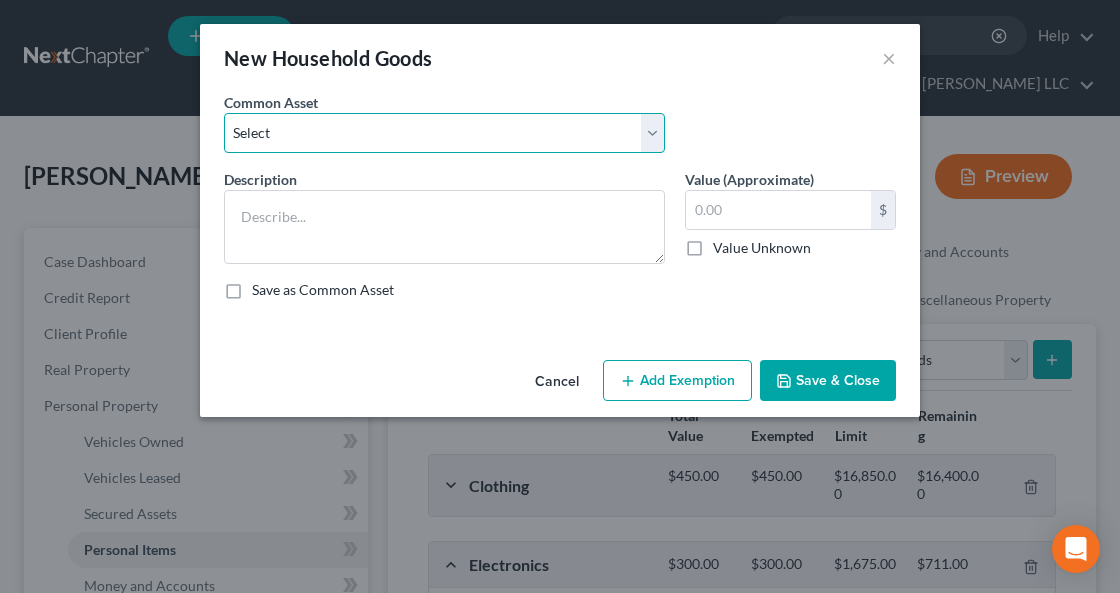 click on "Select Ordinary Household Goods/Furnishings Ordinary Household Goods/Furnishings Used solar/panels & equipment installed on residence (salvage value) Solar panels/equipment installed-residence (salvage value) Solar panels/equipment installed-residence (salvage value) Solar panels/equipment installed-residence (salvage value)" at bounding box center (444, 133) 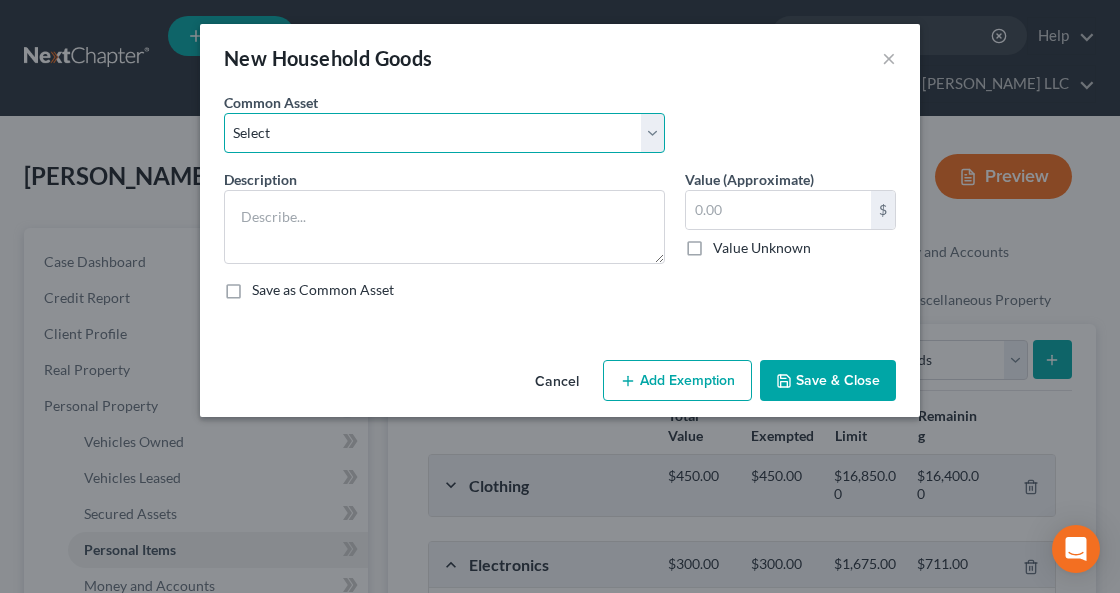 select on "0" 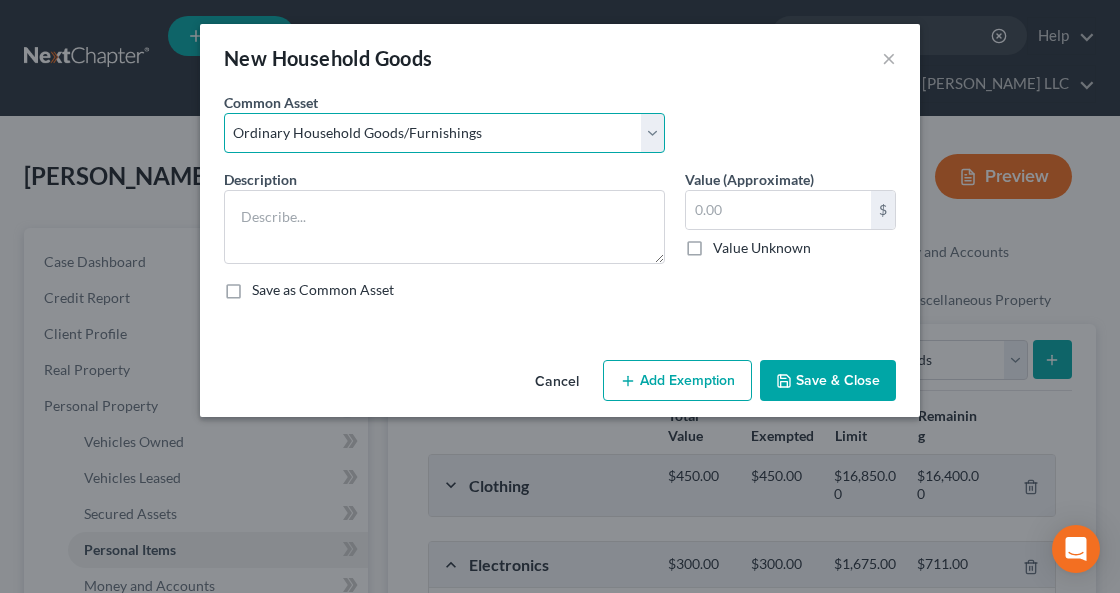 click on "Select Ordinary Household Goods/Furnishings Ordinary Household Goods/Furnishings Used solar/panels & equipment installed on residence (salvage value) Solar panels/equipment installed-residence (salvage value) Solar panels/equipment installed-residence (salvage value) Solar panels/equipment installed-residence (salvage value)" at bounding box center [444, 133] 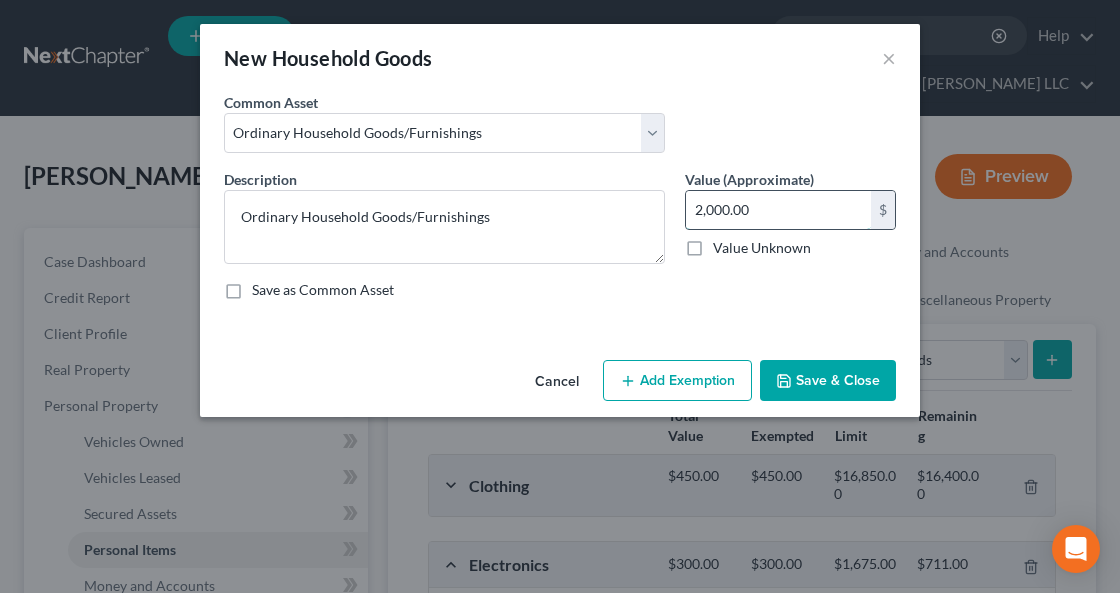 click on "2,000.00" at bounding box center (778, 210) 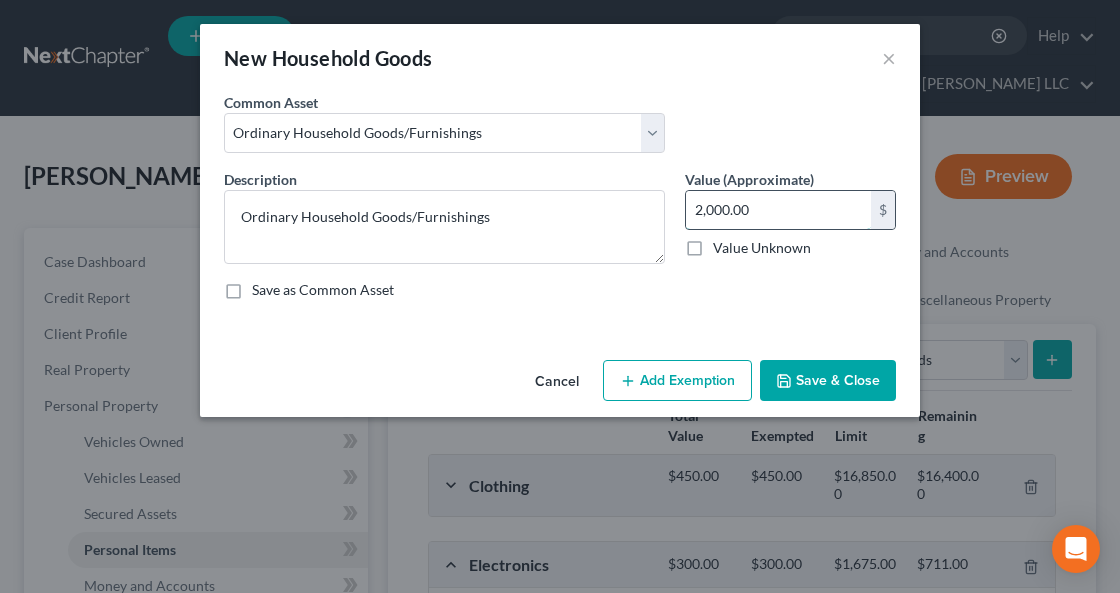click on "2,000.00" at bounding box center [778, 210] 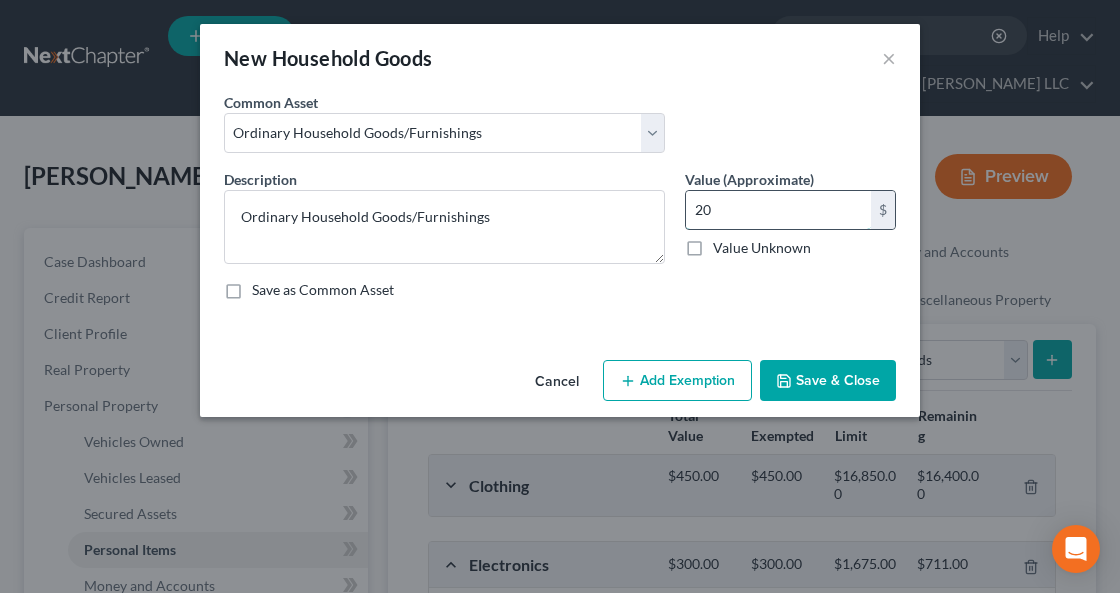 type on "2" 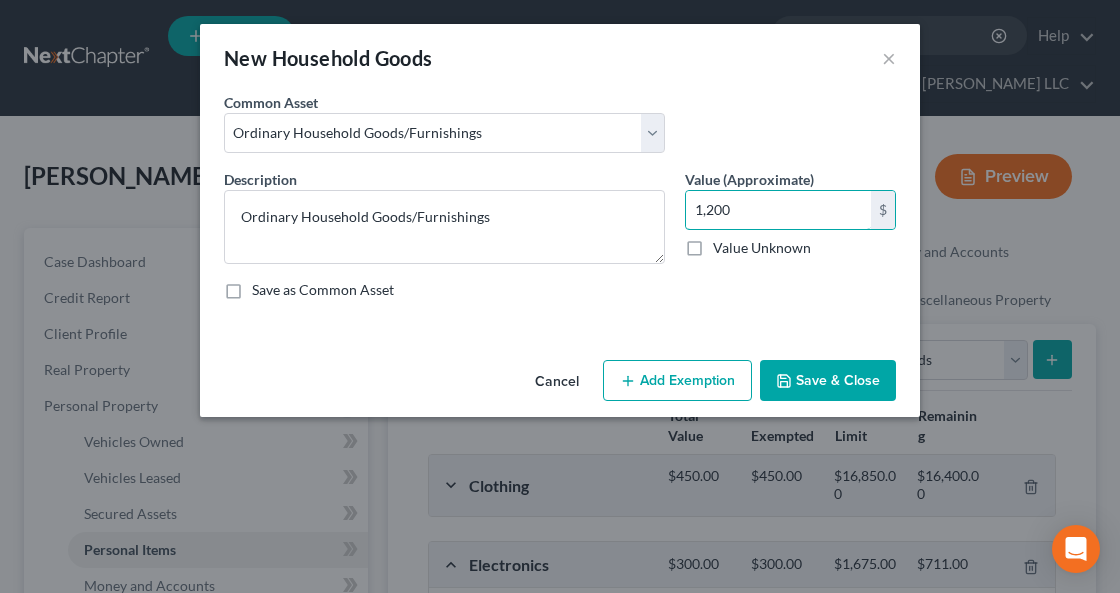type on "1,200" 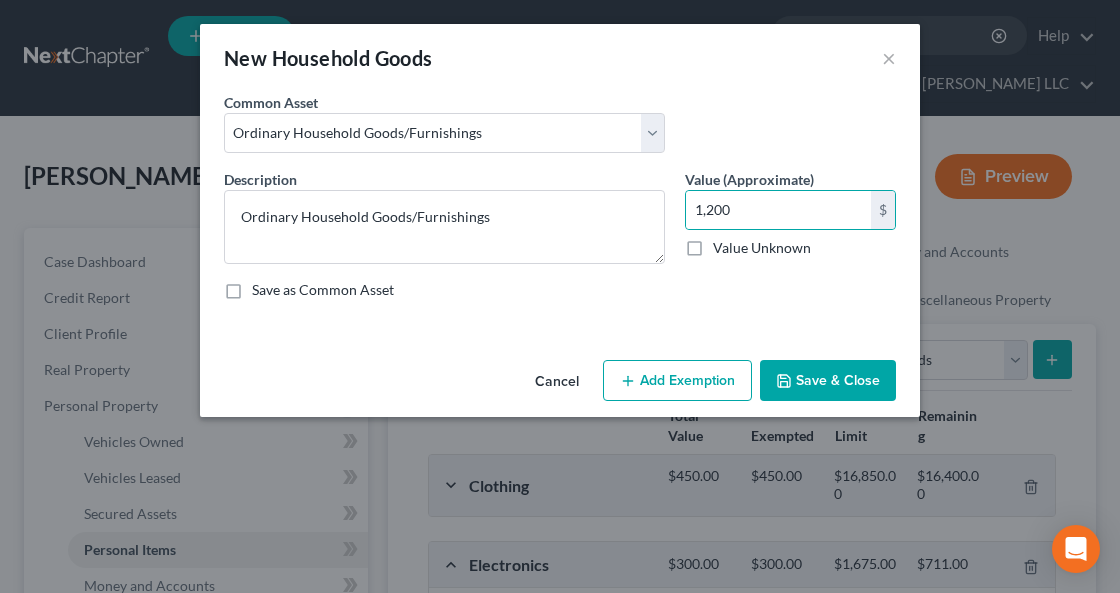 click on "Add Exemption" at bounding box center [677, 381] 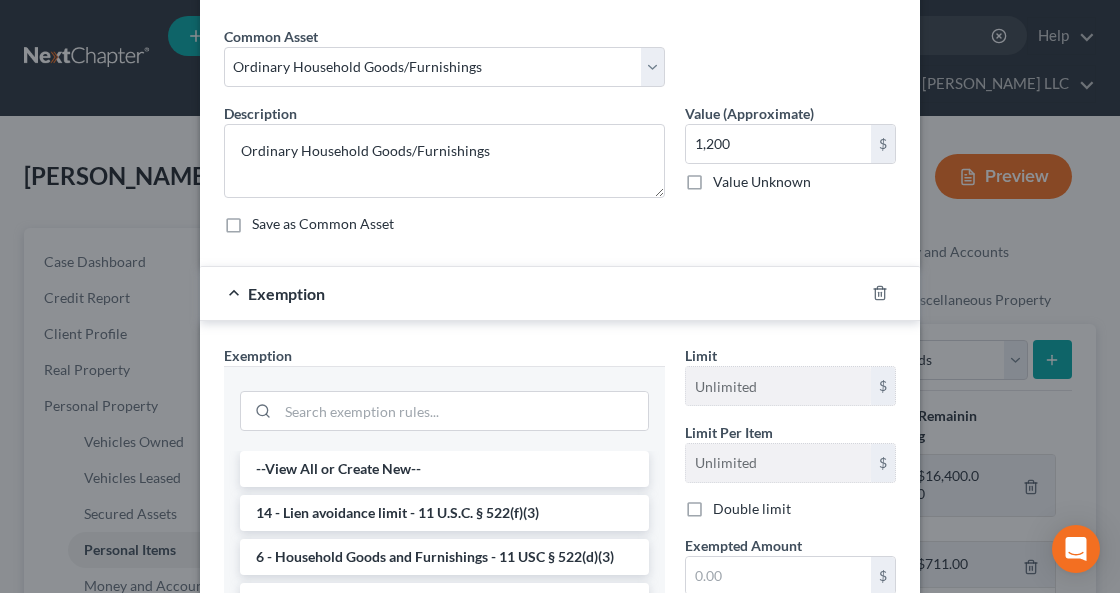 scroll, scrollTop: 200, scrollLeft: 0, axis: vertical 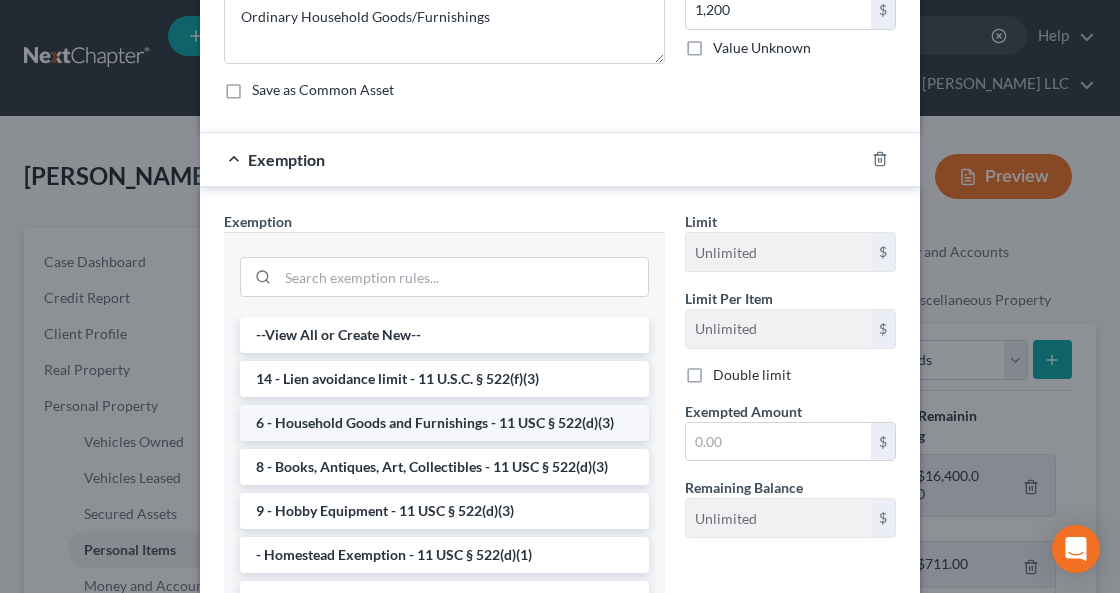 click on "6 - Household Goods and Furnishings - 11 USC § 522(d)(3)" at bounding box center (444, 423) 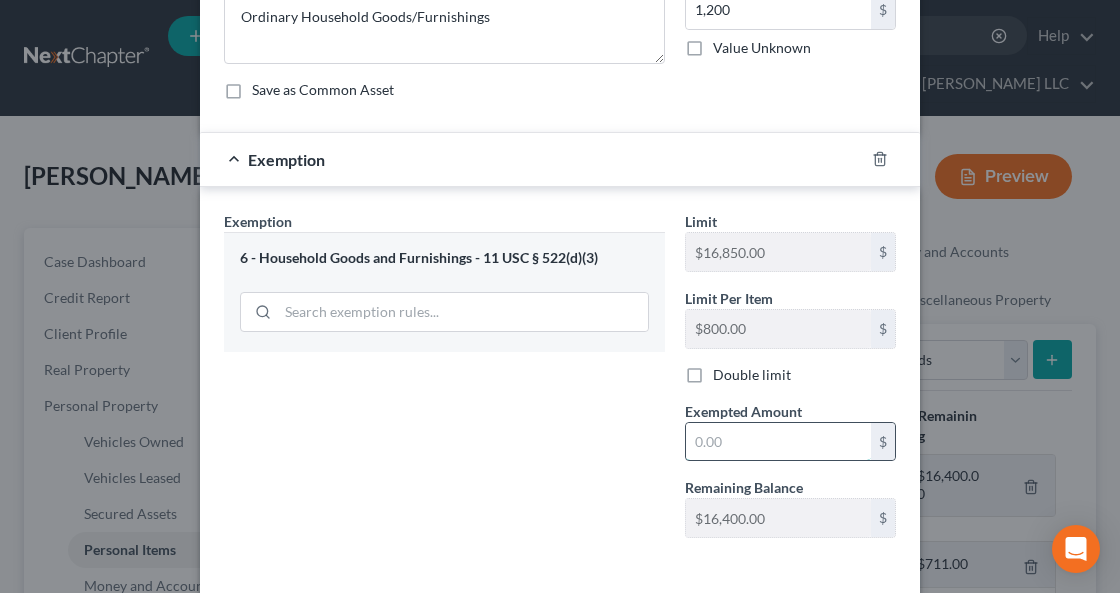click at bounding box center (778, 442) 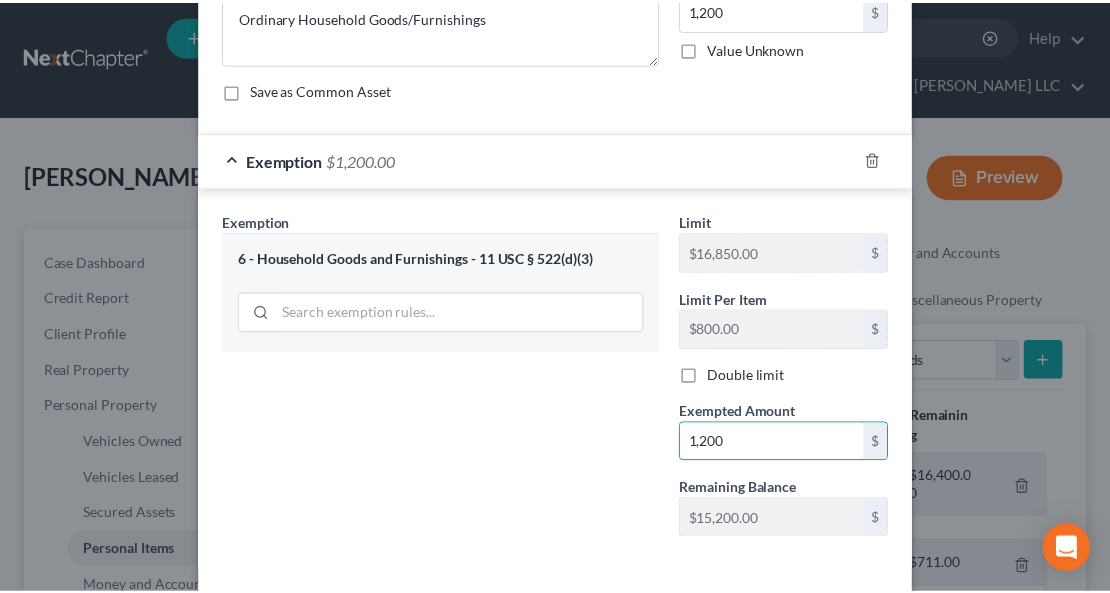 scroll, scrollTop: 283, scrollLeft: 0, axis: vertical 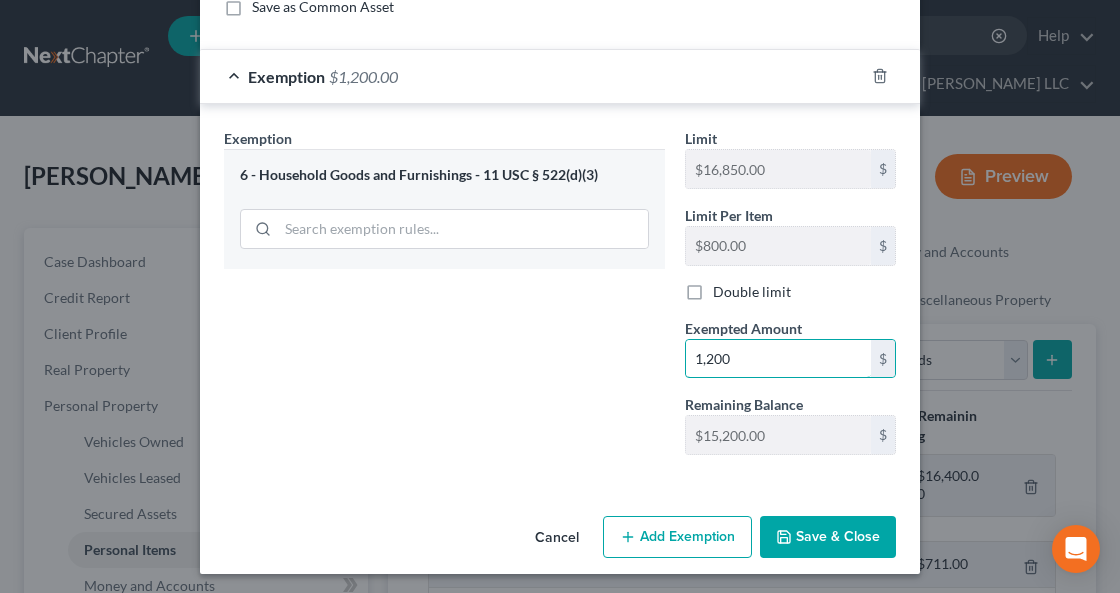 type on "1,200" 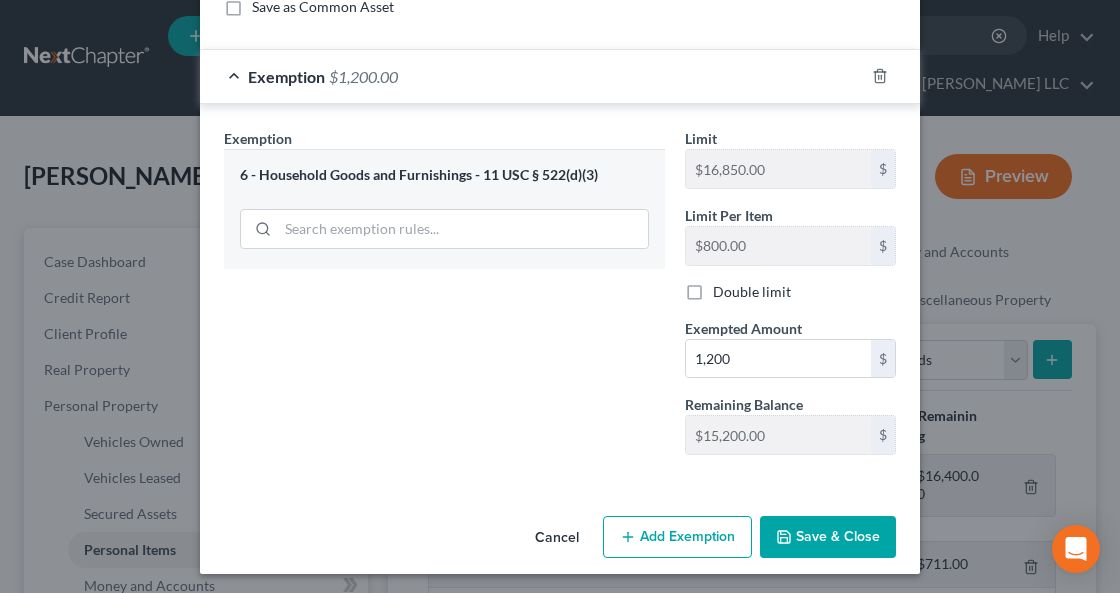 click on "Save & Close" at bounding box center (828, 537) 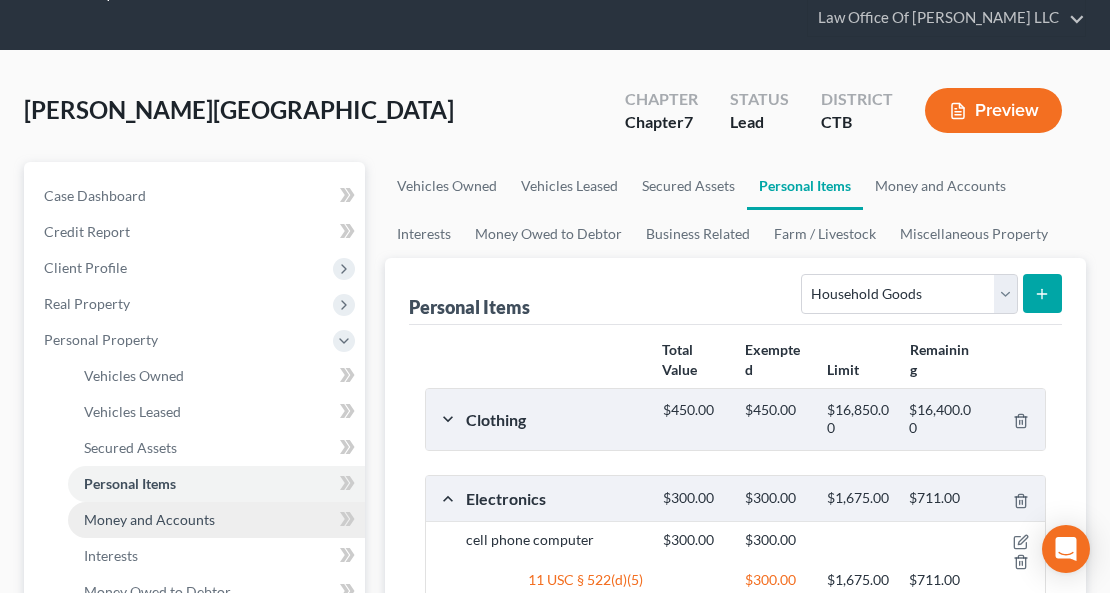 scroll, scrollTop: 133, scrollLeft: 0, axis: vertical 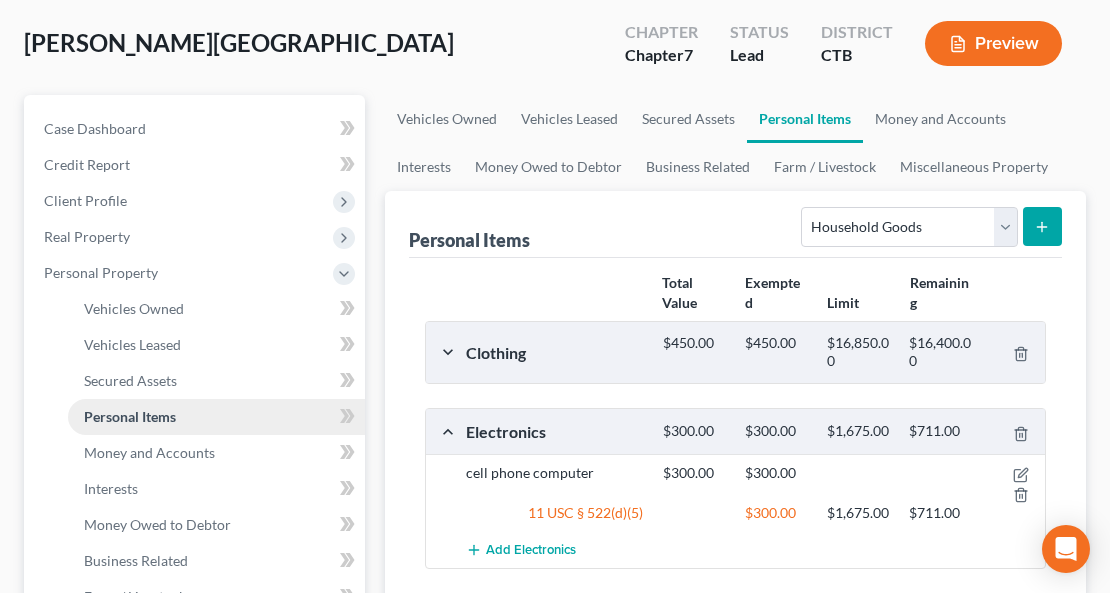click on "Personal Items" at bounding box center (216, 417) 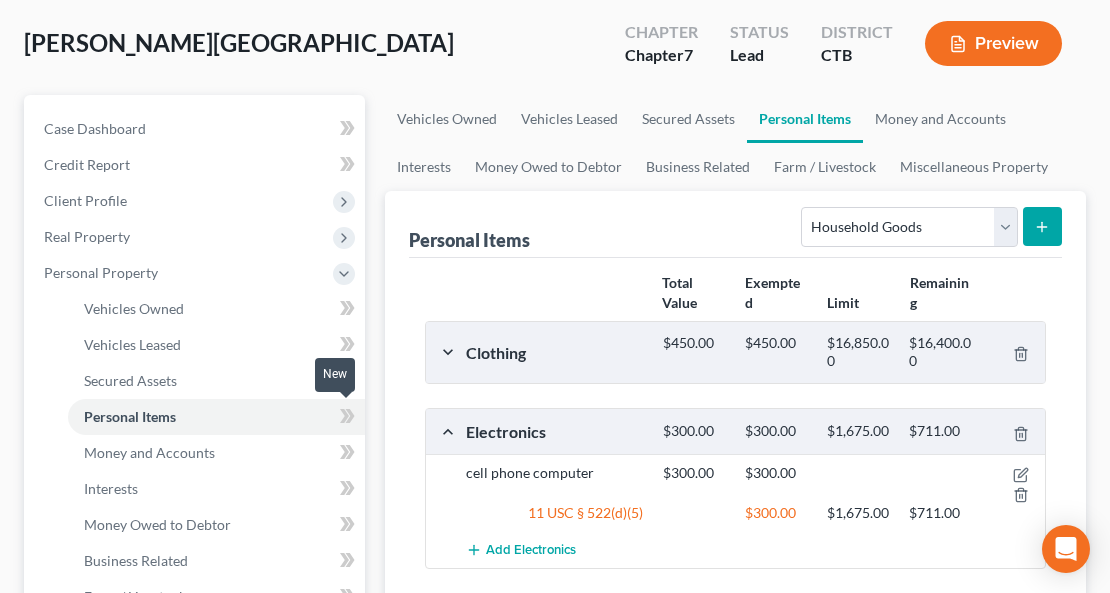 click 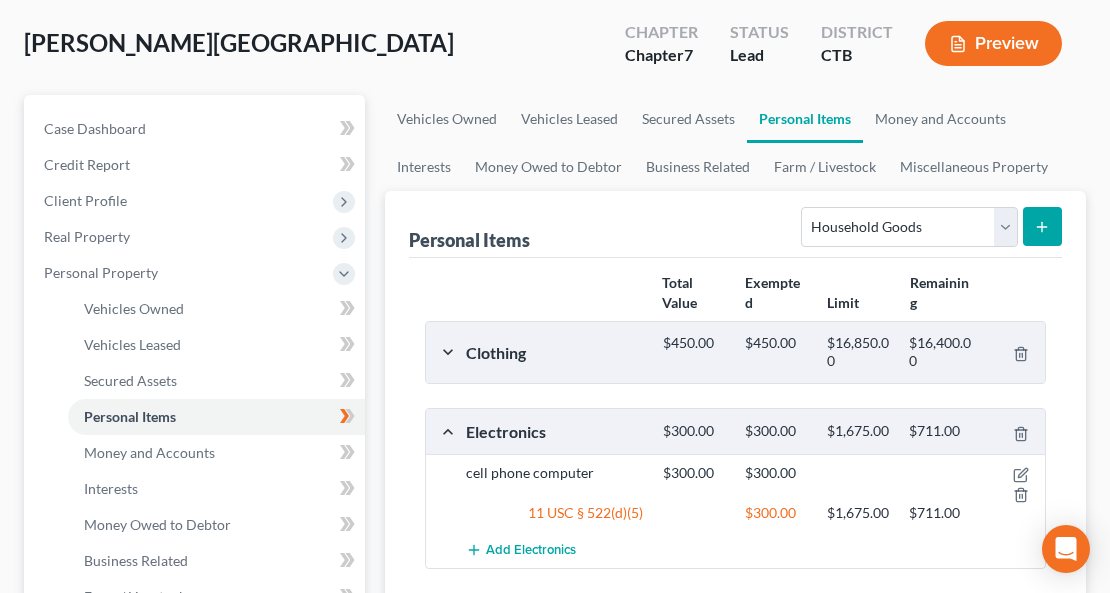 click 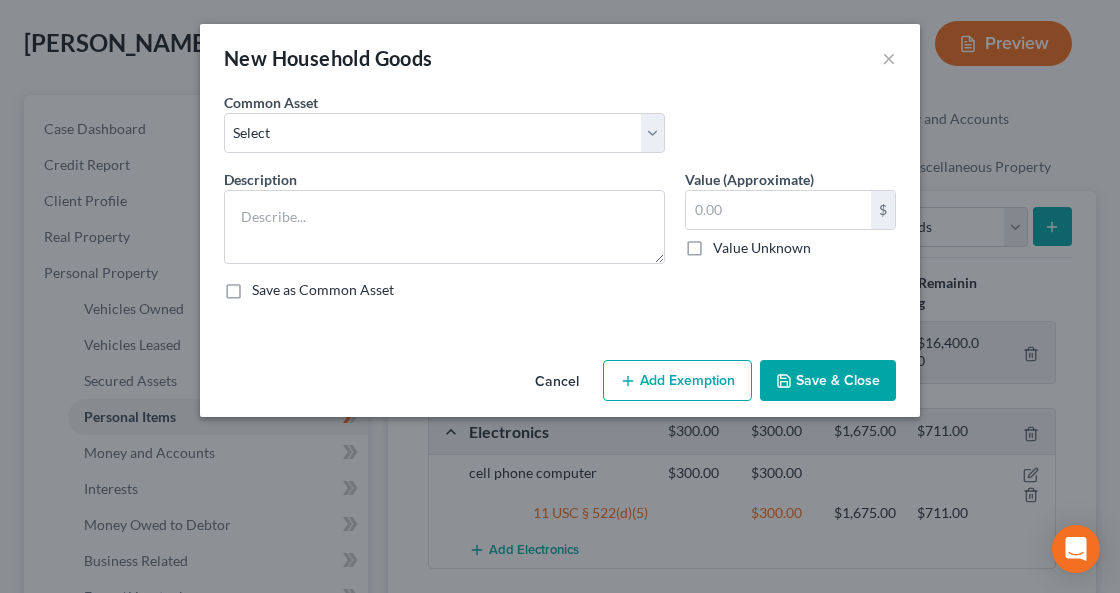 click on "Cancel" at bounding box center (557, 382) 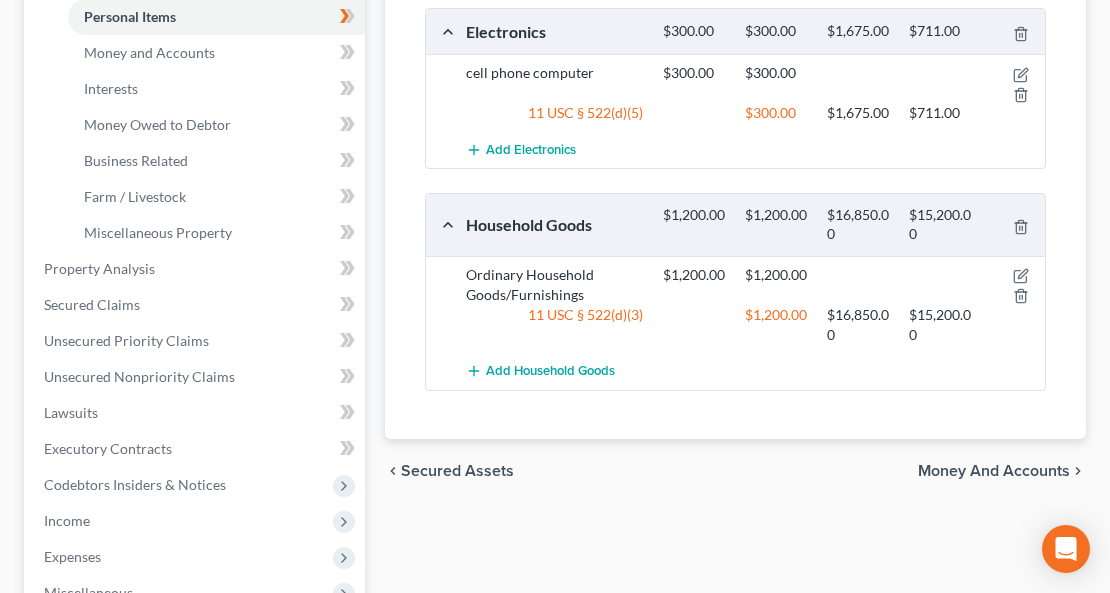 scroll, scrollTop: 0, scrollLeft: 0, axis: both 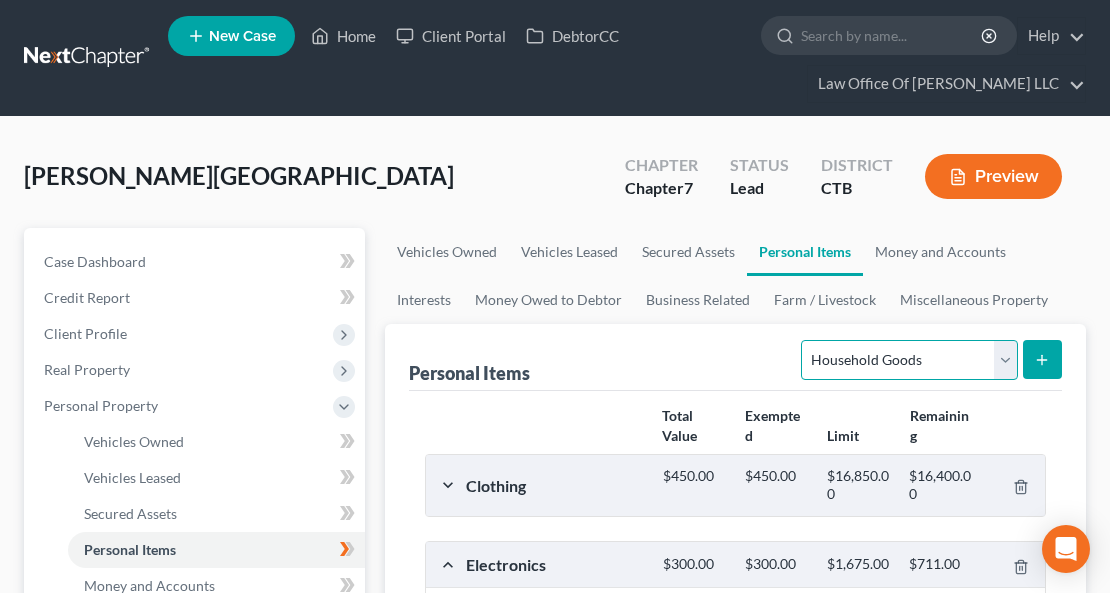 click on "Select Item Type Clothing Collectibles Of Value Electronics Firearms Household Goods Jewelry Other Pet(s) Sports & Hobby Equipment" at bounding box center (909, 360) 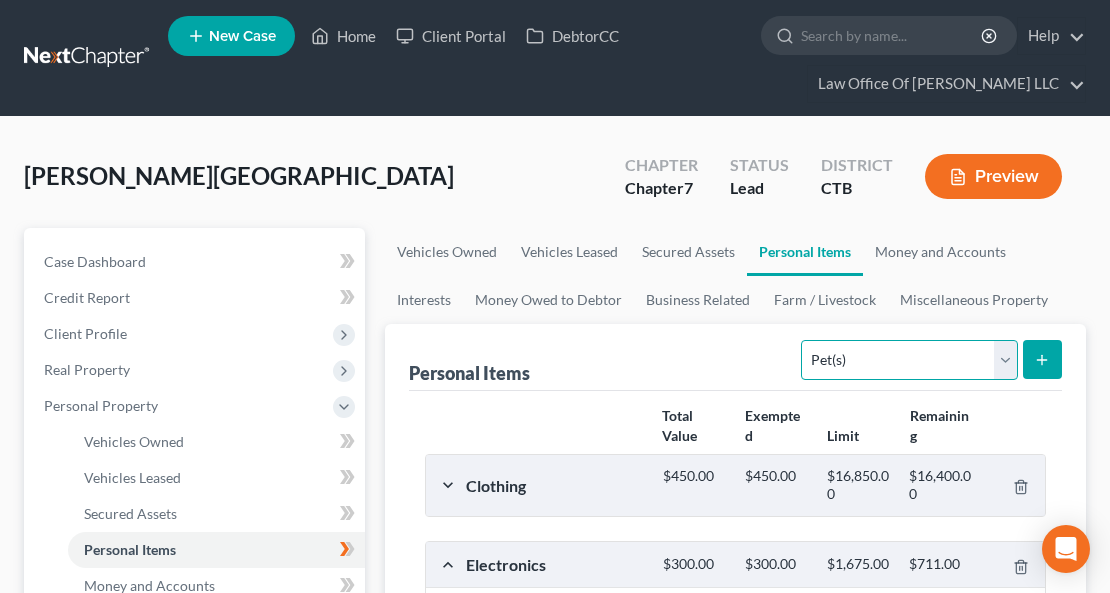 click on "Select Item Type Clothing Collectibles Of Value Electronics Firearms Household Goods Jewelry Other Pet(s) Sports & Hobby Equipment" at bounding box center (909, 360) 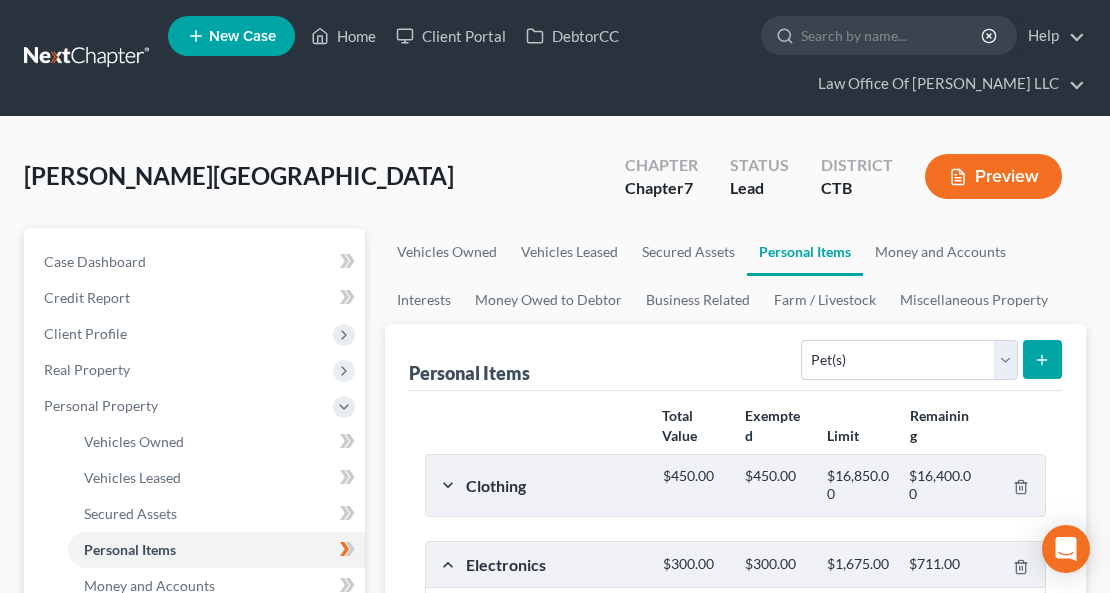 click 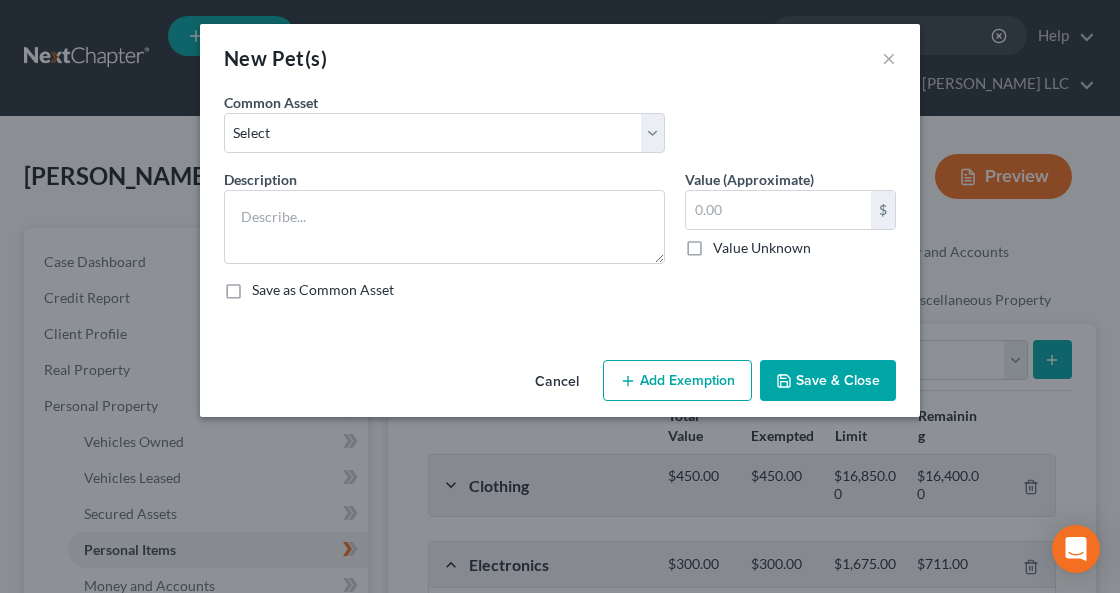 click on "Cancel" at bounding box center [557, 382] 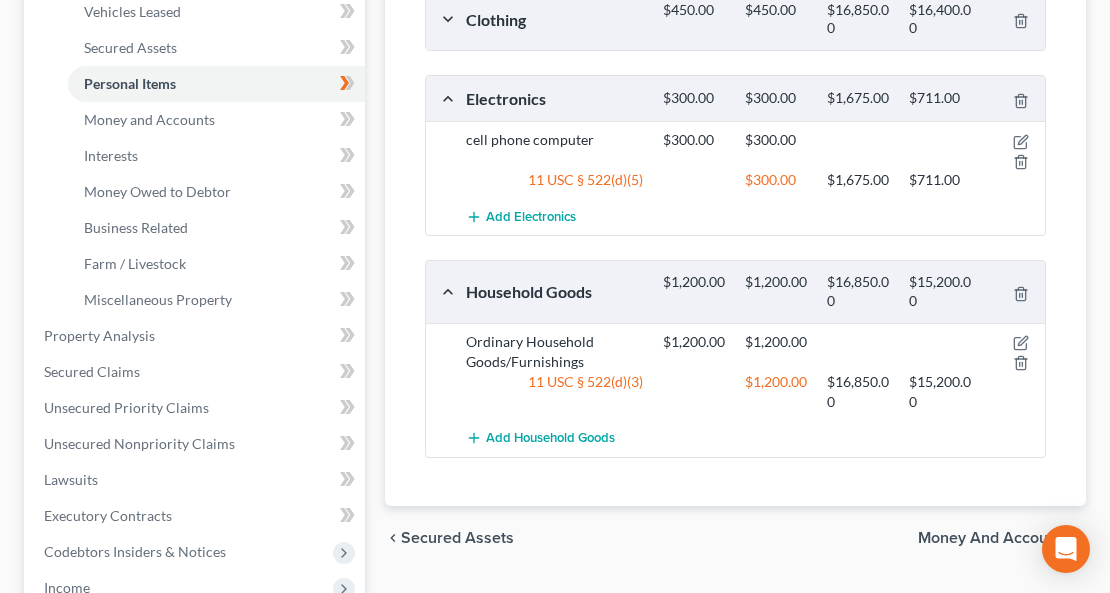 scroll, scrollTop: 863, scrollLeft: 0, axis: vertical 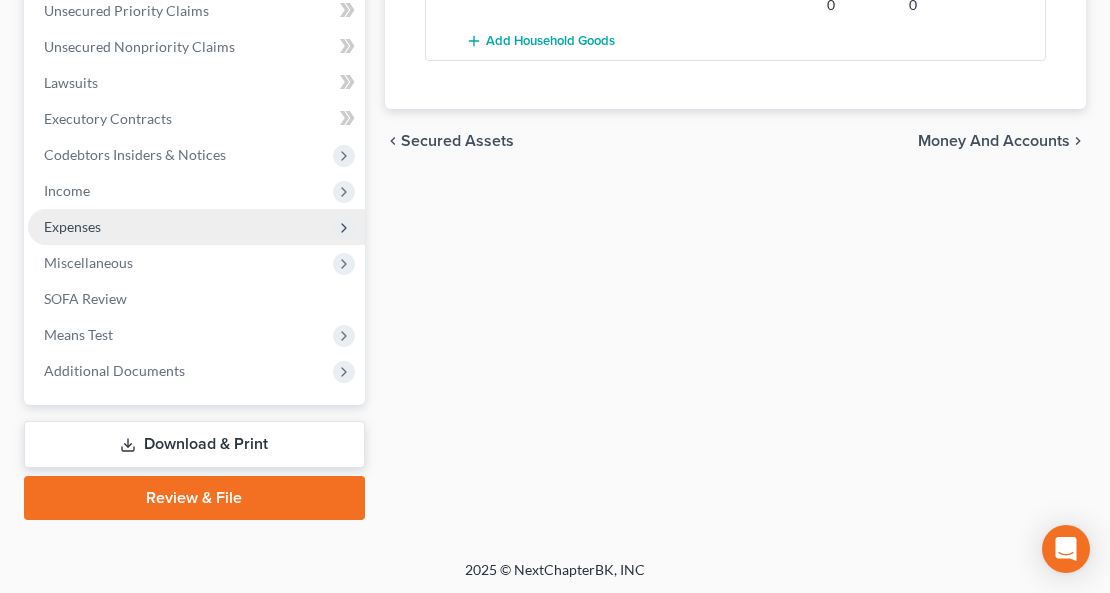 click on "Expenses" at bounding box center [196, 227] 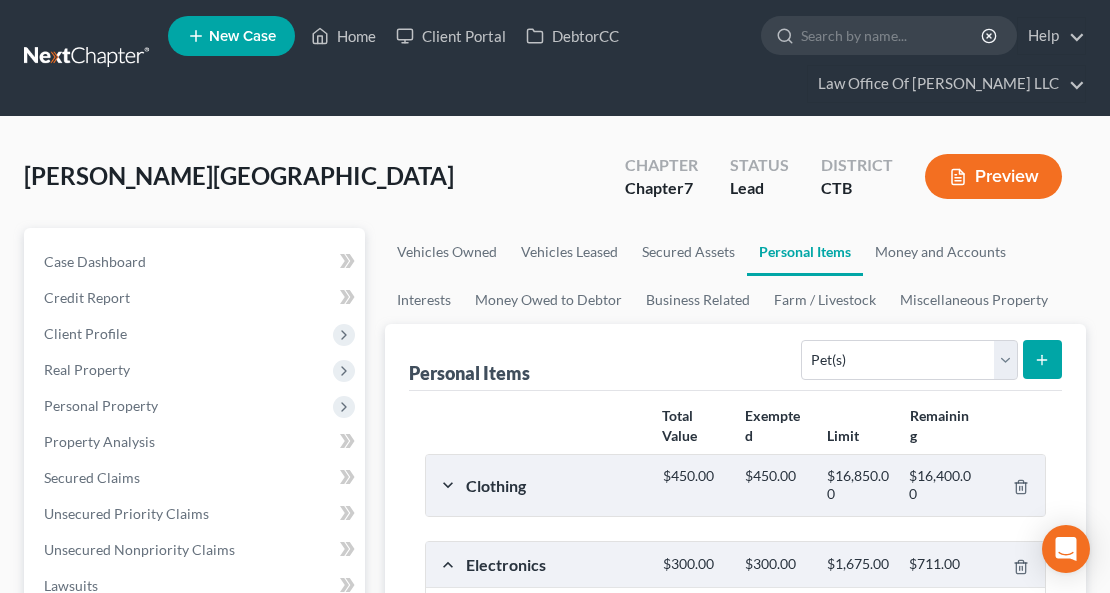 scroll, scrollTop: 266, scrollLeft: 0, axis: vertical 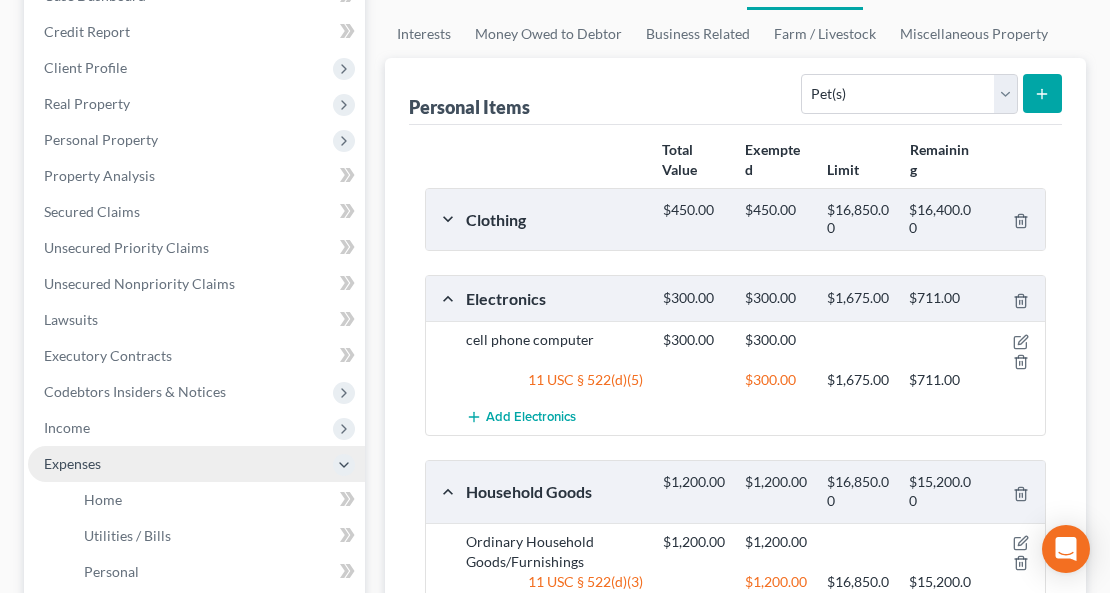 click on "Expenses" at bounding box center (196, 464) 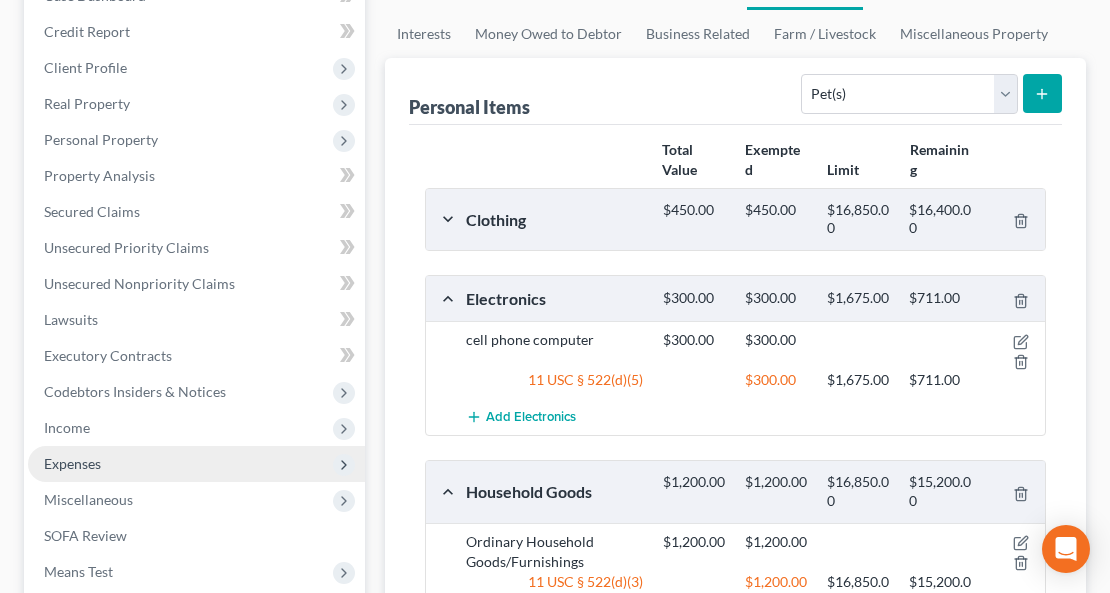 click on "Expenses" at bounding box center [196, 464] 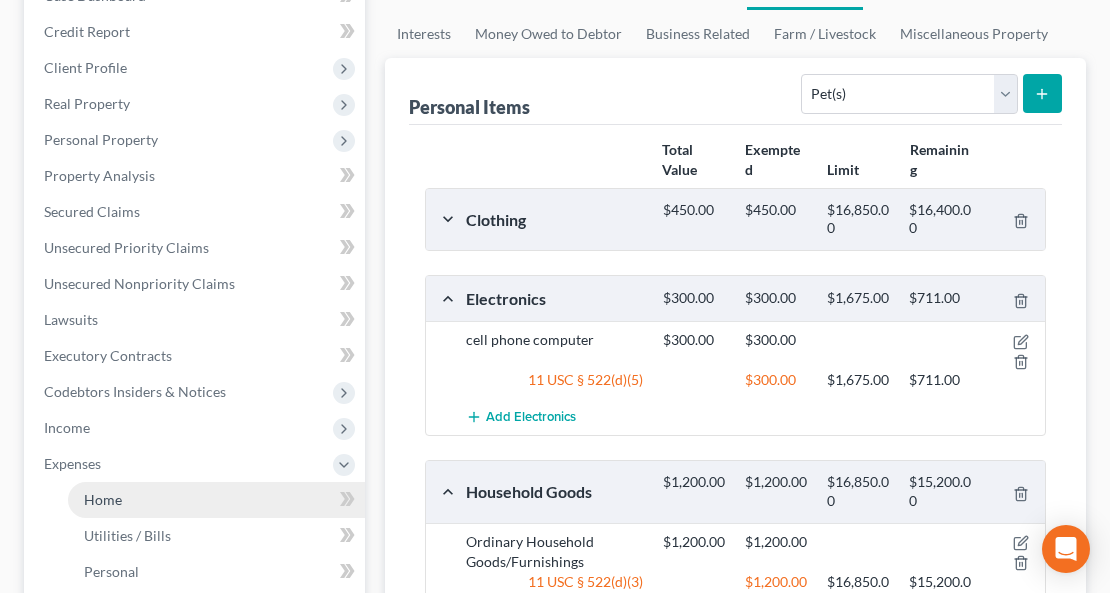 click on "Home" at bounding box center [216, 500] 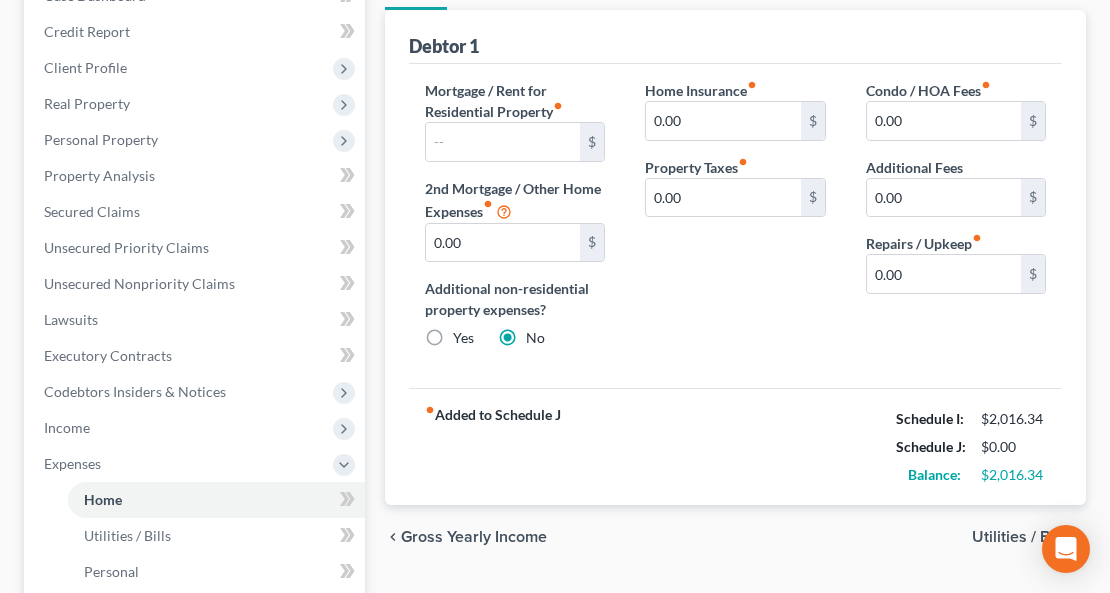 scroll, scrollTop: 0, scrollLeft: 0, axis: both 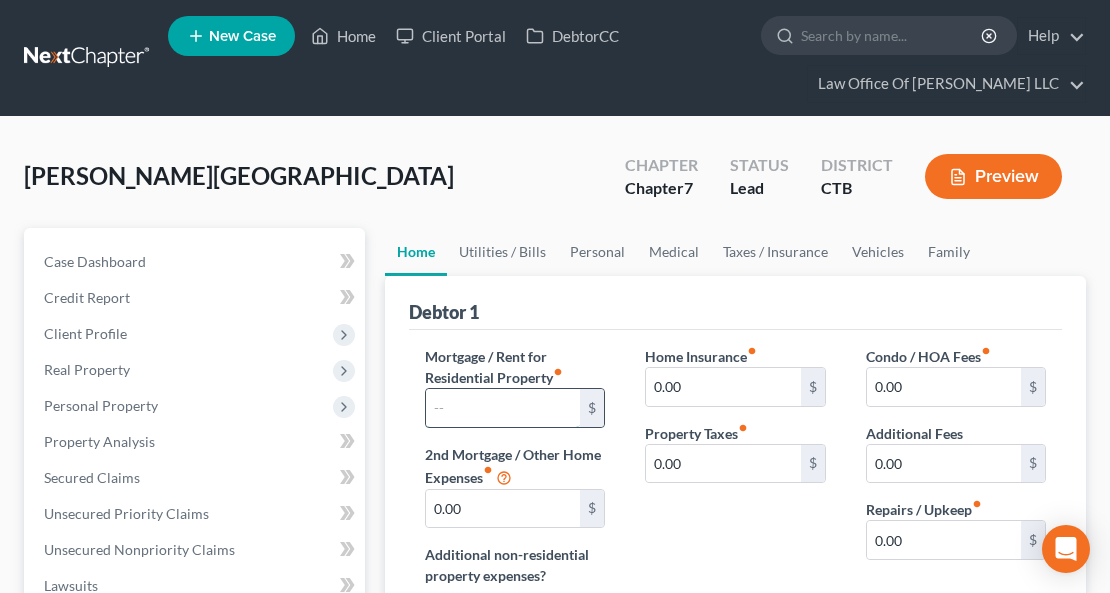 click at bounding box center (503, 408) 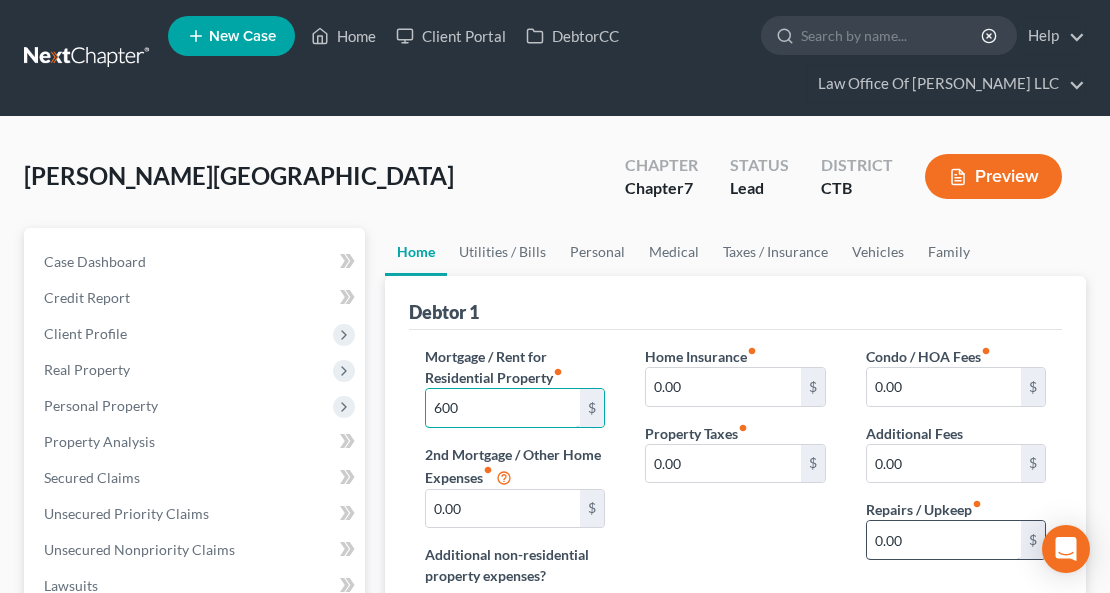 type on "600" 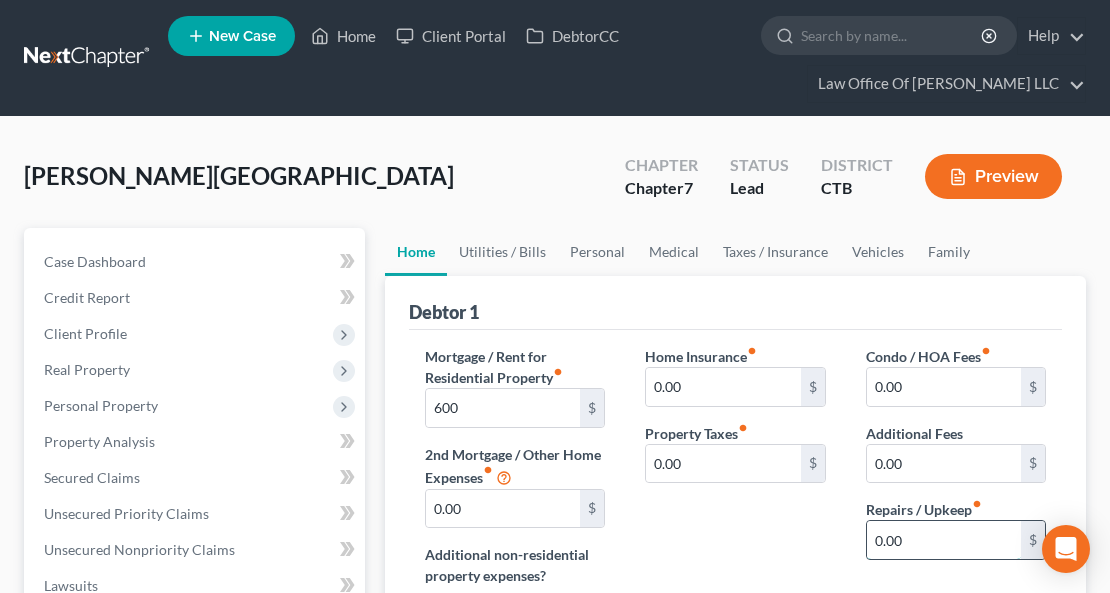 click on "0.00" at bounding box center (944, 540) 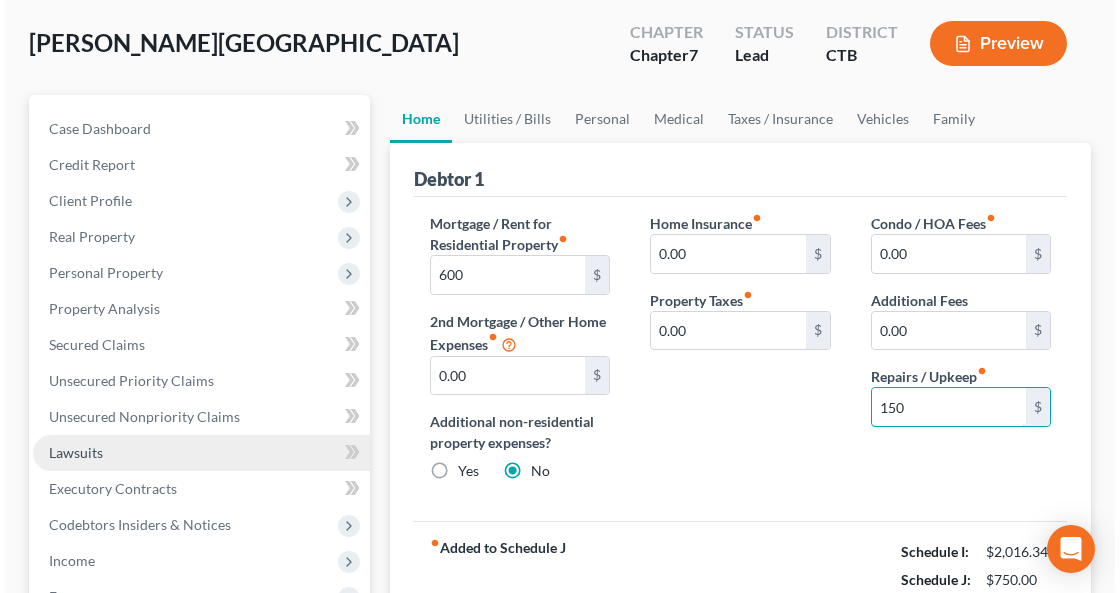 scroll, scrollTop: 200, scrollLeft: 0, axis: vertical 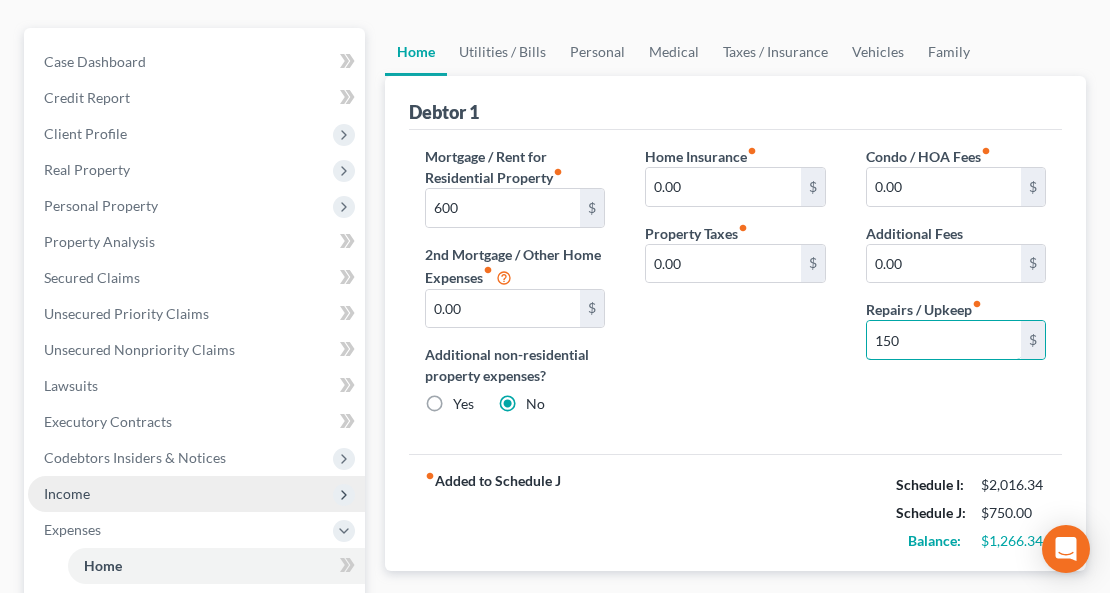 type on "150" 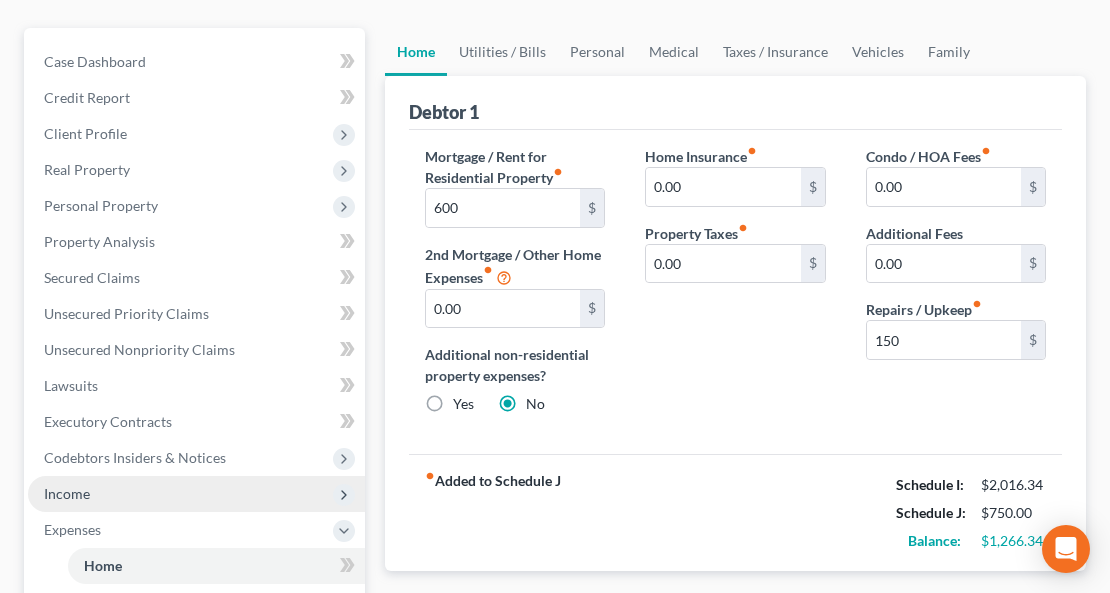 click on "Income" at bounding box center [196, 494] 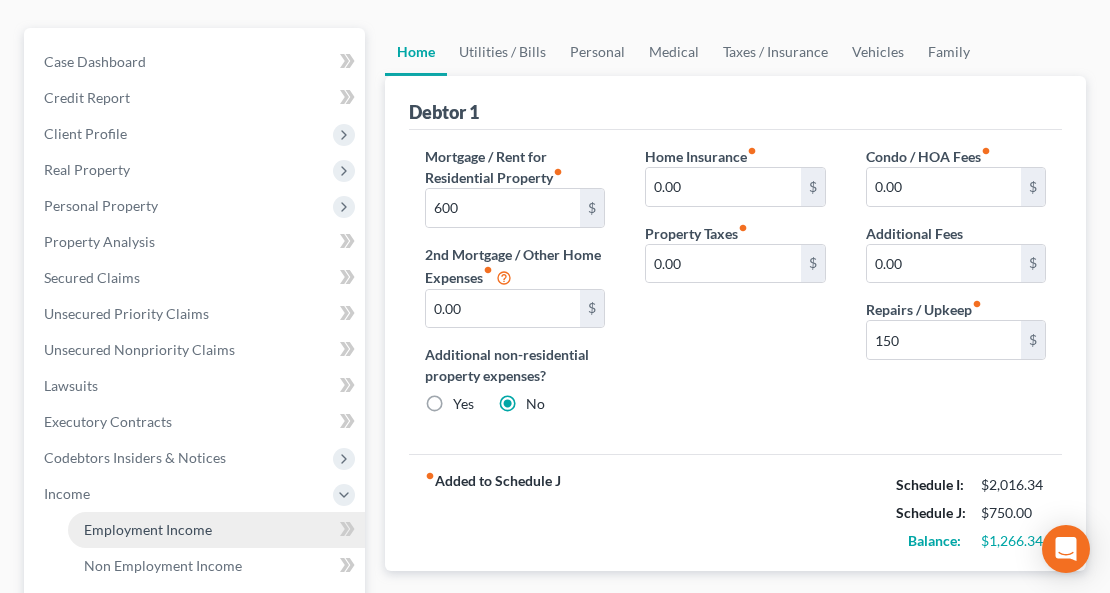 click on "Employment Income" at bounding box center (148, 529) 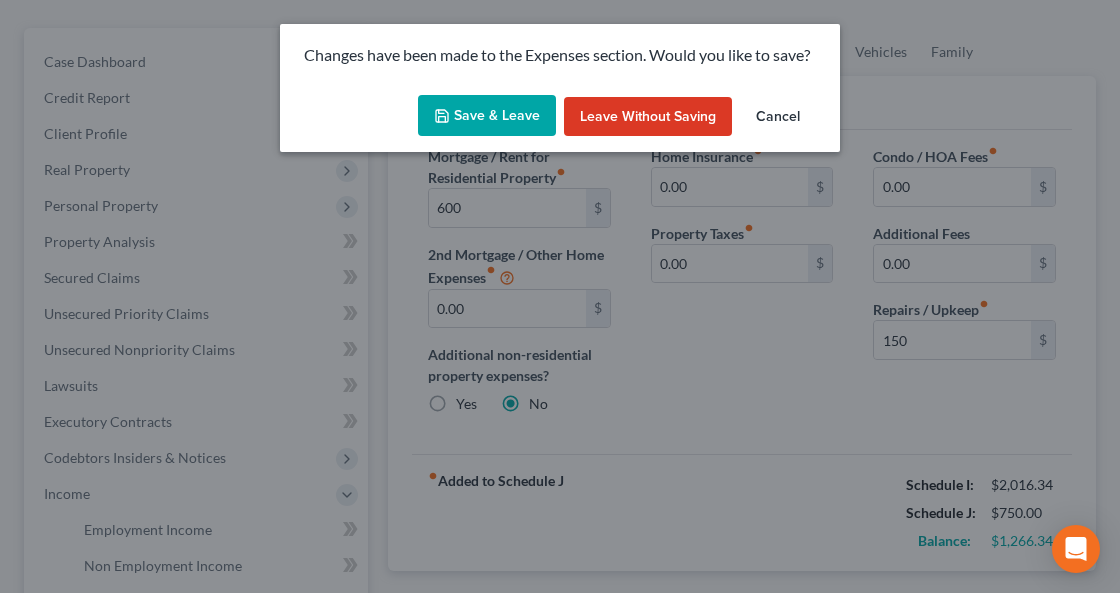 click on "Save & Leave" at bounding box center [487, 116] 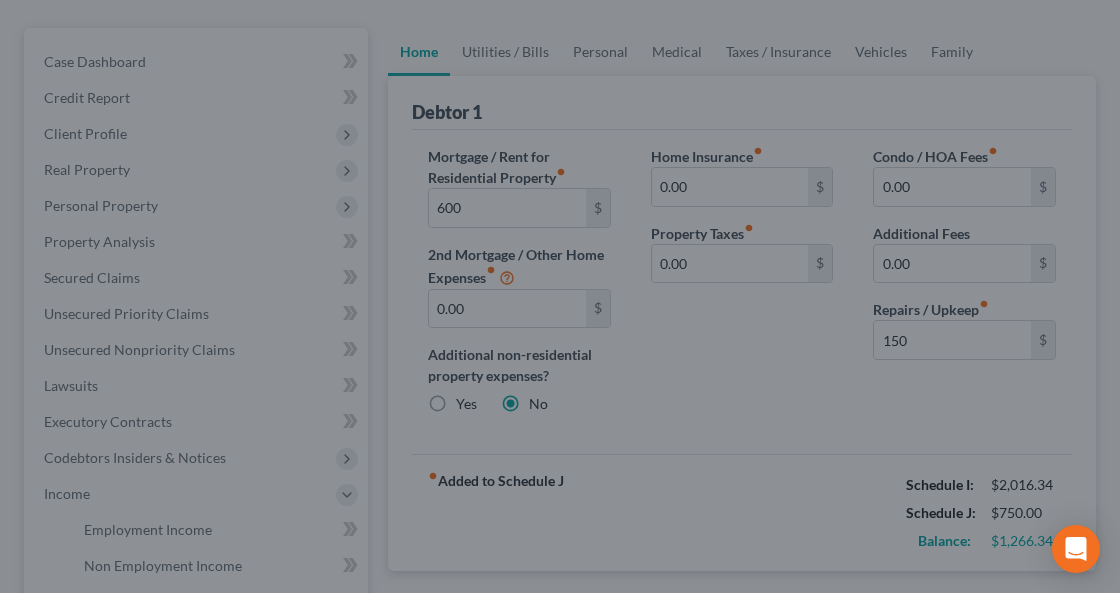 type on "600.00" 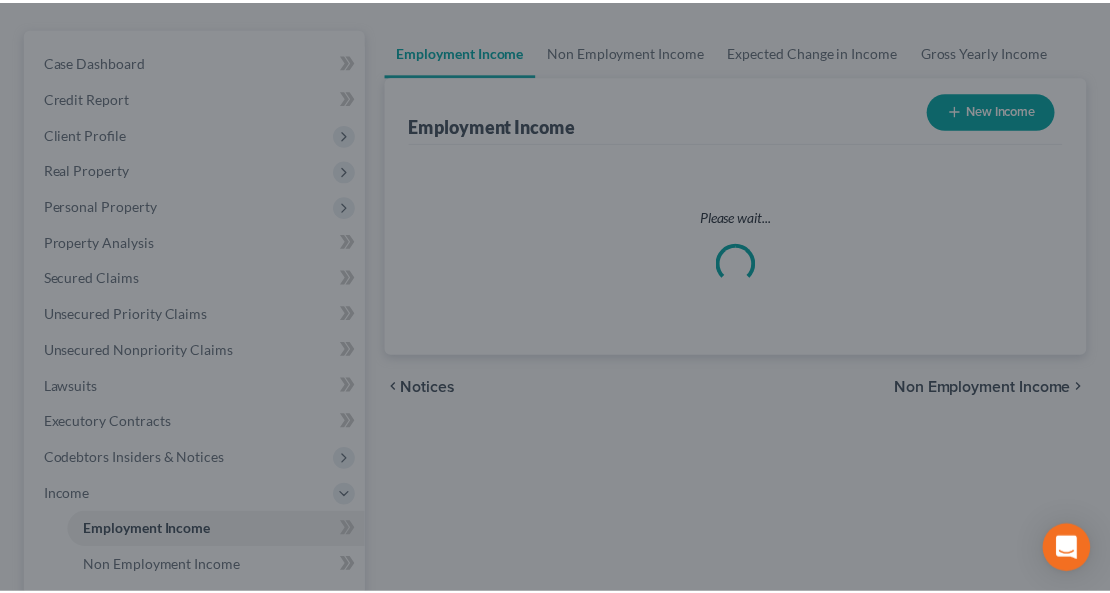 scroll, scrollTop: 0, scrollLeft: 0, axis: both 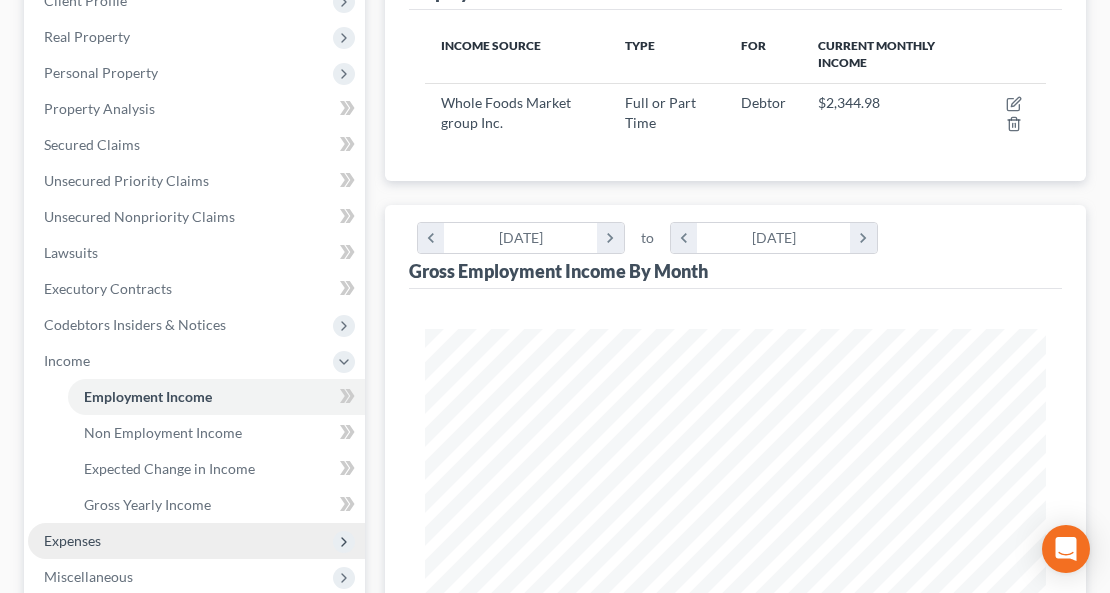 click on "Expenses" at bounding box center (196, 541) 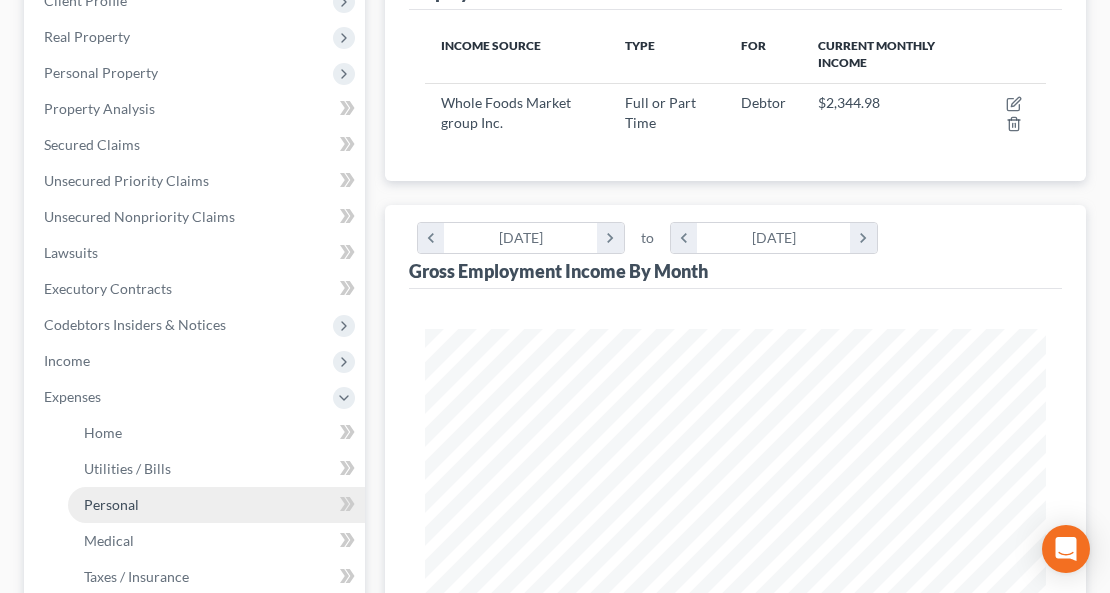 click on "Personal" at bounding box center [111, 504] 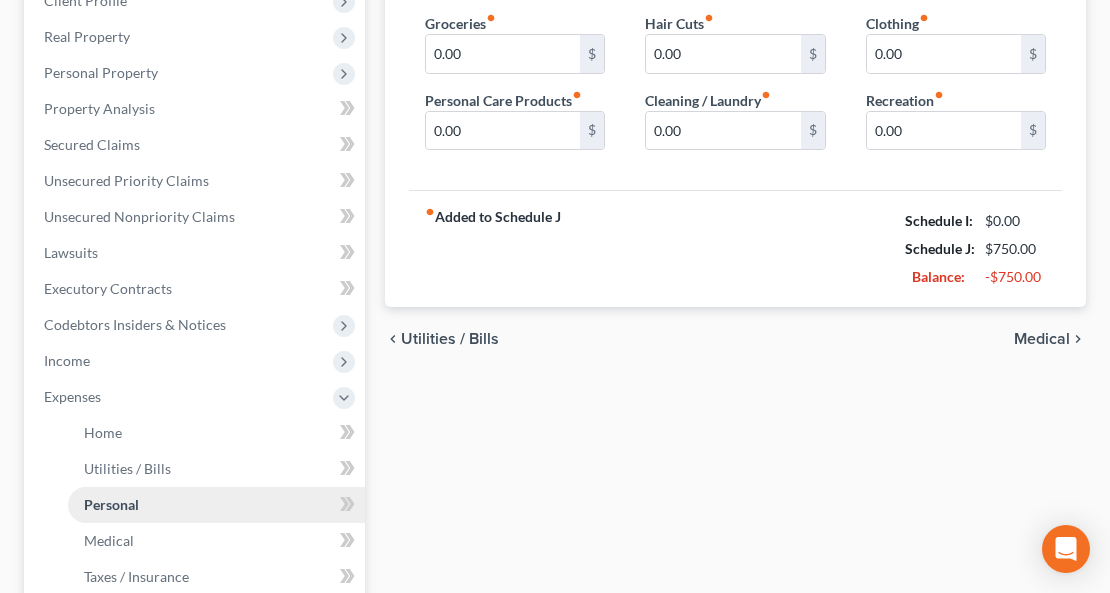 scroll, scrollTop: 0, scrollLeft: 0, axis: both 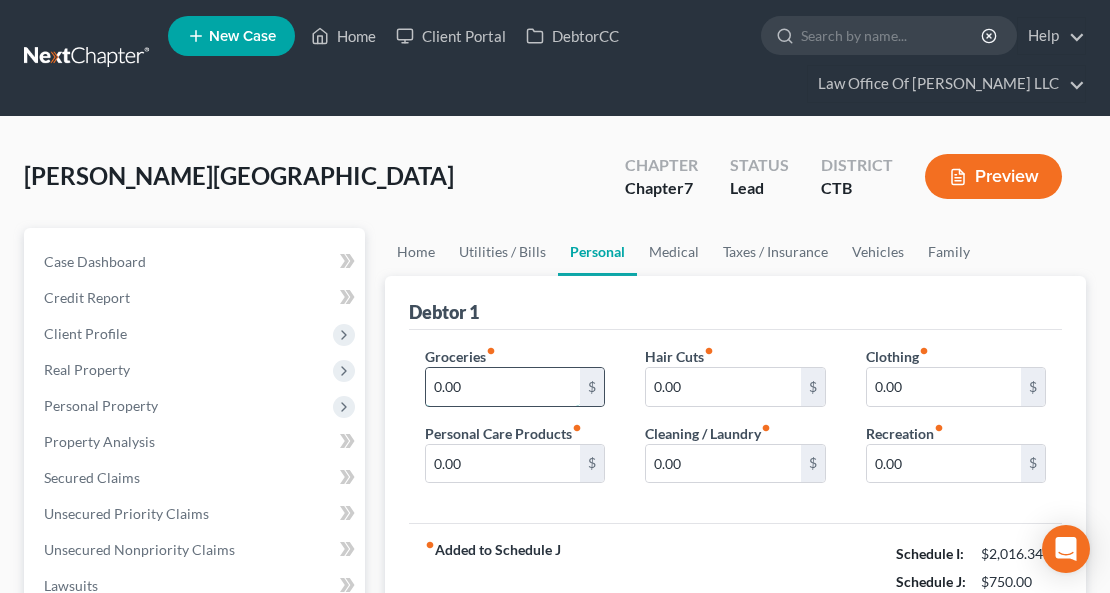 click on "0.00" at bounding box center (503, 387) 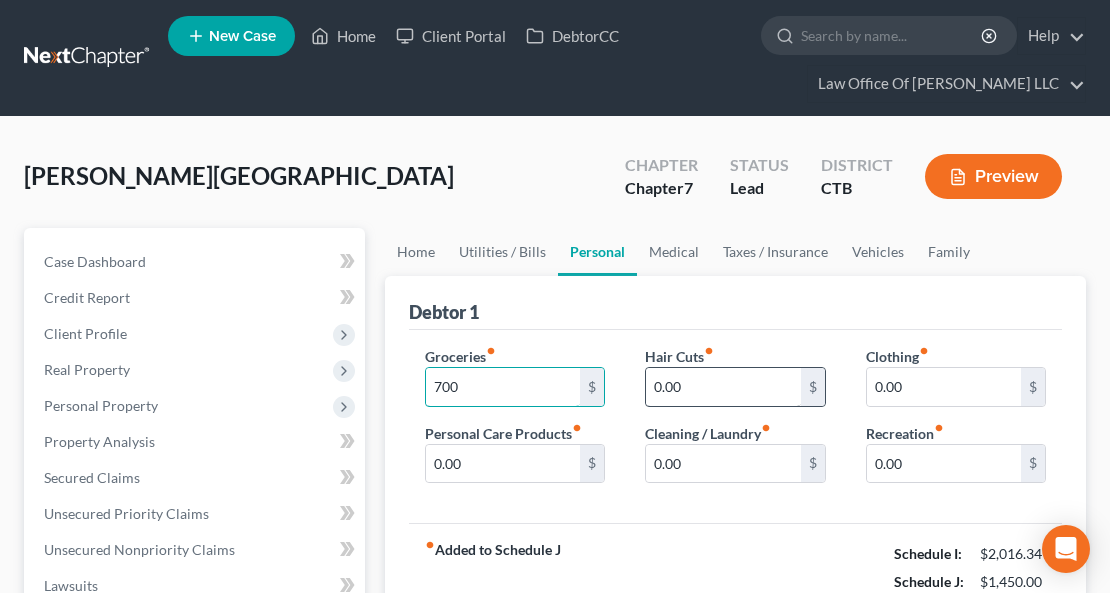 type on "700" 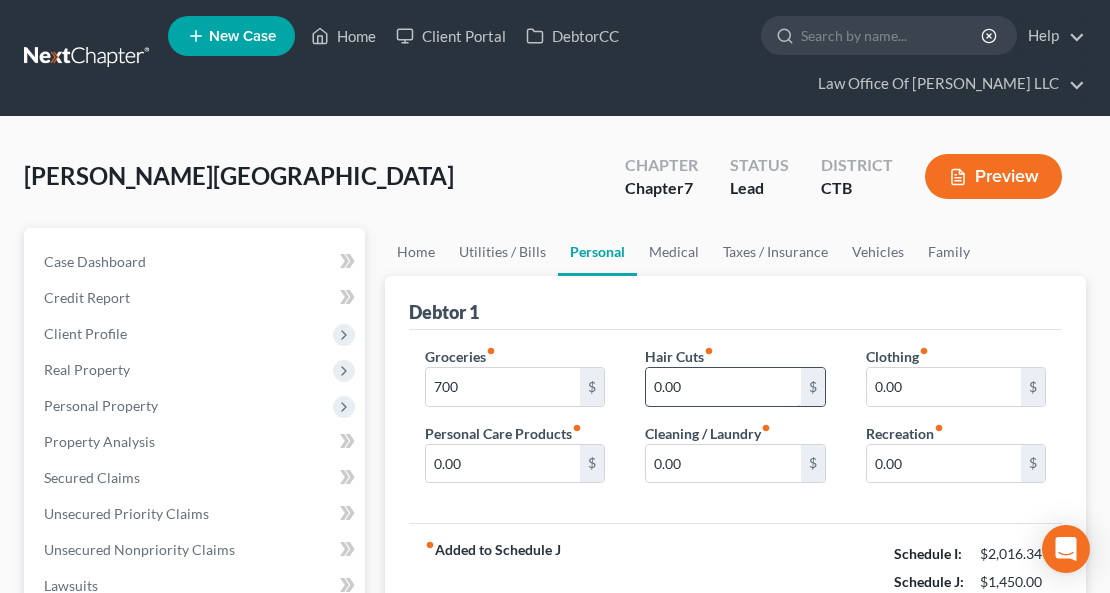 click on "0.00" at bounding box center (723, 387) 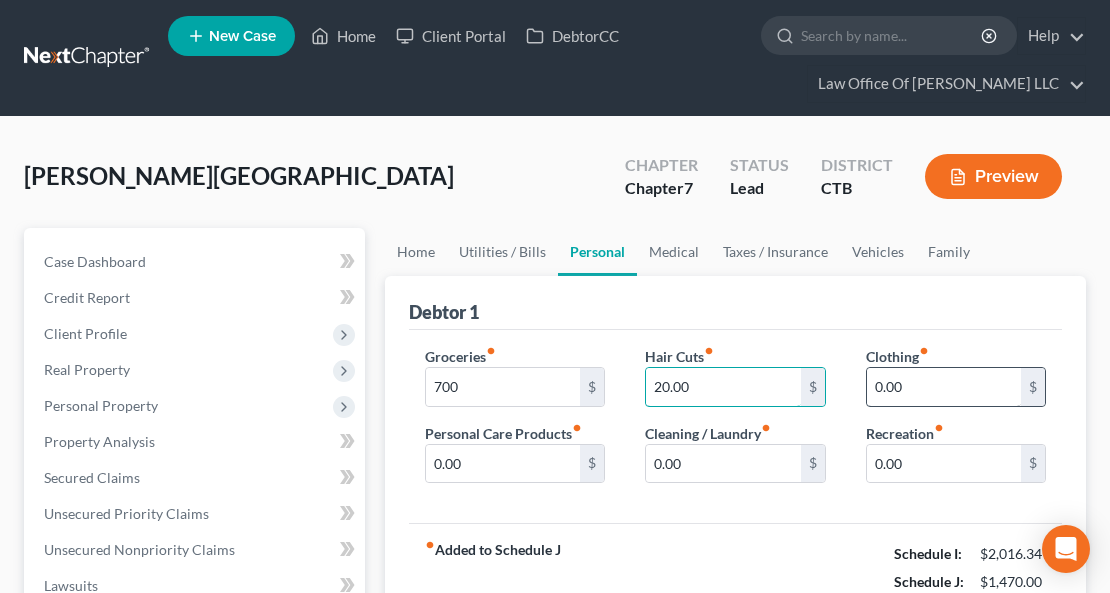 type on "20.00" 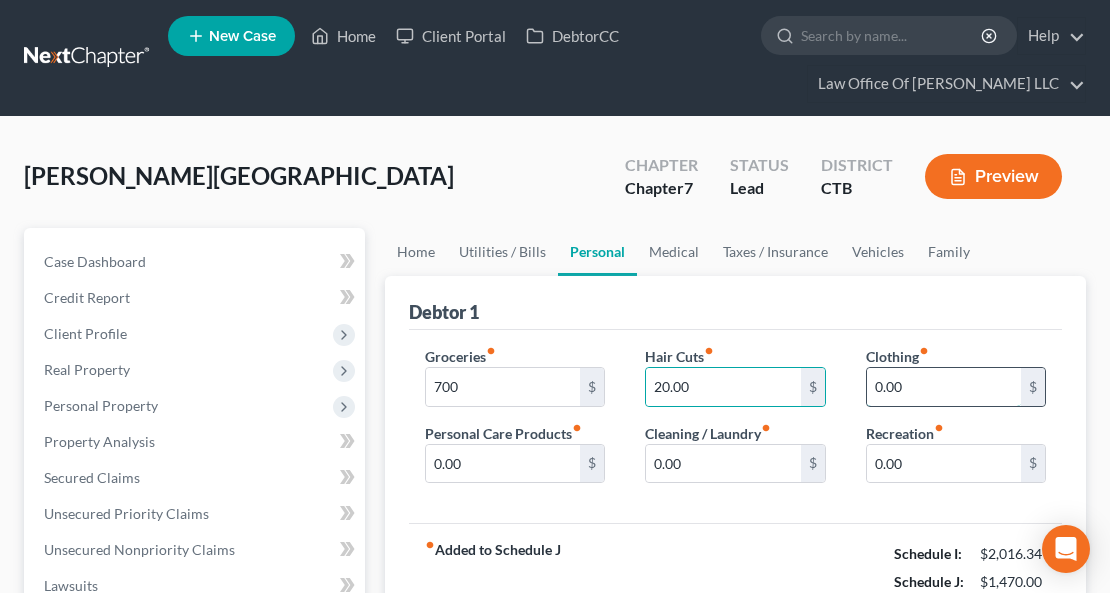 click on "0.00" at bounding box center [944, 387] 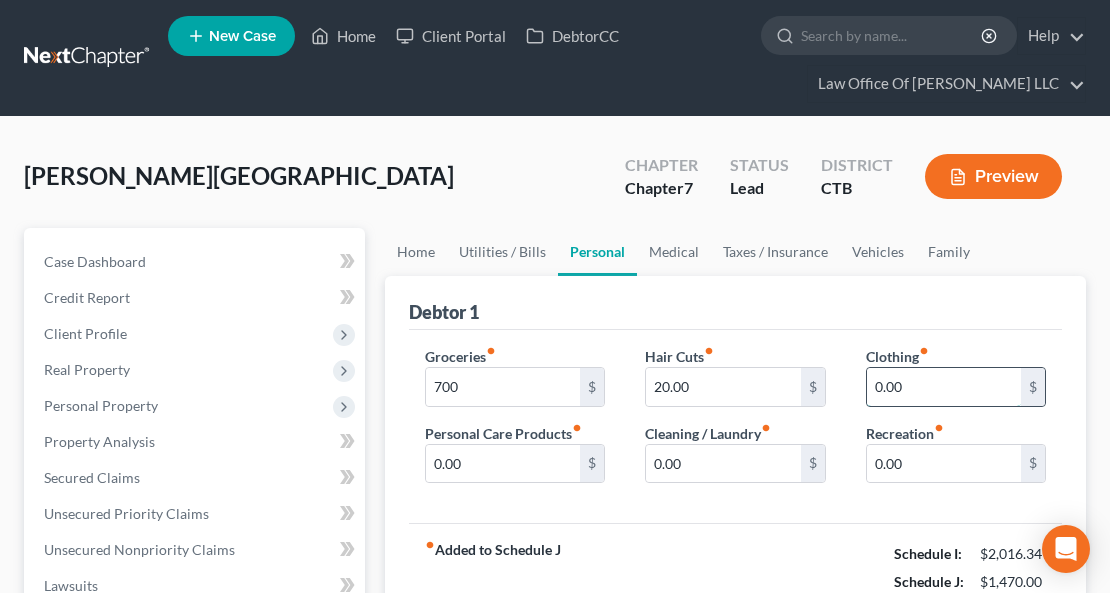 click on "0.00" at bounding box center (944, 387) 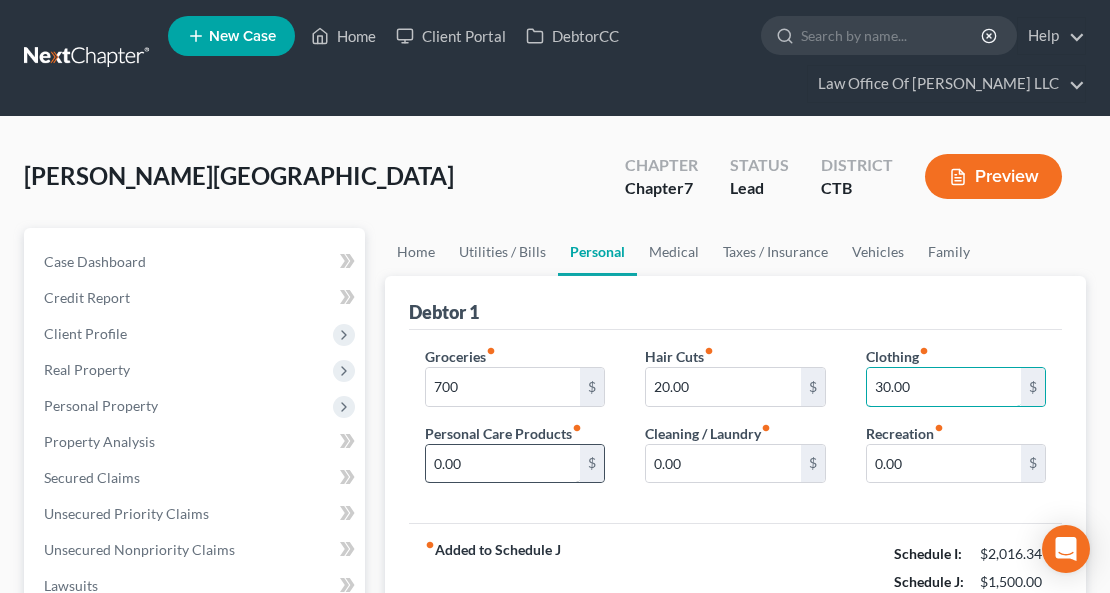 type on "30.00" 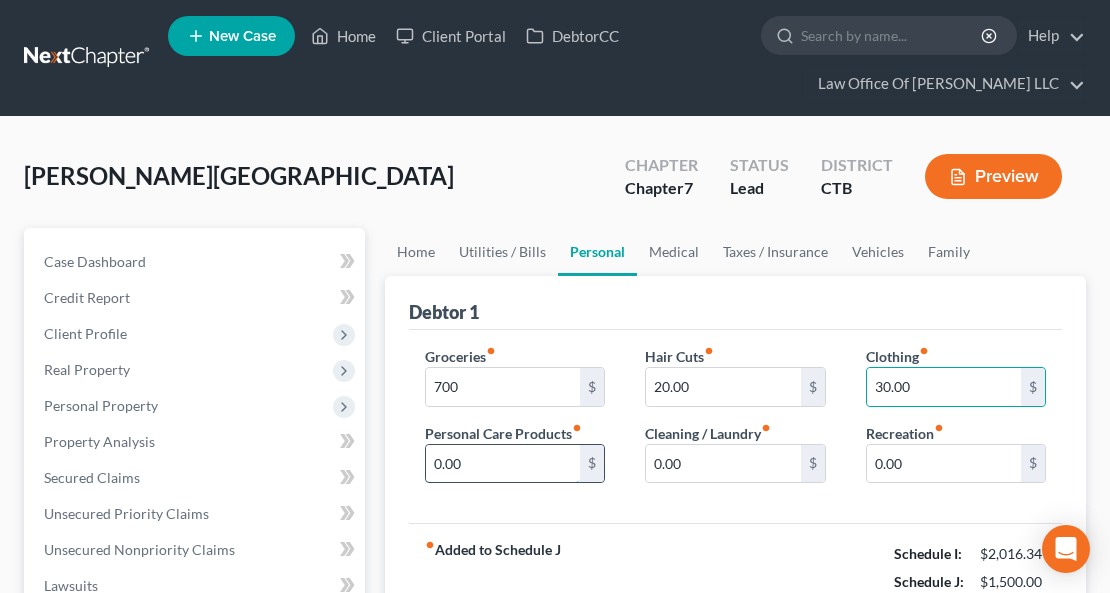 click on "0.00" at bounding box center (503, 464) 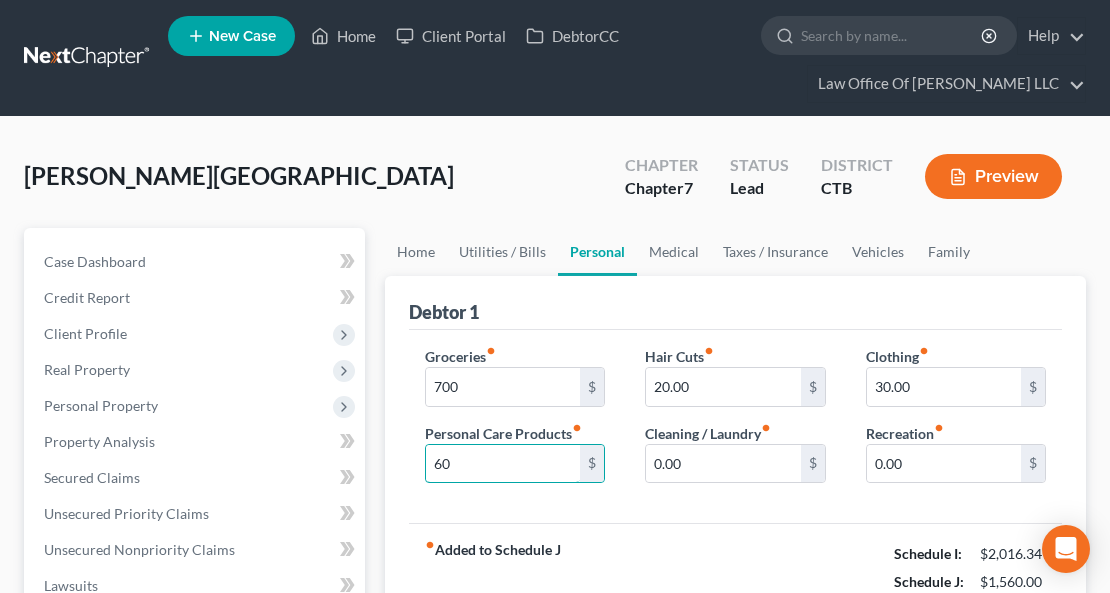 scroll, scrollTop: 66, scrollLeft: 0, axis: vertical 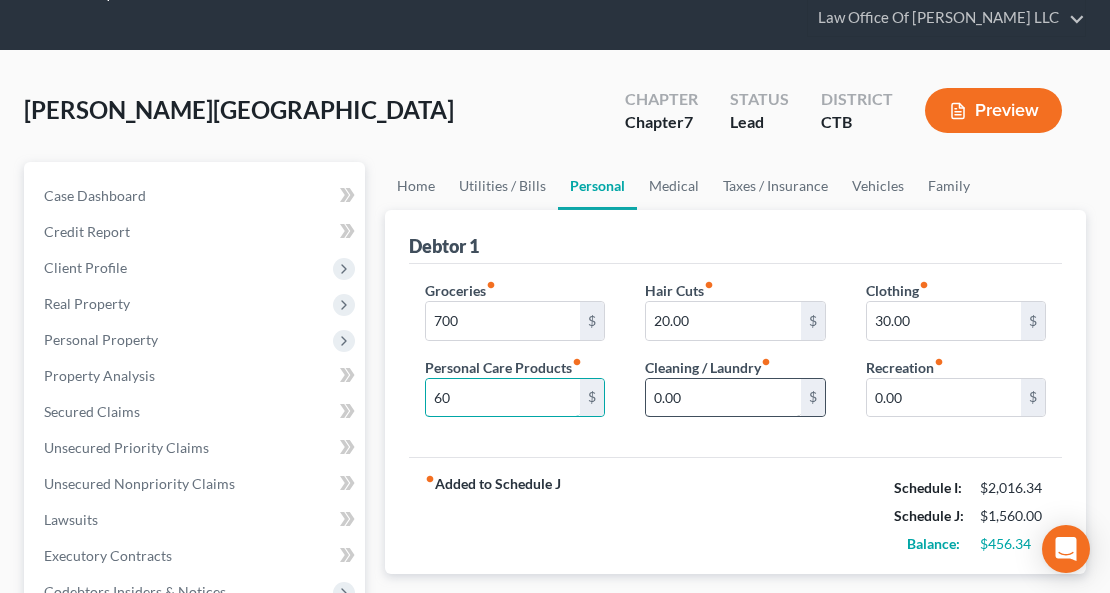 type on "60" 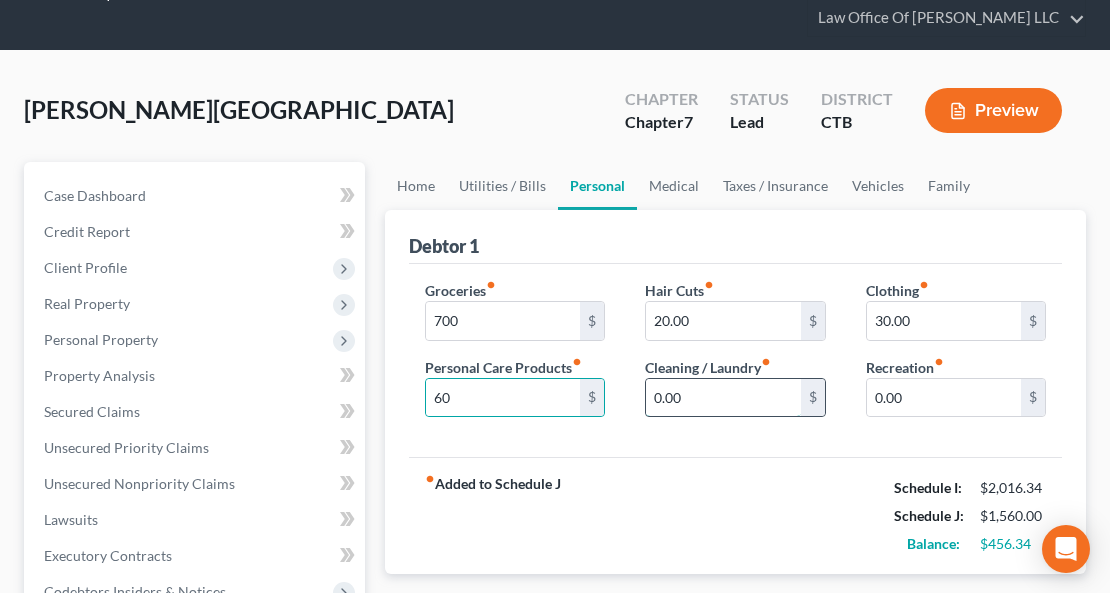 click on "0.00" at bounding box center (723, 398) 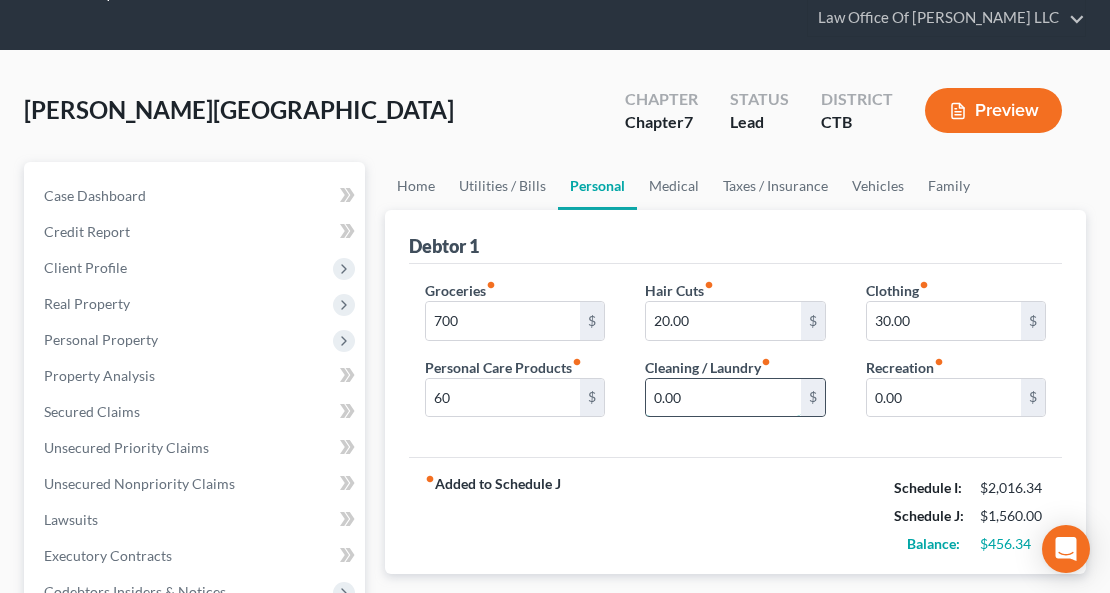 click on "0.00" at bounding box center [723, 398] 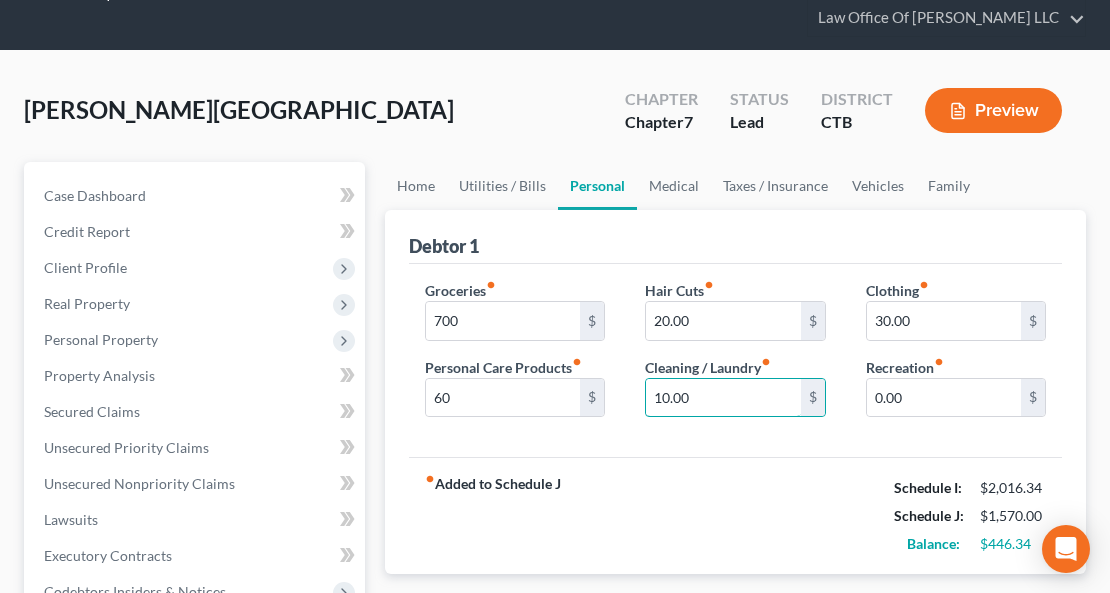 scroll, scrollTop: 400, scrollLeft: 0, axis: vertical 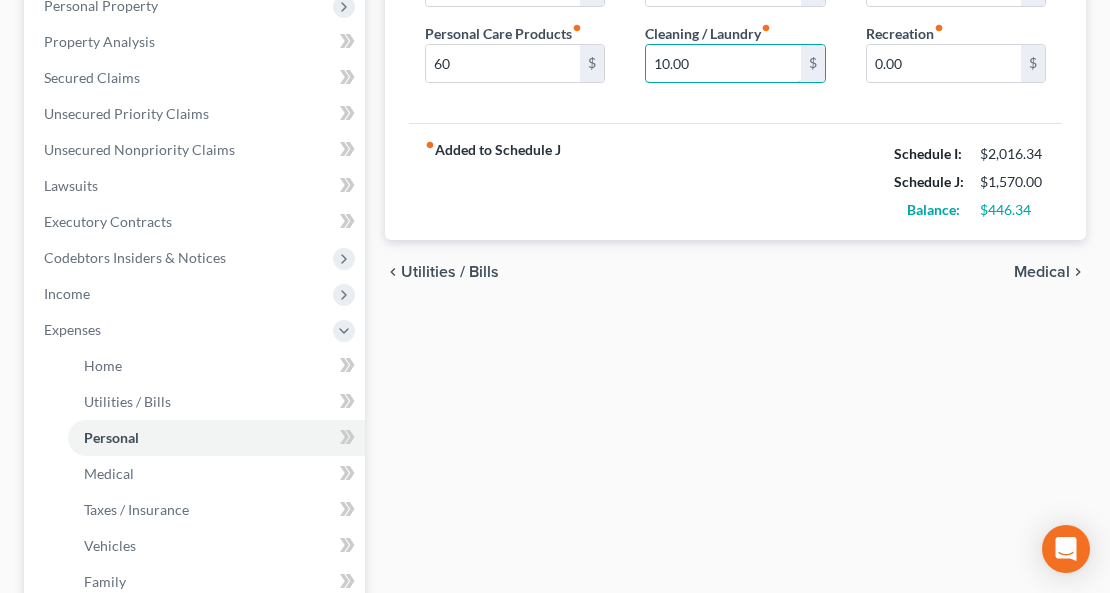 type on "10.00" 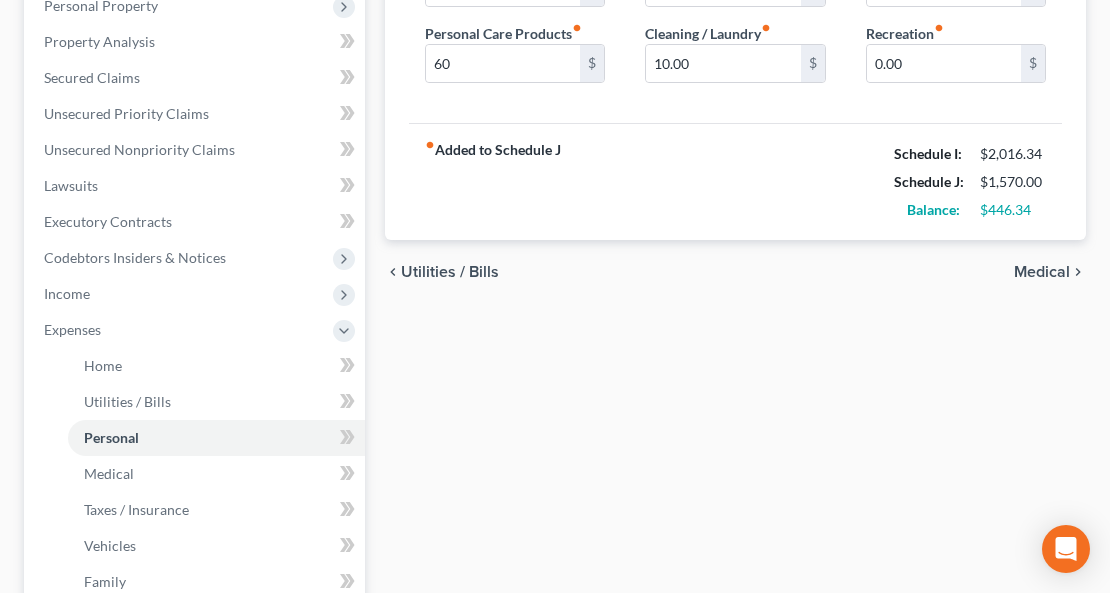 click on "Medical" at bounding box center (1042, 272) 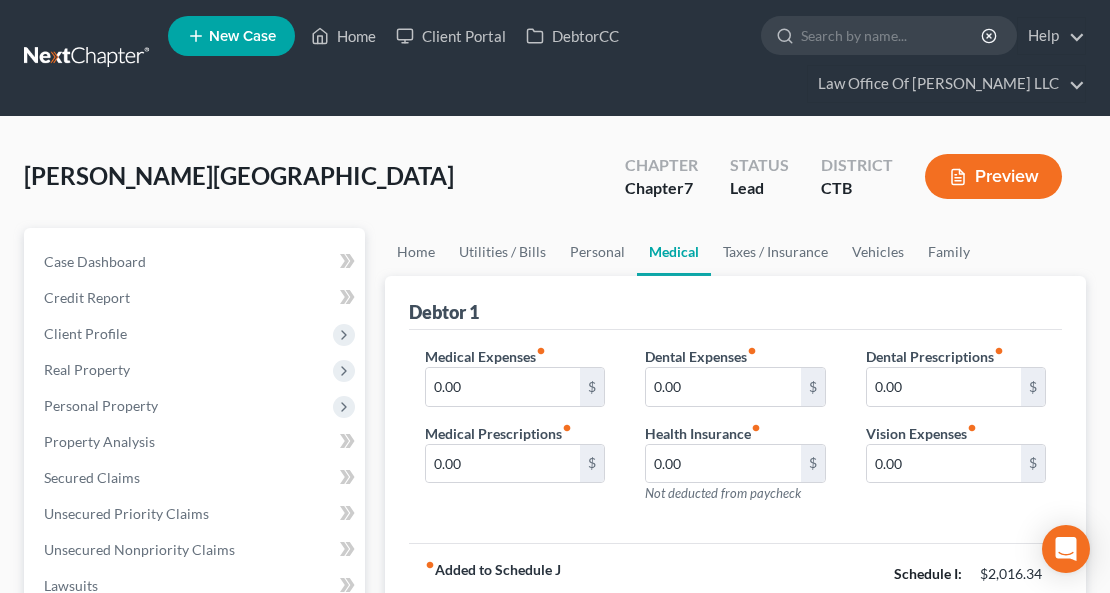scroll, scrollTop: 200, scrollLeft: 0, axis: vertical 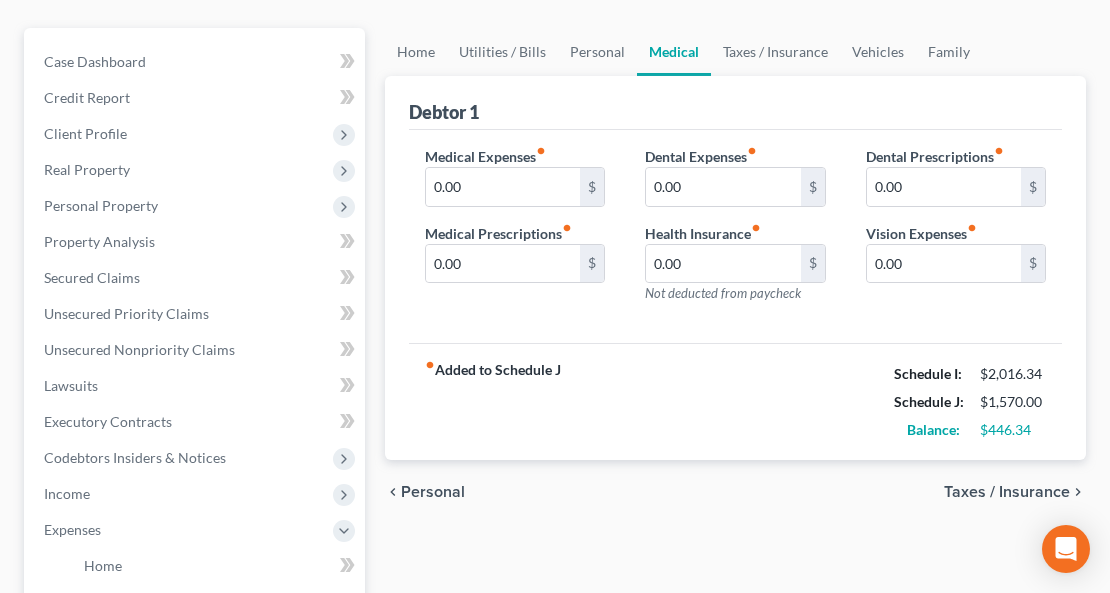 click on "Personal" at bounding box center [433, 492] 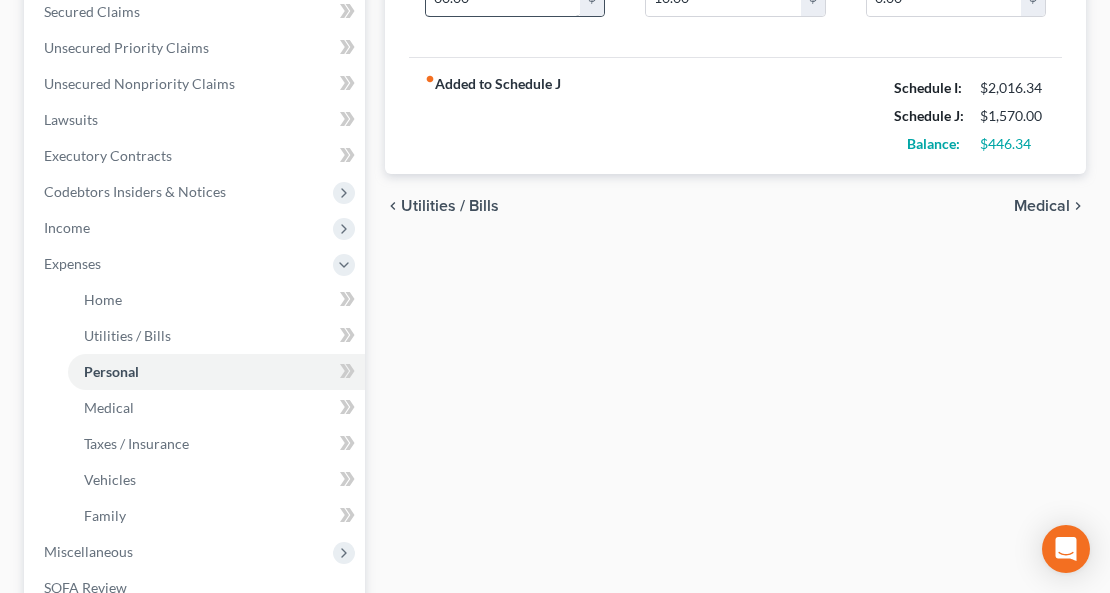 scroll, scrollTop: 0, scrollLeft: 0, axis: both 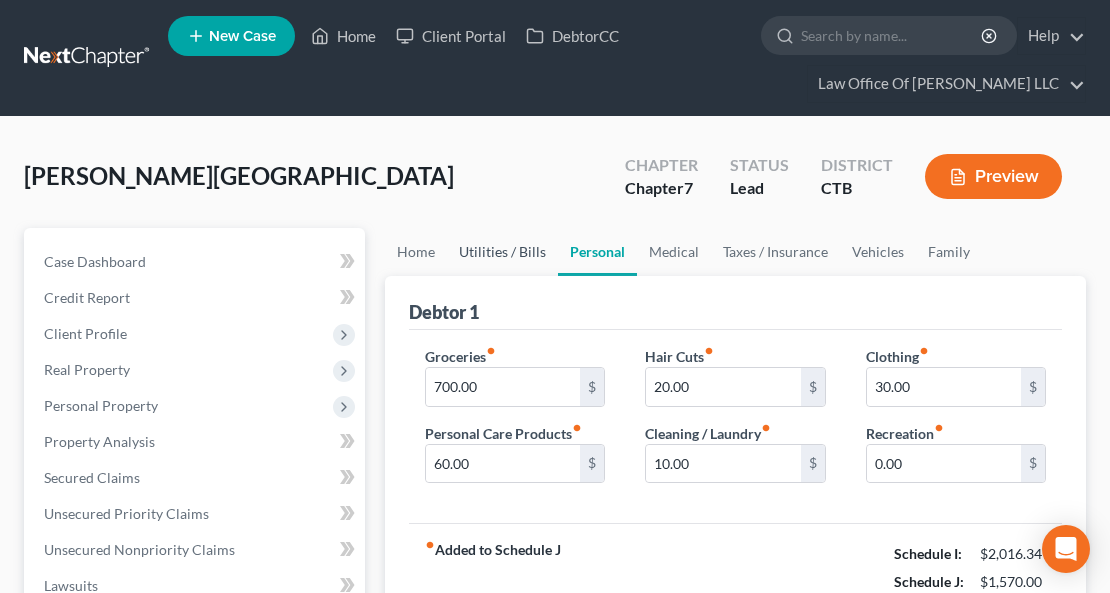 click on "Utilities / Bills" at bounding box center [502, 252] 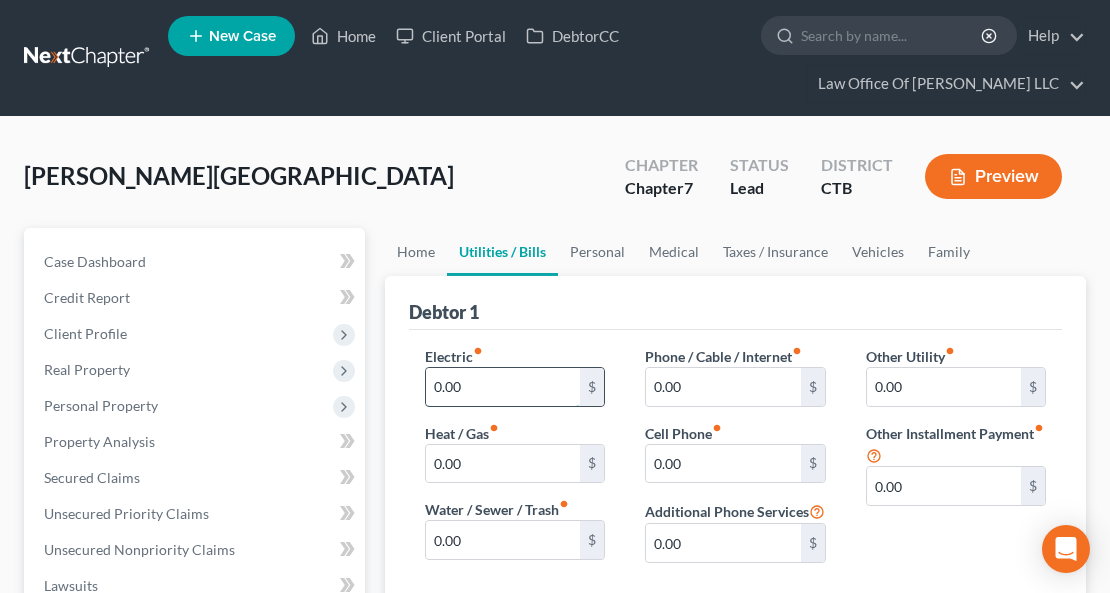 click on "0.00" at bounding box center [503, 387] 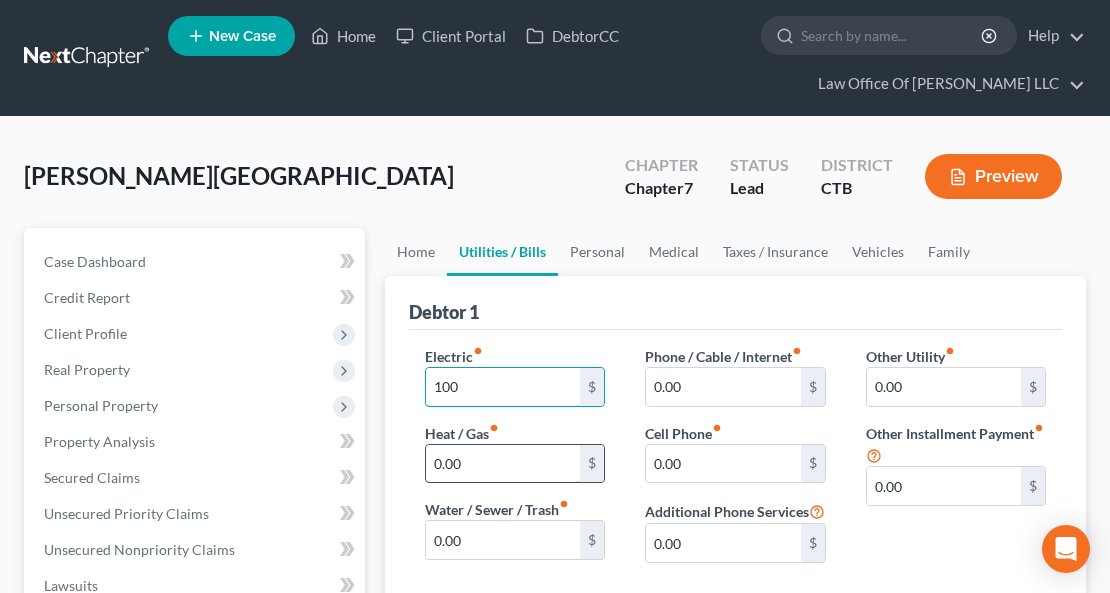 type on "100" 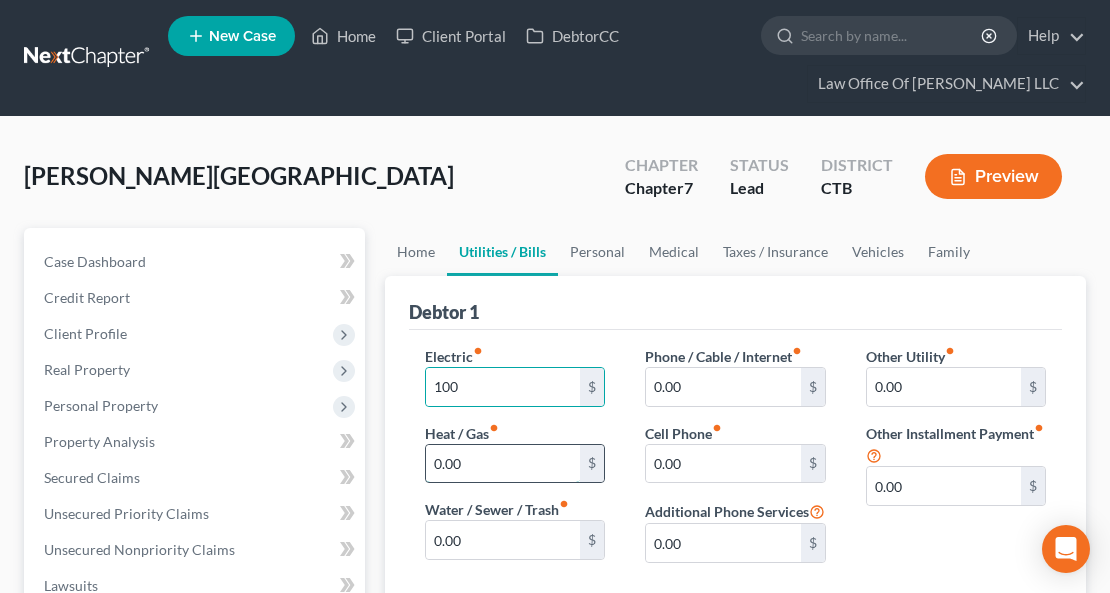click on "0.00" at bounding box center (503, 464) 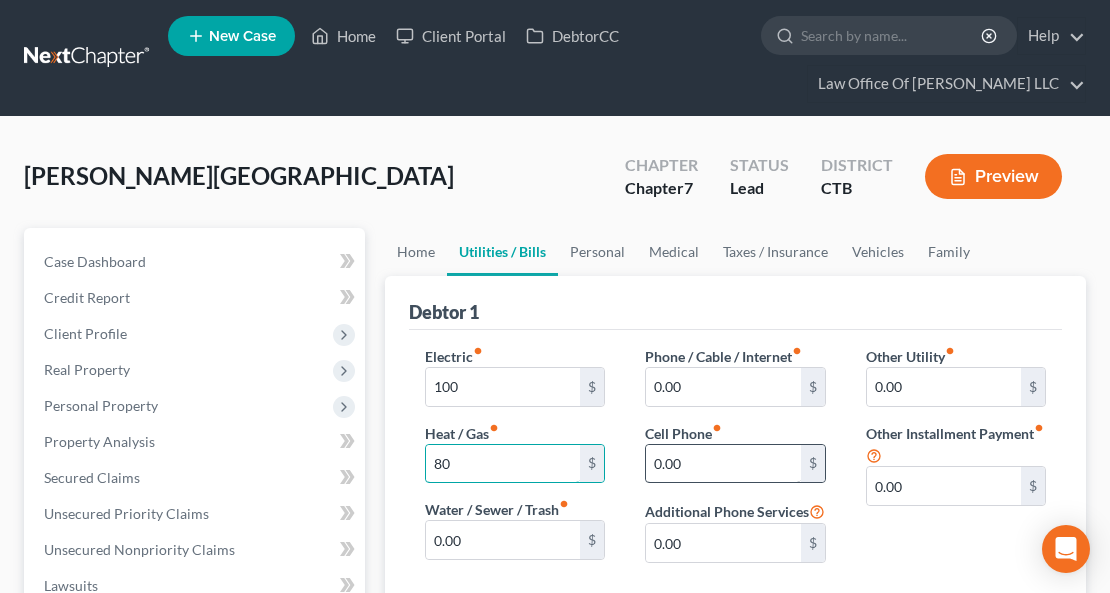 type on "80" 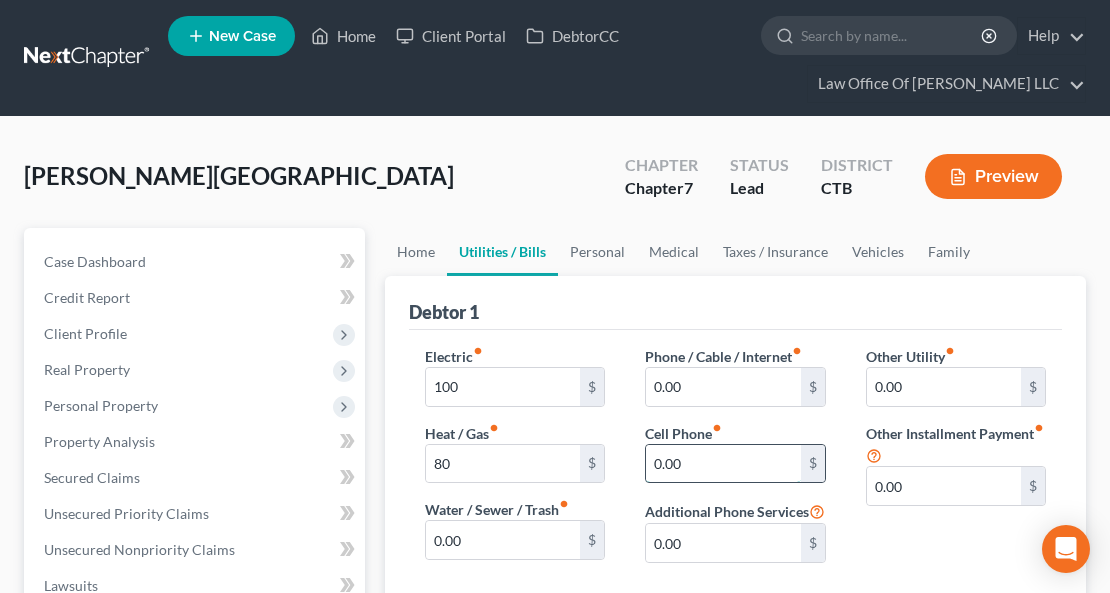 click on "0.00" at bounding box center (723, 464) 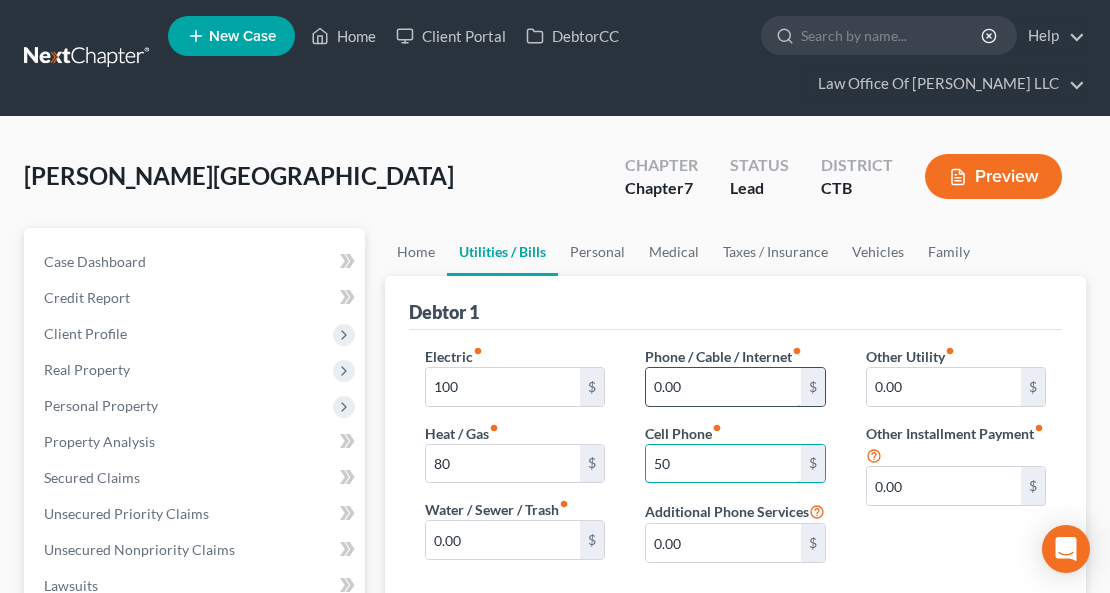 type on "50" 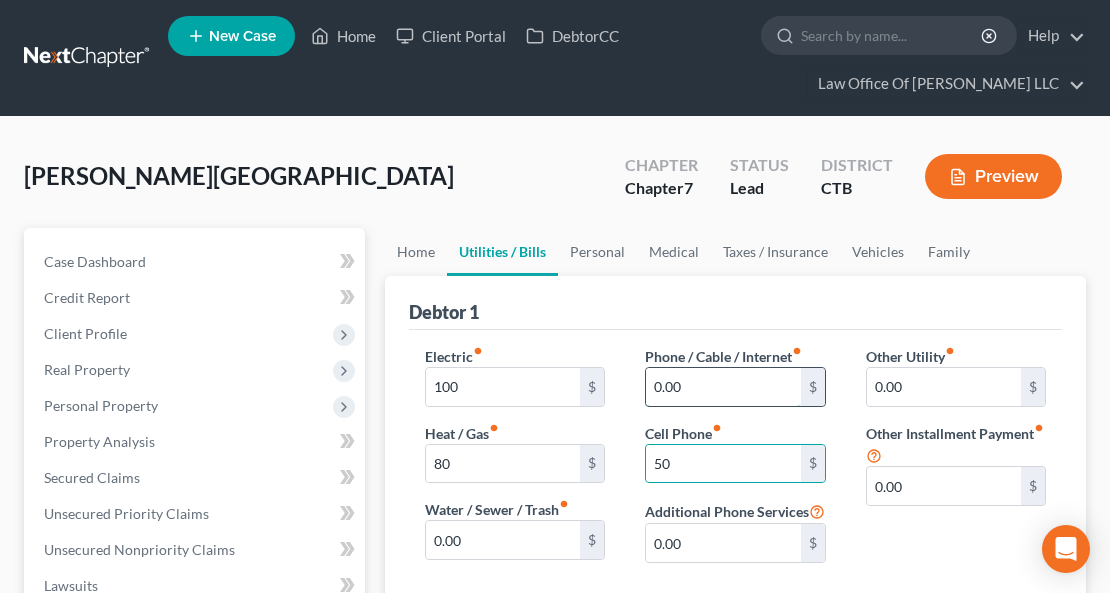 click on "0.00" at bounding box center [723, 387] 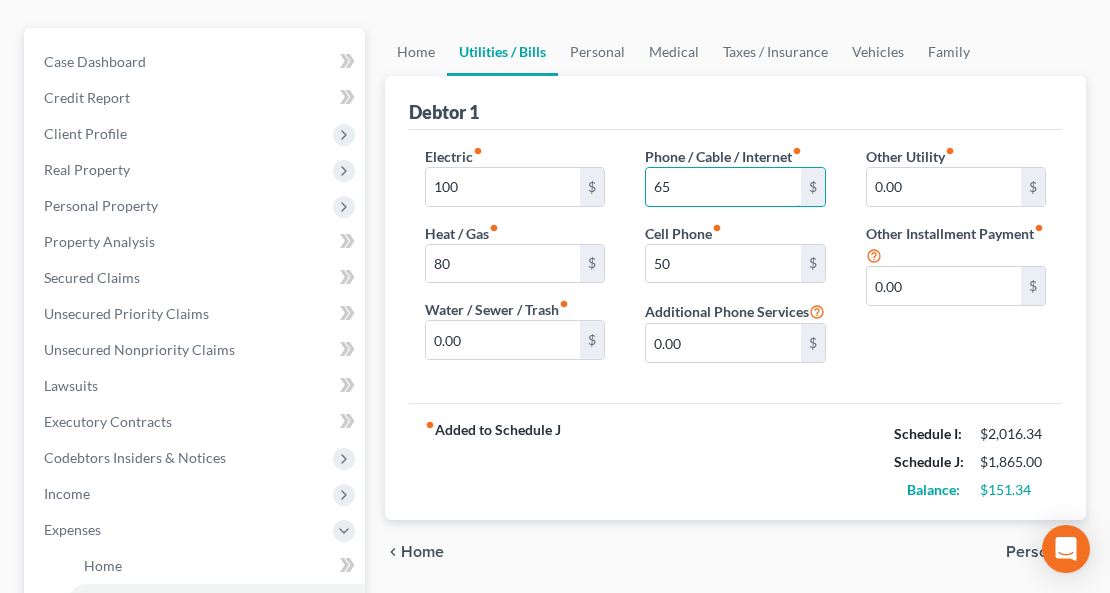 scroll, scrollTop: 266, scrollLeft: 0, axis: vertical 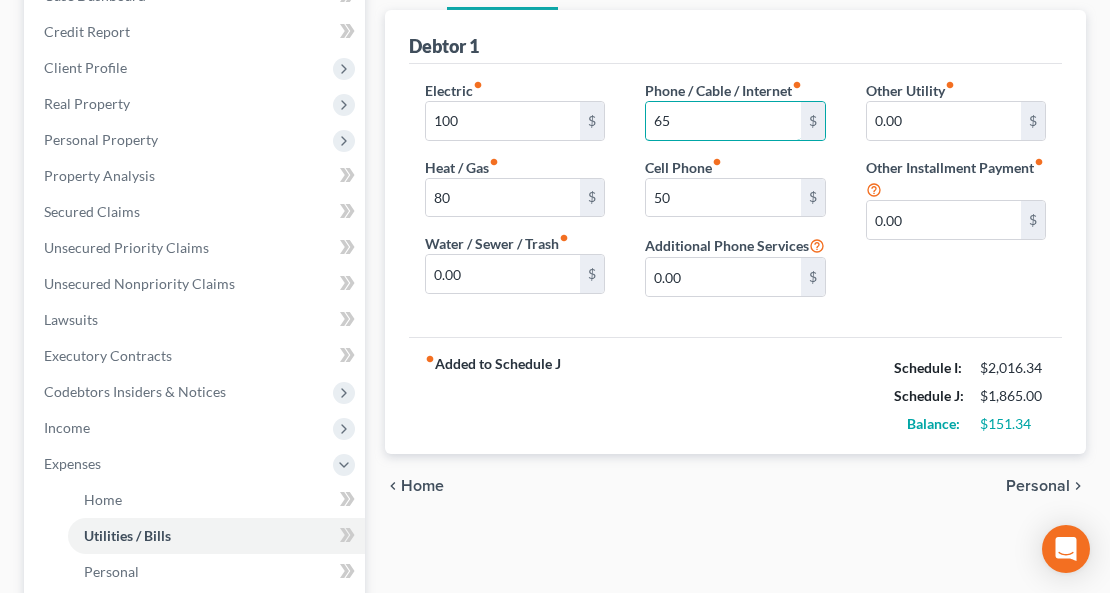 type on "65" 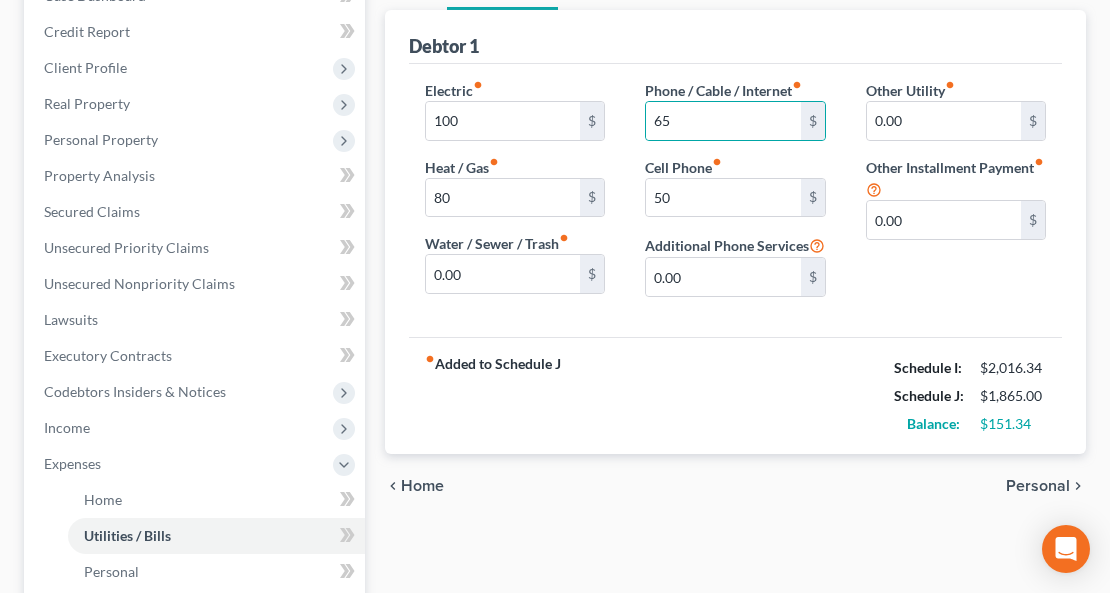 click on "Home" at bounding box center [422, 486] 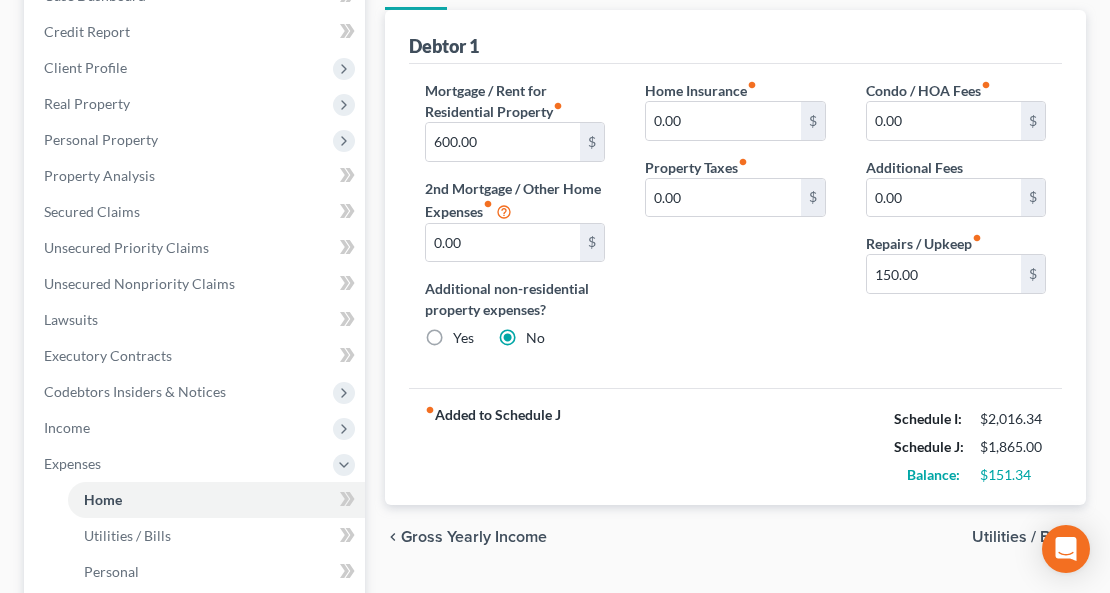 scroll, scrollTop: 0, scrollLeft: 0, axis: both 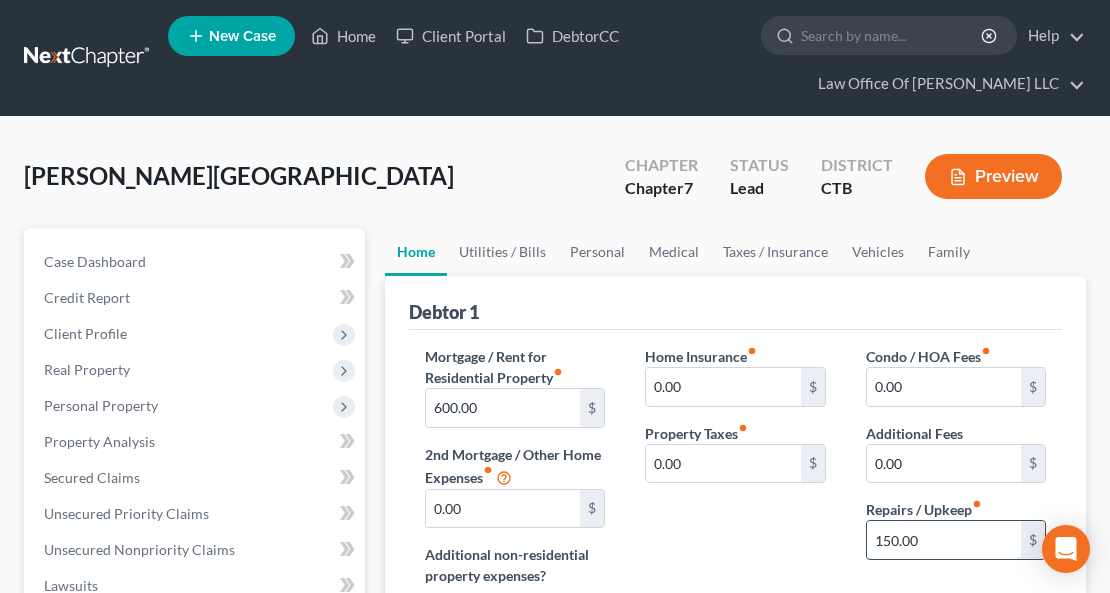 click on "150.00" at bounding box center (944, 540) 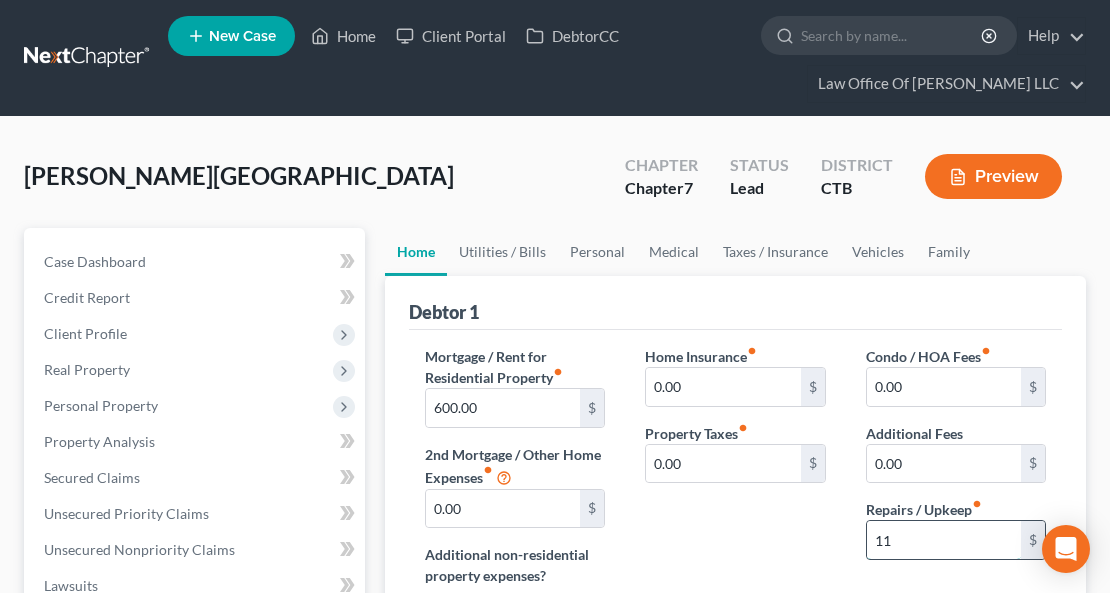 type on "1" 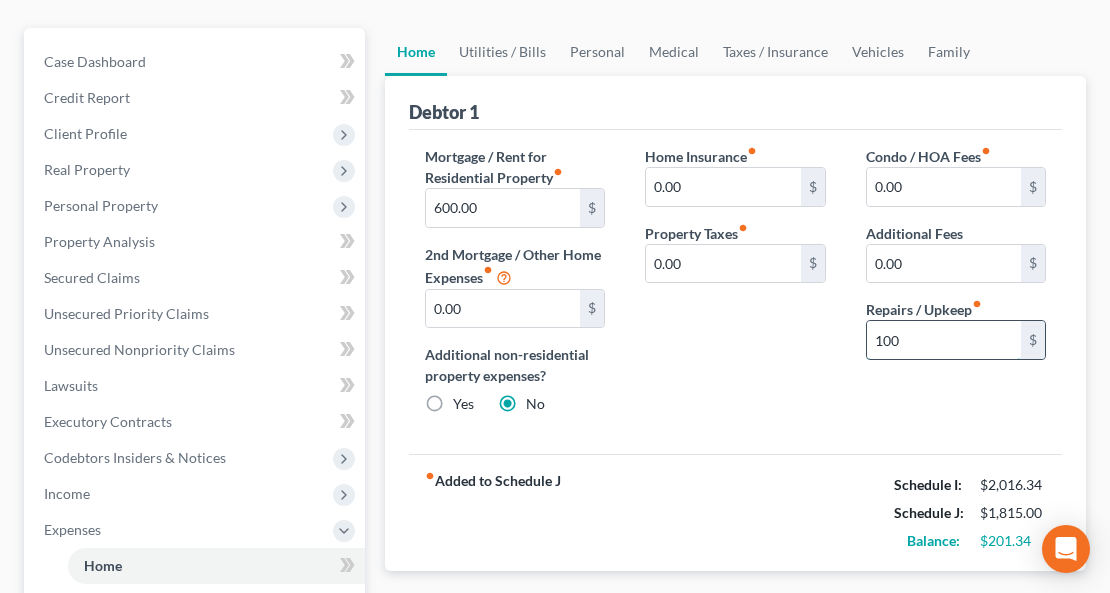 scroll, scrollTop: 333, scrollLeft: 0, axis: vertical 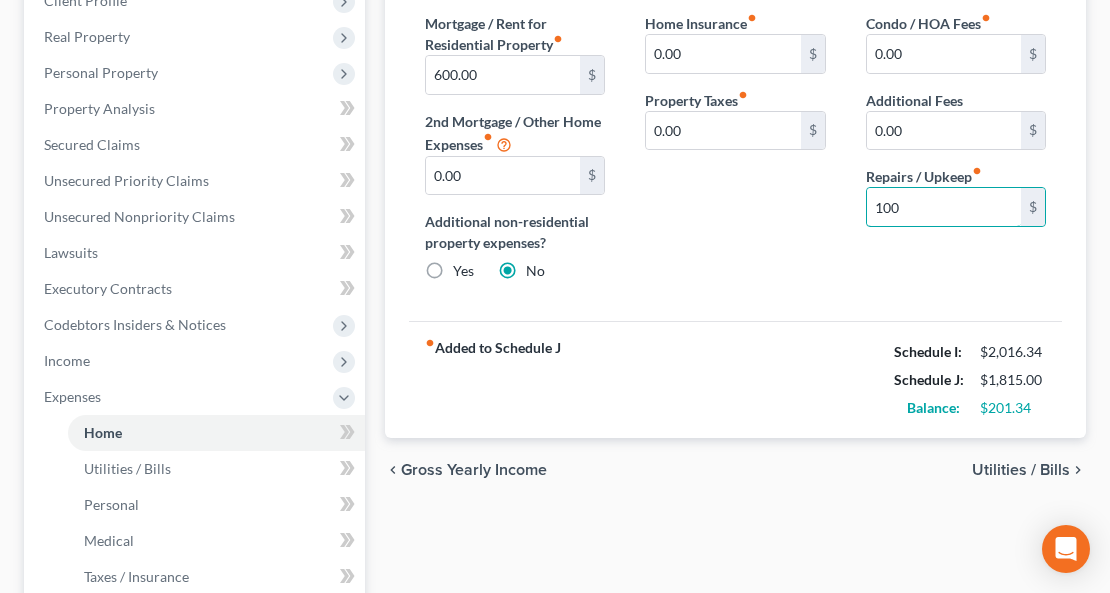 type on "100" 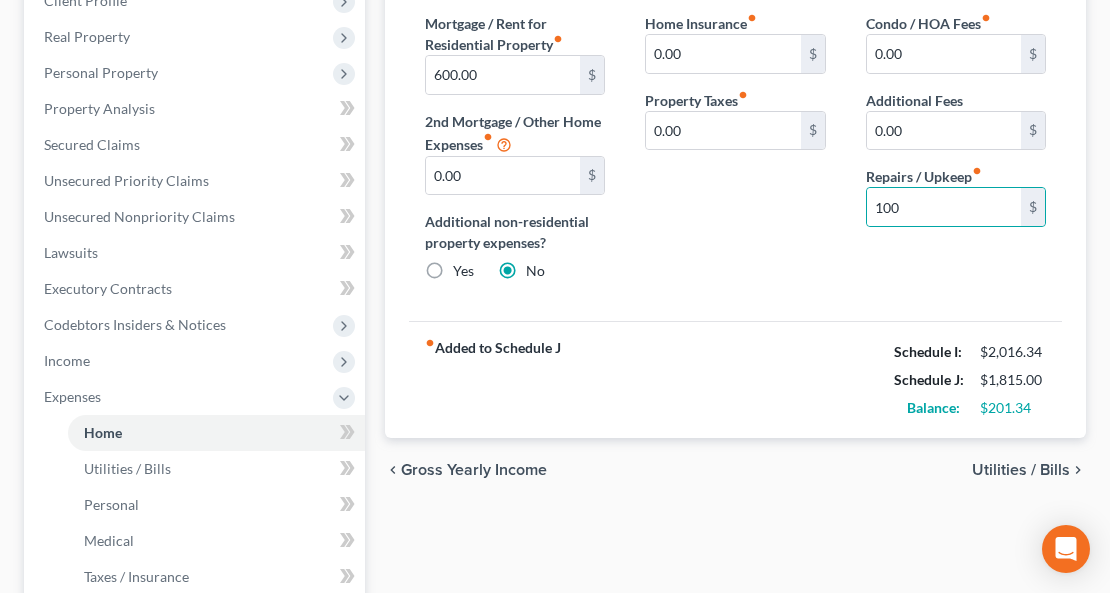 click on "Utilities / Bills" at bounding box center (1021, 470) 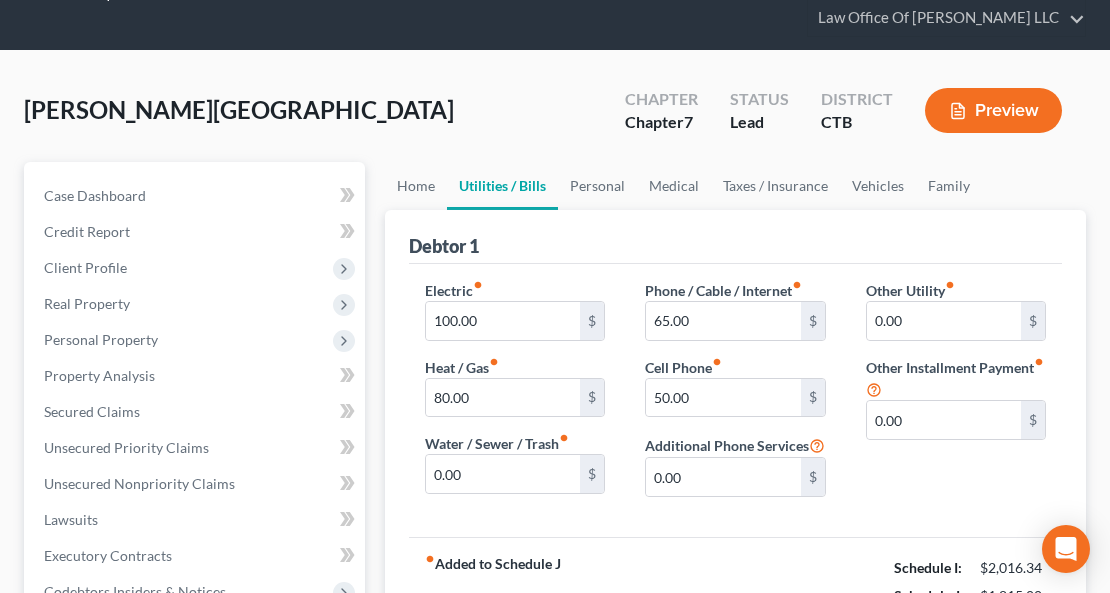 scroll, scrollTop: 200, scrollLeft: 0, axis: vertical 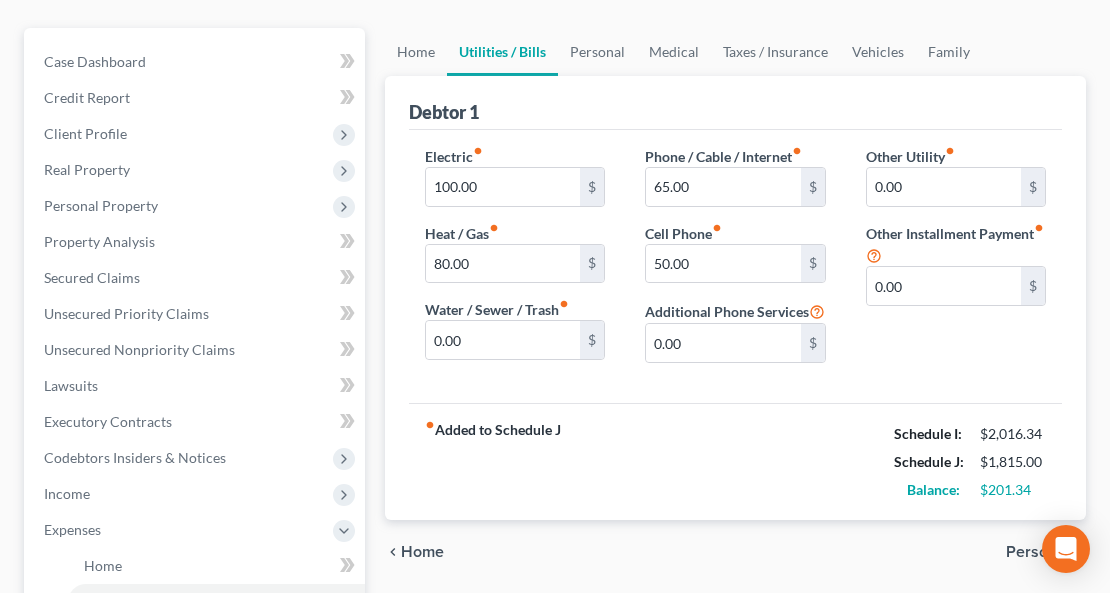 click on "Personal" at bounding box center (1038, 552) 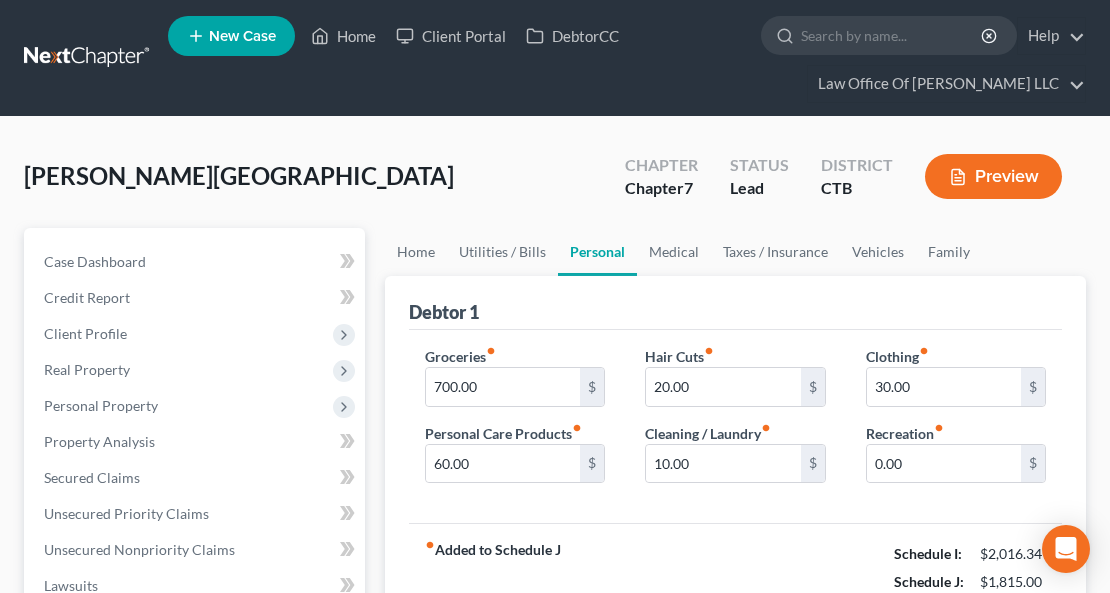 scroll, scrollTop: 200, scrollLeft: 0, axis: vertical 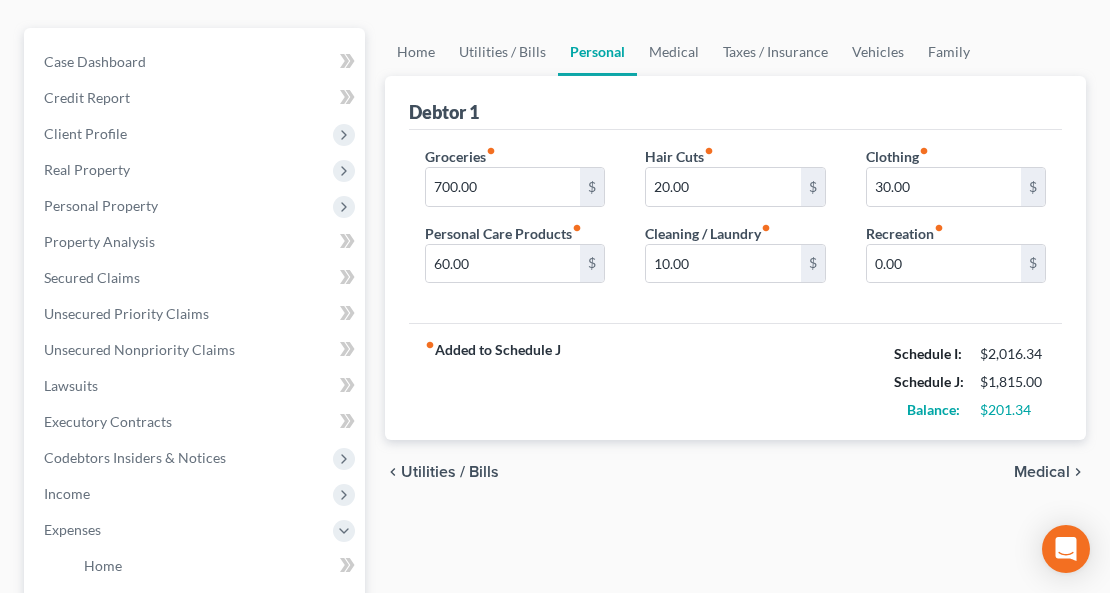 click on "Medical" at bounding box center [1042, 472] 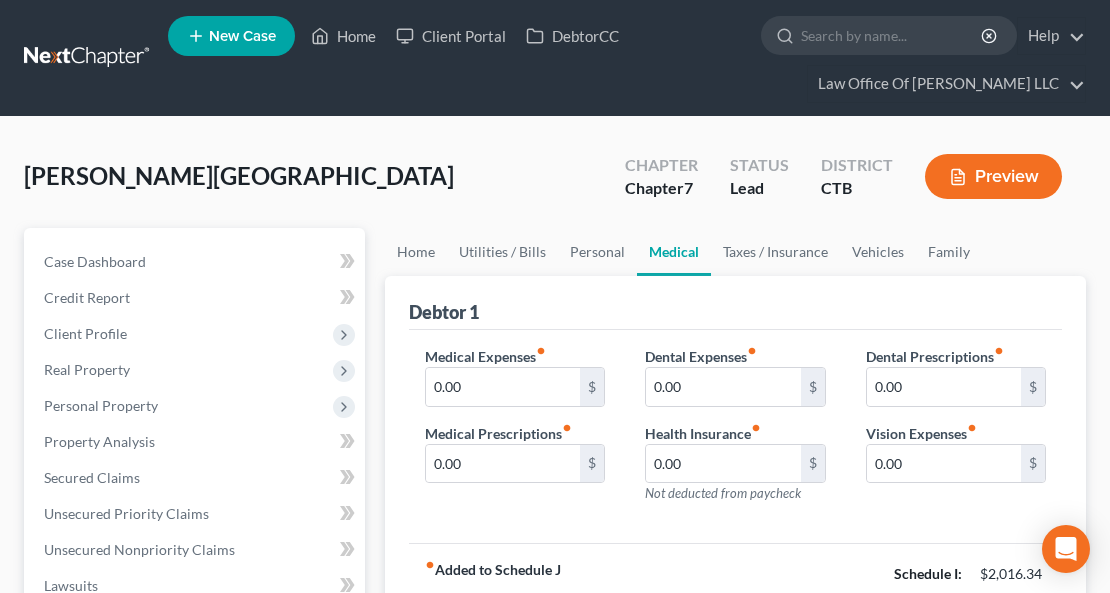 scroll, scrollTop: 200, scrollLeft: 0, axis: vertical 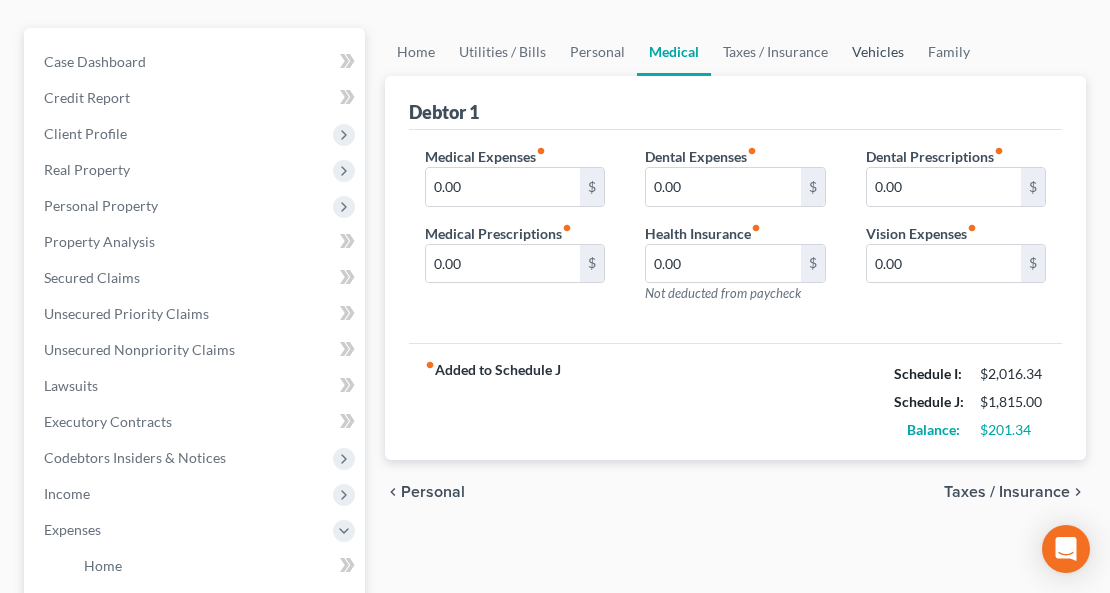click on "Vehicles" at bounding box center [878, 52] 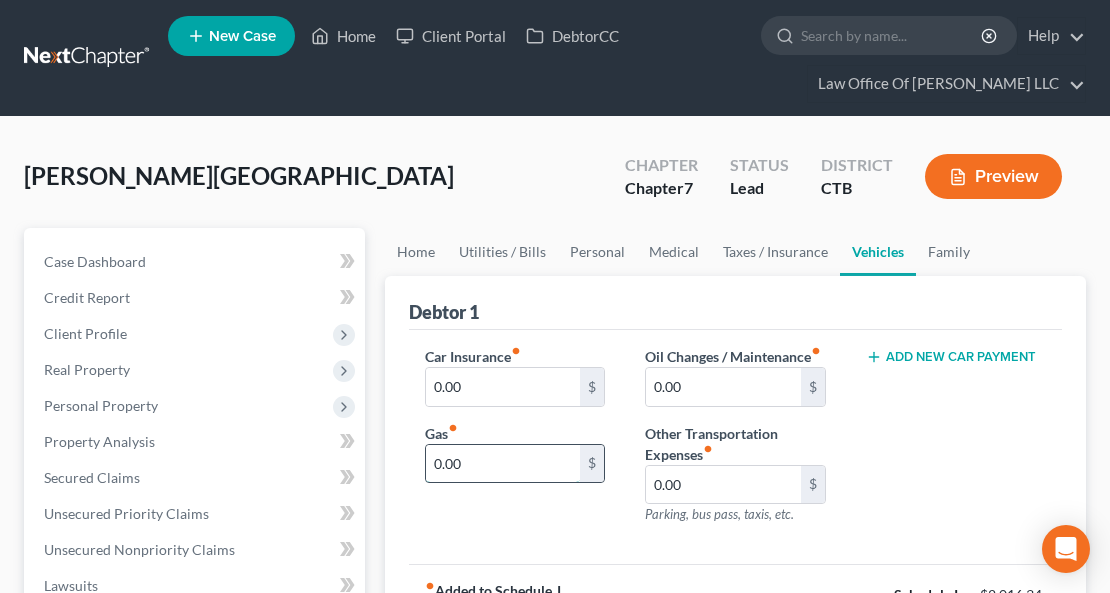click on "0.00" at bounding box center (503, 464) 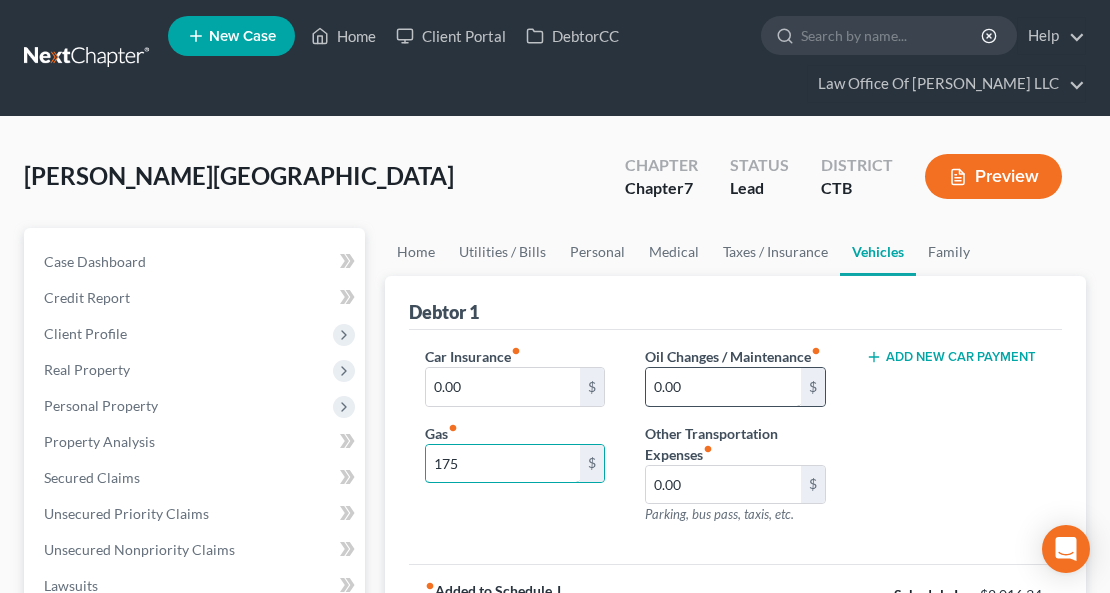 type on "175" 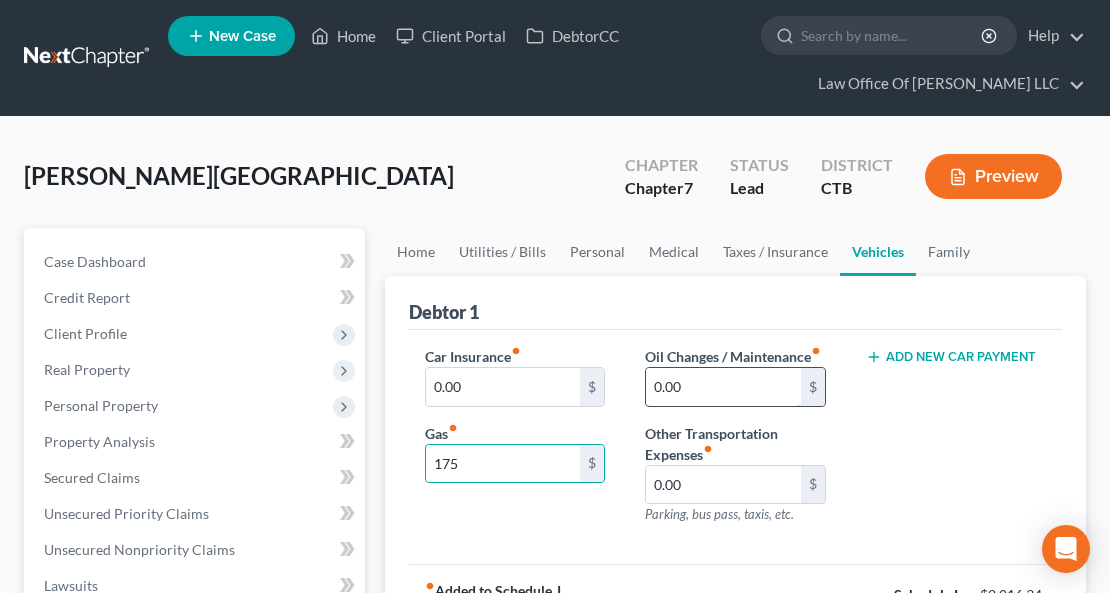 click on "0.00" at bounding box center (723, 387) 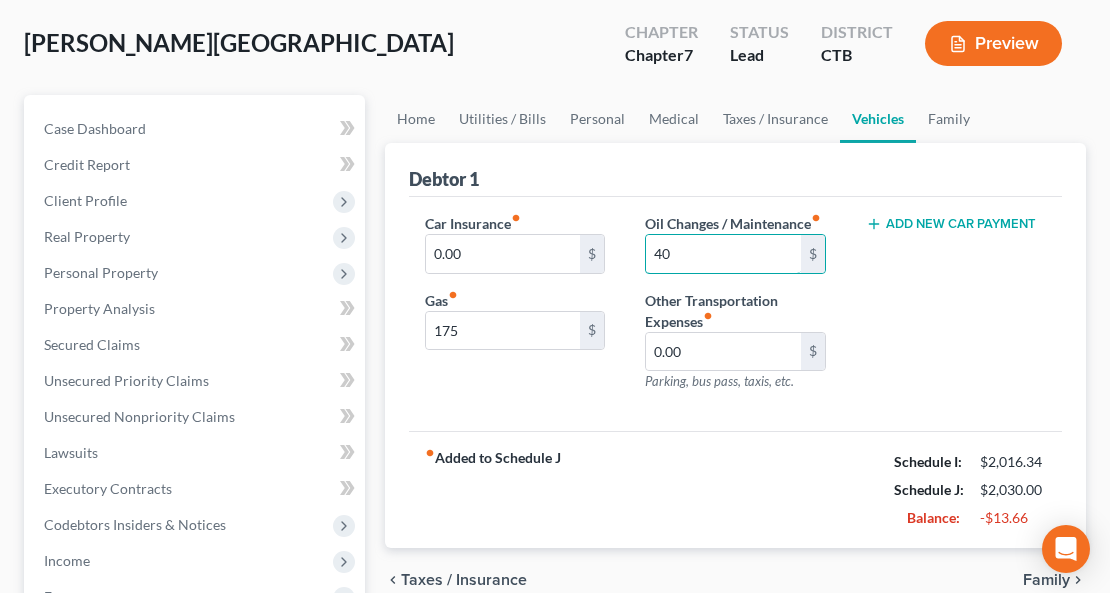 scroll, scrollTop: 666, scrollLeft: 0, axis: vertical 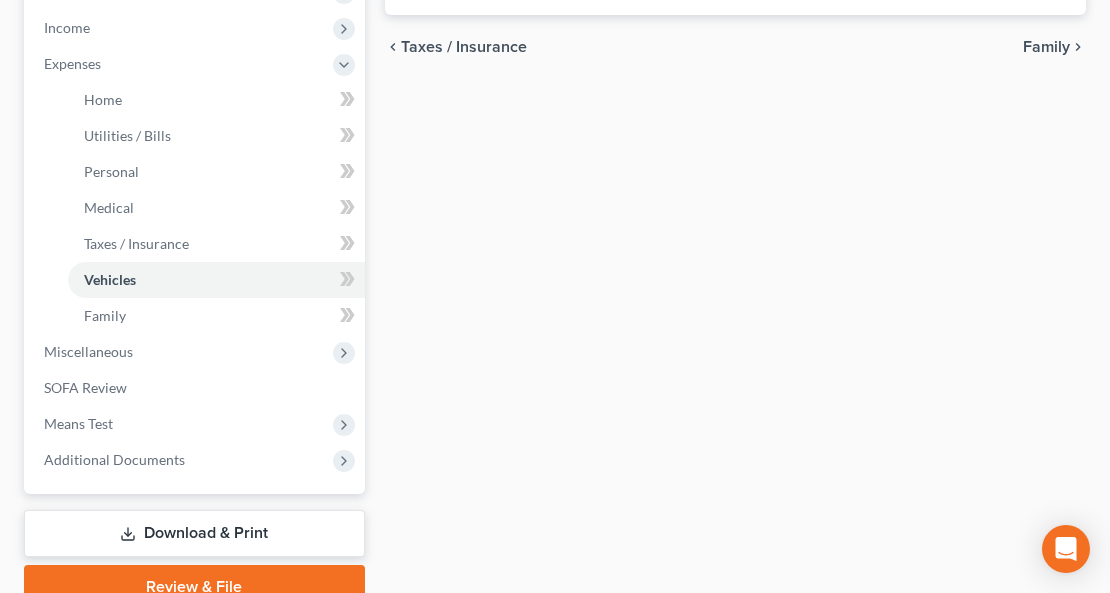 type on "40" 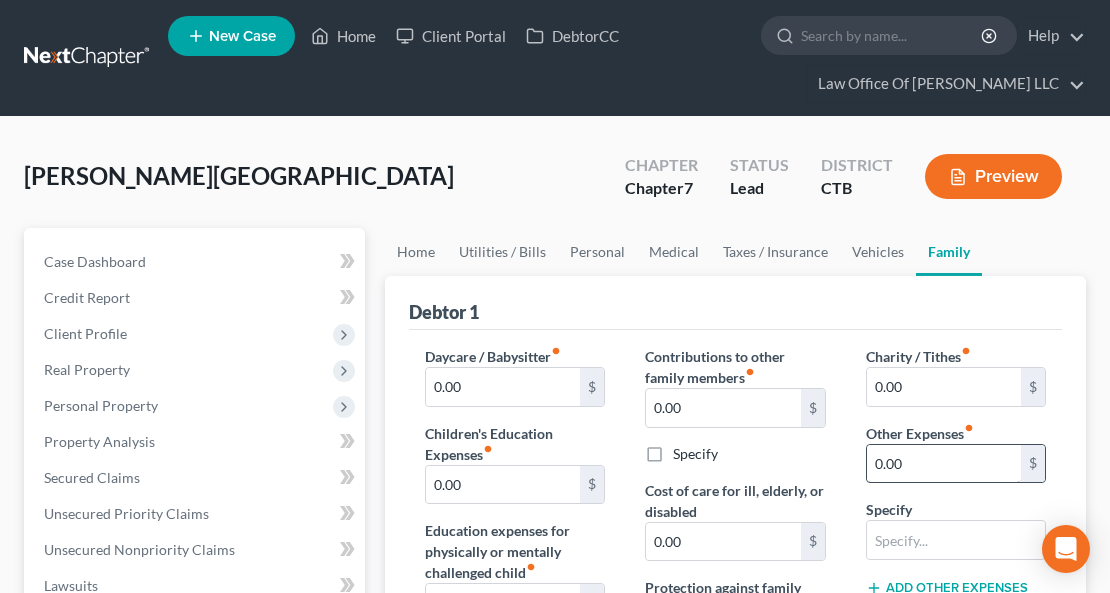 scroll, scrollTop: 333, scrollLeft: 0, axis: vertical 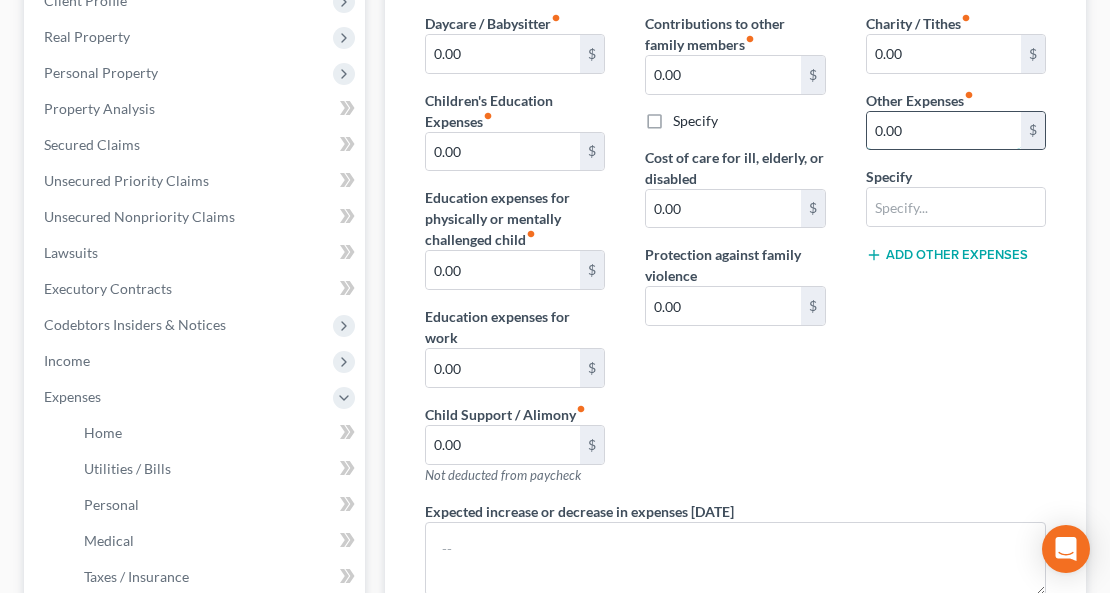 click on "0.00" at bounding box center (944, 131) 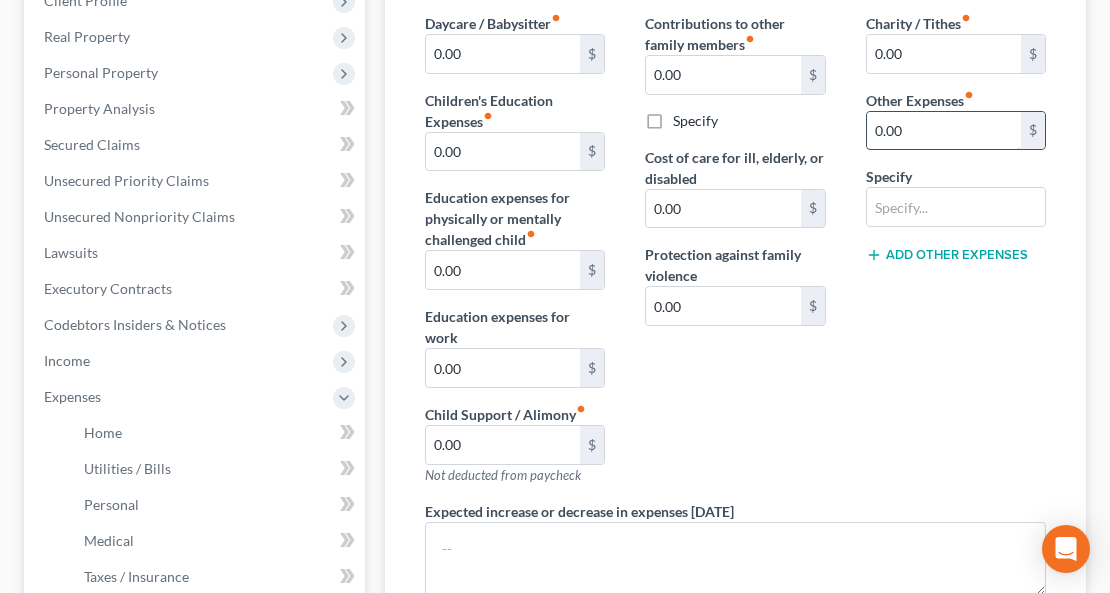 click on "0.00" at bounding box center [944, 131] 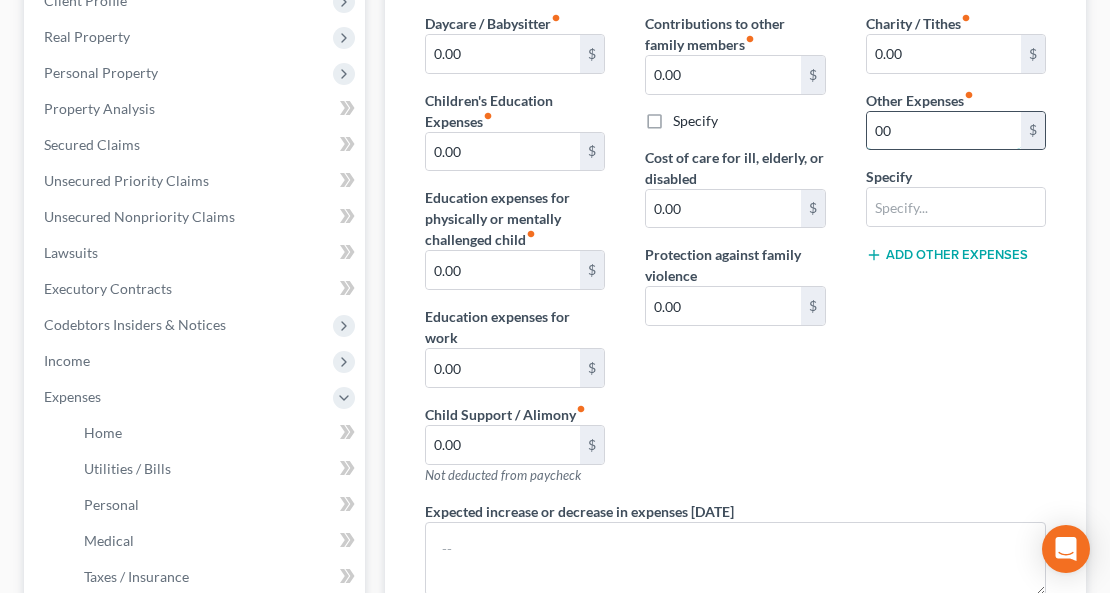 type on "0" 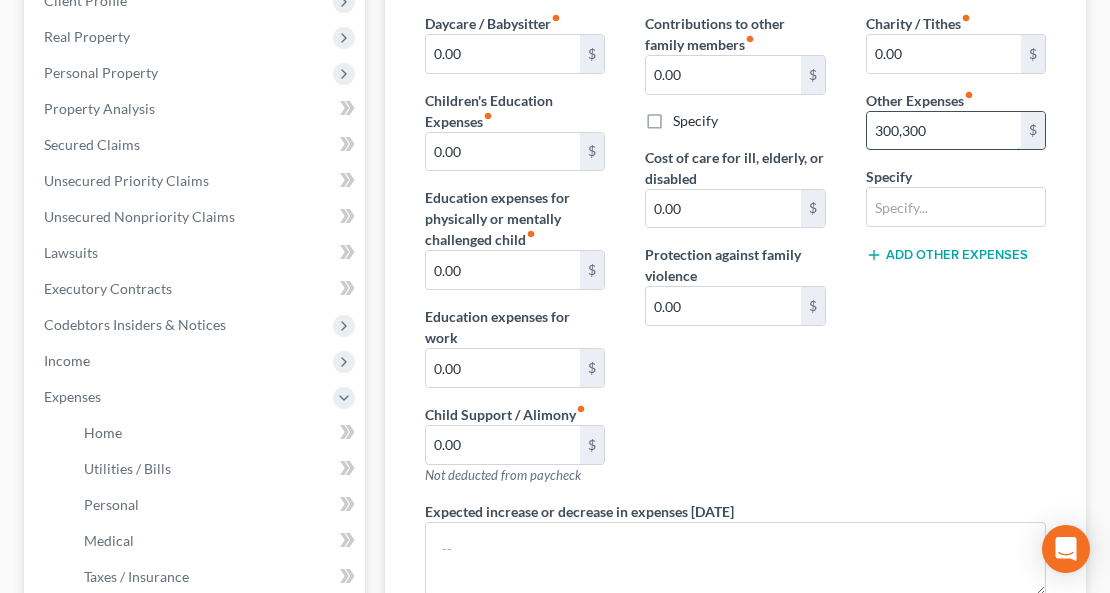 click on "300,300" at bounding box center (944, 131) 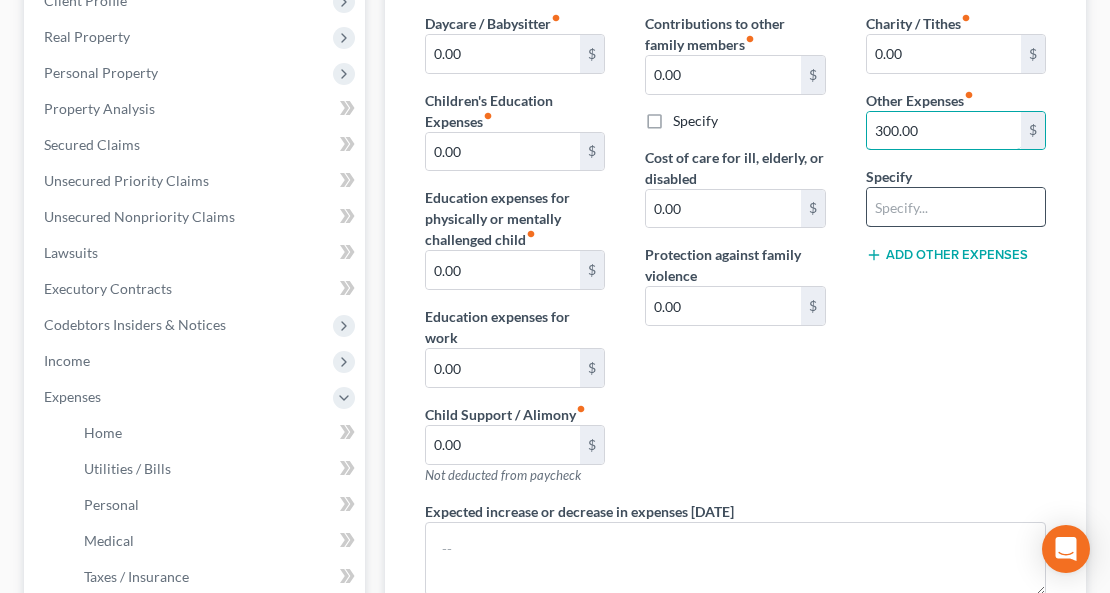 type on "300.00" 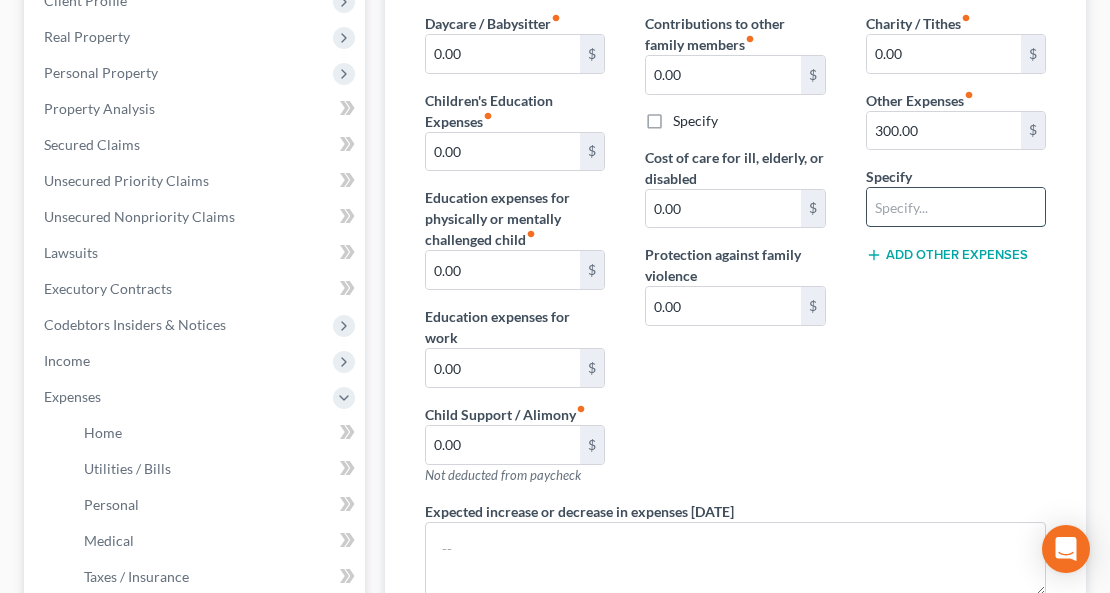 click at bounding box center [956, 207] 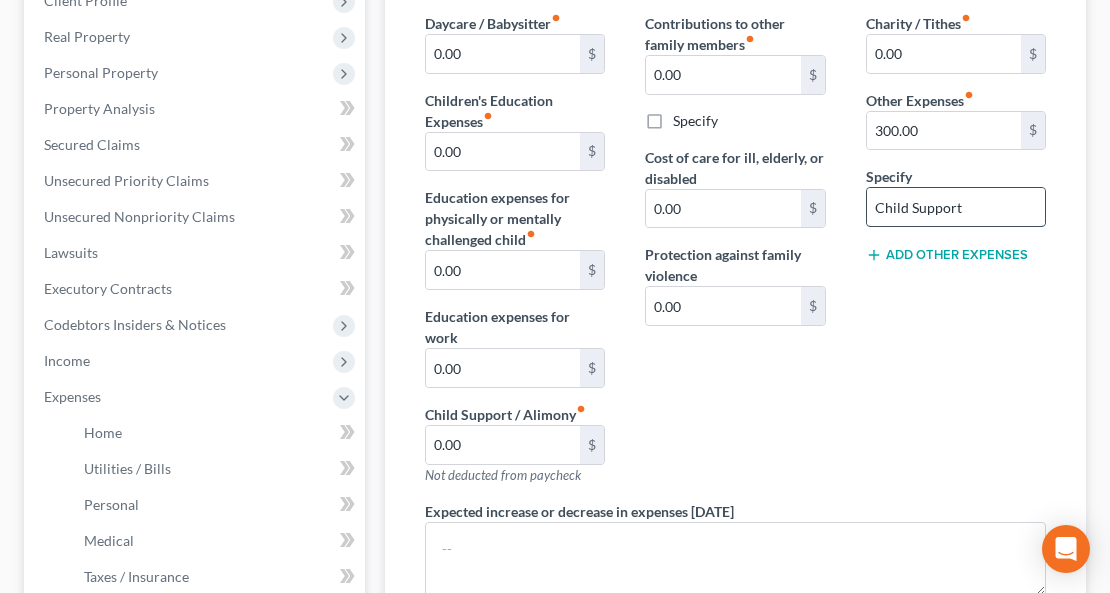 type on "Child Support" 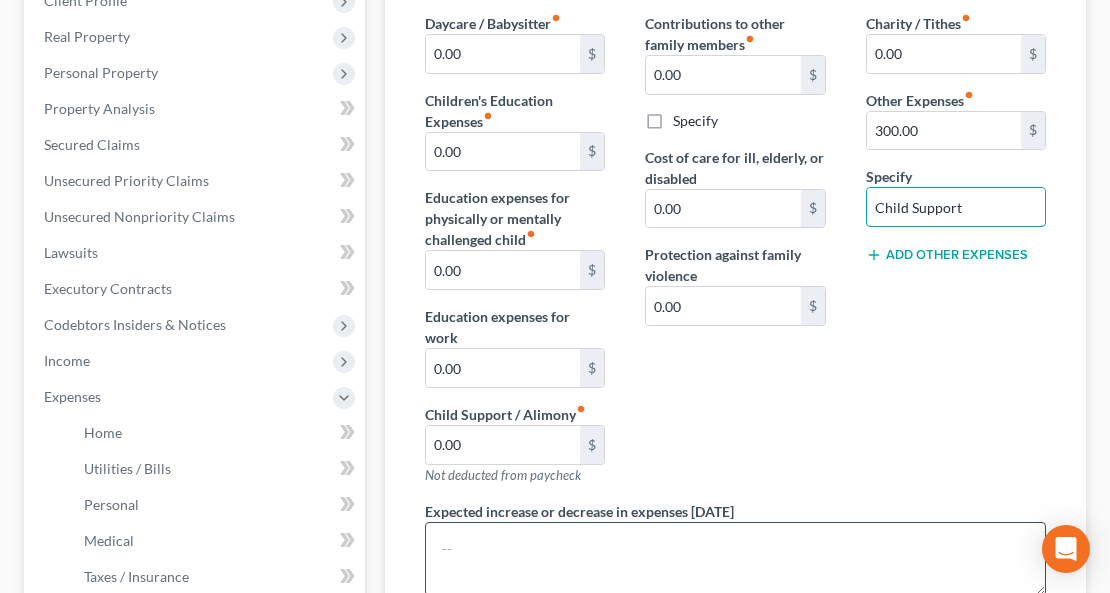 scroll, scrollTop: 755, scrollLeft: 0, axis: vertical 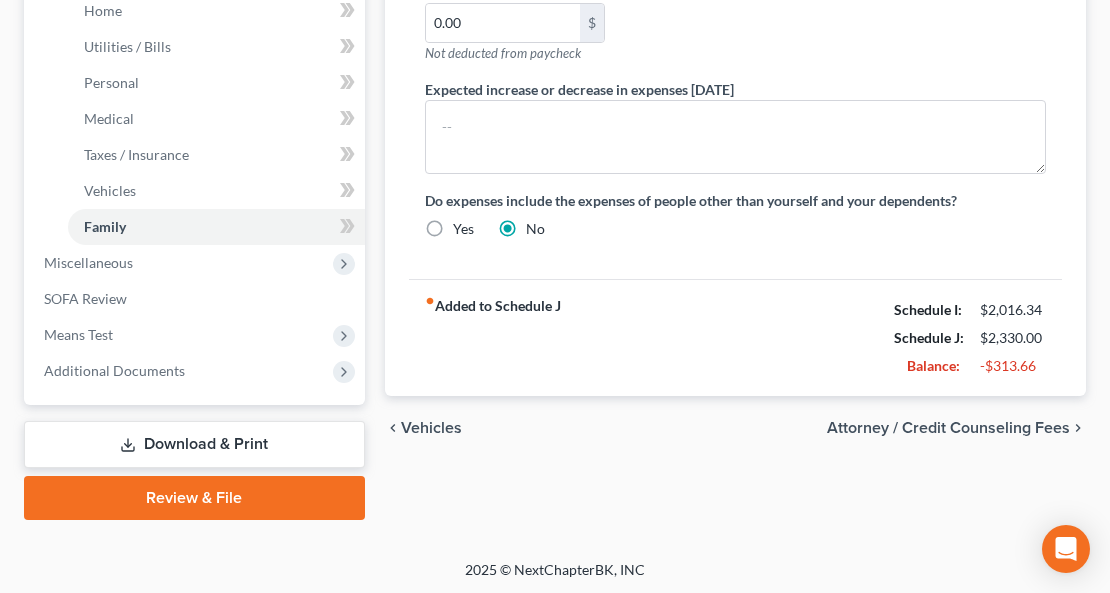 click on "Attorney / Credit Counseling Fees" at bounding box center (948, 428) 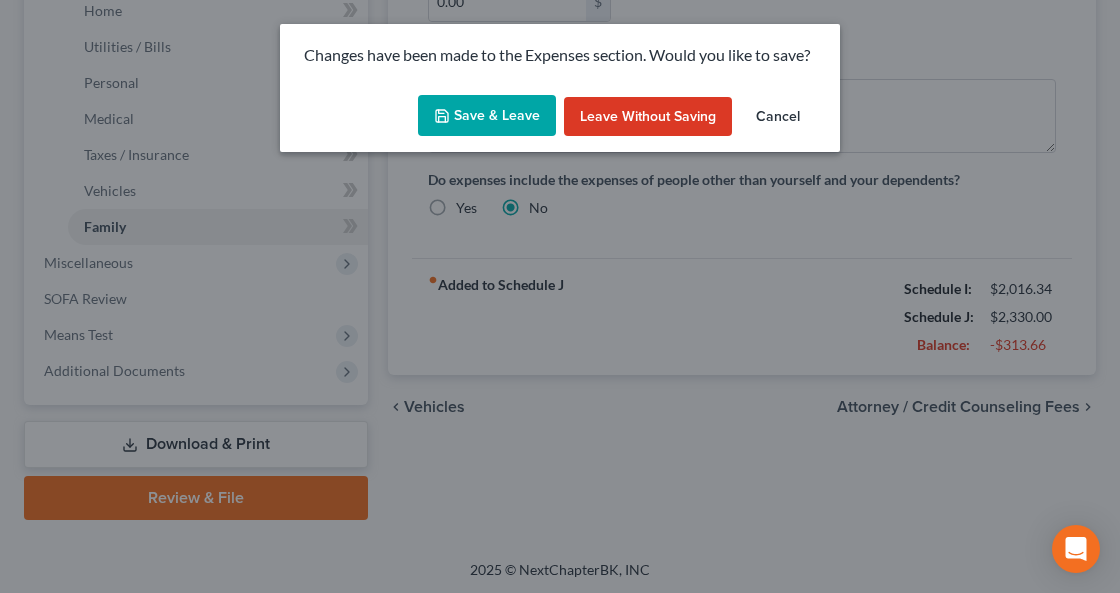 click on "Save & Leave" at bounding box center (487, 116) 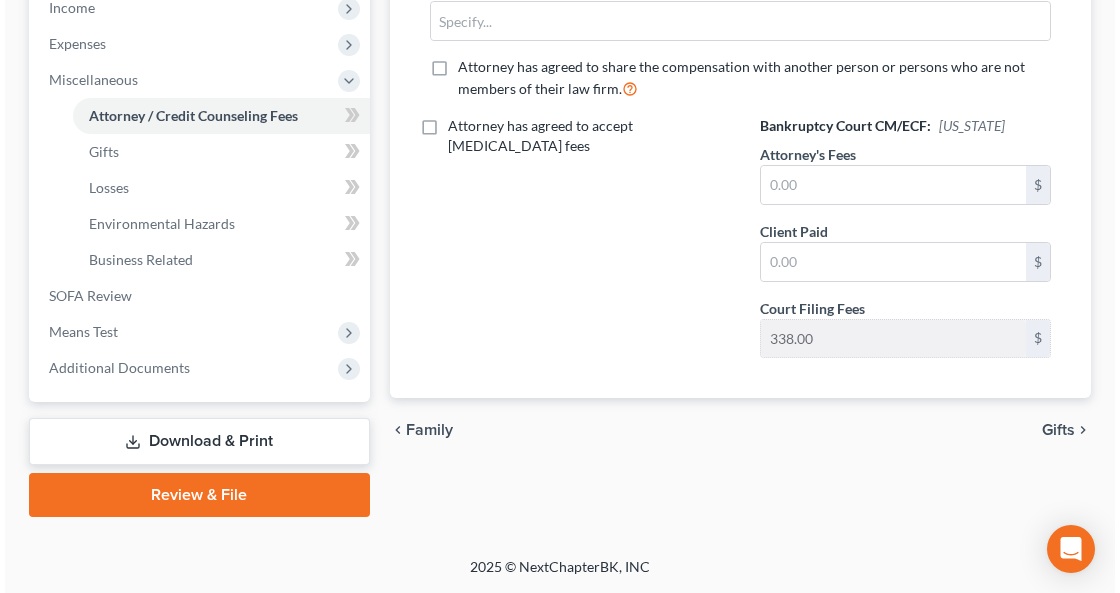 scroll, scrollTop: 0, scrollLeft: 0, axis: both 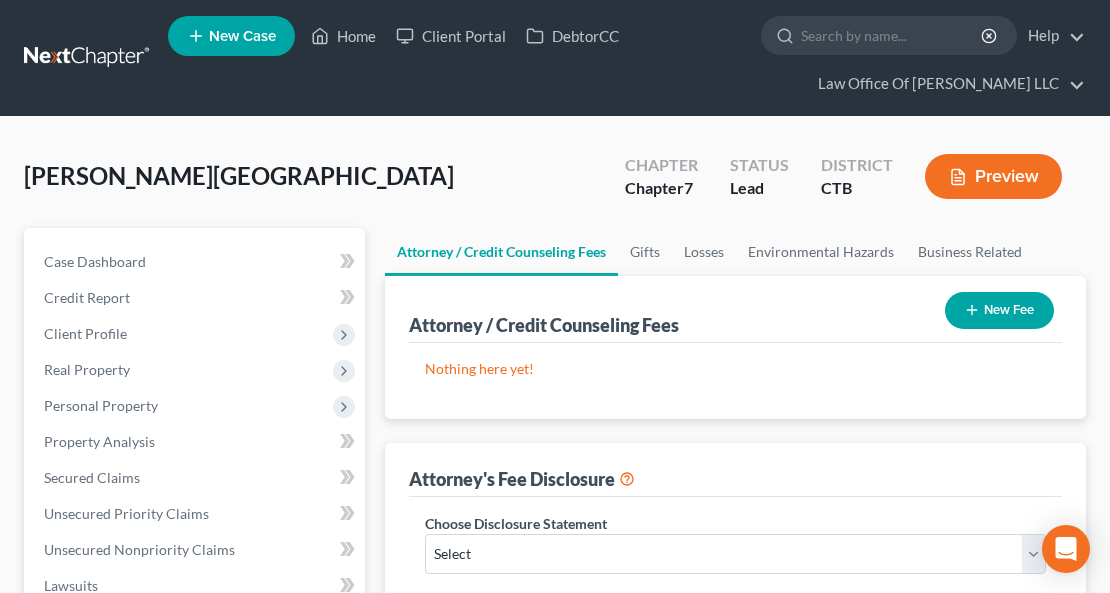 click on "New Fee" at bounding box center (999, 310) 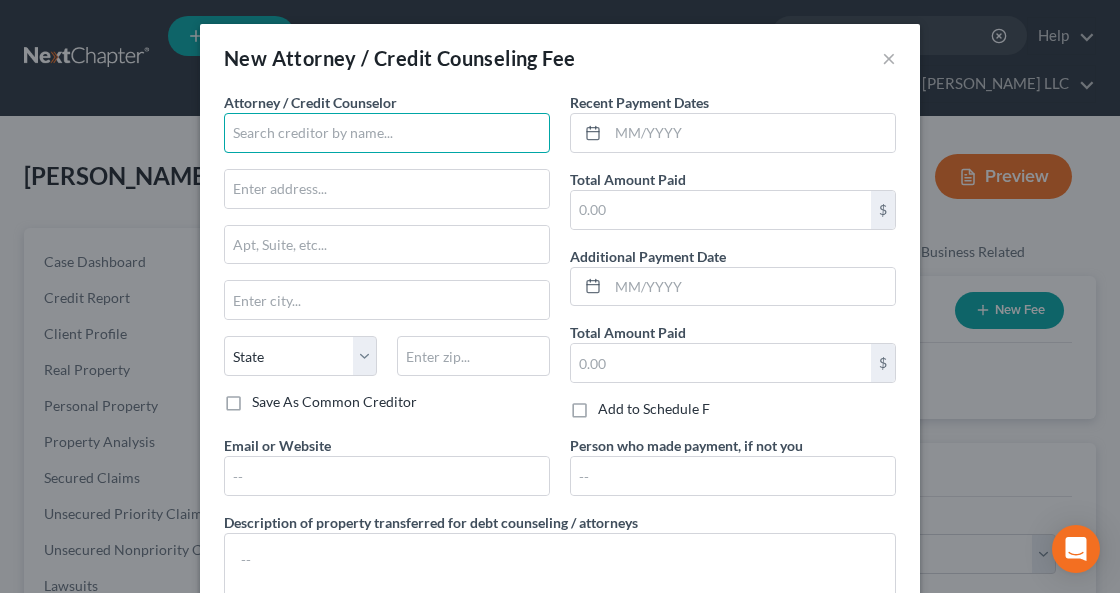 click at bounding box center [387, 133] 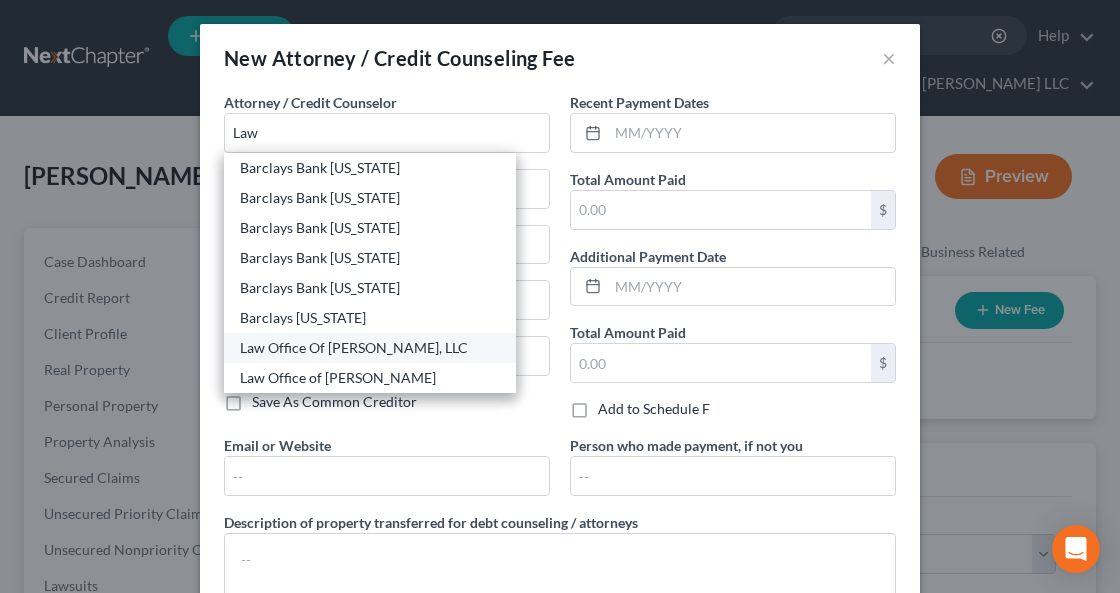 click on "Law Office Of [PERSON_NAME], LLC" at bounding box center (370, 348) 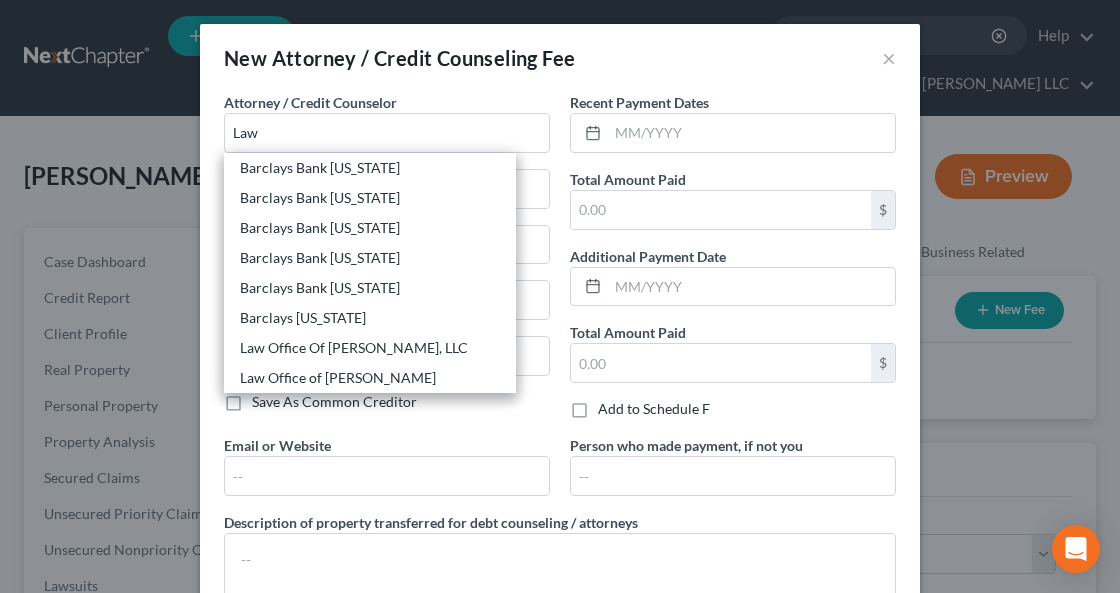 type on "Law Office Of [PERSON_NAME], LLC" 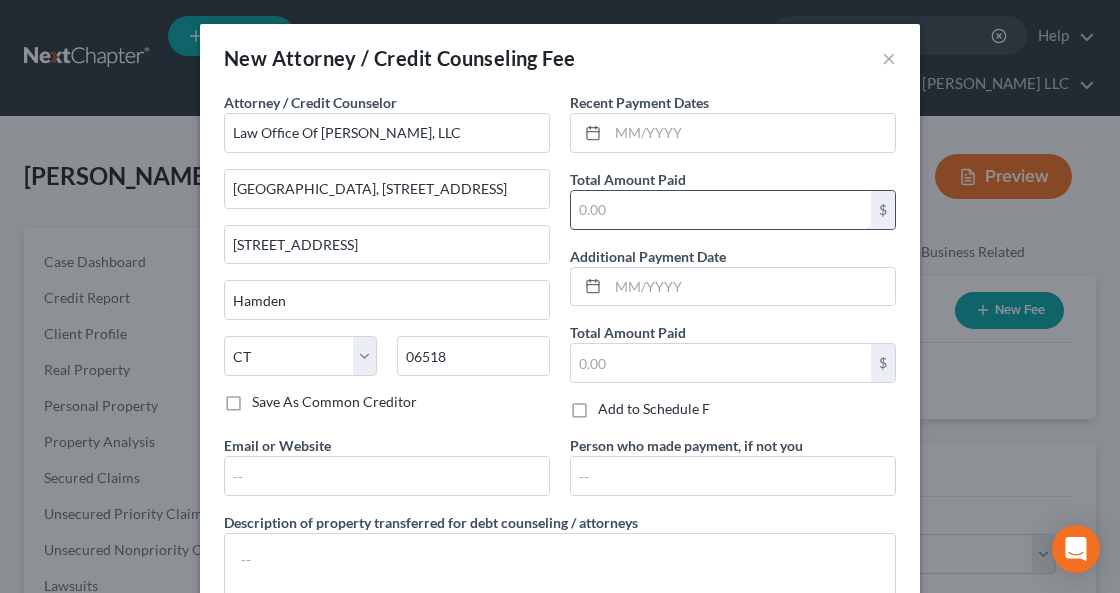 click at bounding box center [721, 210] 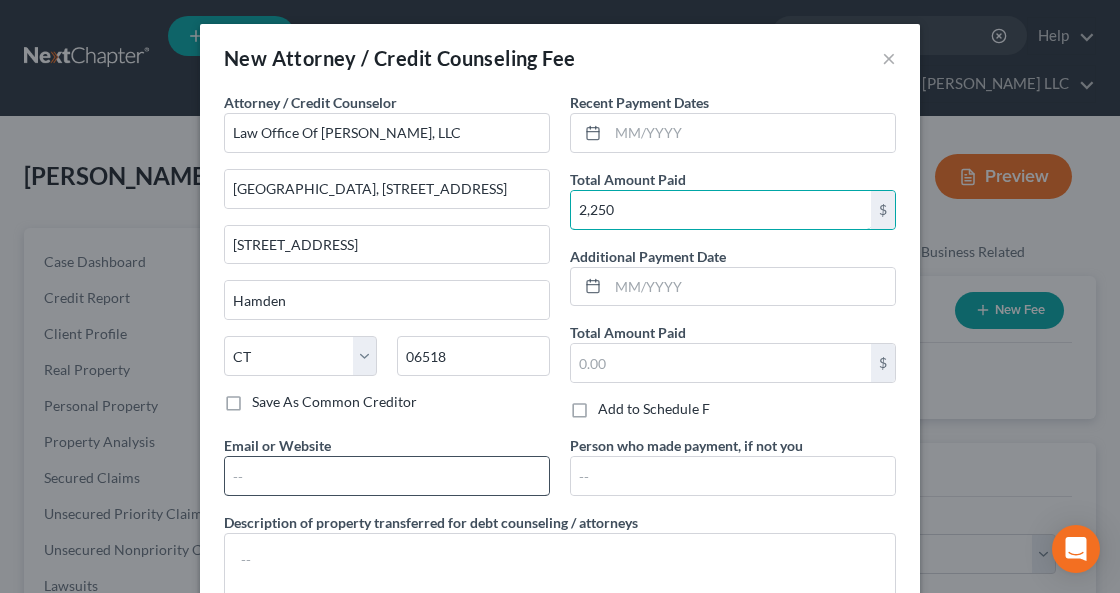 type on "2,250" 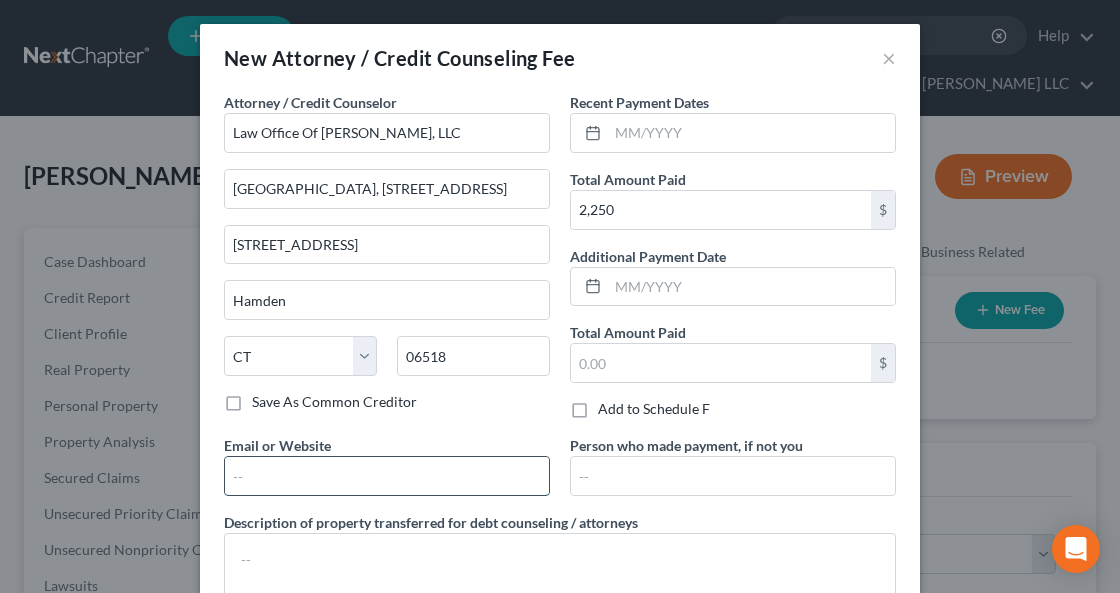 click at bounding box center (387, 476) 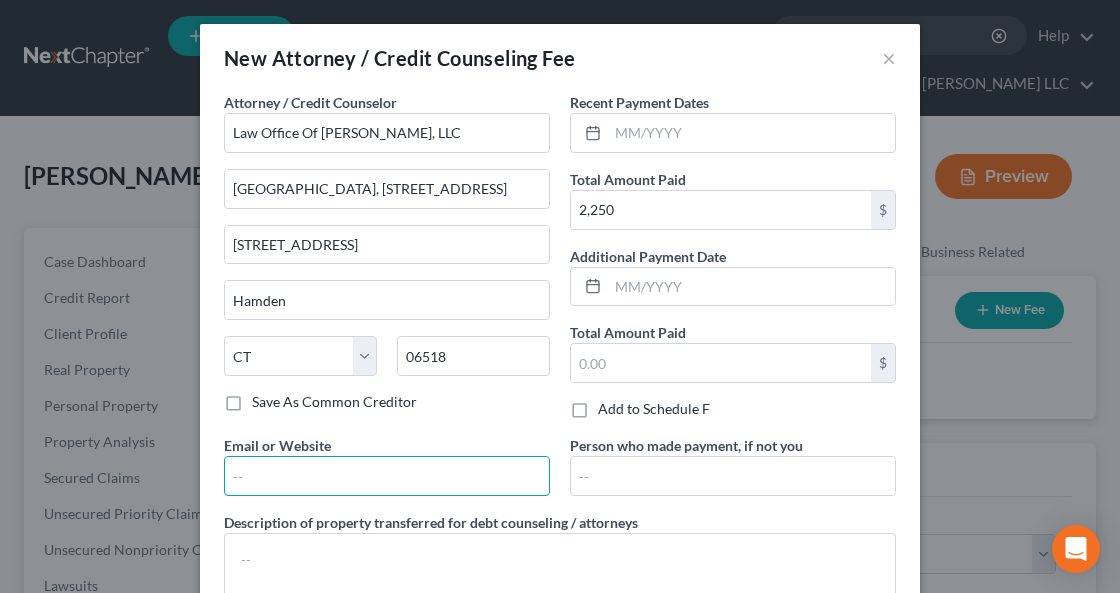 type on "[PERSON_NAME][EMAIL_ADDRESS][DOMAIN_NAME]" 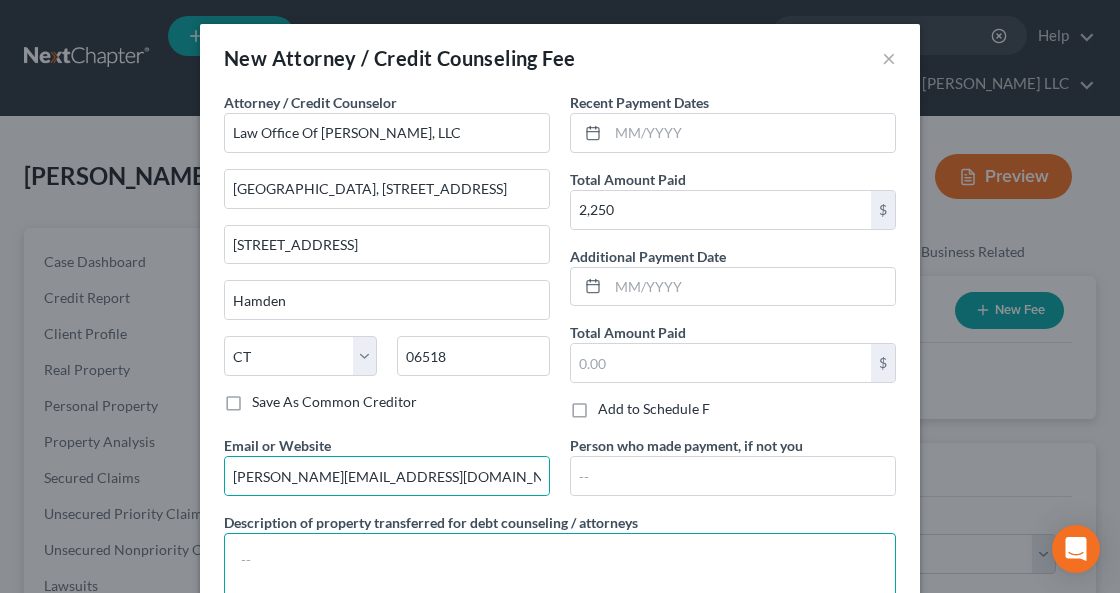click at bounding box center [560, 570] 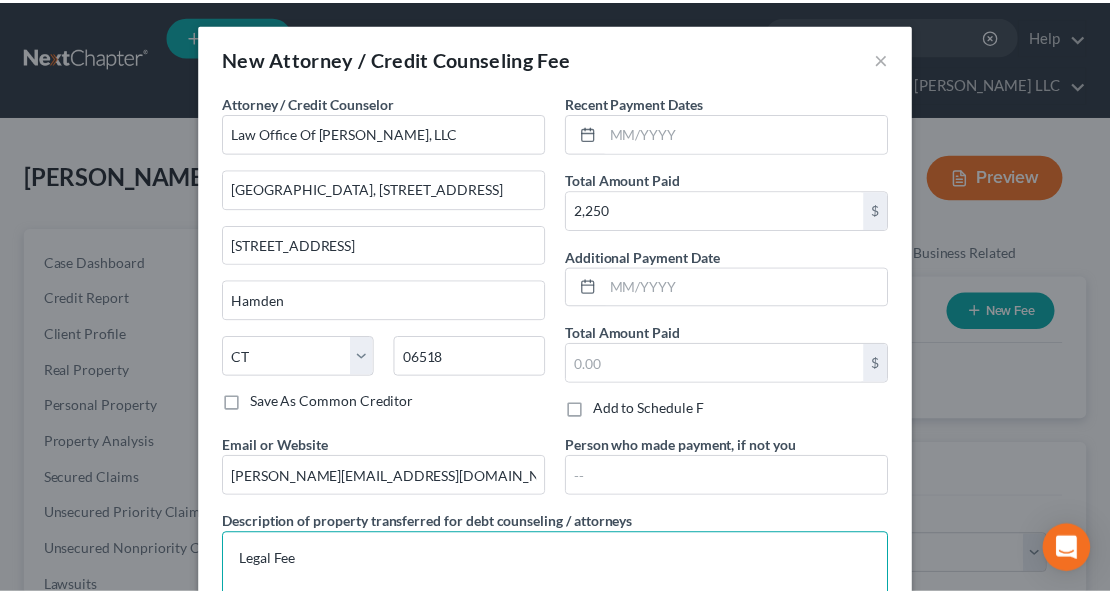 scroll, scrollTop: 136, scrollLeft: 0, axis: vertical 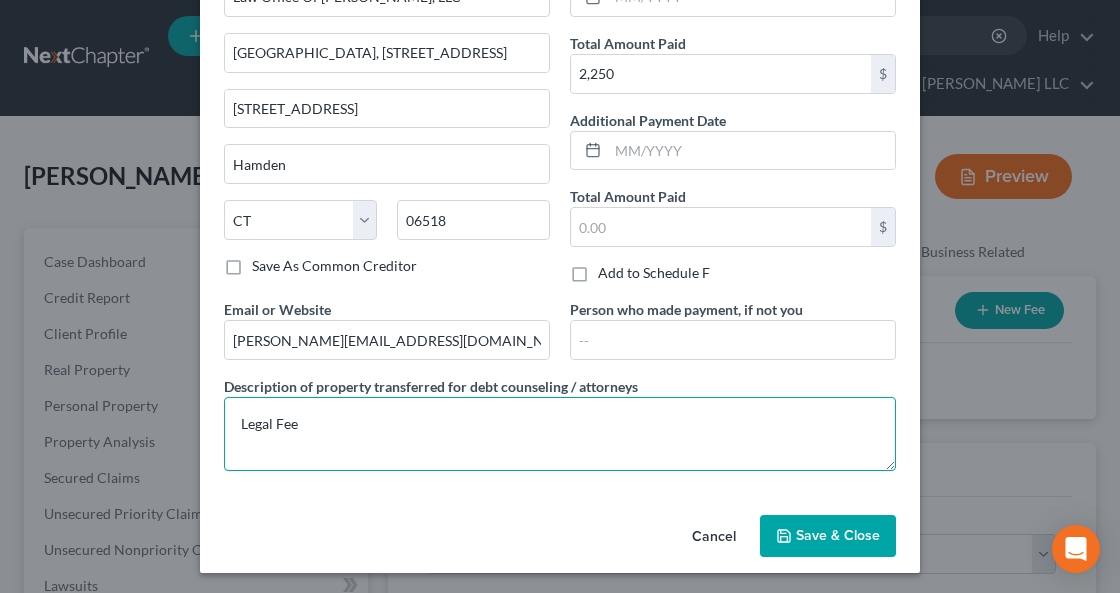 type on "Legal Fee" 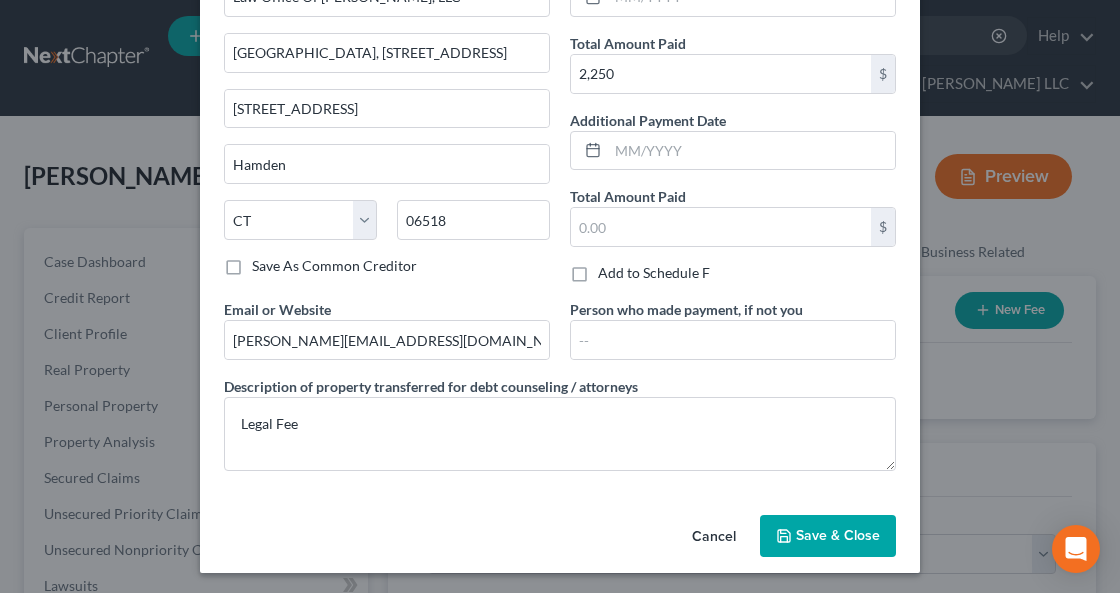 click on "Save & Close" at bounding box center (838, 535) 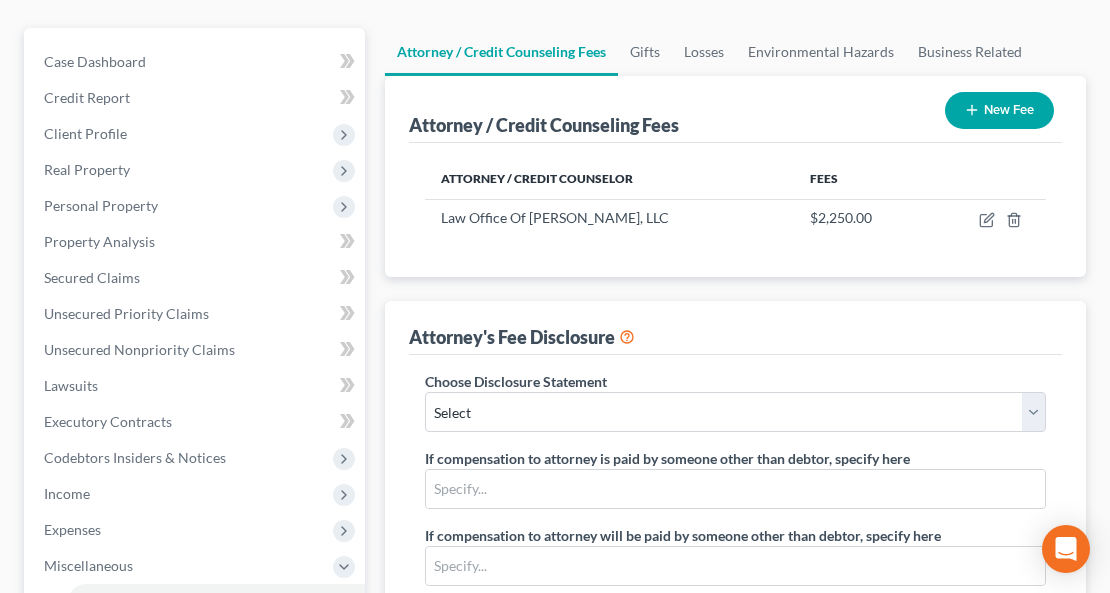 scroll, scrollTop: 400, scrollLeft: 0, axis: vertical 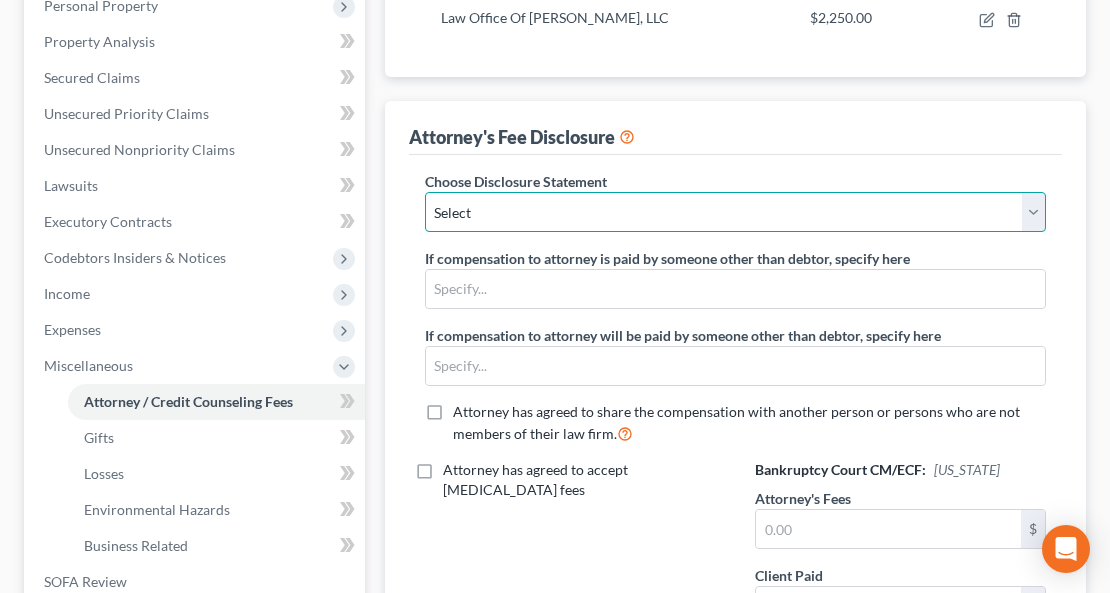 click on "Select Disclosure" at bounding box center (735, 212) 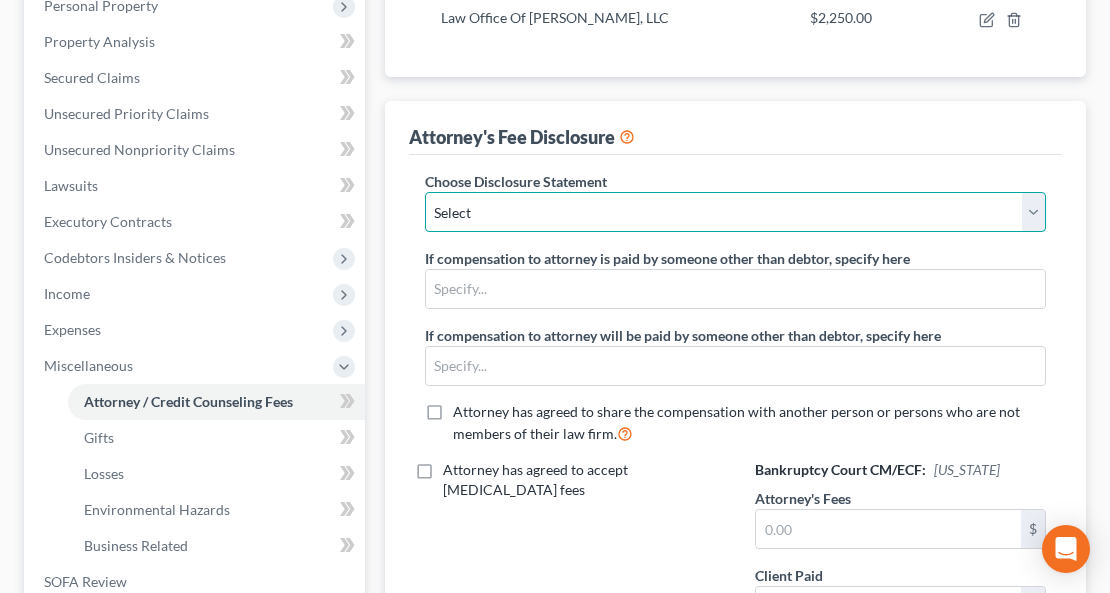 select on "0" 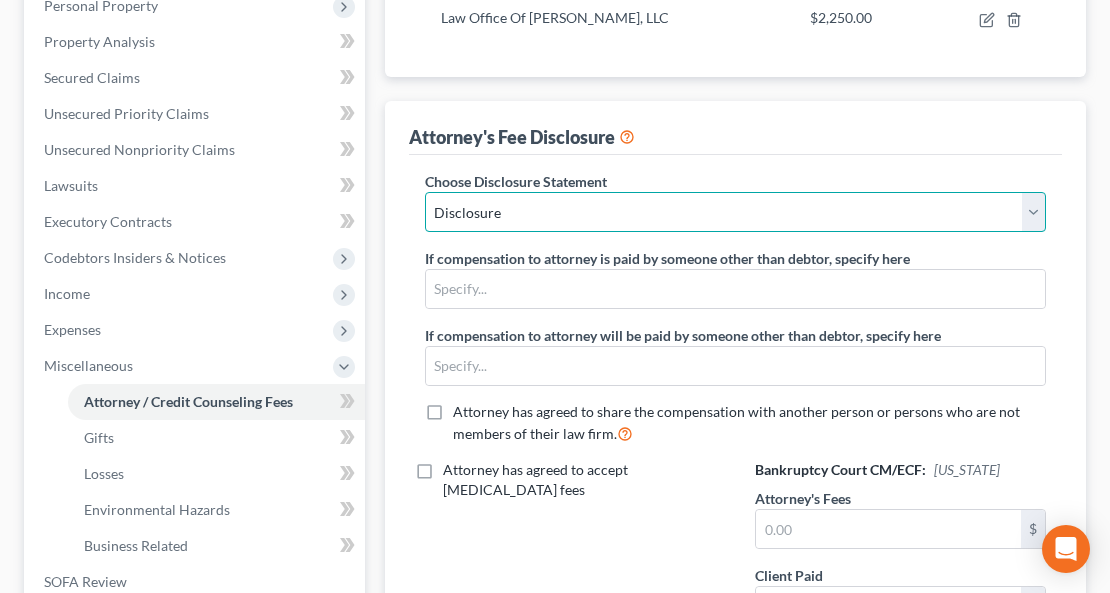 click on "Select Disclosure" at bounding box center [735, 212] 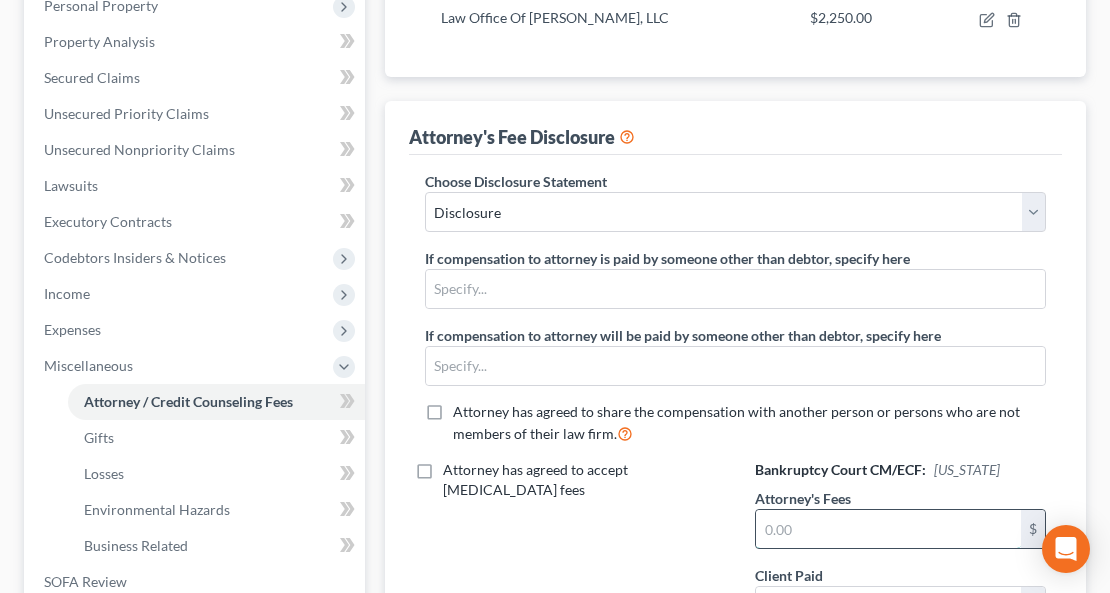 click at bounding box center [888, 529] 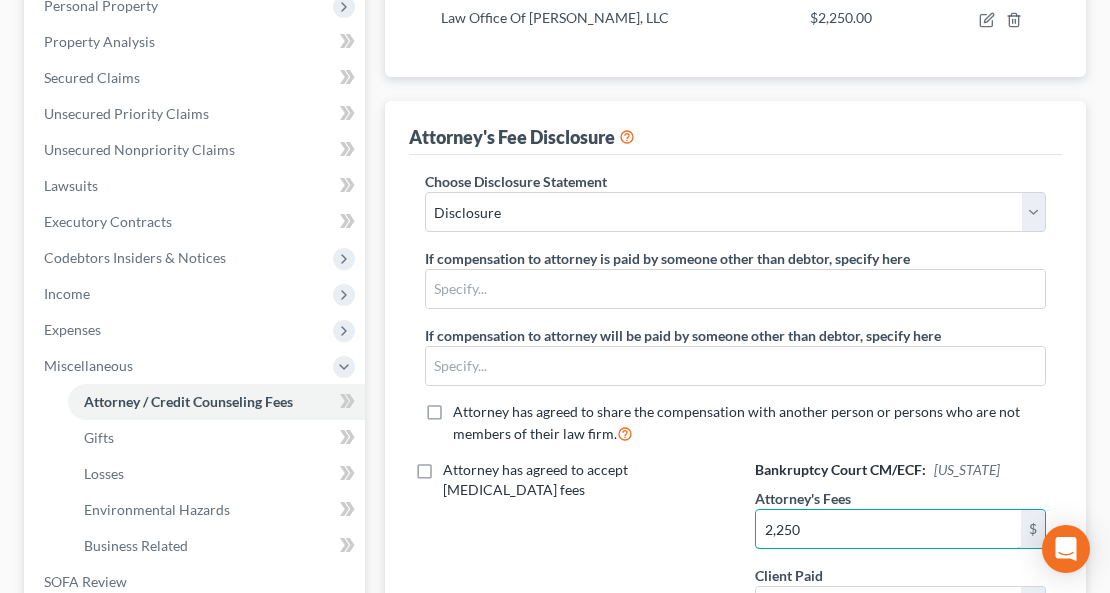 scroll, scrollTop: 666, scrollLeft: 0, axis: vertical 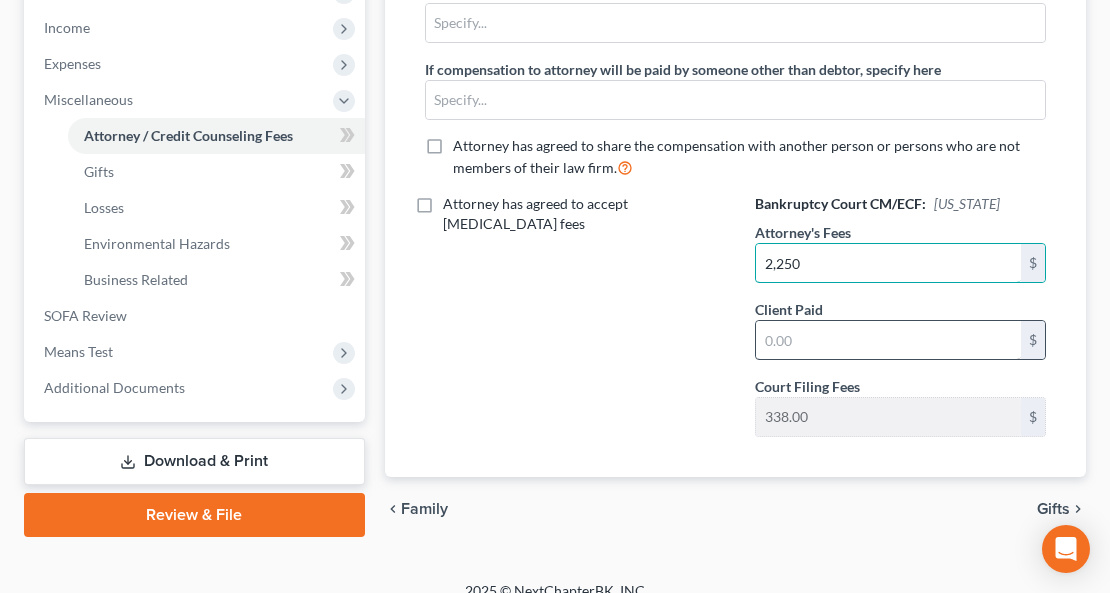 type on "2,250" 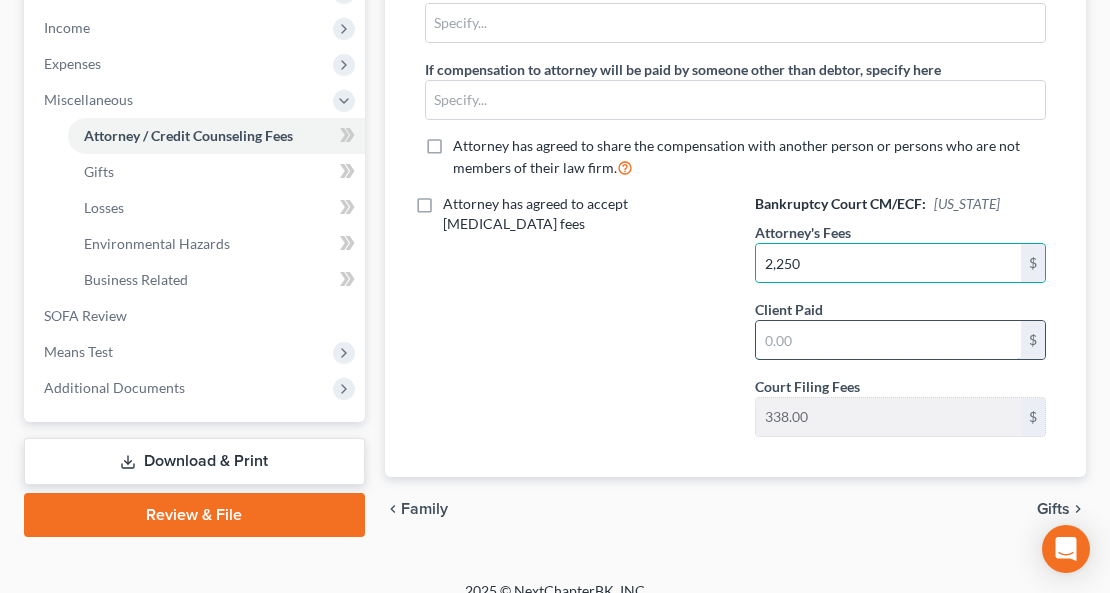 click at bounding box center [888, 340] 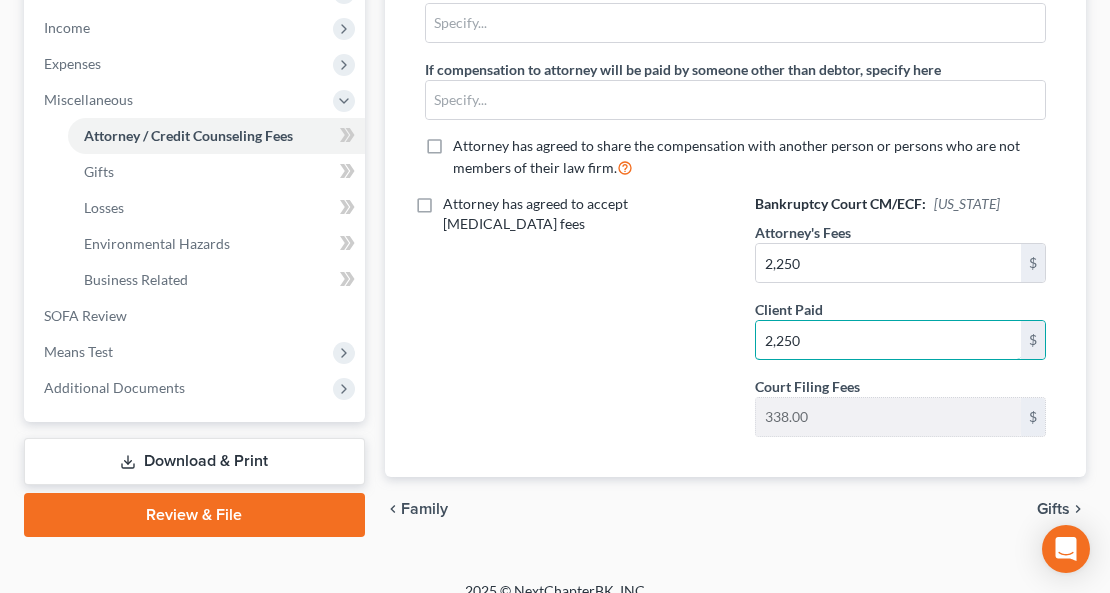 type on "2,250" 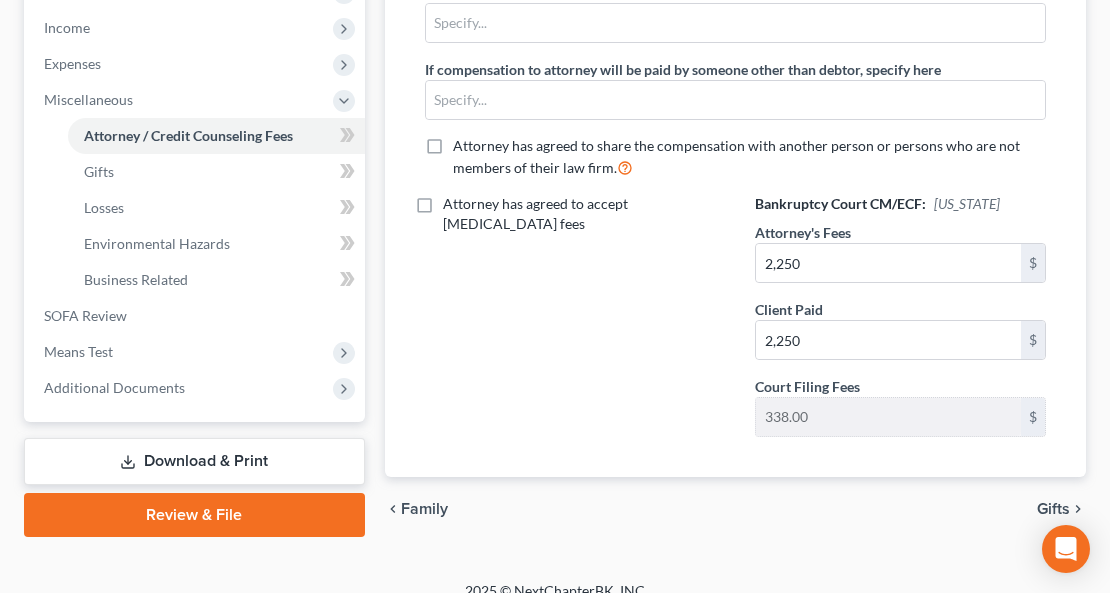 click on "Gifts" at bounding box center [1053, 509] 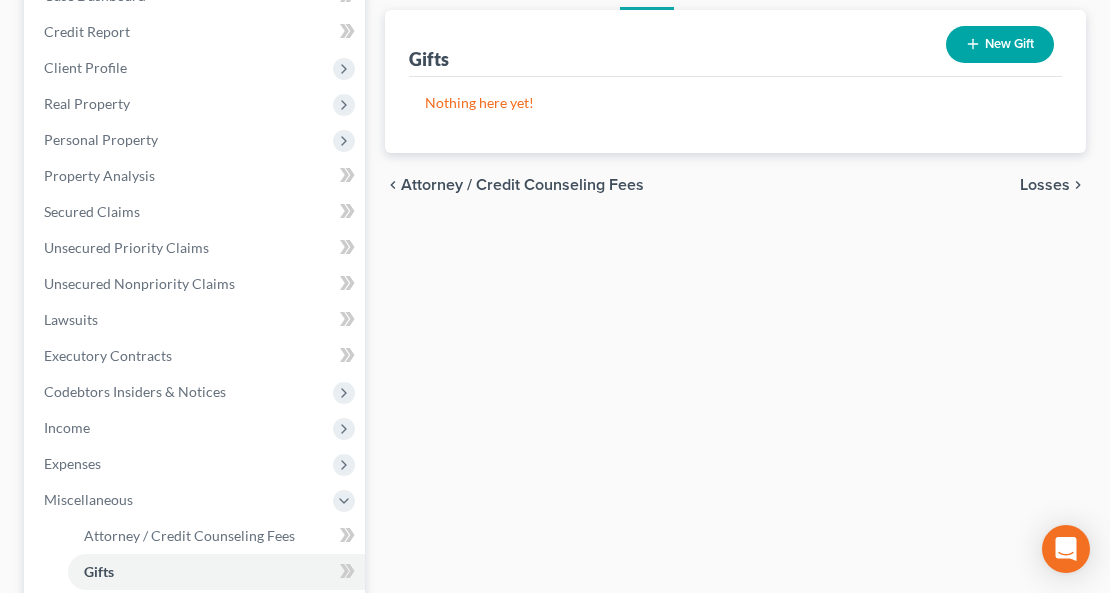 scroll, scrollTop: 333, scrollLeft: 0, axis: vertical 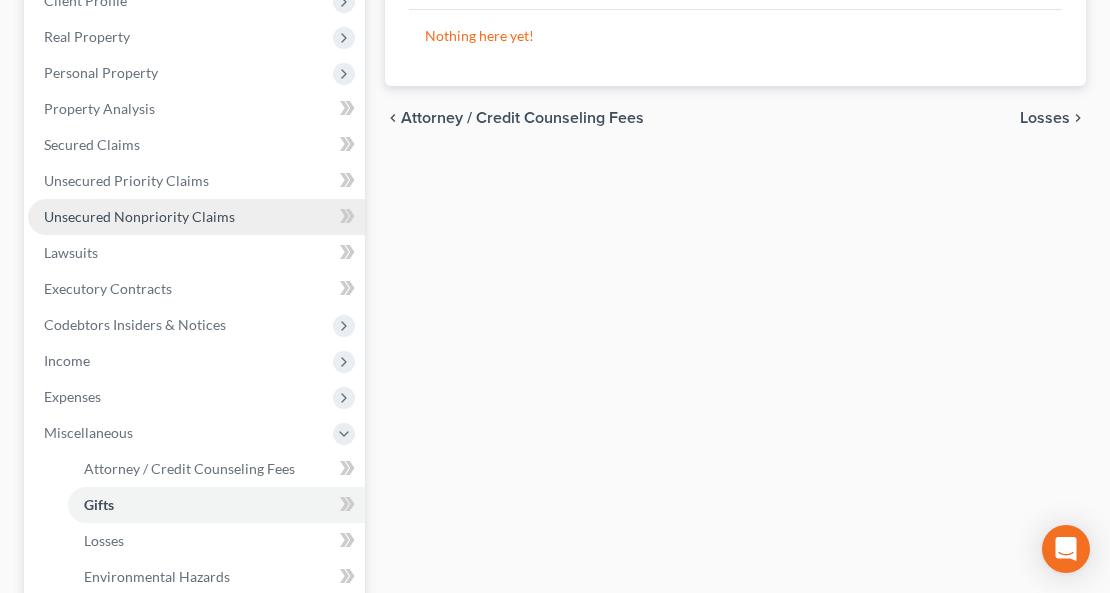 click on "Unsecured Nonpriority Claims" at bounding box center (139, 216) 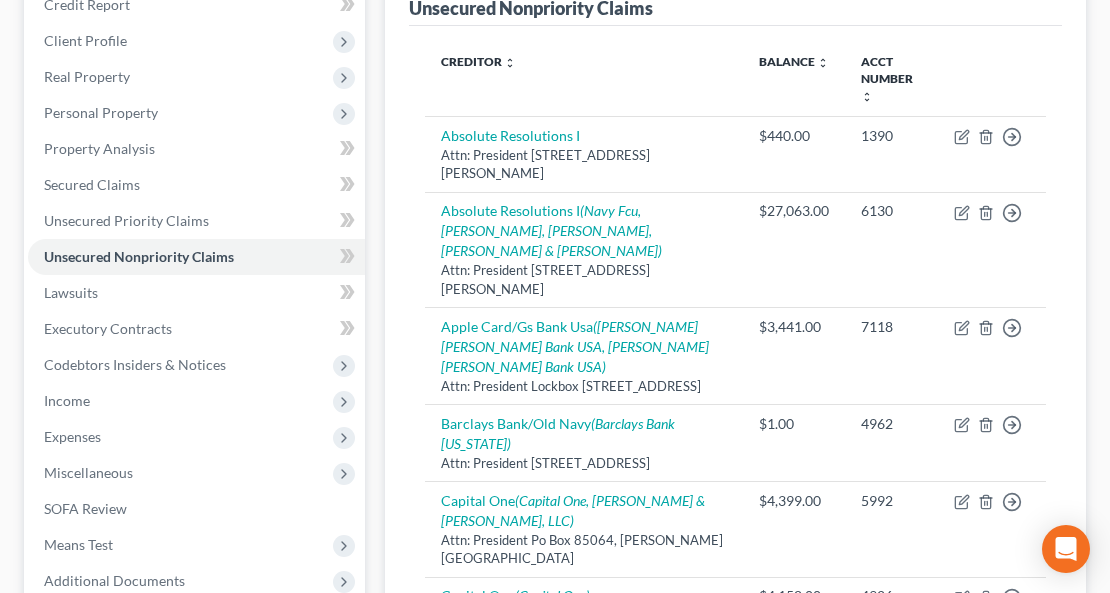scroll, scrollTop: 320, scrollLeft: 0, axis: vertical 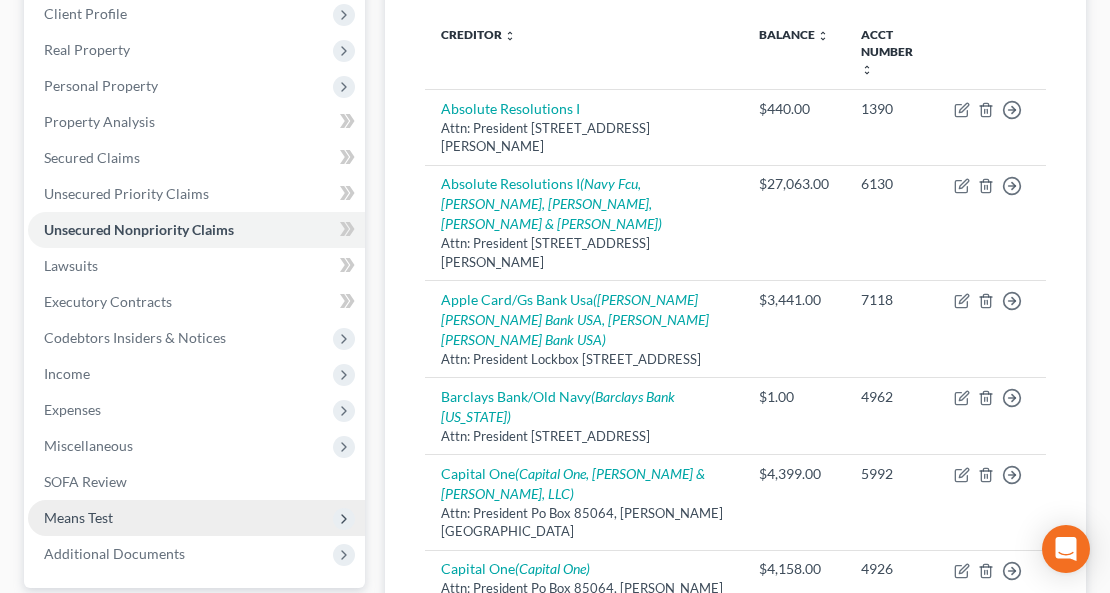 click on "Means Test" at bounding box center [196, 518] 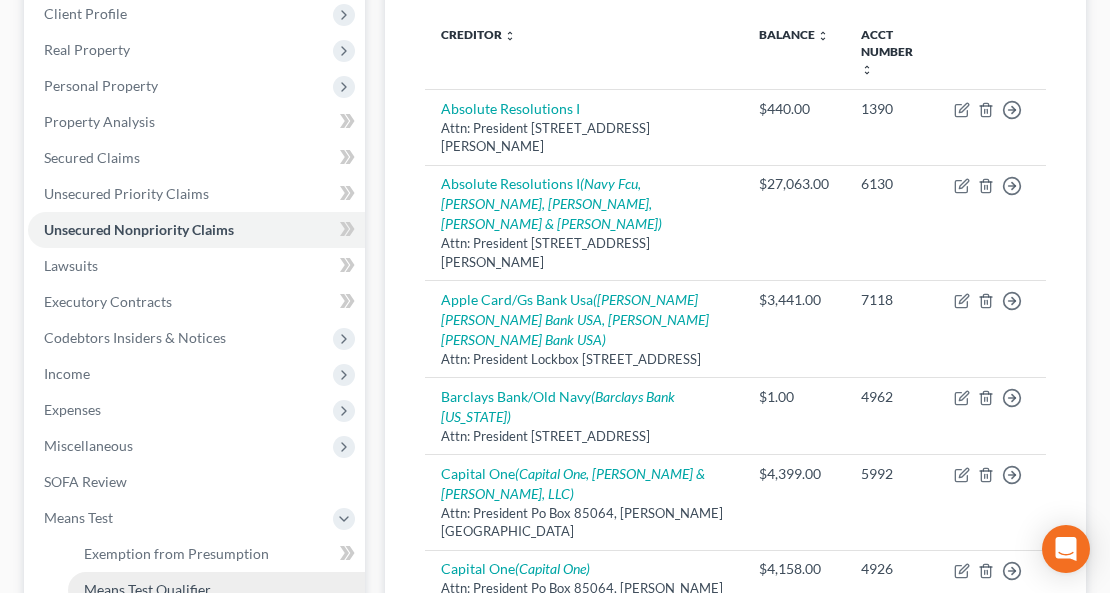 click on "Means Test Qualifier" at bounding box center (147, 589) 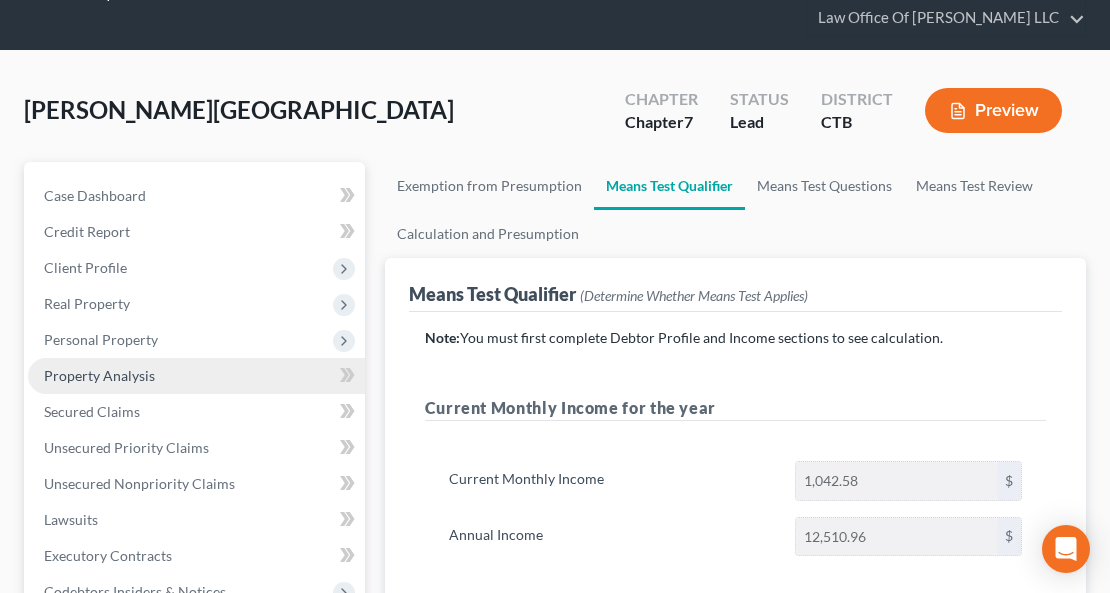 scroll, scrollTop: 333, scrollLeft: 0, axis: vertical 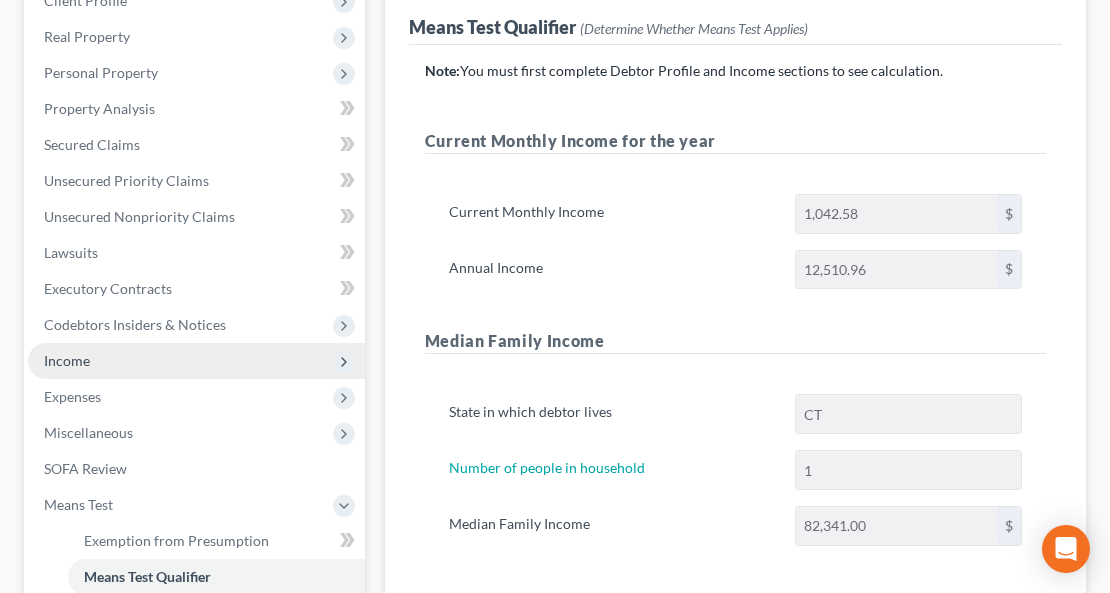 click on "Income" at bounding box center [196, 361] 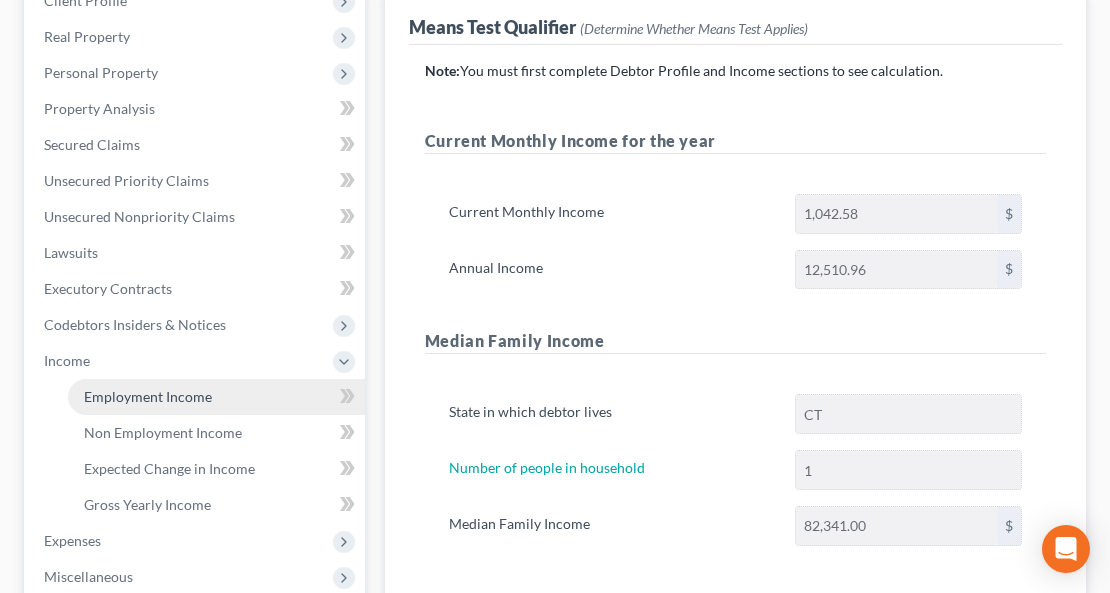 click on "Employment Income" at bounding box center [148, 396] 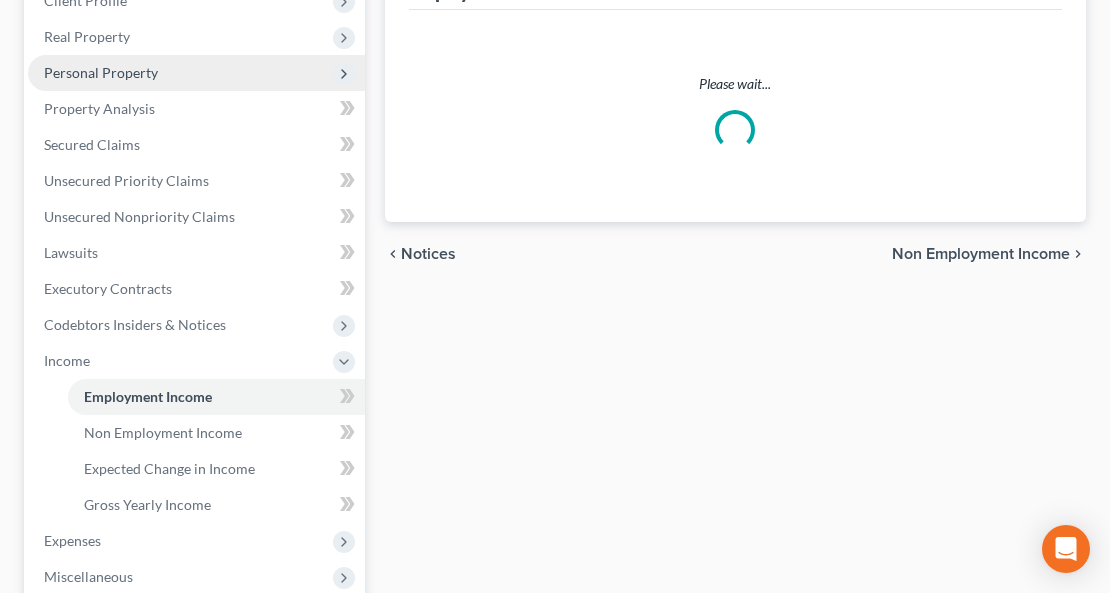 scroll, scrollTop: 0, scrollLeft: 0, axis: both 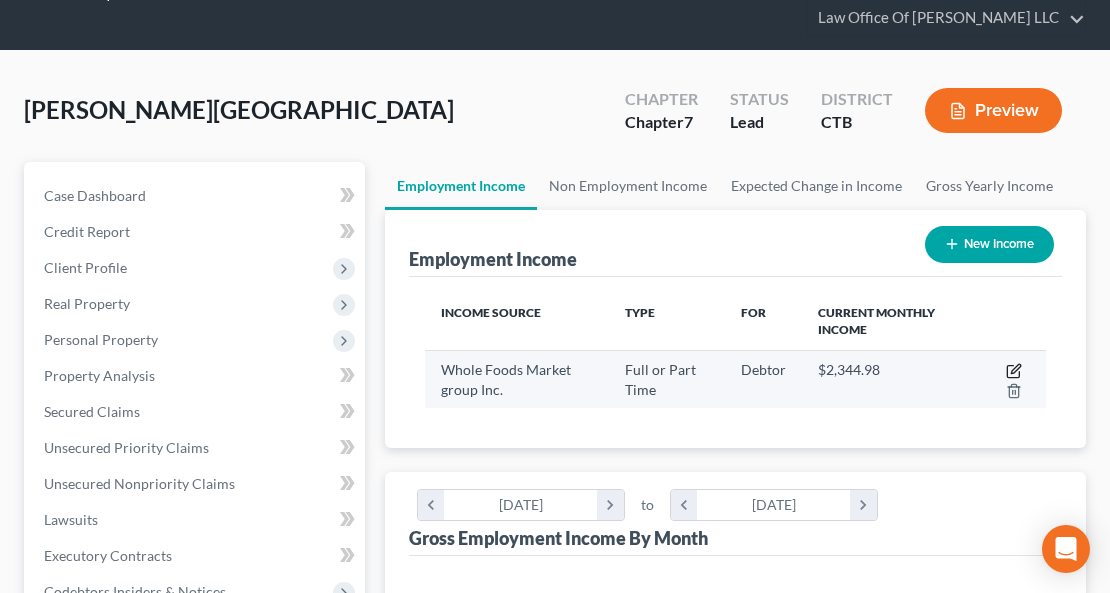 click 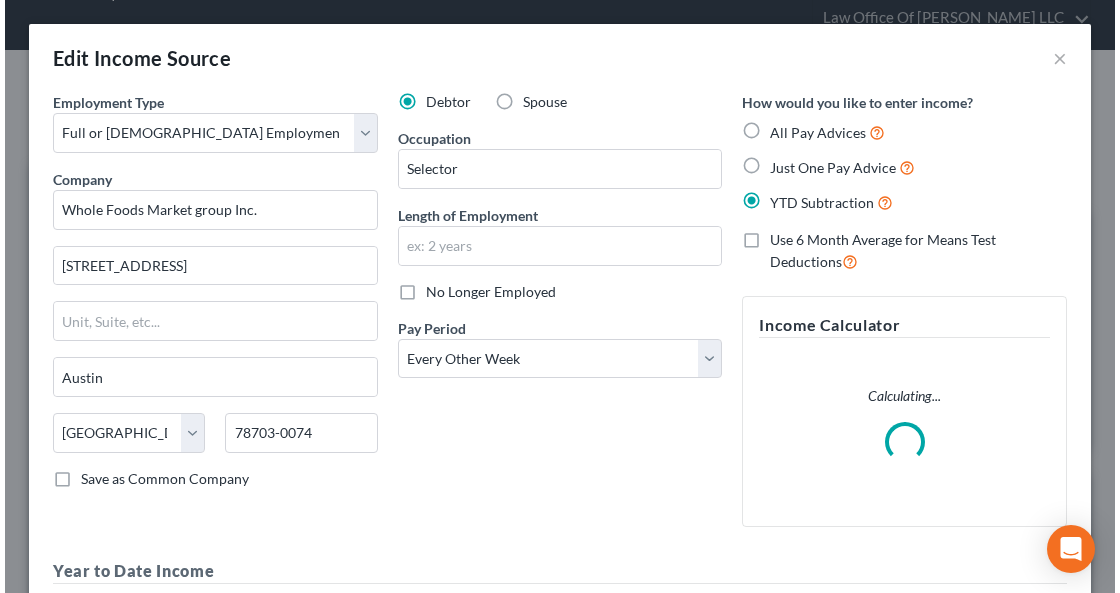 scroll, scrollTop: 999686, scrollLeft: 999332, axis: both 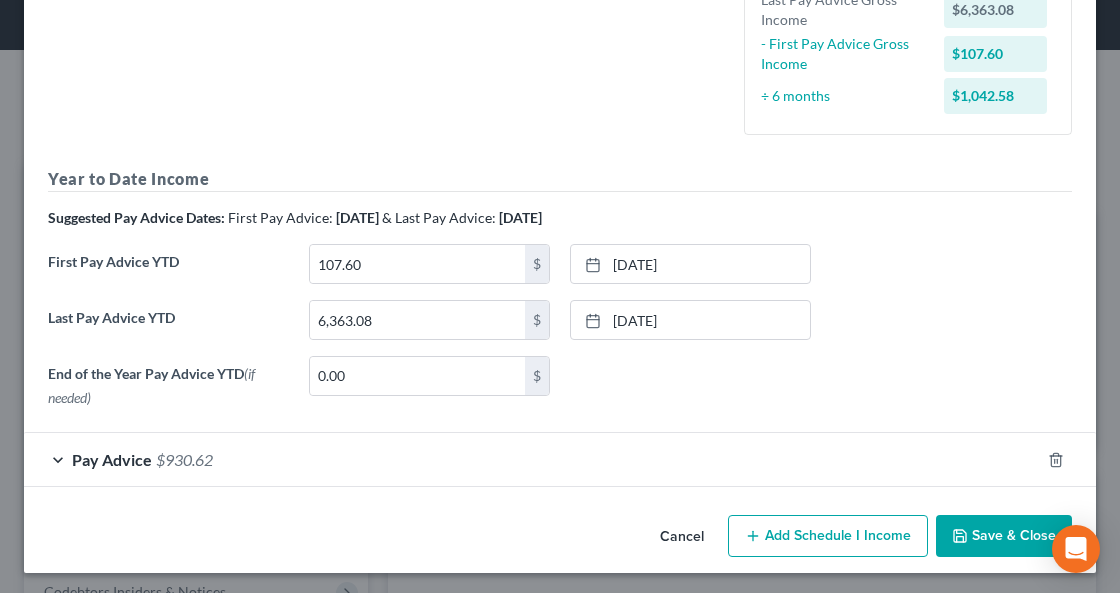 click on "Pay Advice" at bounding box center [112, 459] 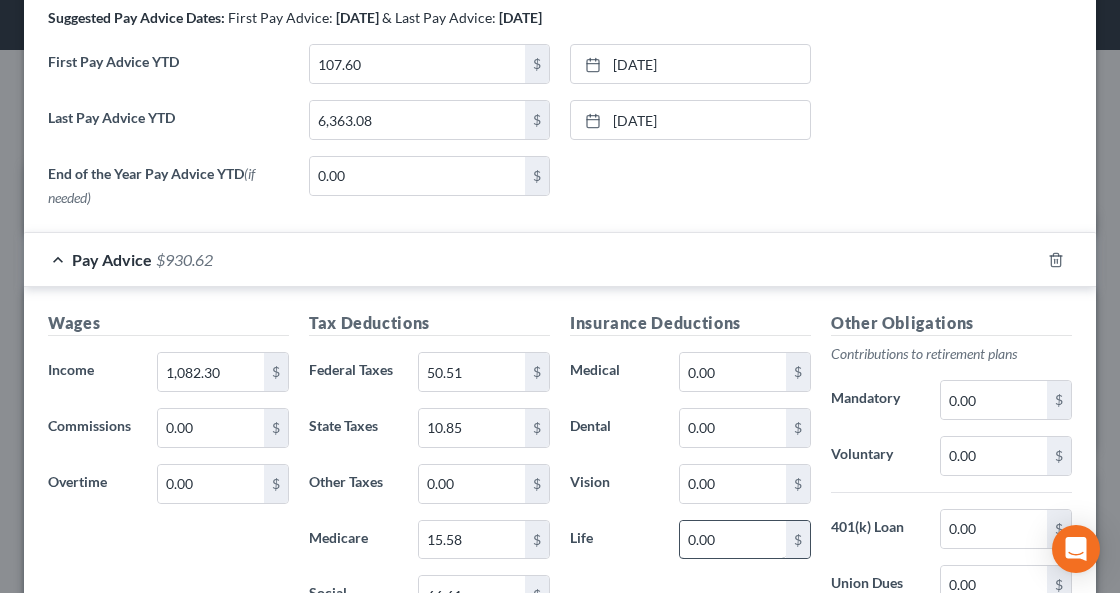 scroll, scrollTop: 904, scrollLeft: 0, axis: vertical 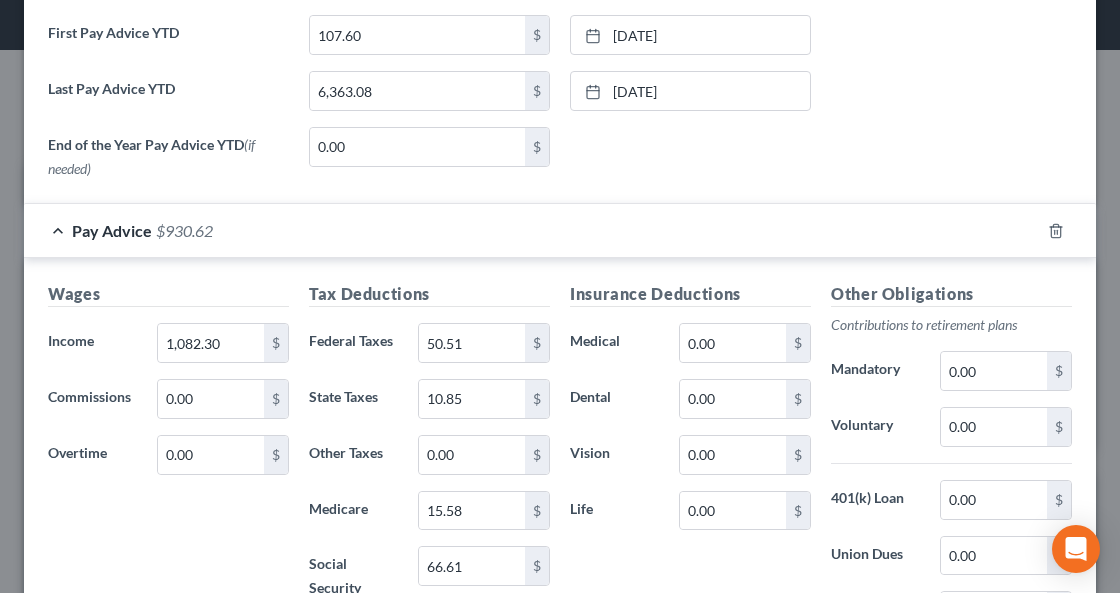 click on "Pay Advice $930.62" at bounding box center [532, 230] 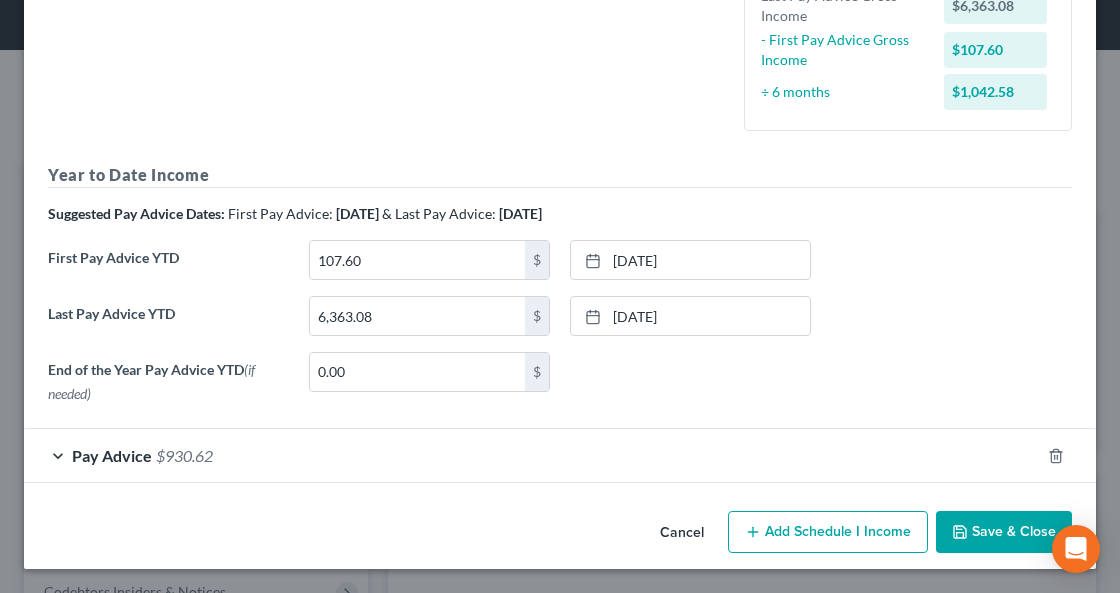 scroll, scrollTop: 504, scrollLeft: 0, axis: vertical 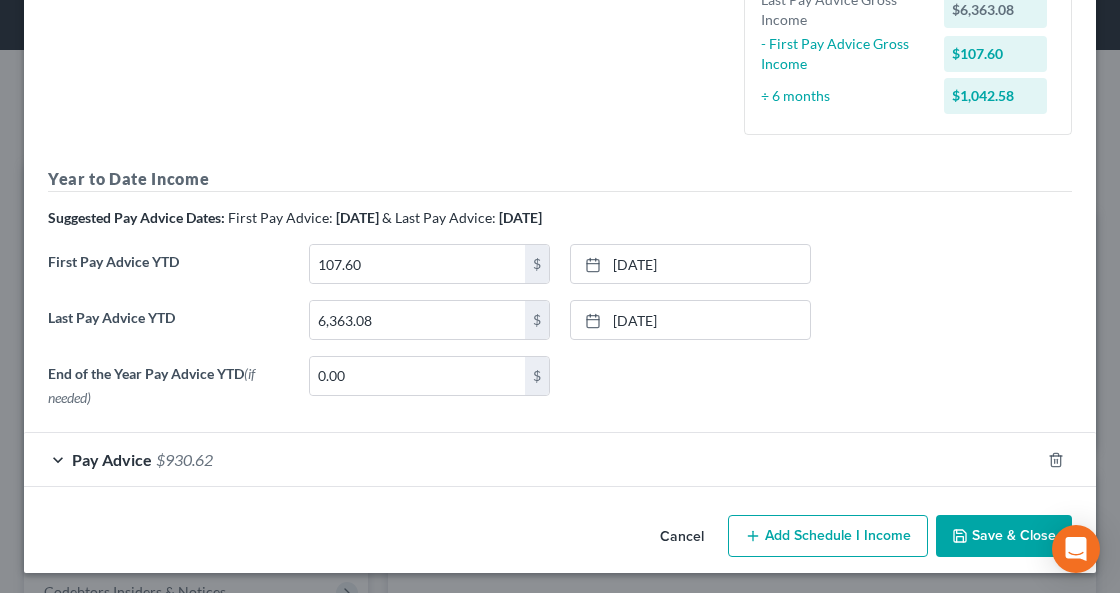 click on "Pay Advice $930.62" at bounding box center (532, 459) 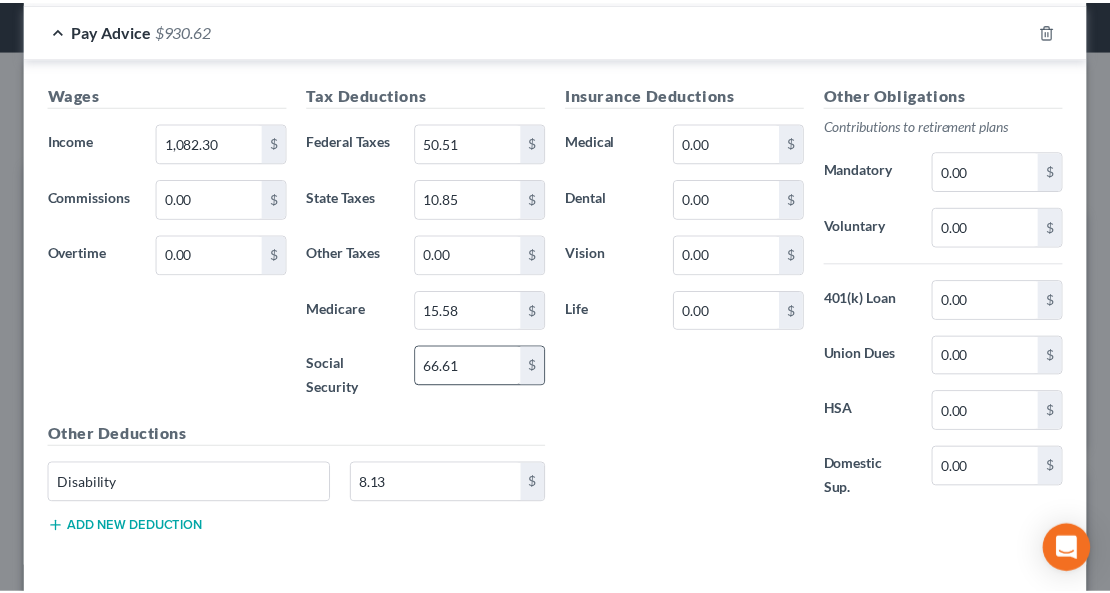 scroll, scrollTop: 1010, scrollLeft: 0, axis: vertical 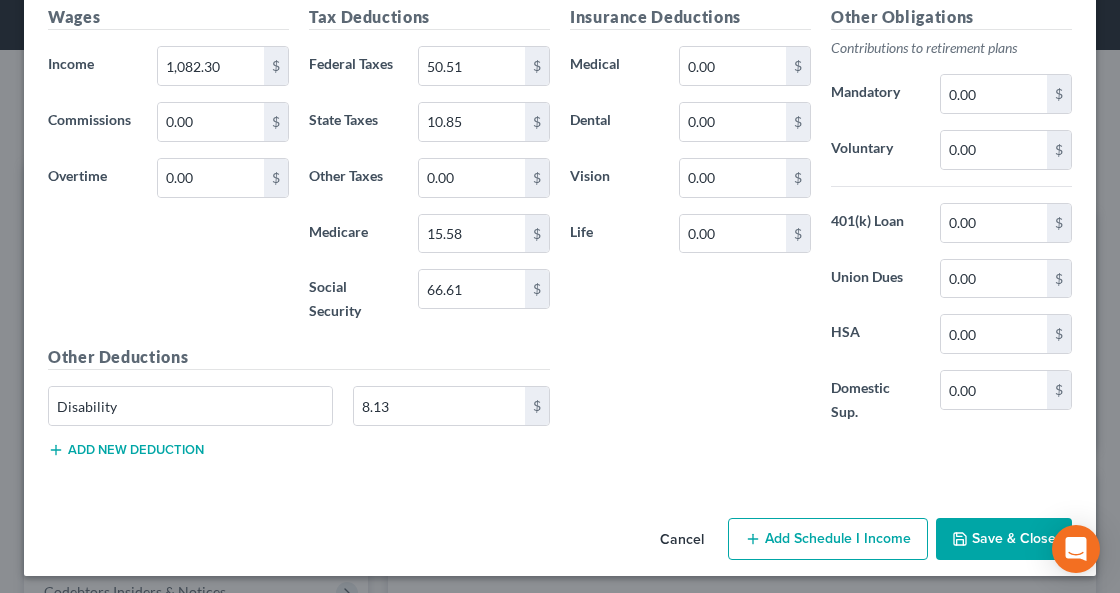click on "Save & Close" at bounding box center (1004, 539) 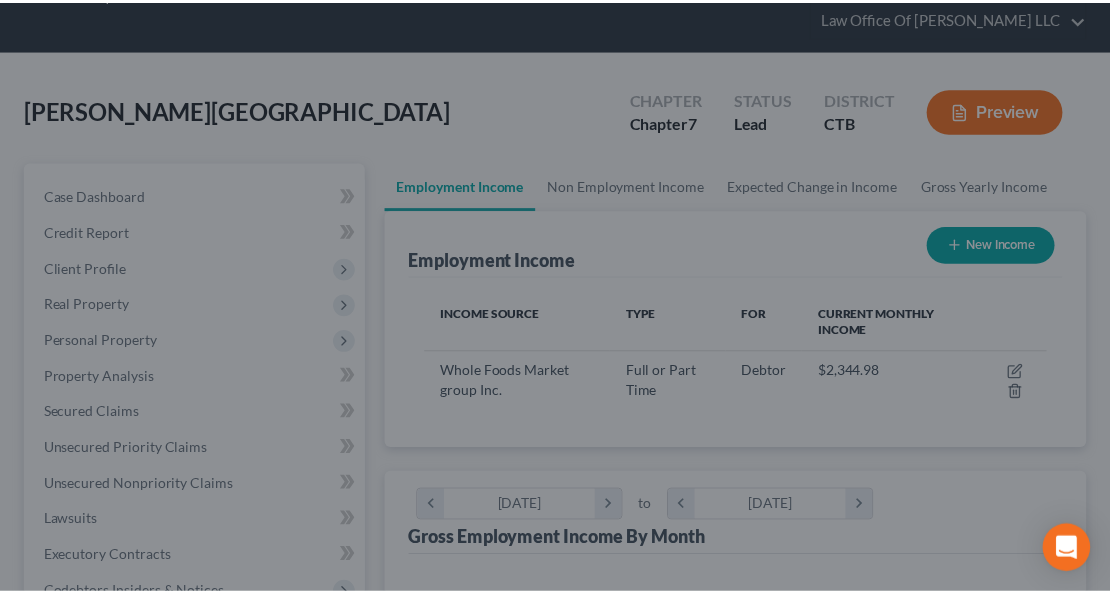 scroll, scrollTop: 310, scrollLeft: 661, axis: both 